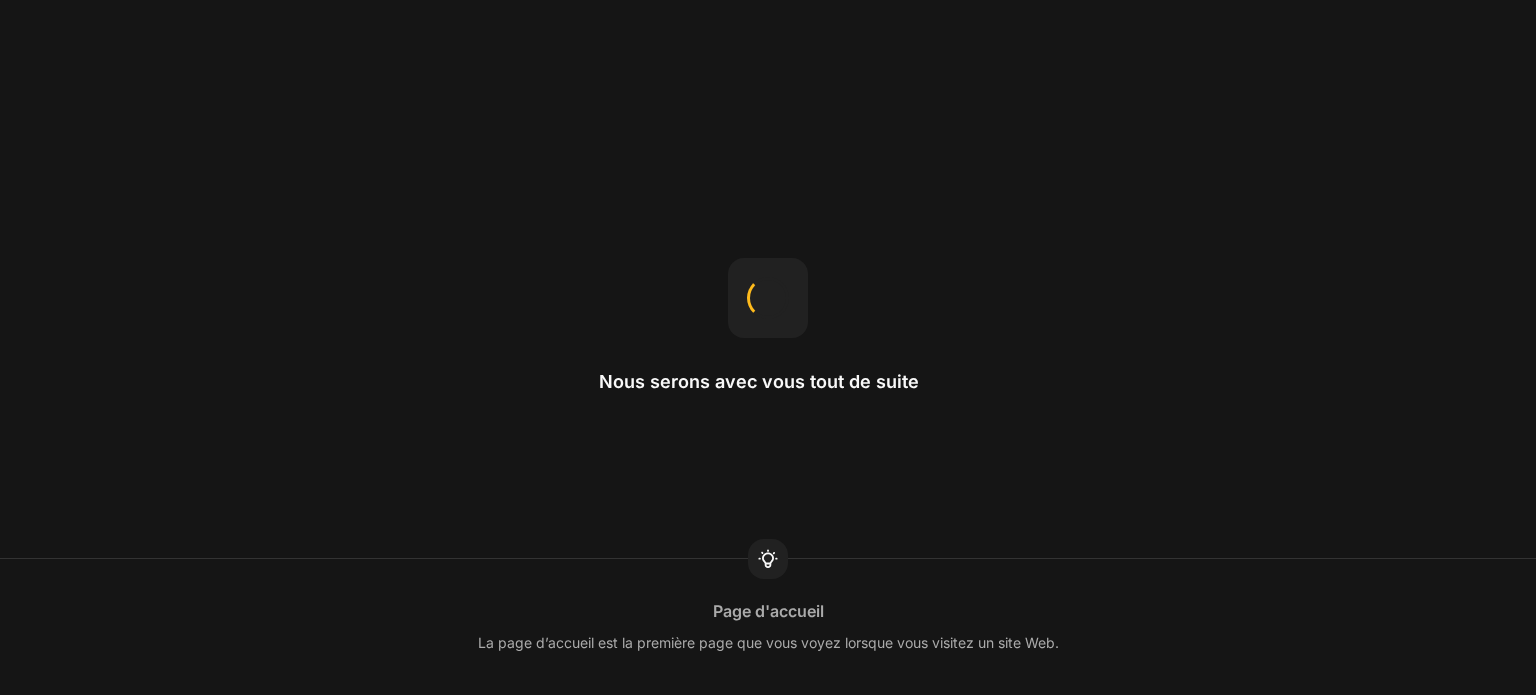 scroll, scrollTop: 0, scrollLeft: 0, axis: both 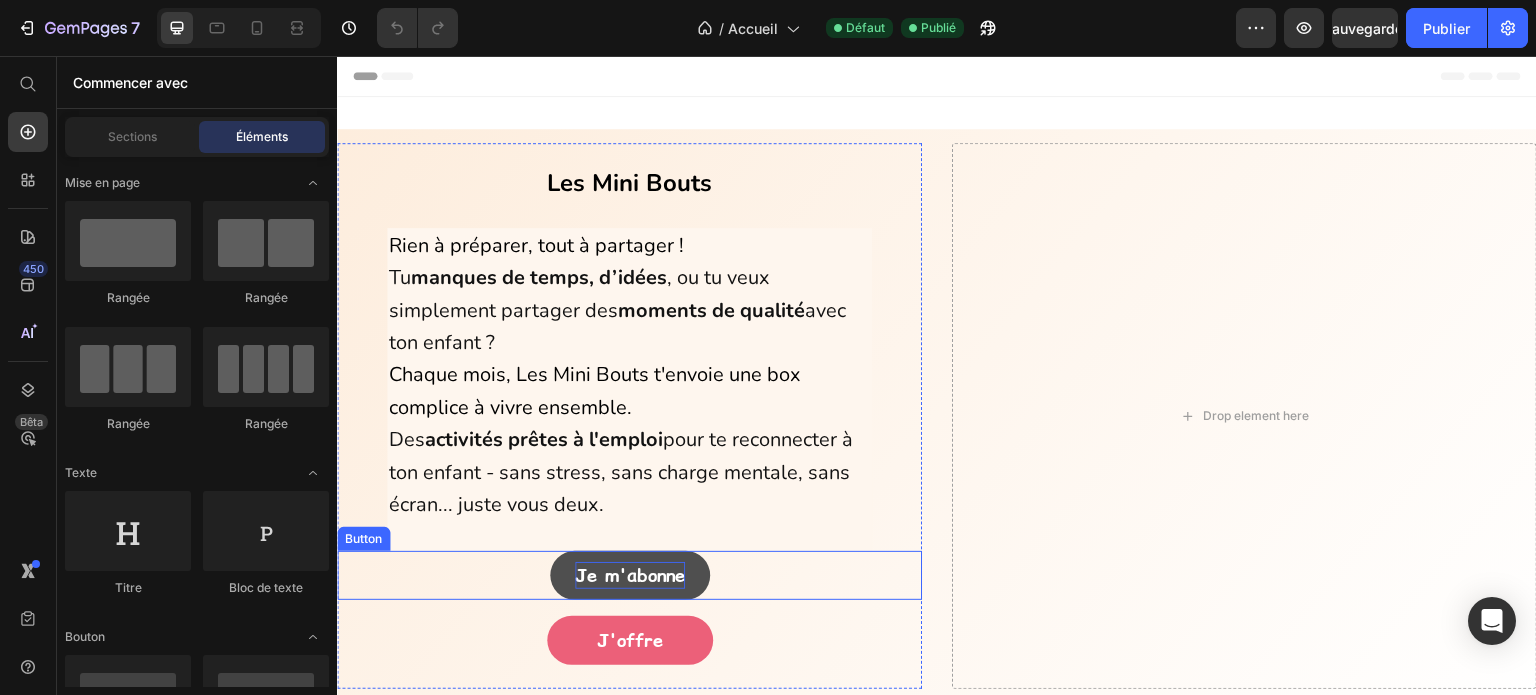click on "Je m'abonne" at bounding box center [630, 575] 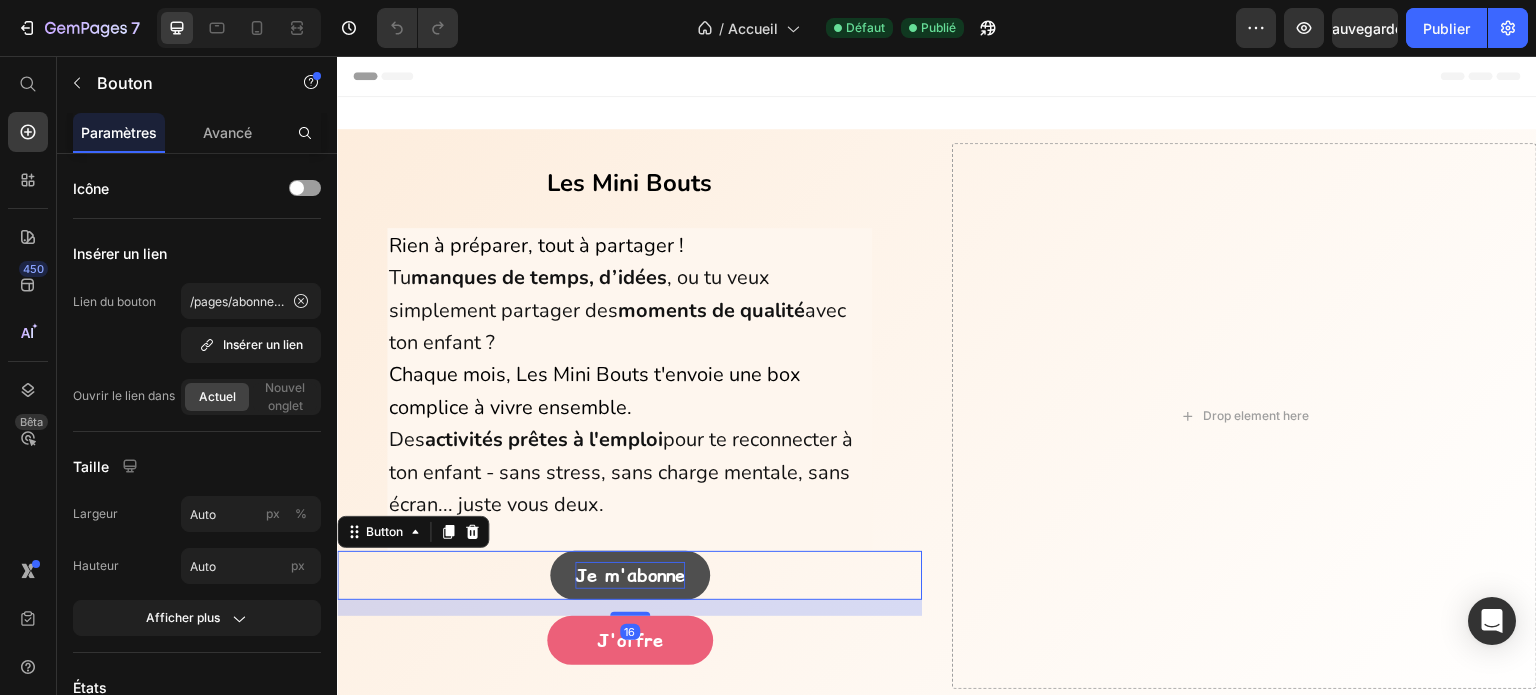 click on "Je m'abonne" at bounding box center [630, 575] 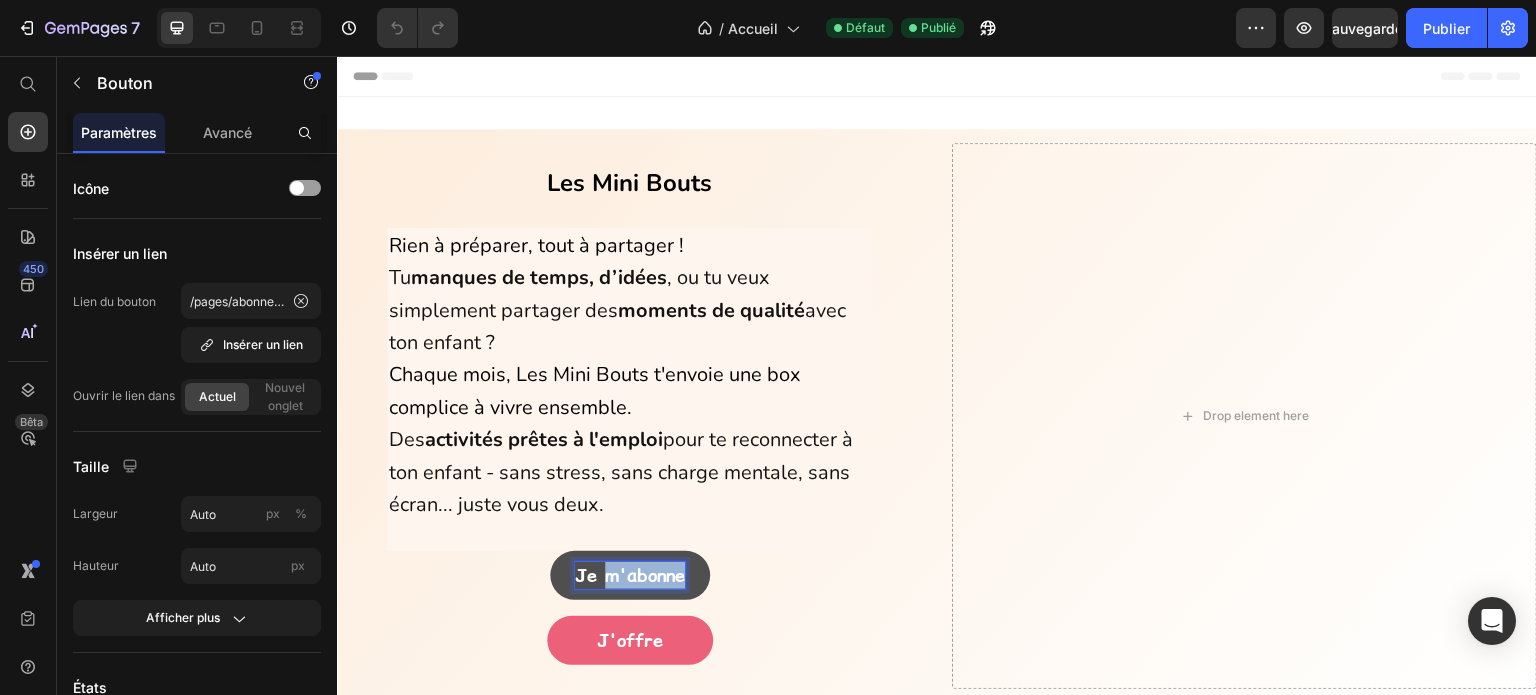 click on "Je m'abonne" at bounding box center [630, 575] 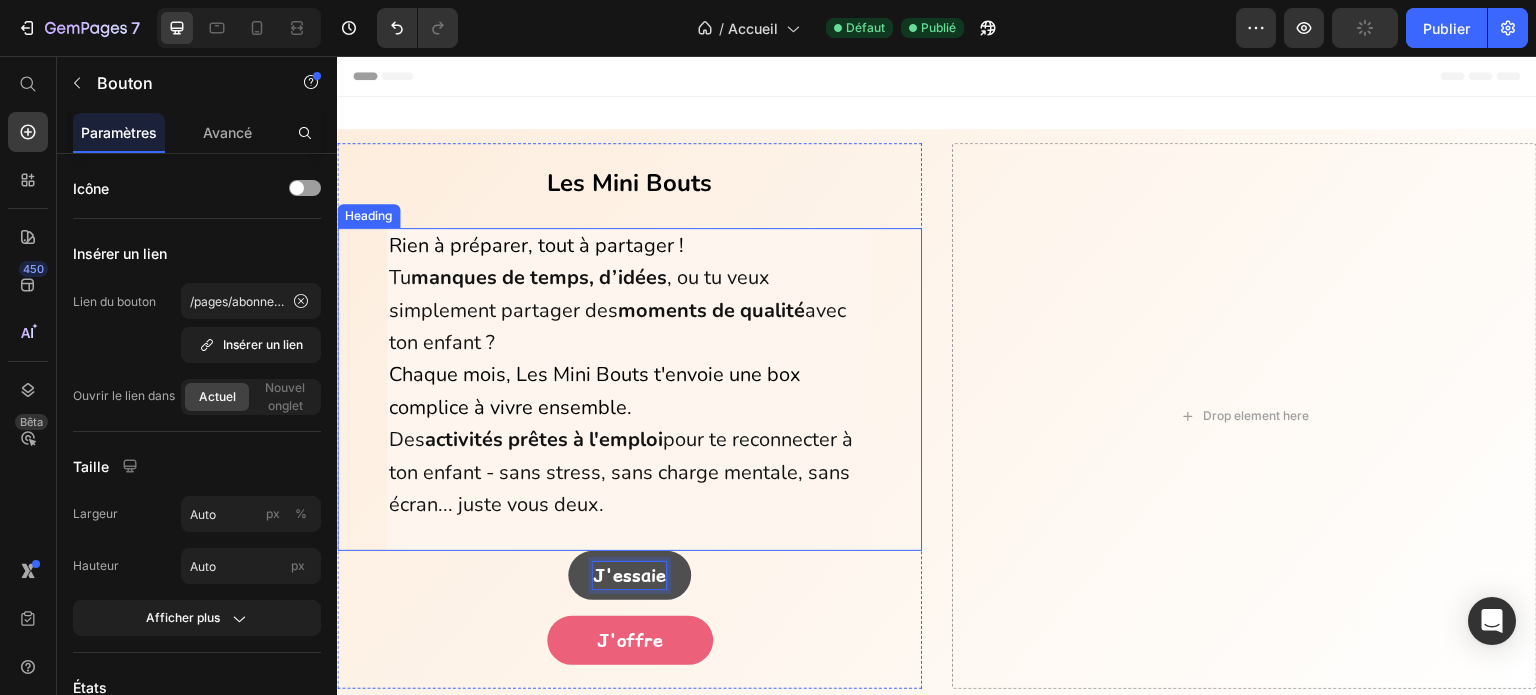 click on "Rien à préparer, tout à partager ! Tu  manques   de temps, d’idées , ou tu veux simplement partager des  moments de qualité  avec ton enfant ? Chaque mois, Les Mini Bouts t'envoie une box complice à vivre ensemble. Des  activités prêtes à l'emploi  pour te reconnecter à ton enfant - sans stress, sans charge mentale, sans écran... juste vous deux. Heading" at bounding box center (629, 390) 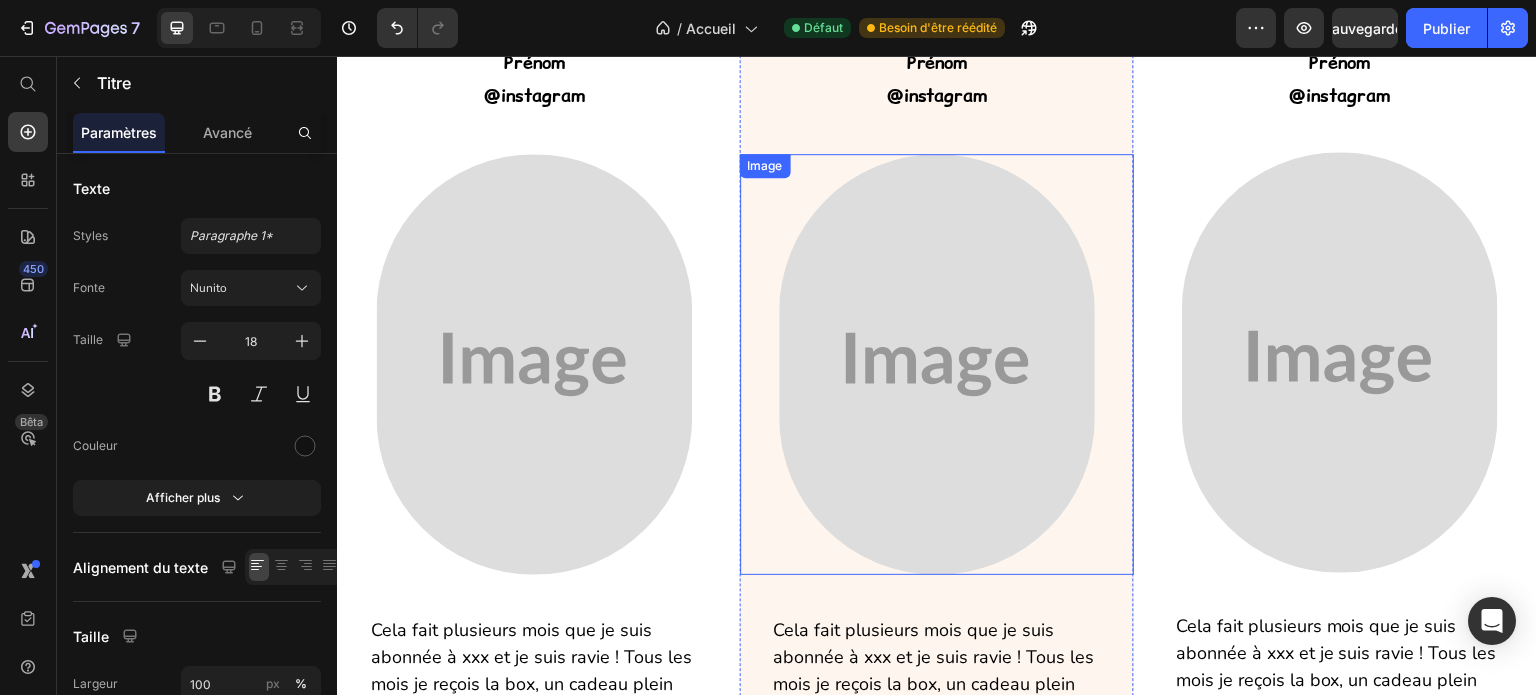 scroll, scrollTop: 4400, scrollLeft: 0, axis: vertical 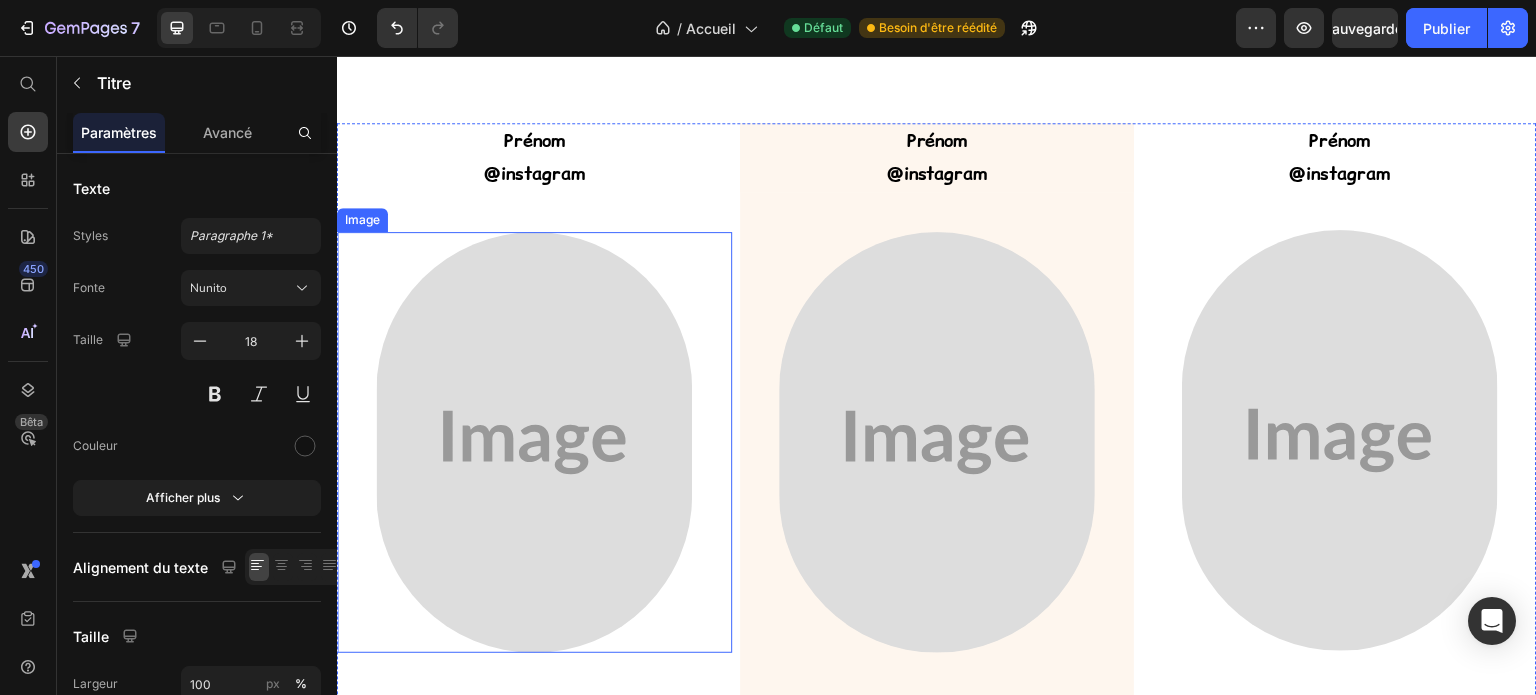 click at bounding box center (534, 442) 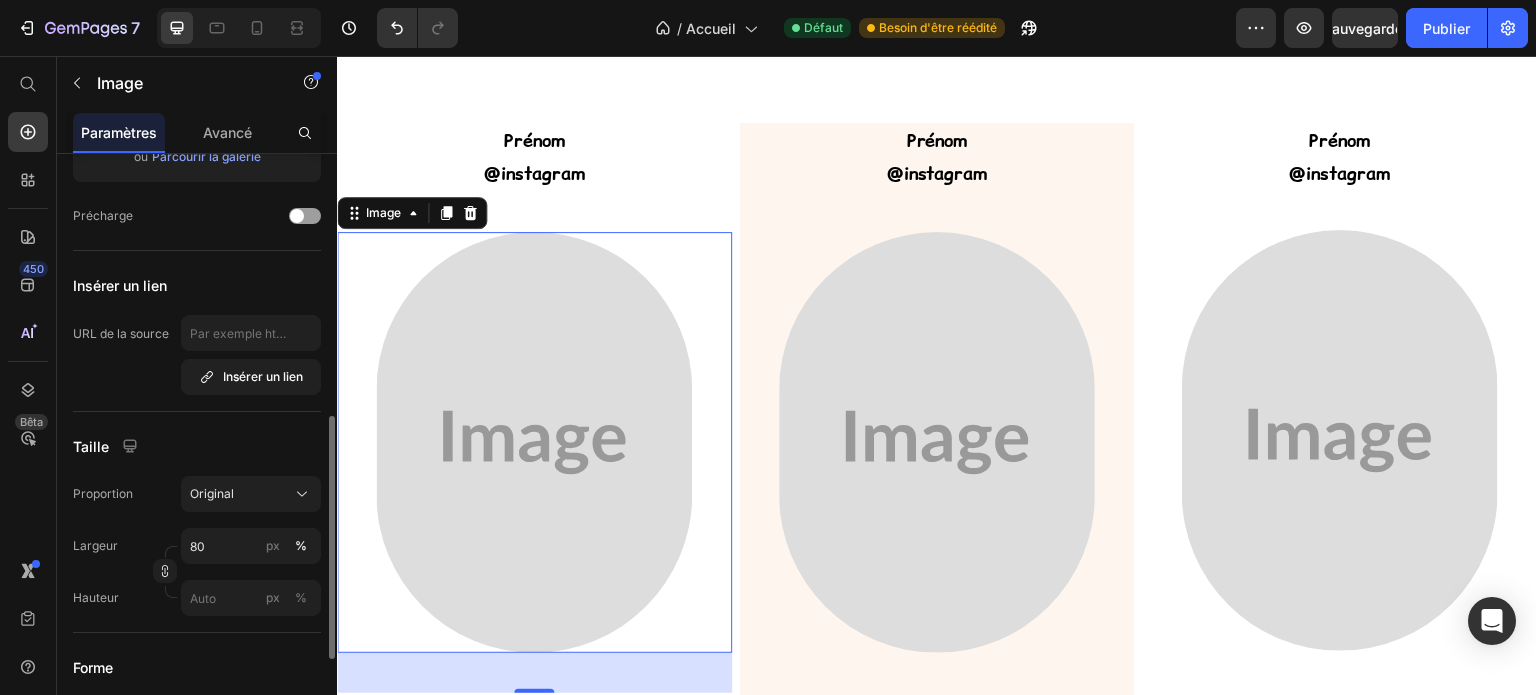 scroll, scrollTop: 400, scrollLeft: 0, axis: vertical 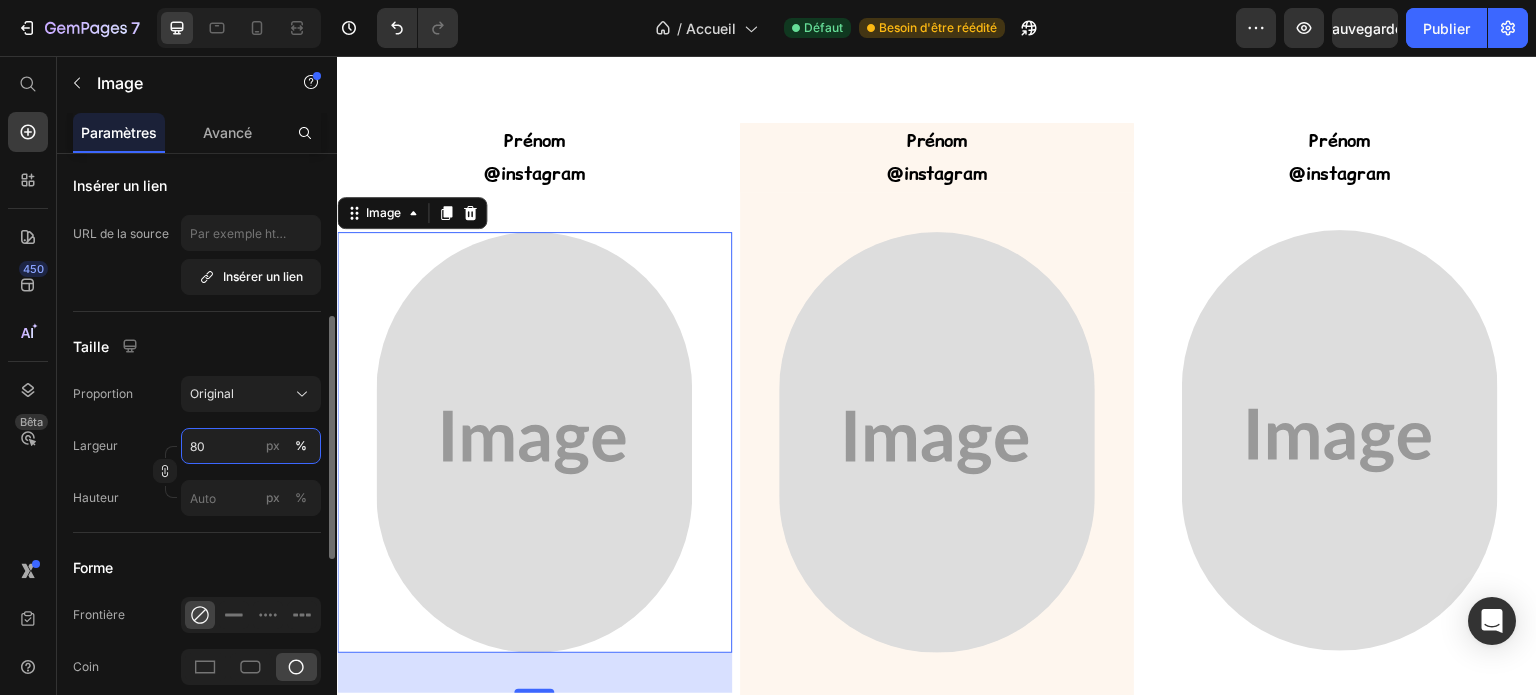 click on "80" at bounding box center [251, 446] 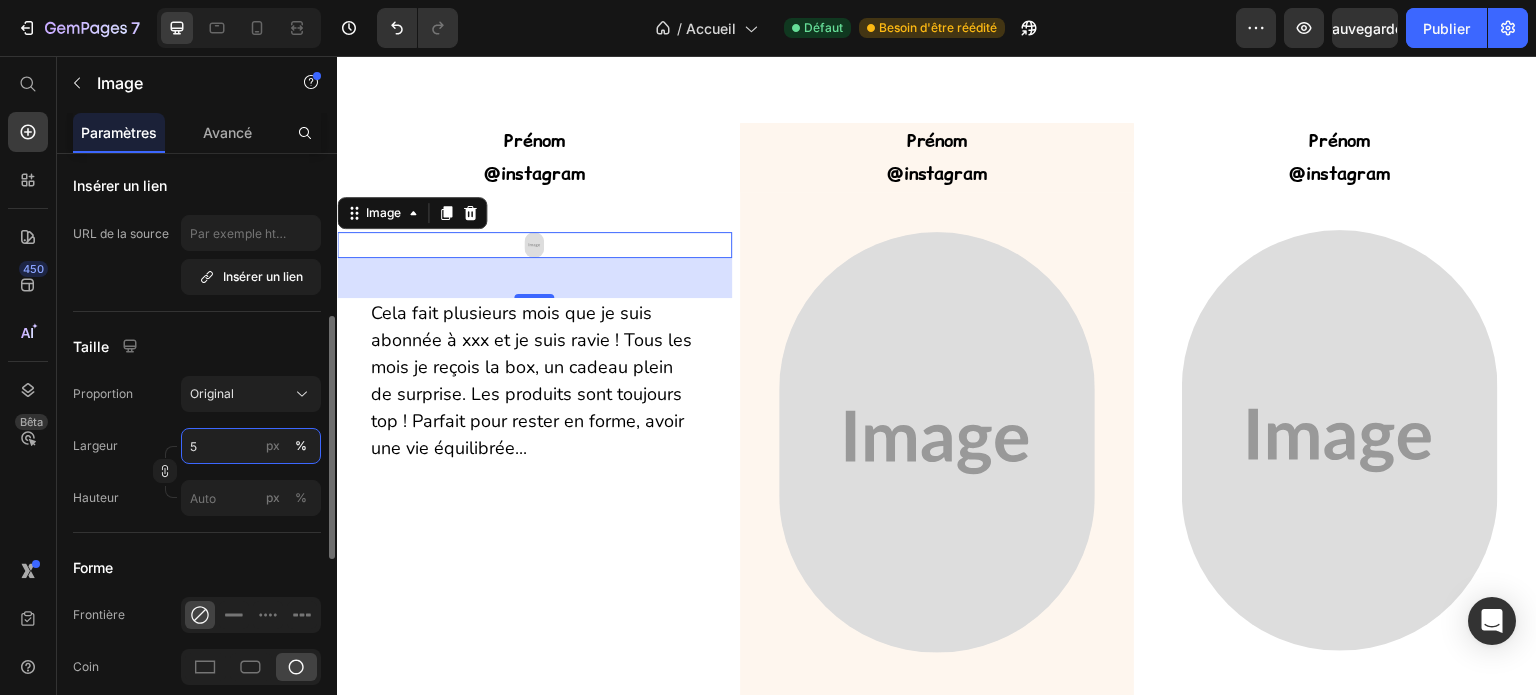 type on "50" 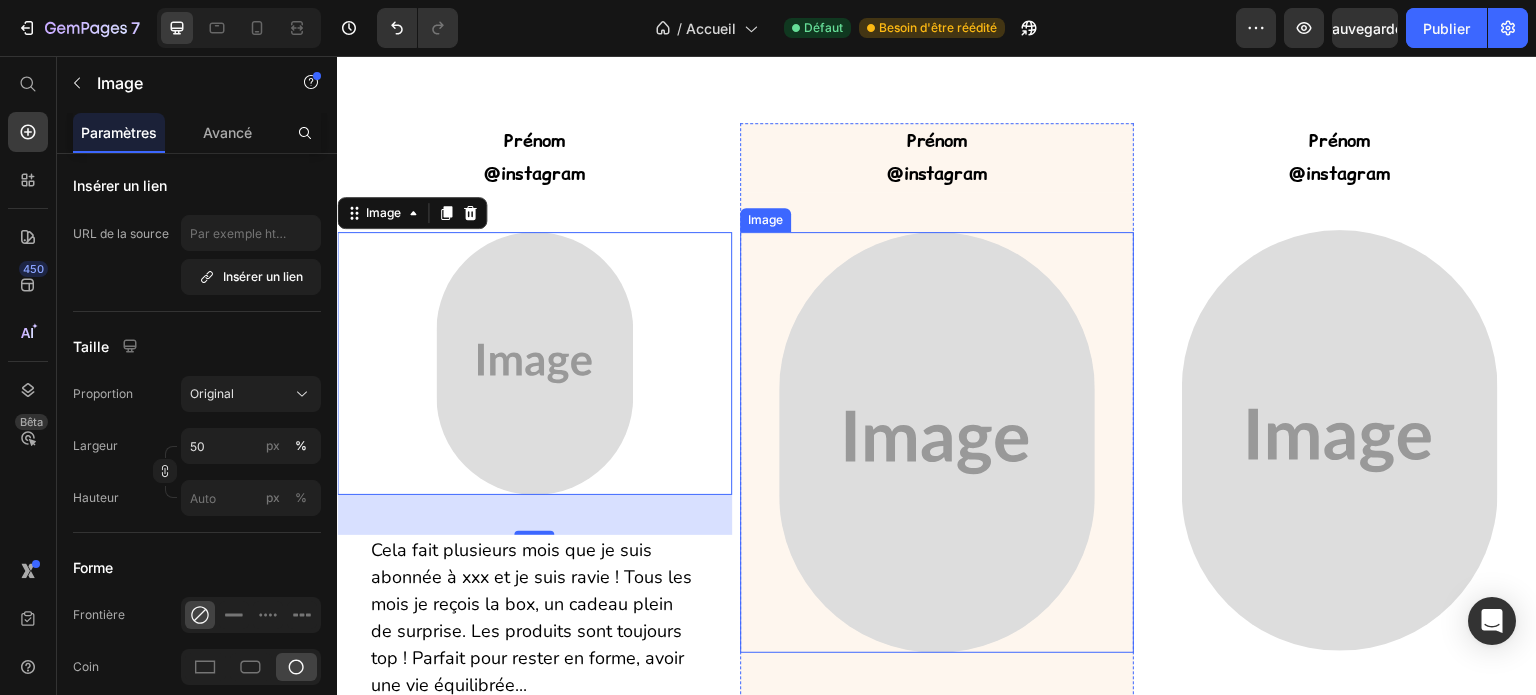 click at bounding box center [937, 442] 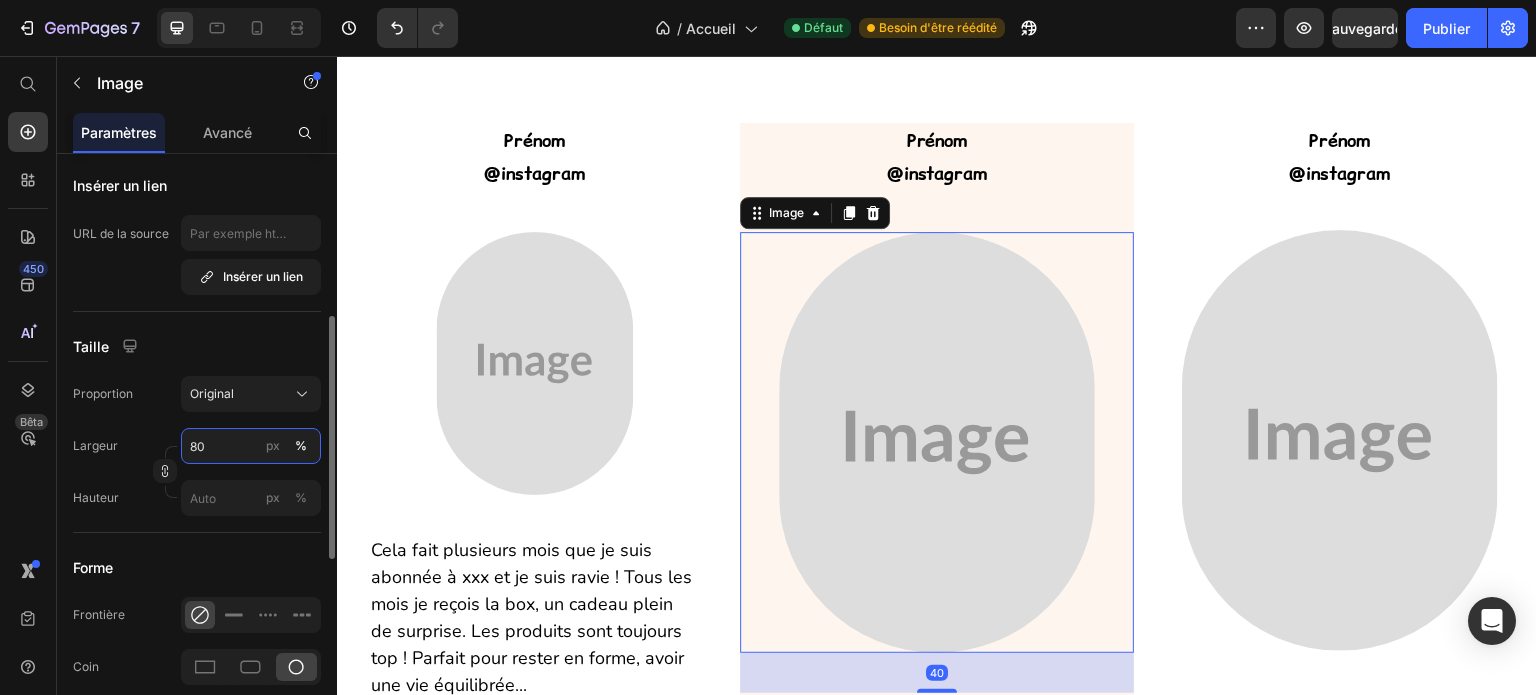 click on "80" at bounding box center [251, 446] 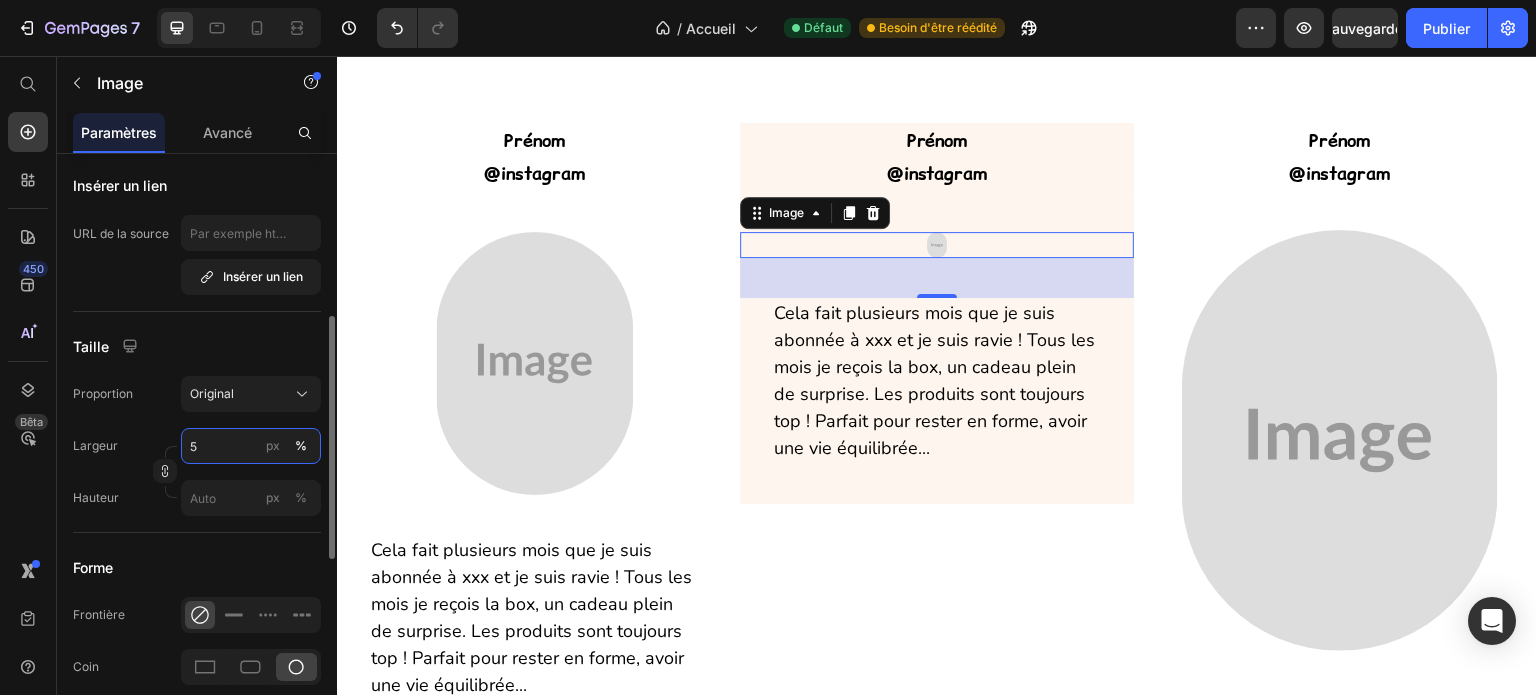 type on "50" 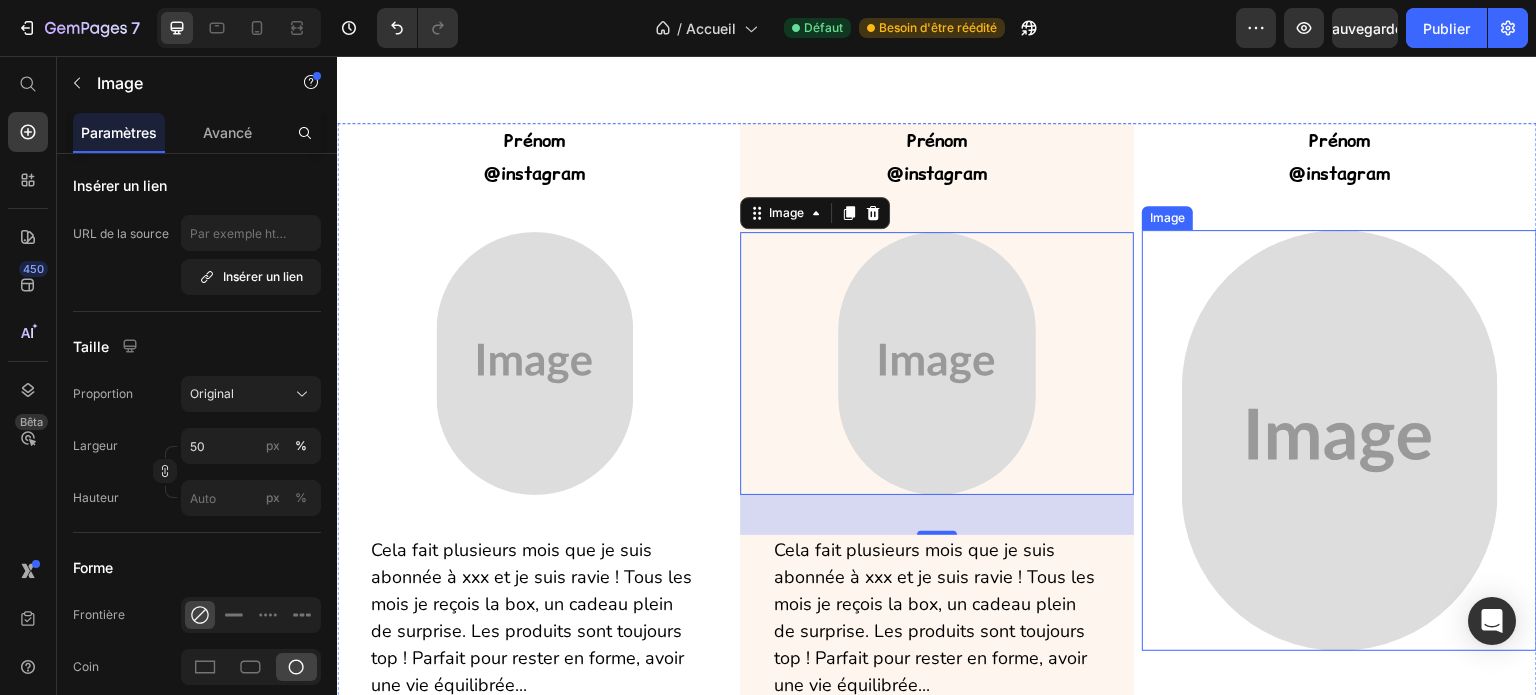 click at bounding box center [1339, 440] 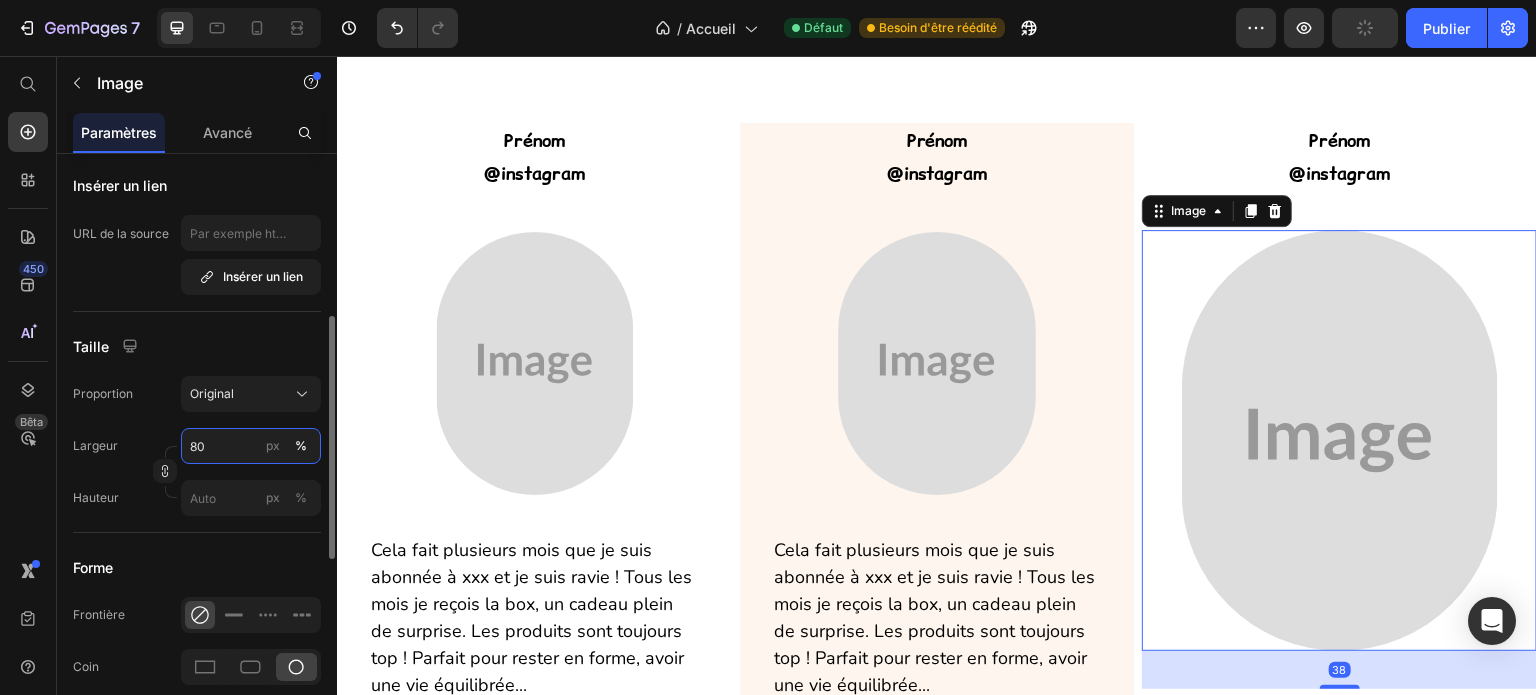 click on "80" at bounding box center [251, 446] 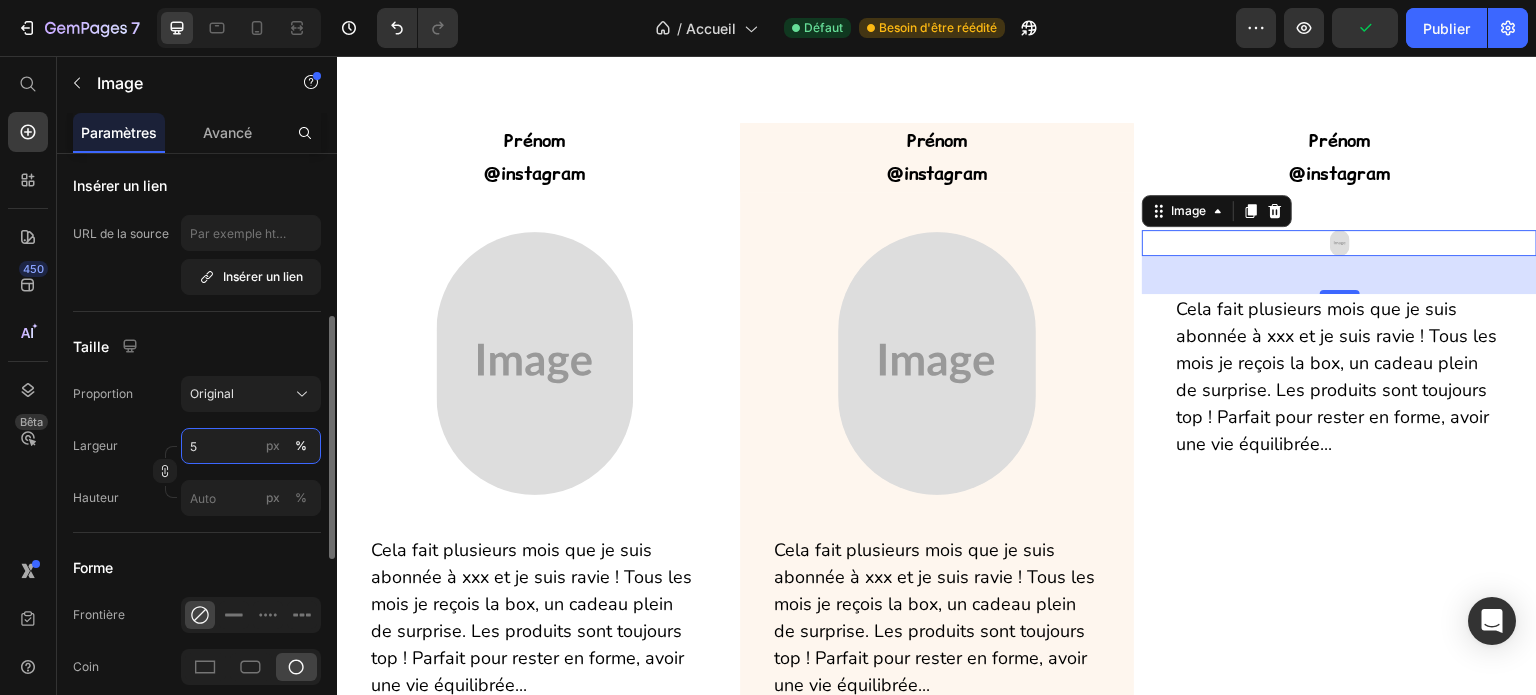 type on "50" 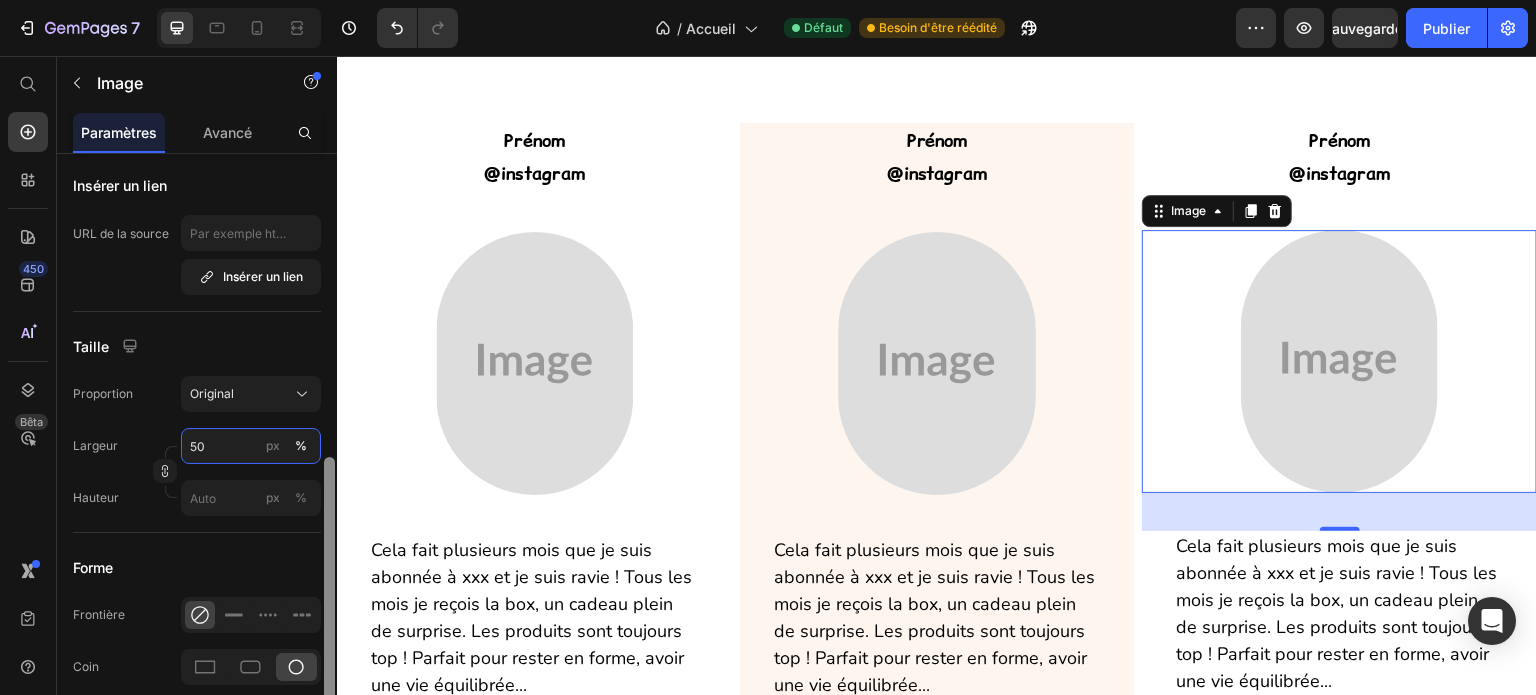 scroll, scrollTop: 500, scrollLeft: 0, axis: vertical 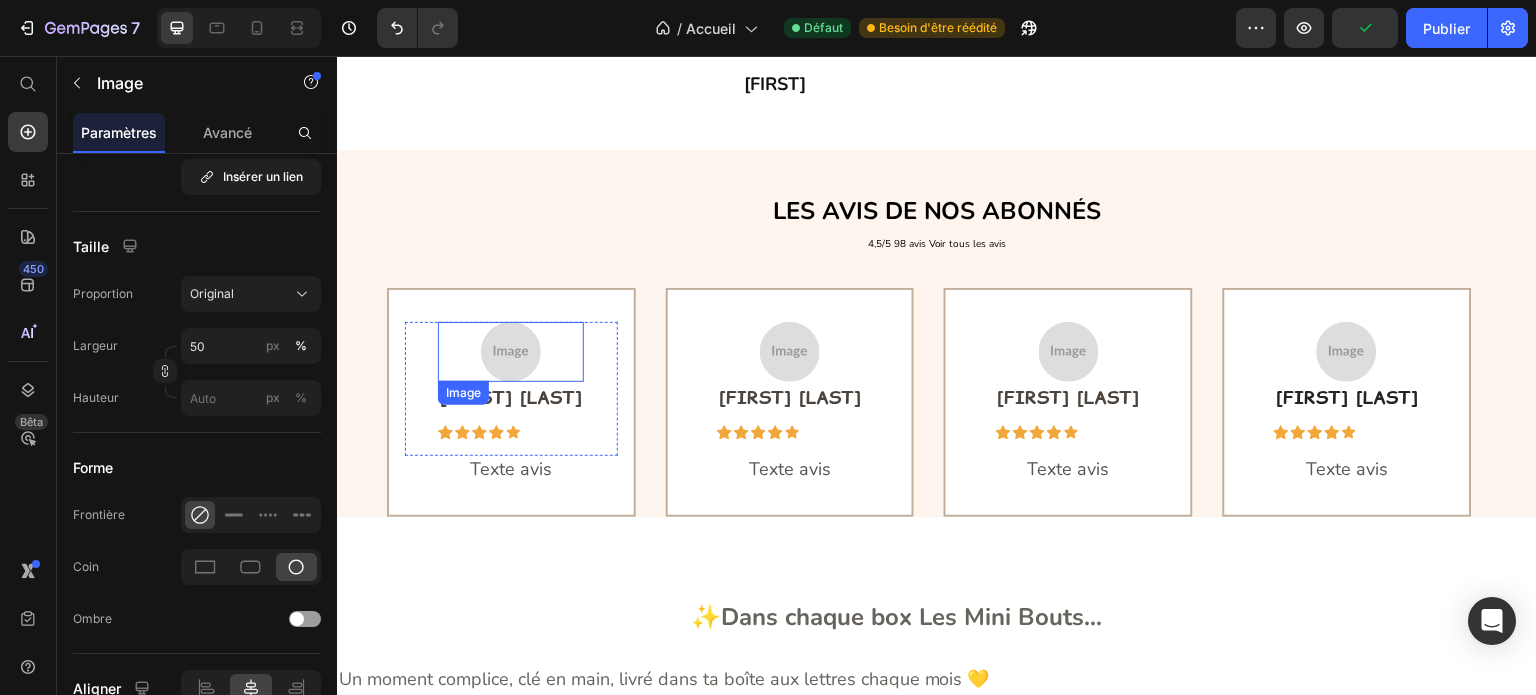 click at bounding box center [511, 352] 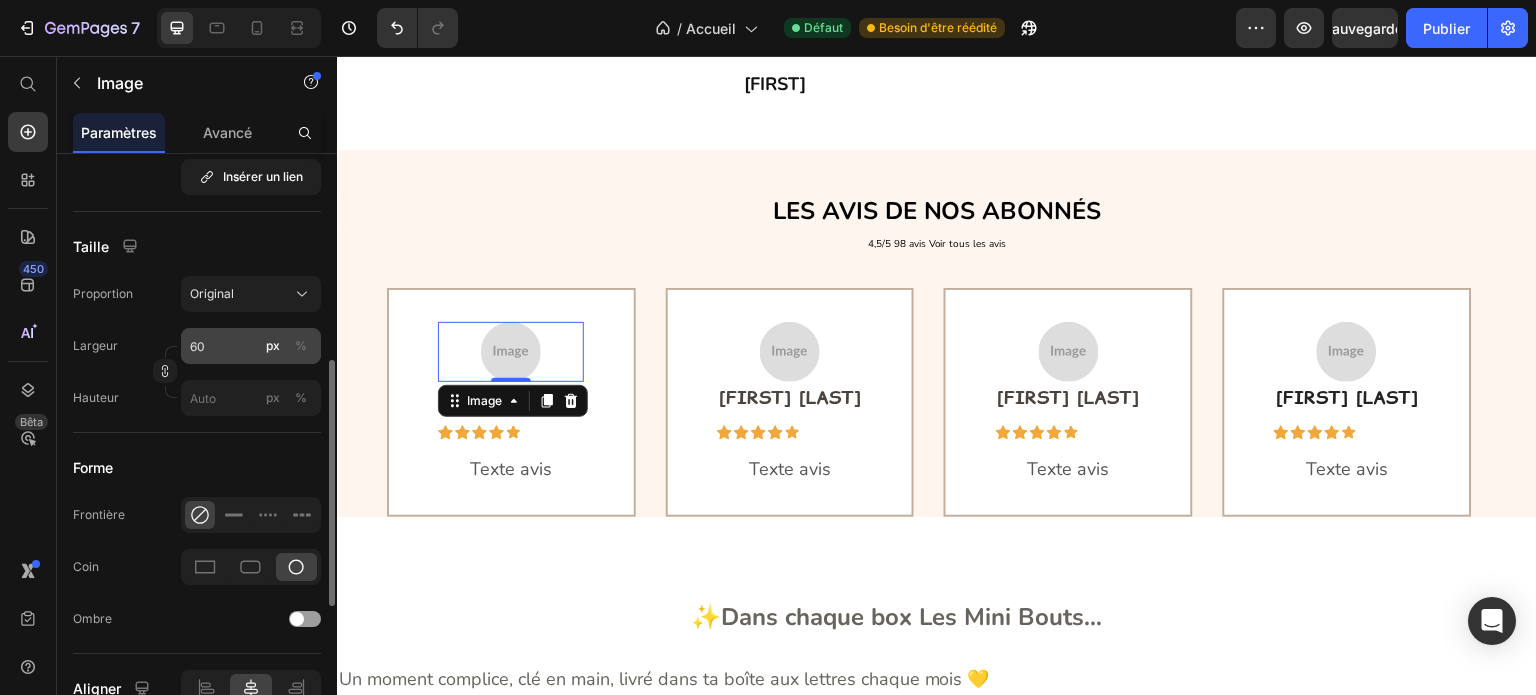 click on "%" at bounding box center (301, 345) 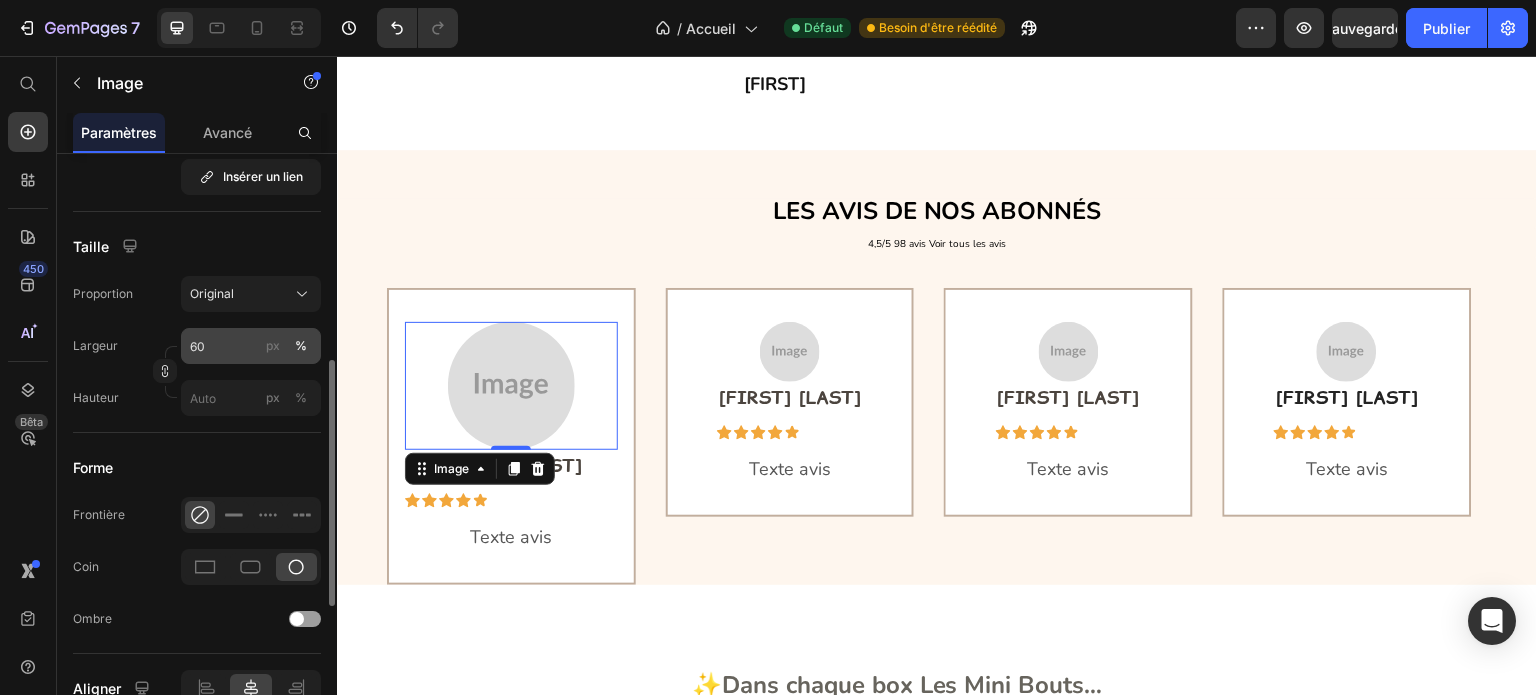 click on "px" at bounding box center (273, 345) 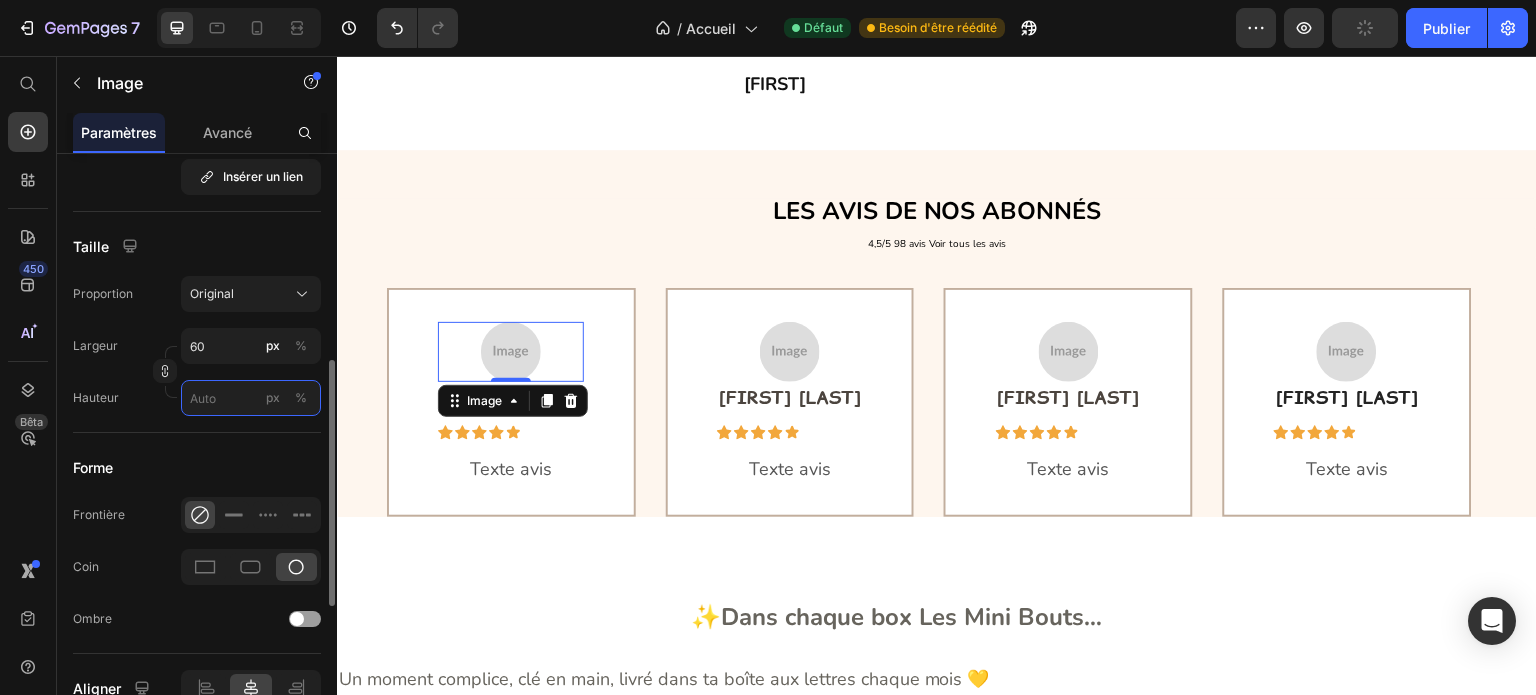 click on "px %" at bounding box center [251, 398] 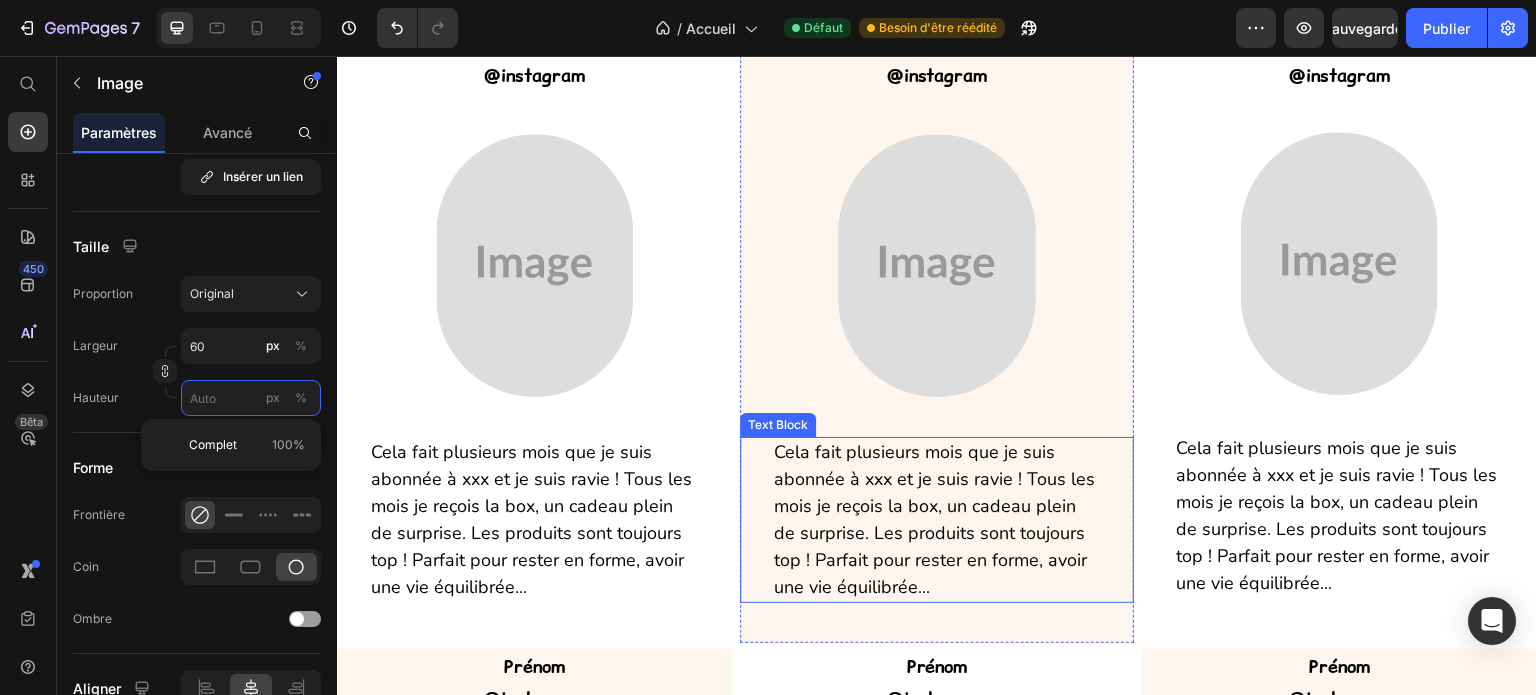 scroll, scrollTop: 4500, scrollLeft: 0, axis: vertical 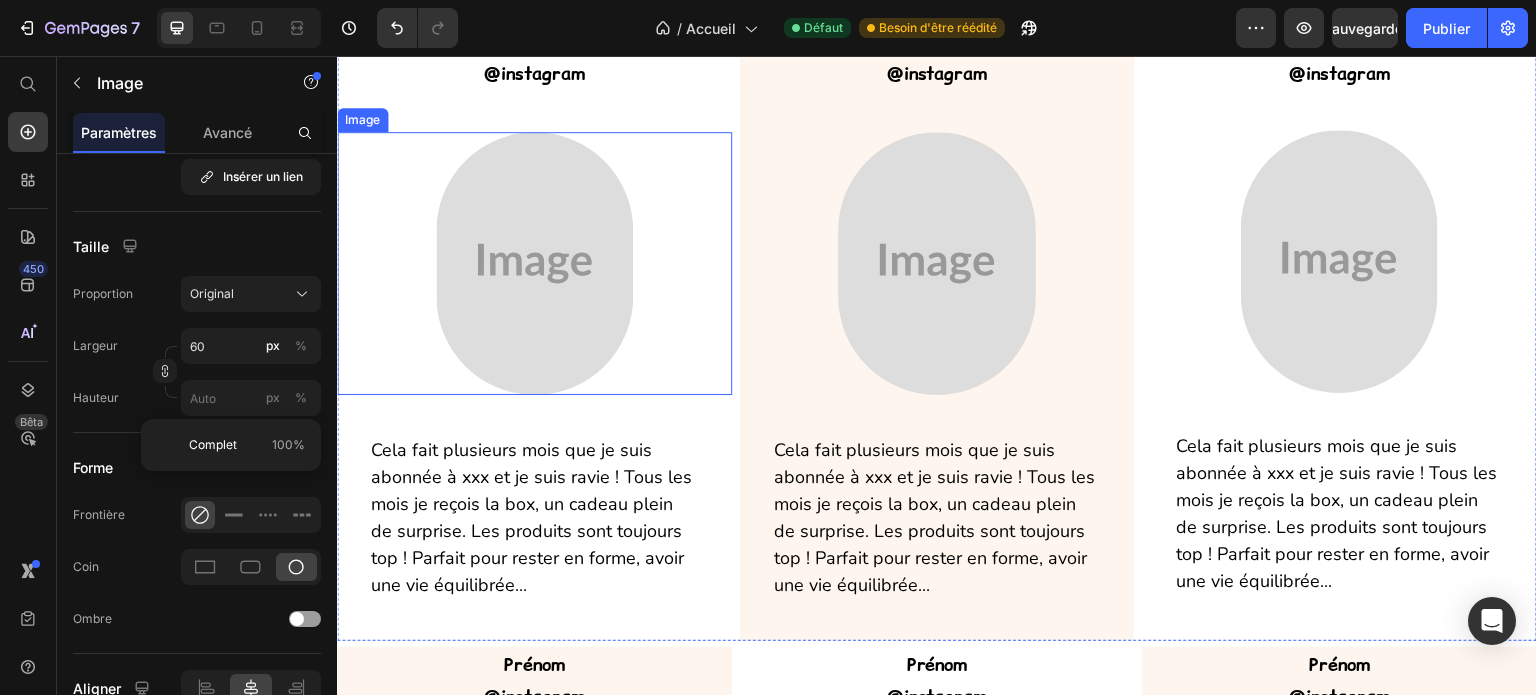 click at bounding box center [534, 263] 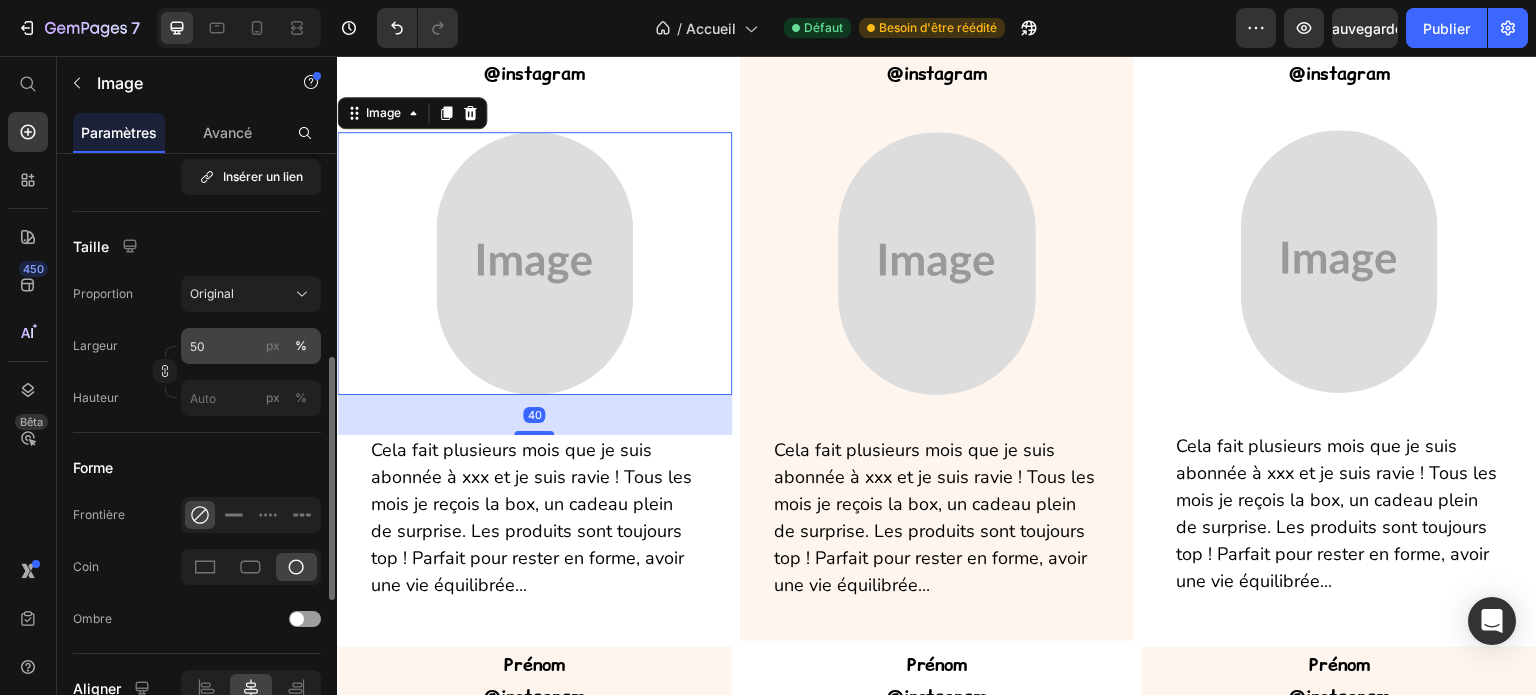click on "px" 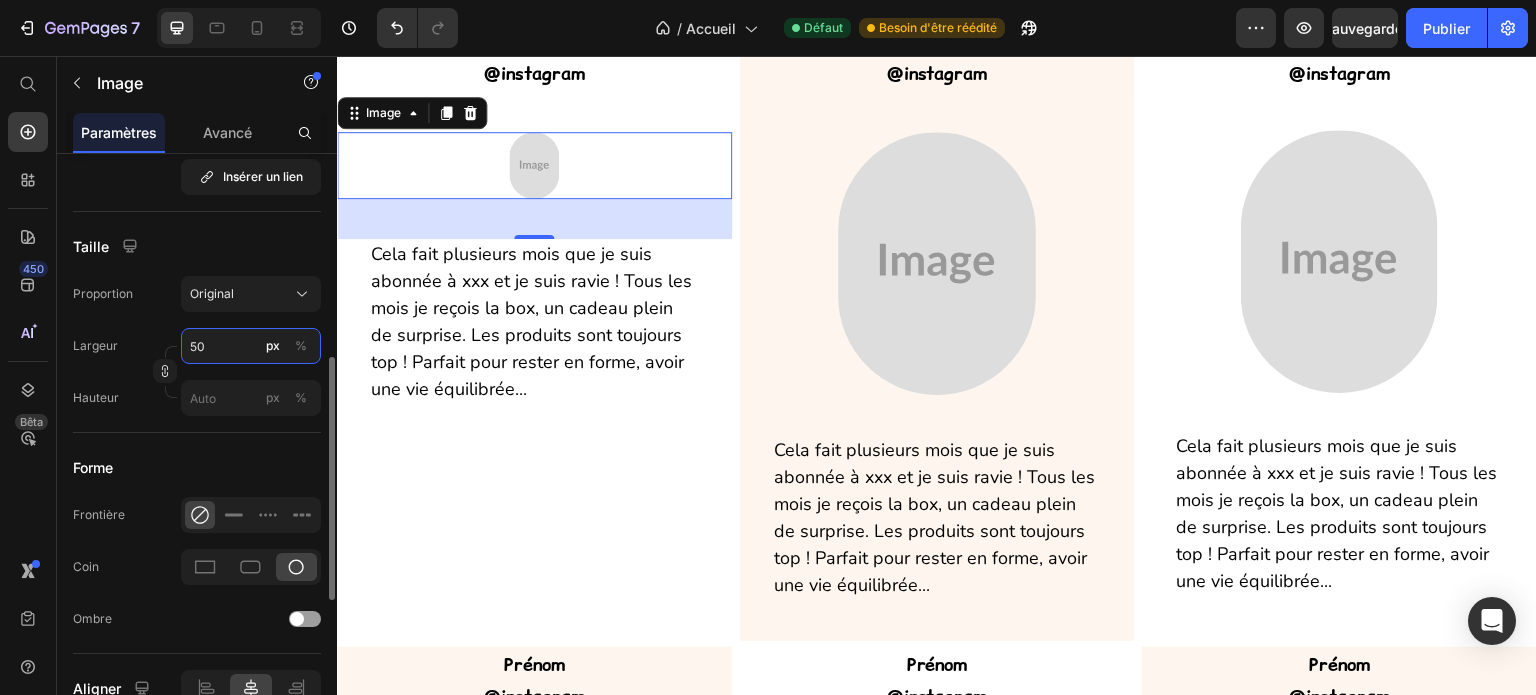 click on "50" at bounding box center (251, 346) 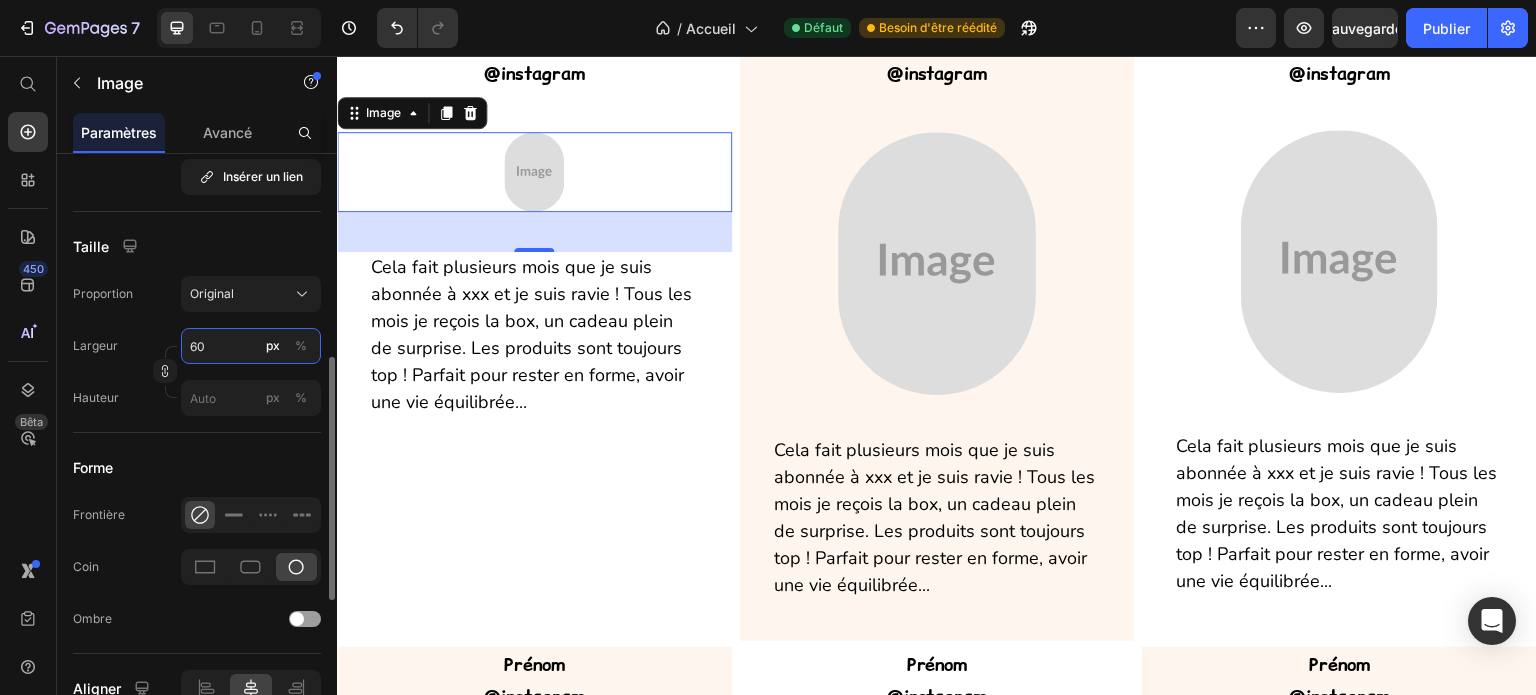 type on "6" 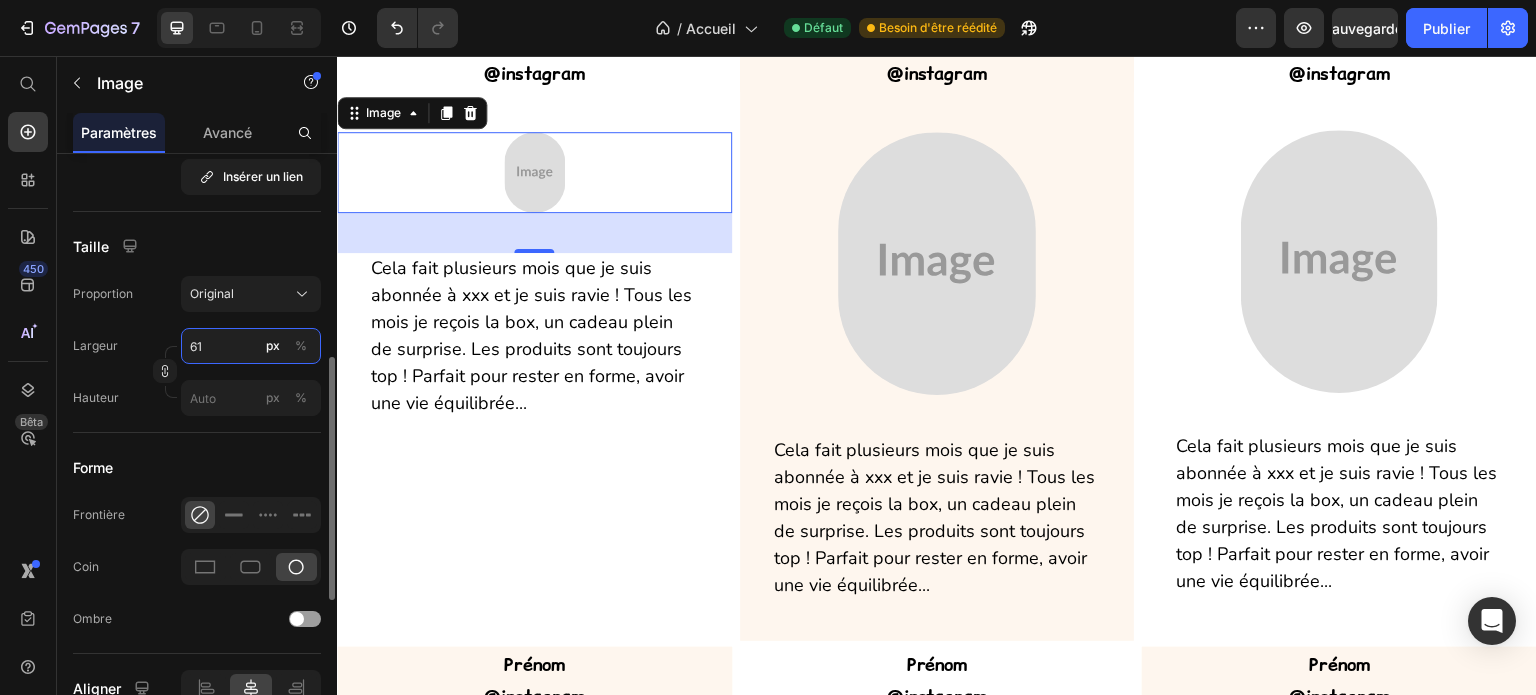 type on "6" 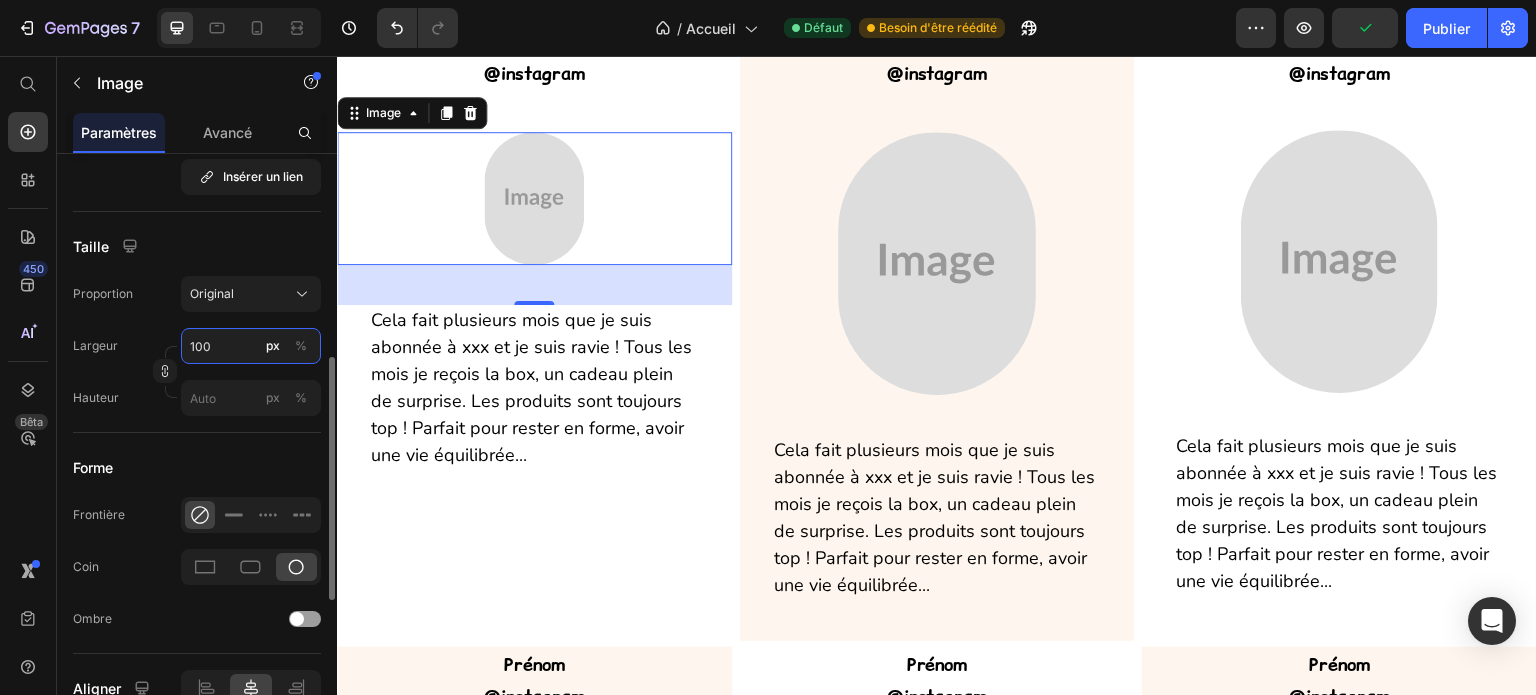 click on "100" at bounding box center [251, 346] 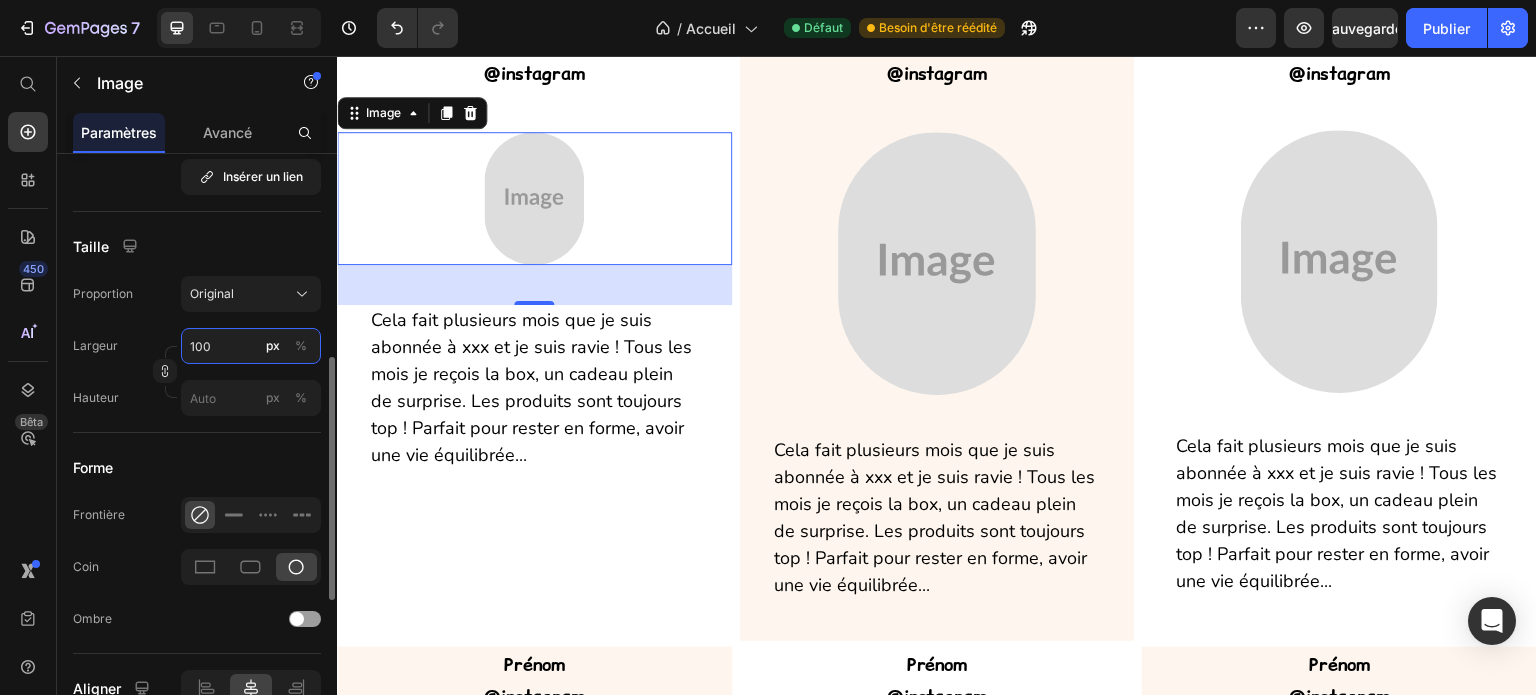 drag, startPoint x: 224, startPoint y: 341, endPoint x: 189, endPoint y: 342, distance: 35.014282 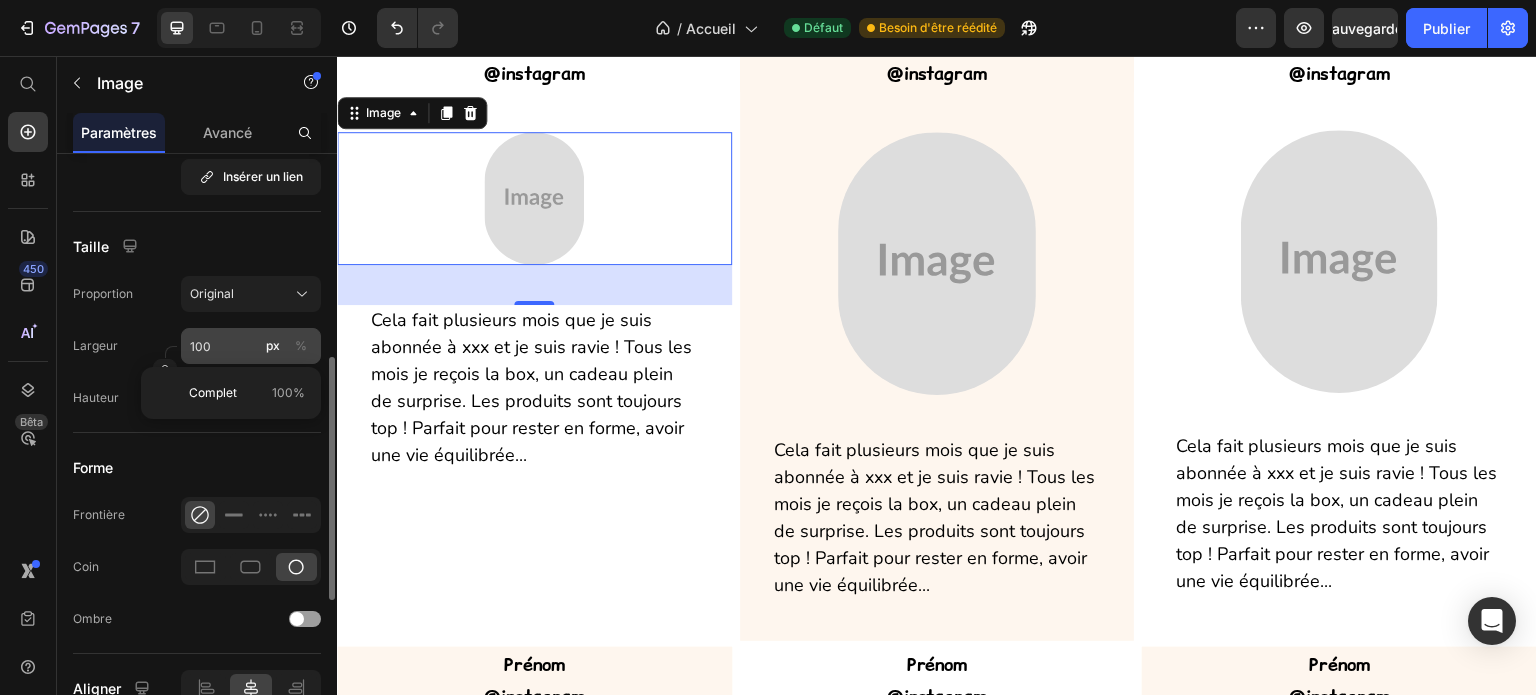 click on "%" at bounding box center (301, 345) 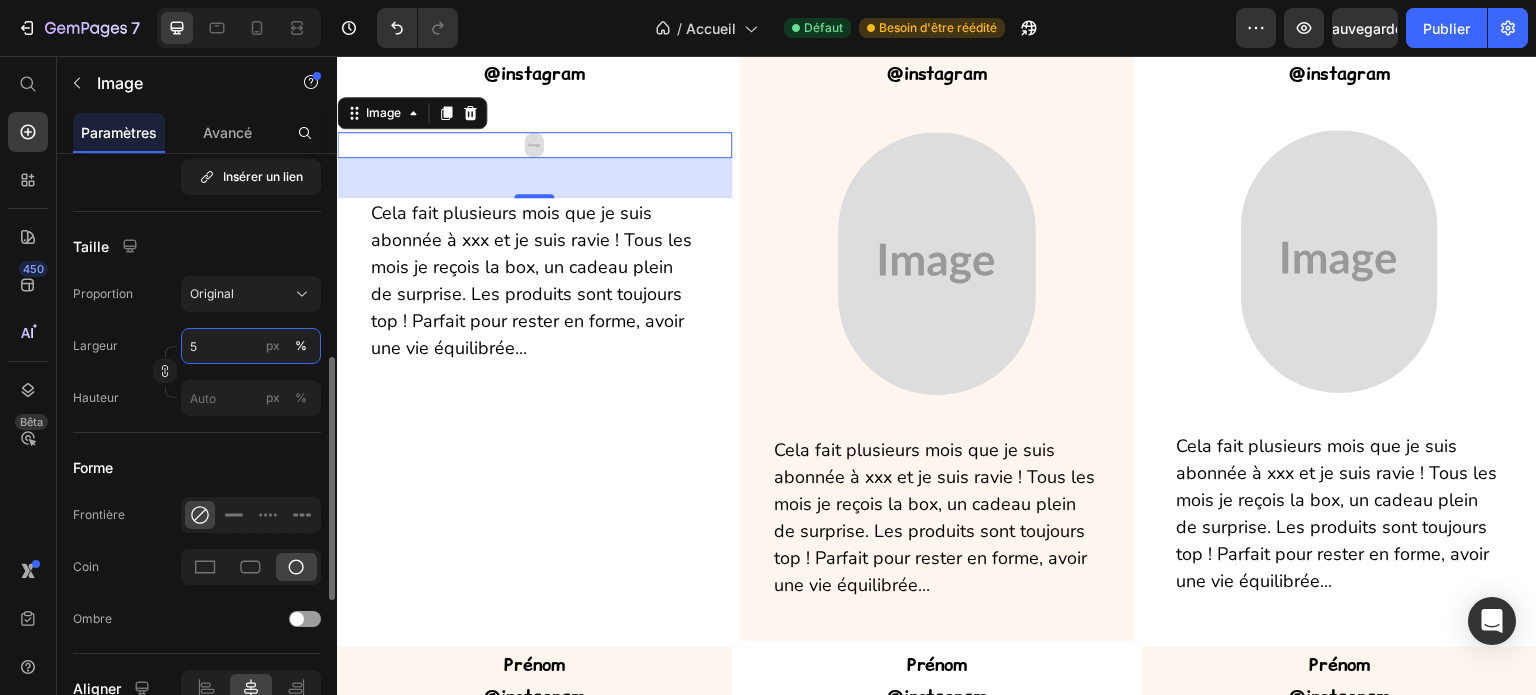 type on "50" 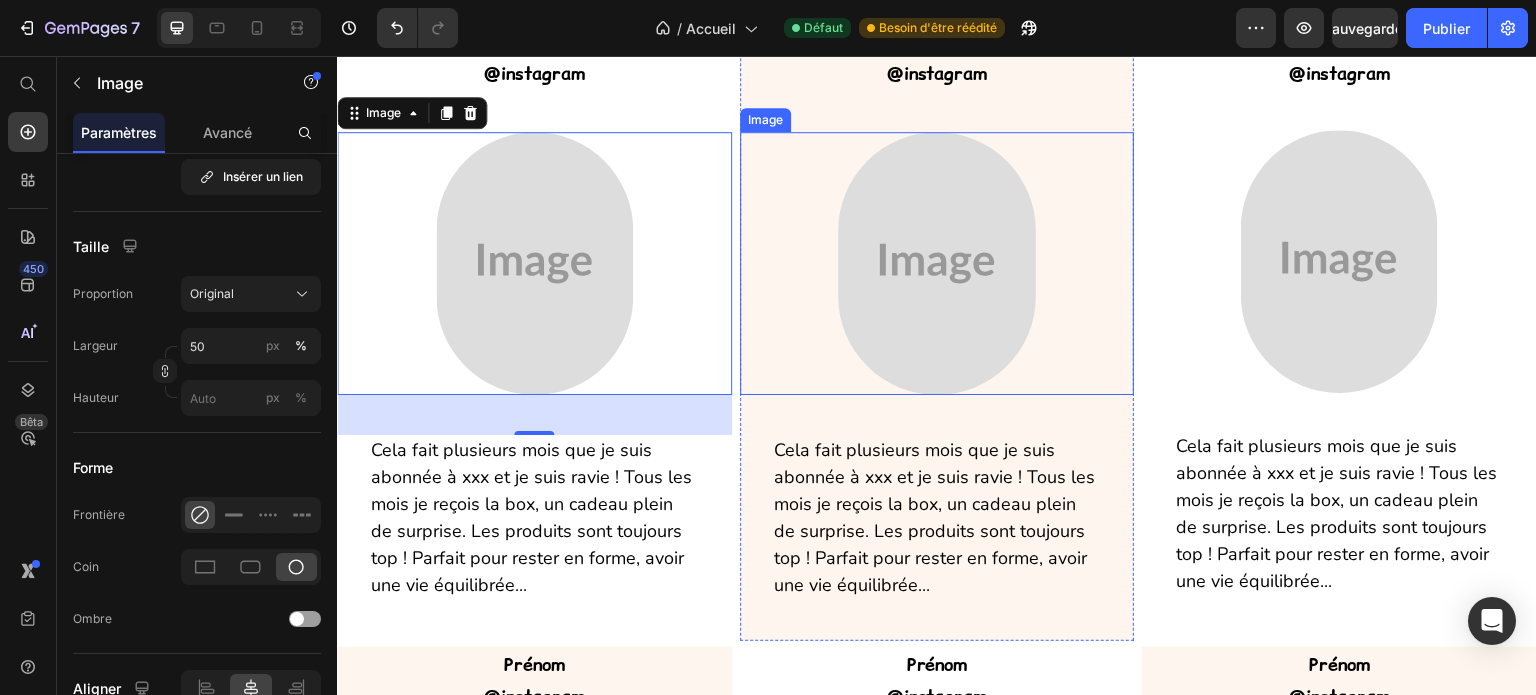 click at bounding box center (937, 263) 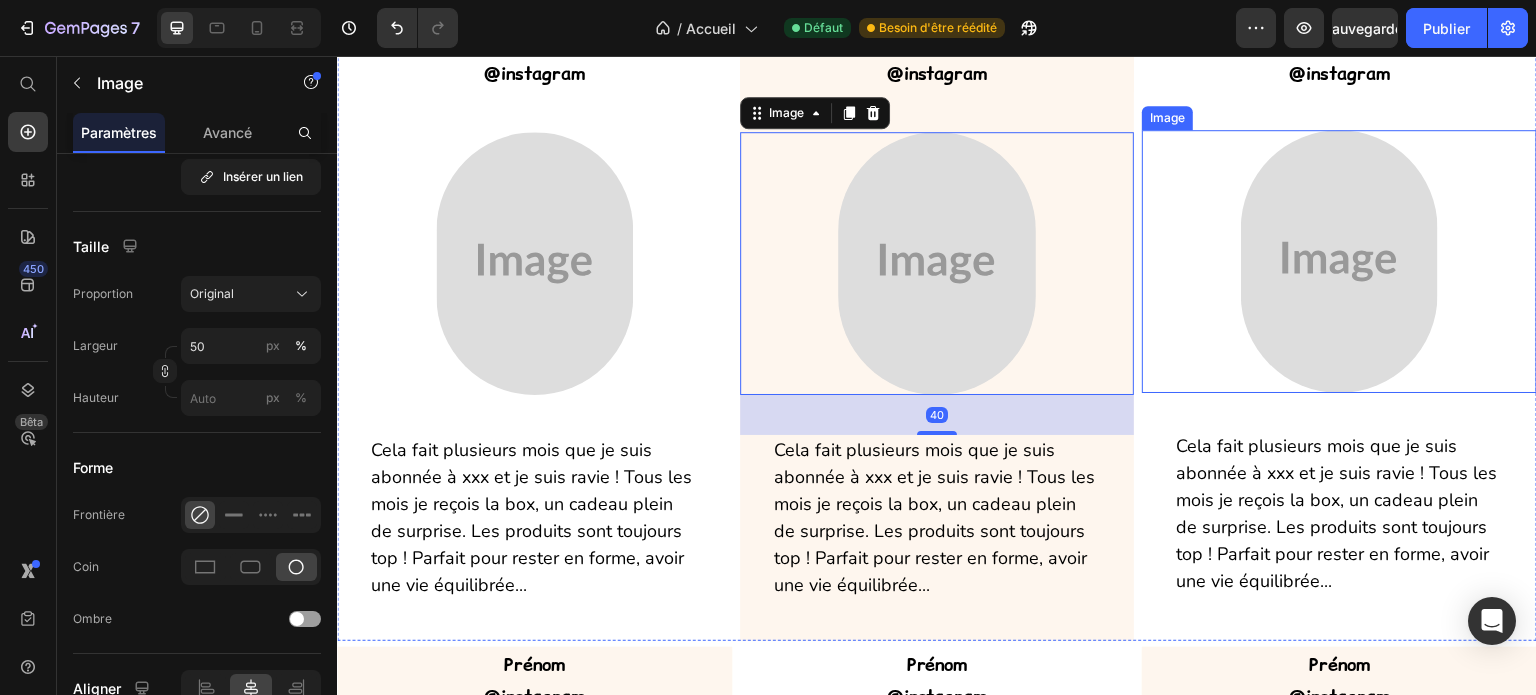 click at bounding box center (1339, 261) 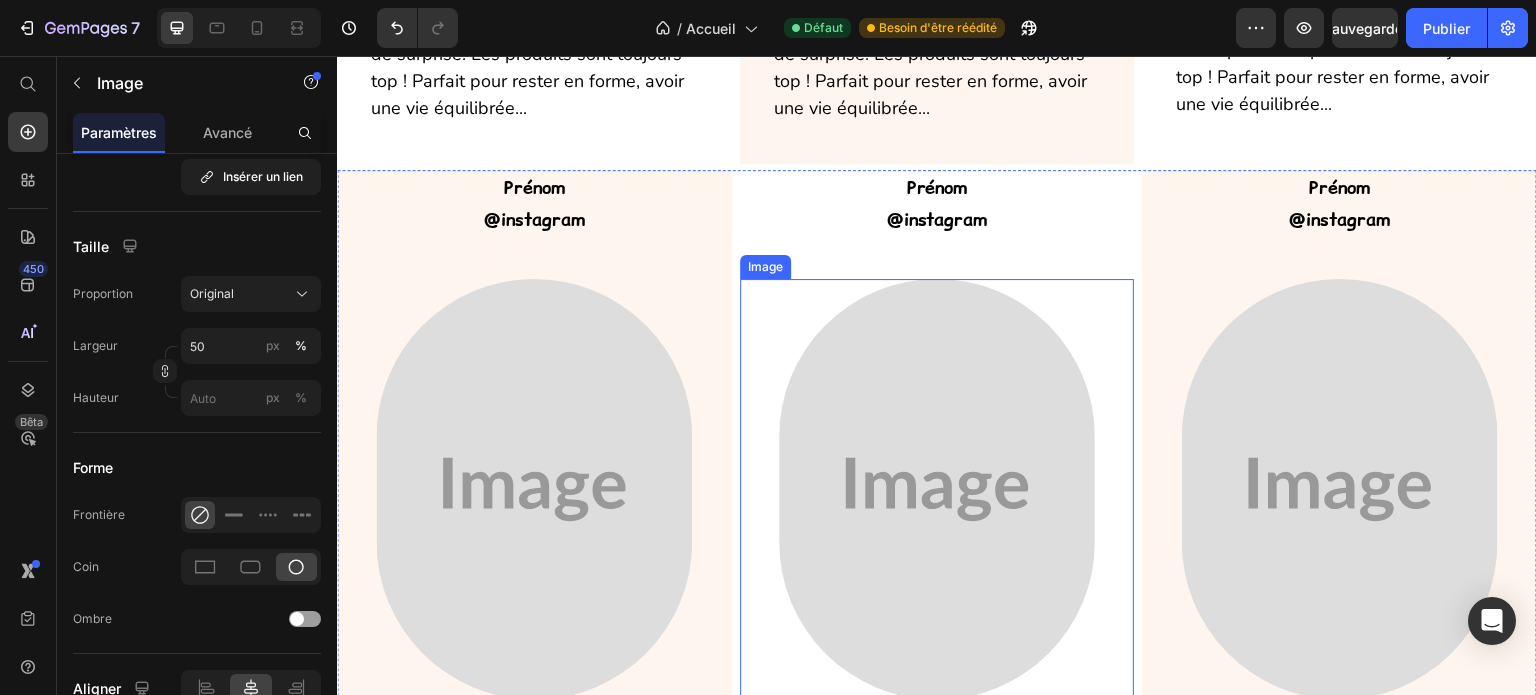 scroll, scrollTop: 5000, scrollLeft: 0, axis: vertical 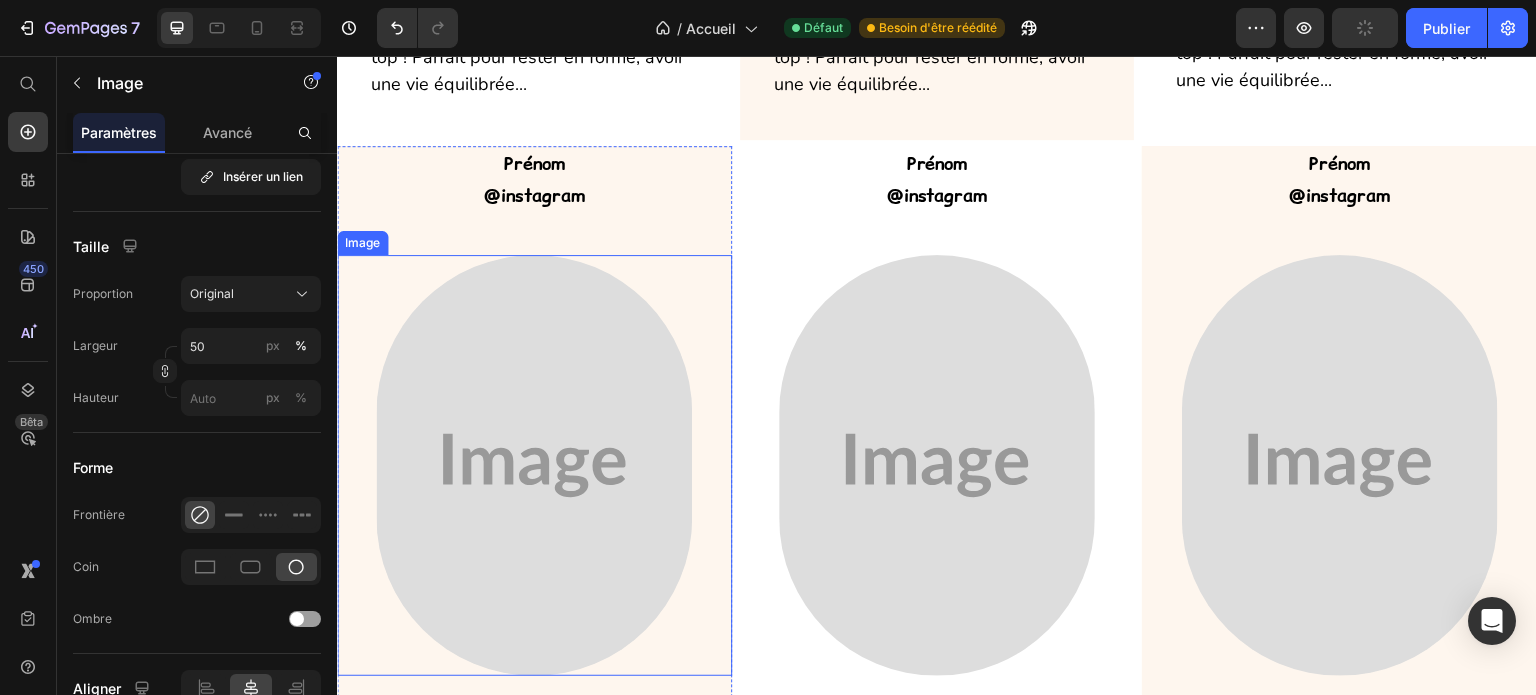 click at bounding box center [534, 465] 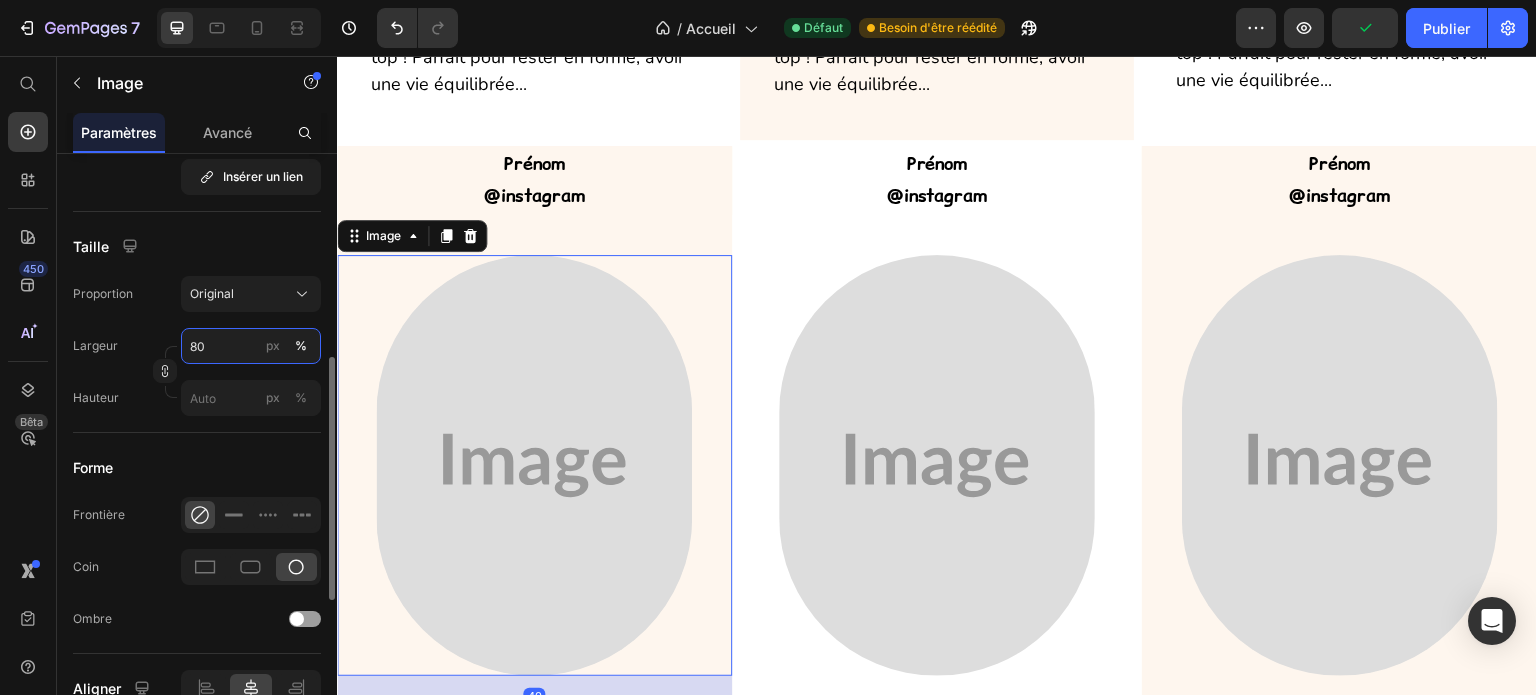 click on "80" at bounding box center [251, 346] 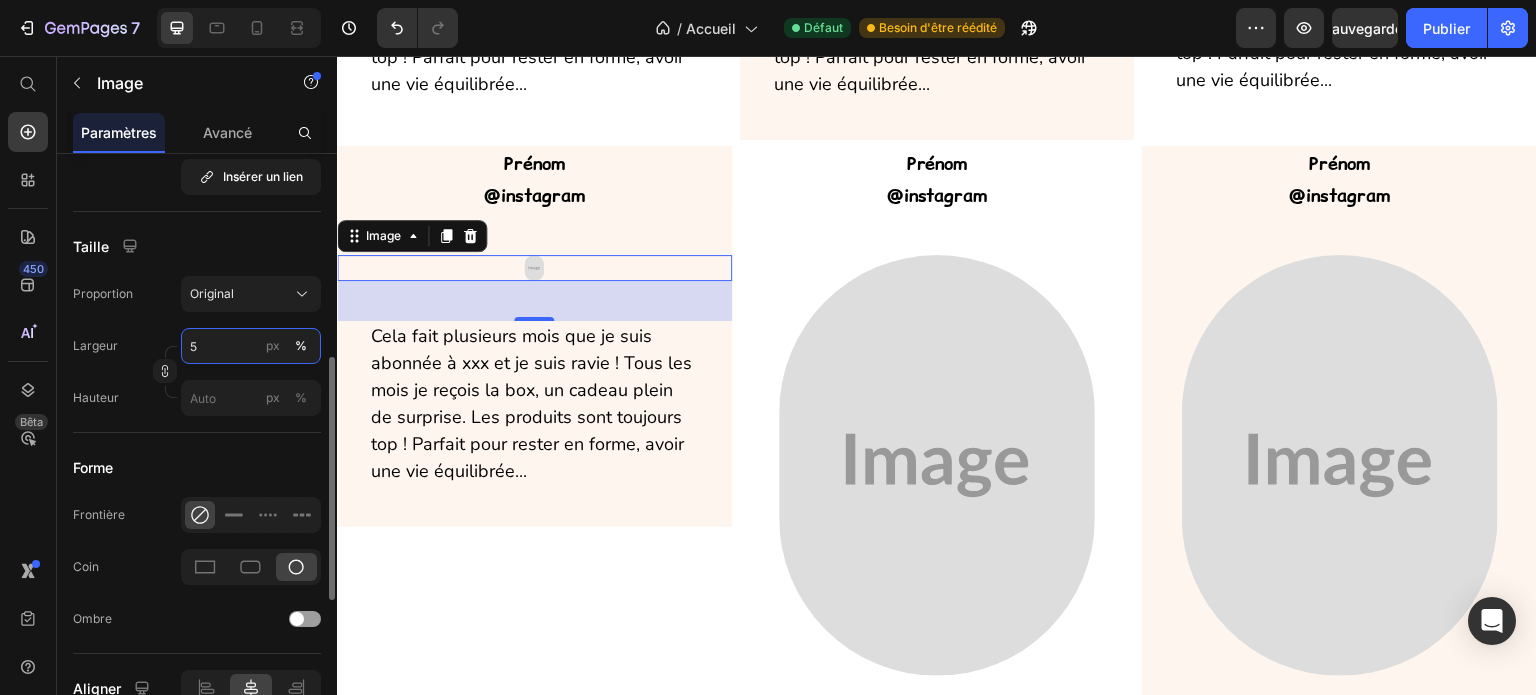 type on "50" 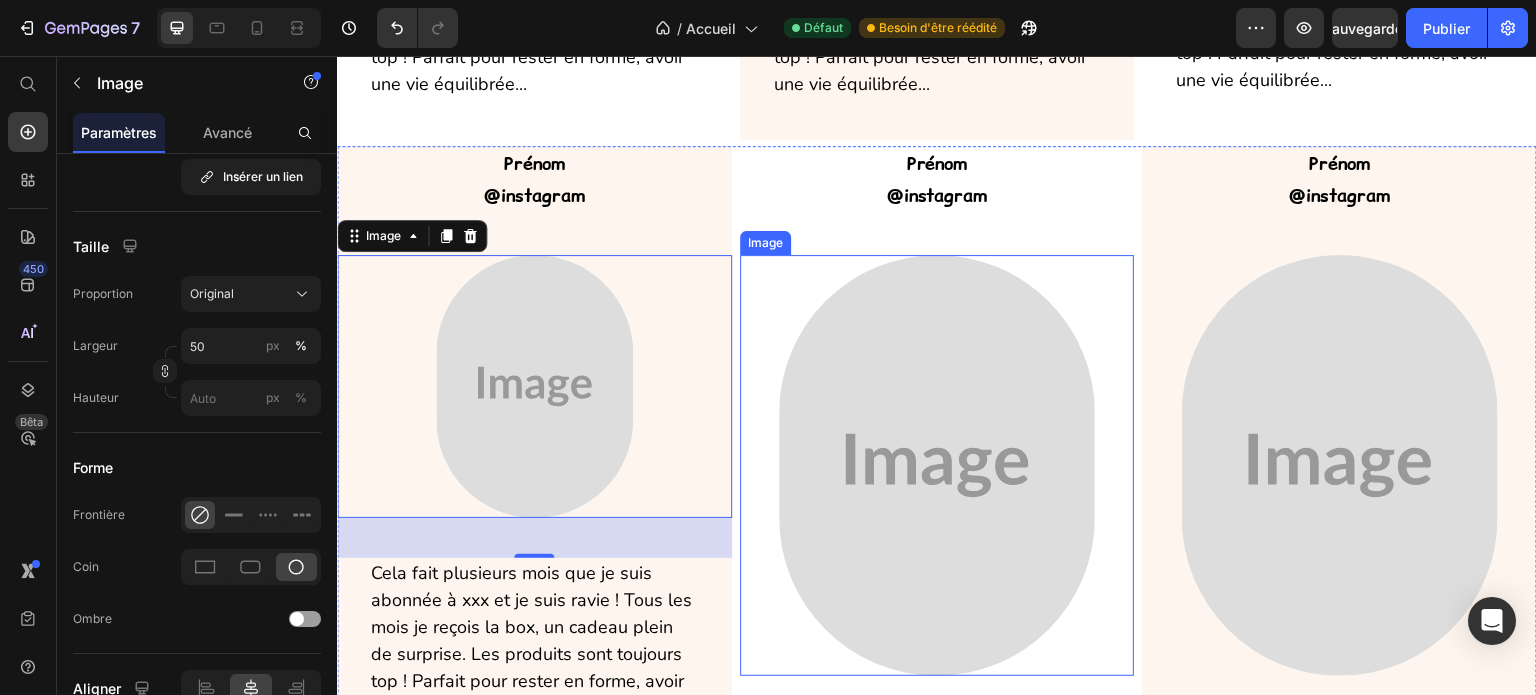 click at bounding box center (937, 465) 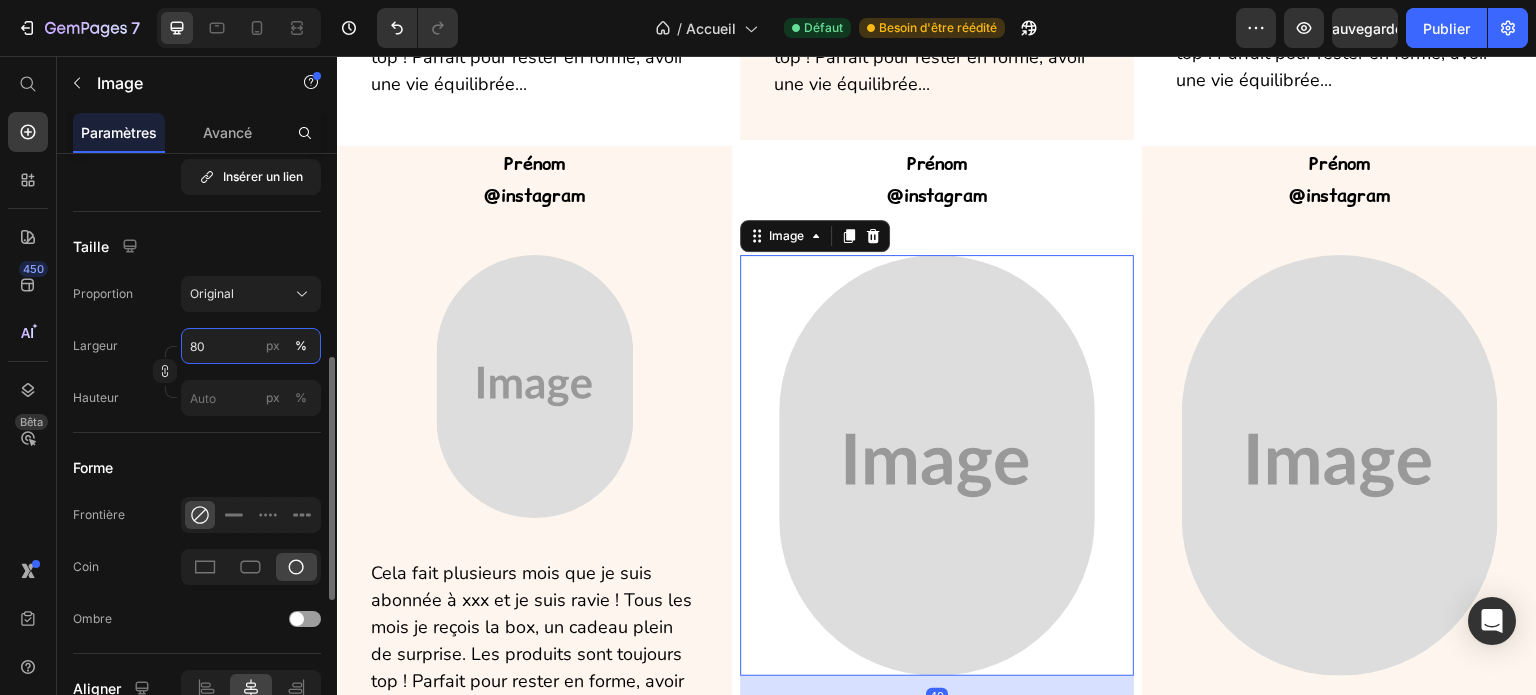 click on "80" at bounding box center [251, 346] 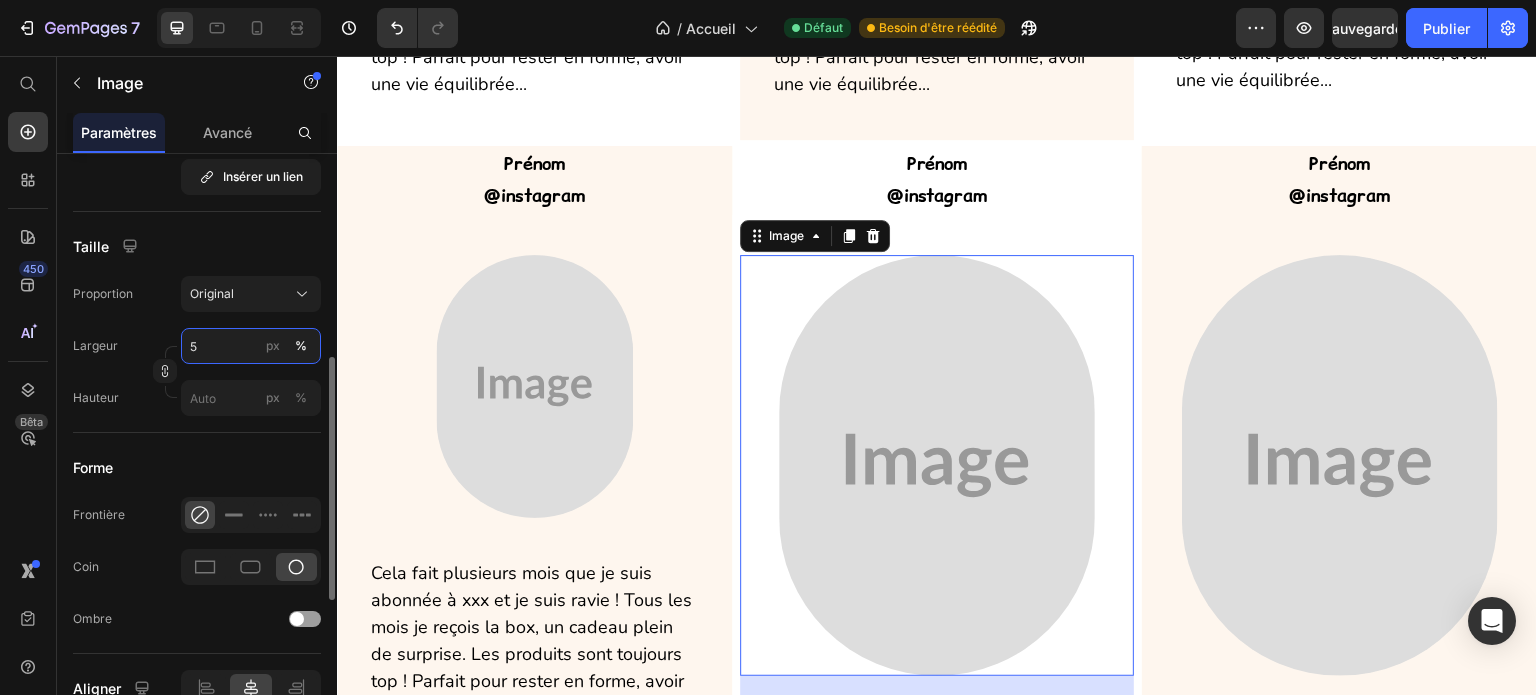 type on "50" 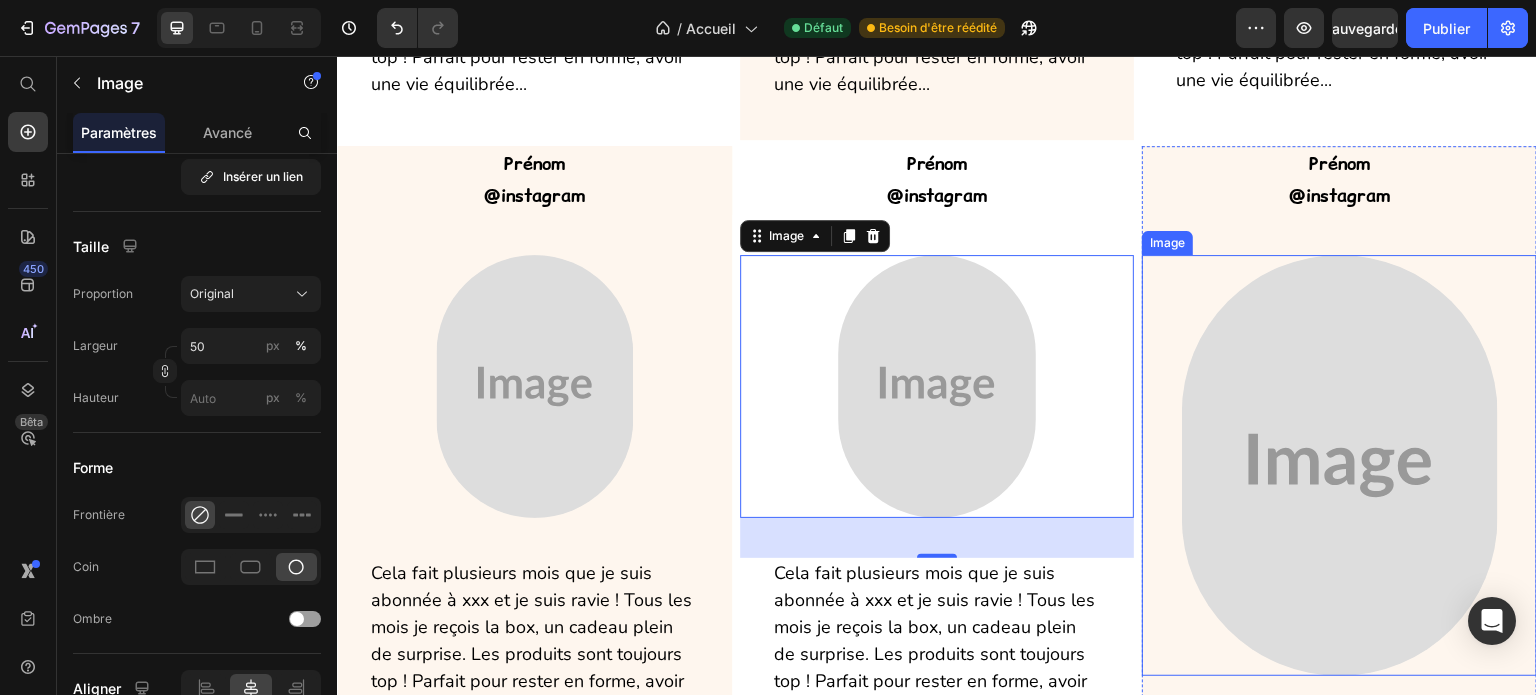 click at bounding box center [1339, 465] 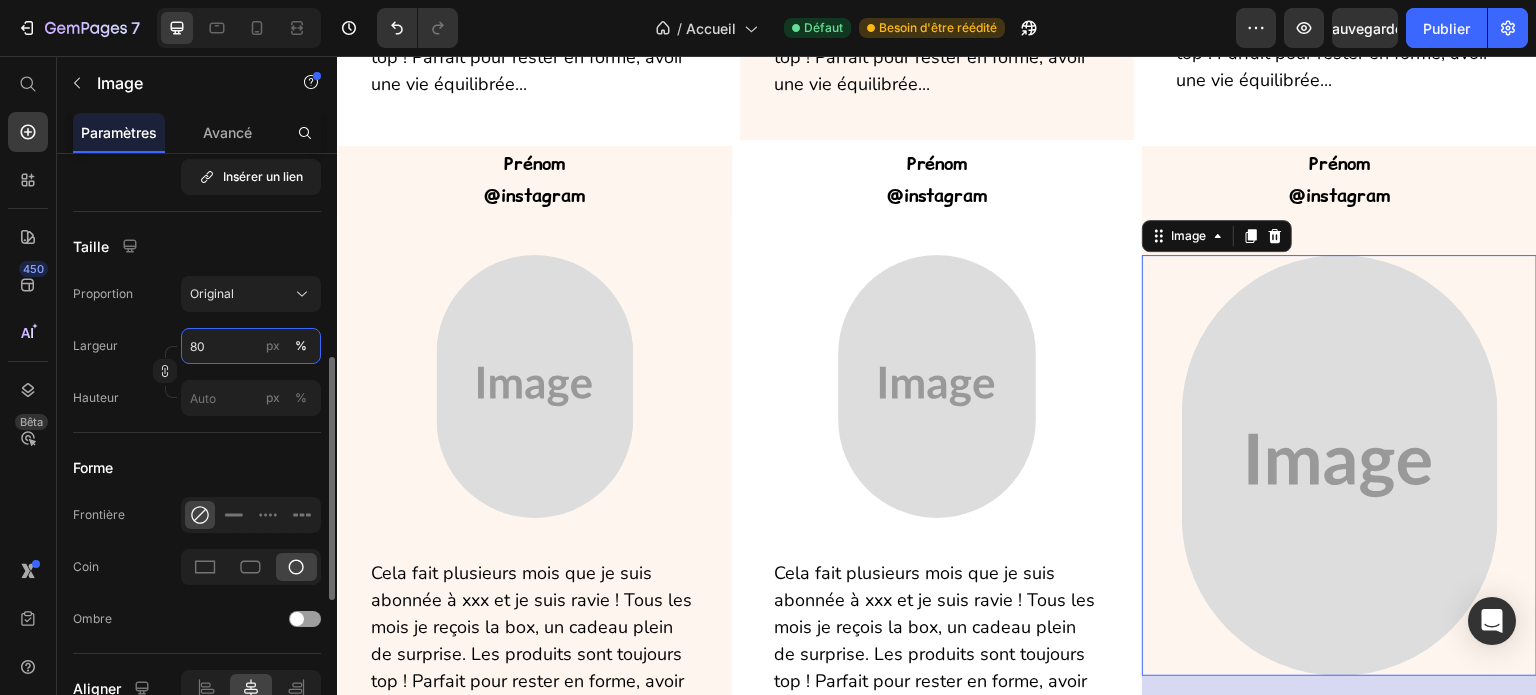 click on "80" at bounding box center [251, 346] 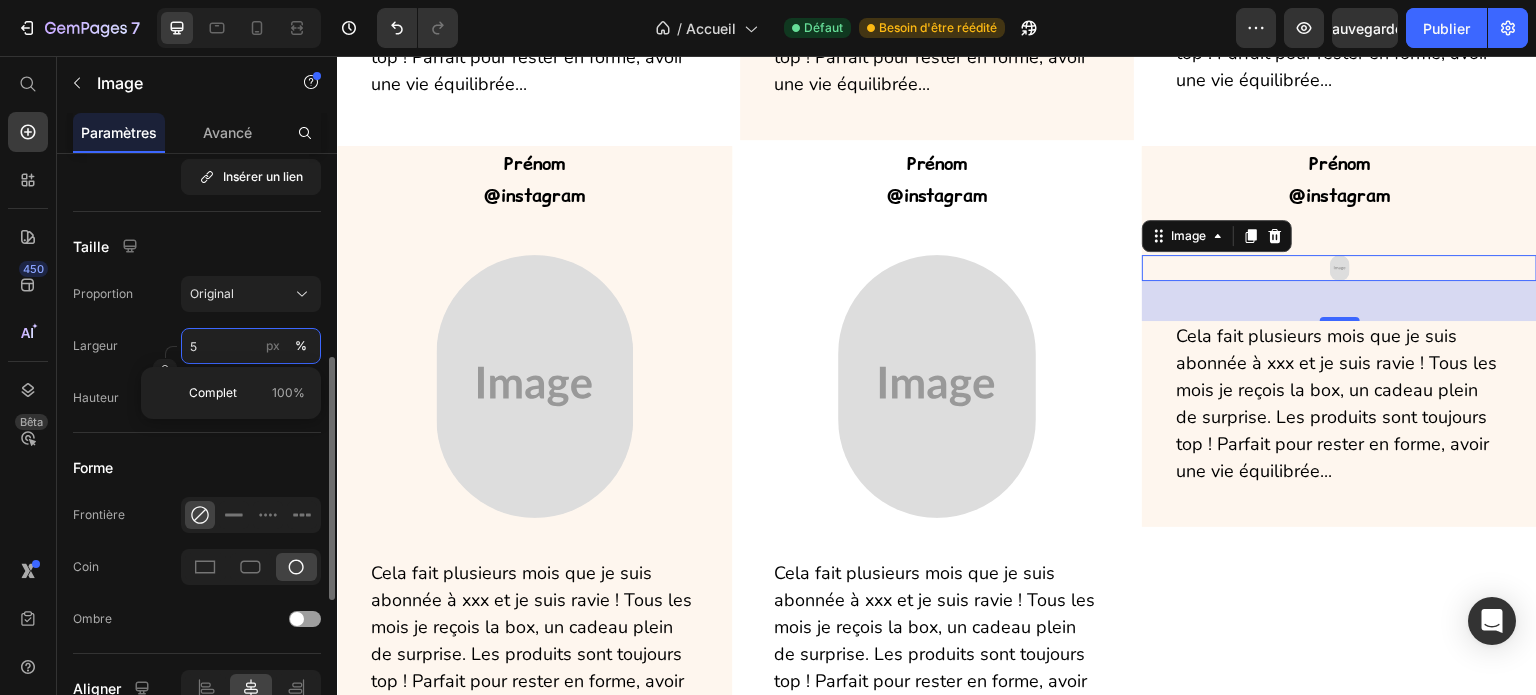 type on "50" 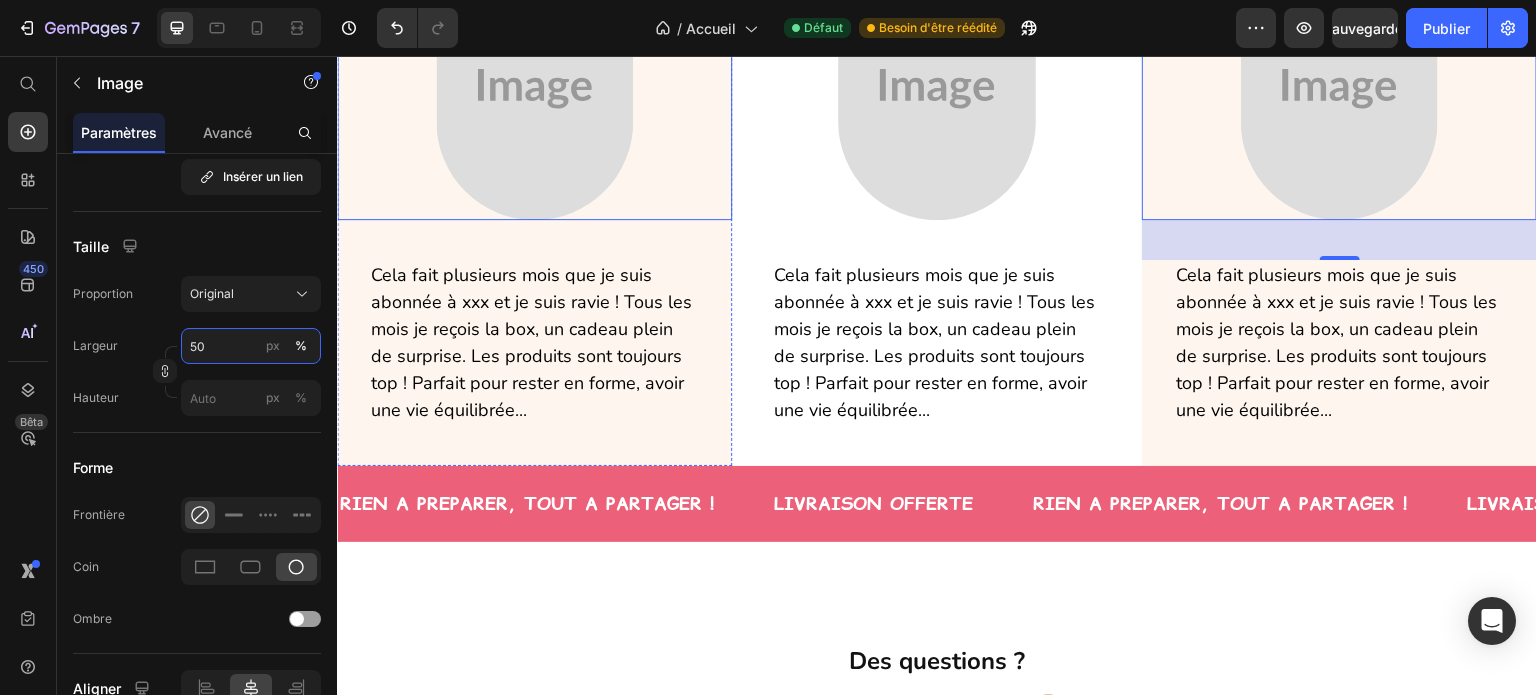 scroll, scrollTop: 5400, scrollLeft: 0, axis: vertical 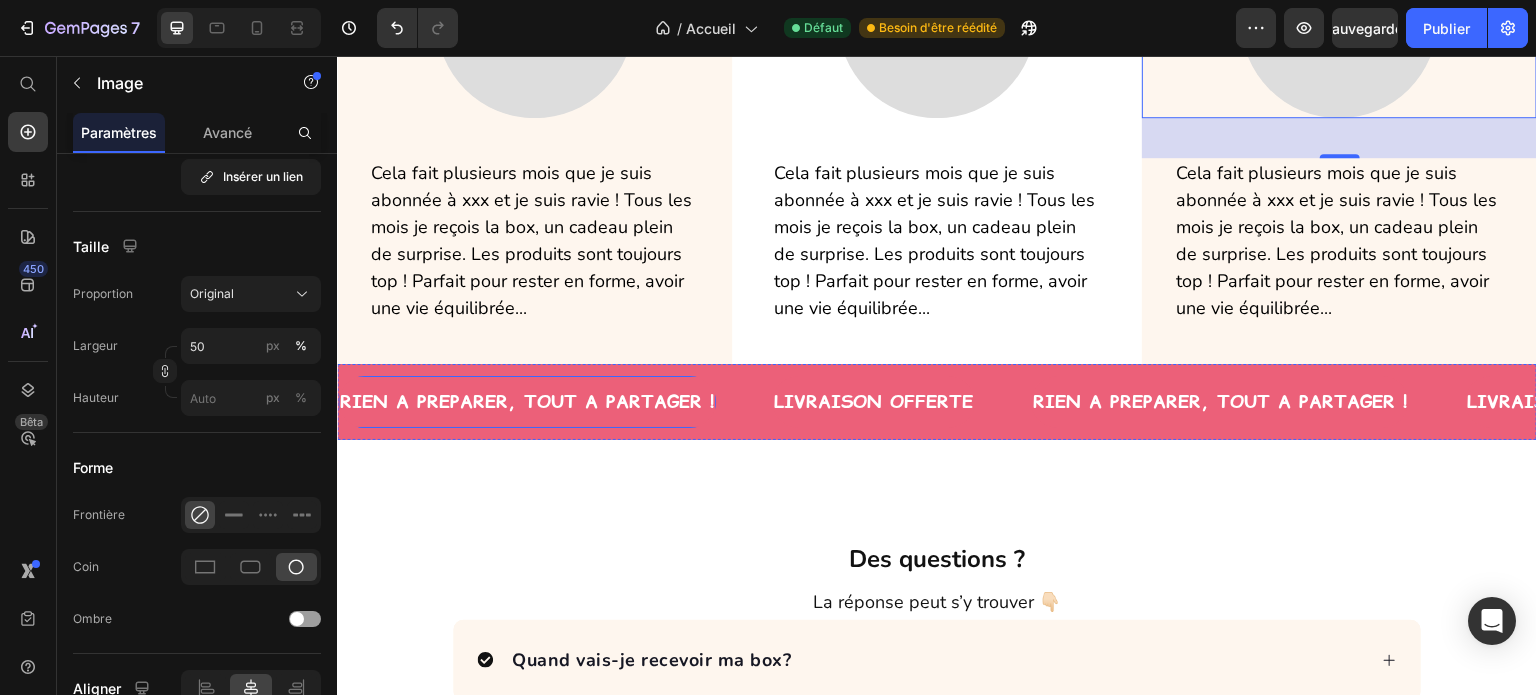 click on "RIEN A PREPARER, TOUT A PARTAGER !  Text" at bounding box center (527, 402) 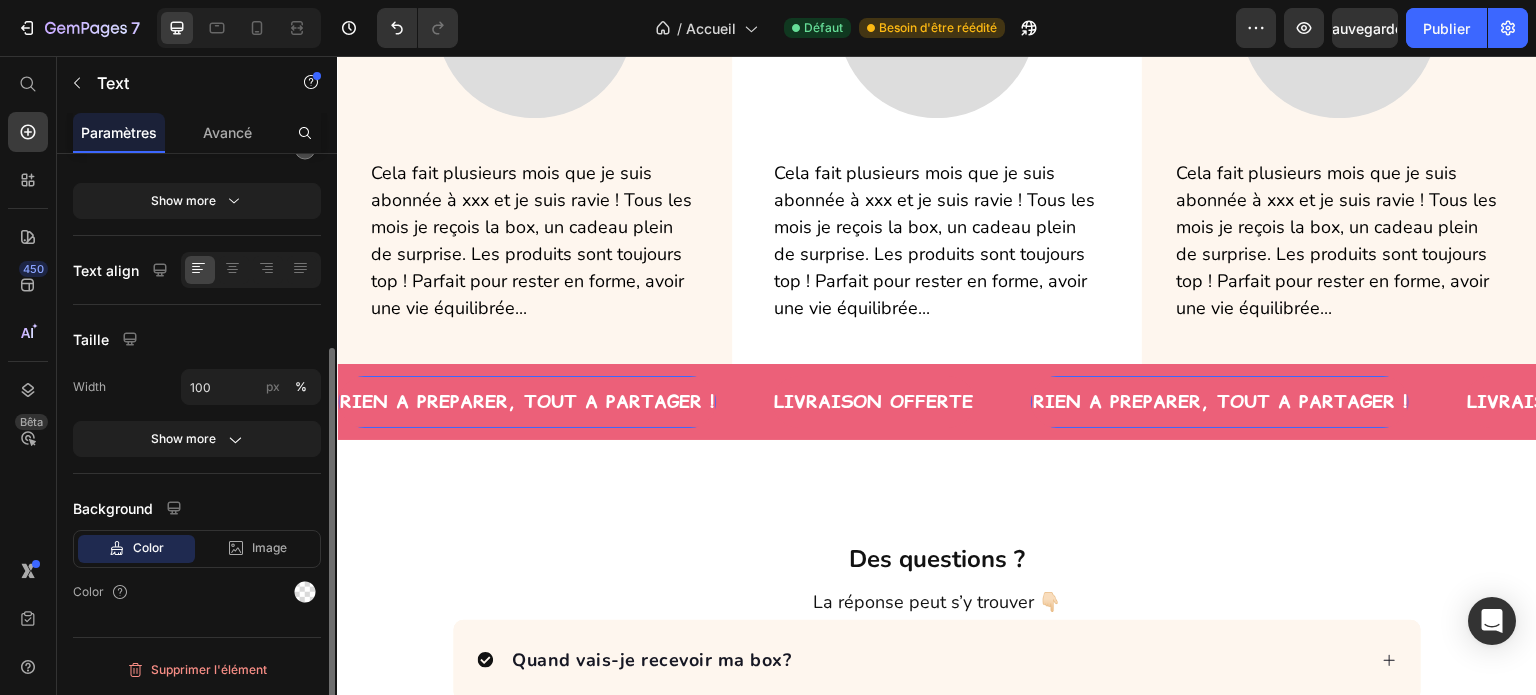 scroll, scrollTop: 0, scrollLeft: 0, axis: both 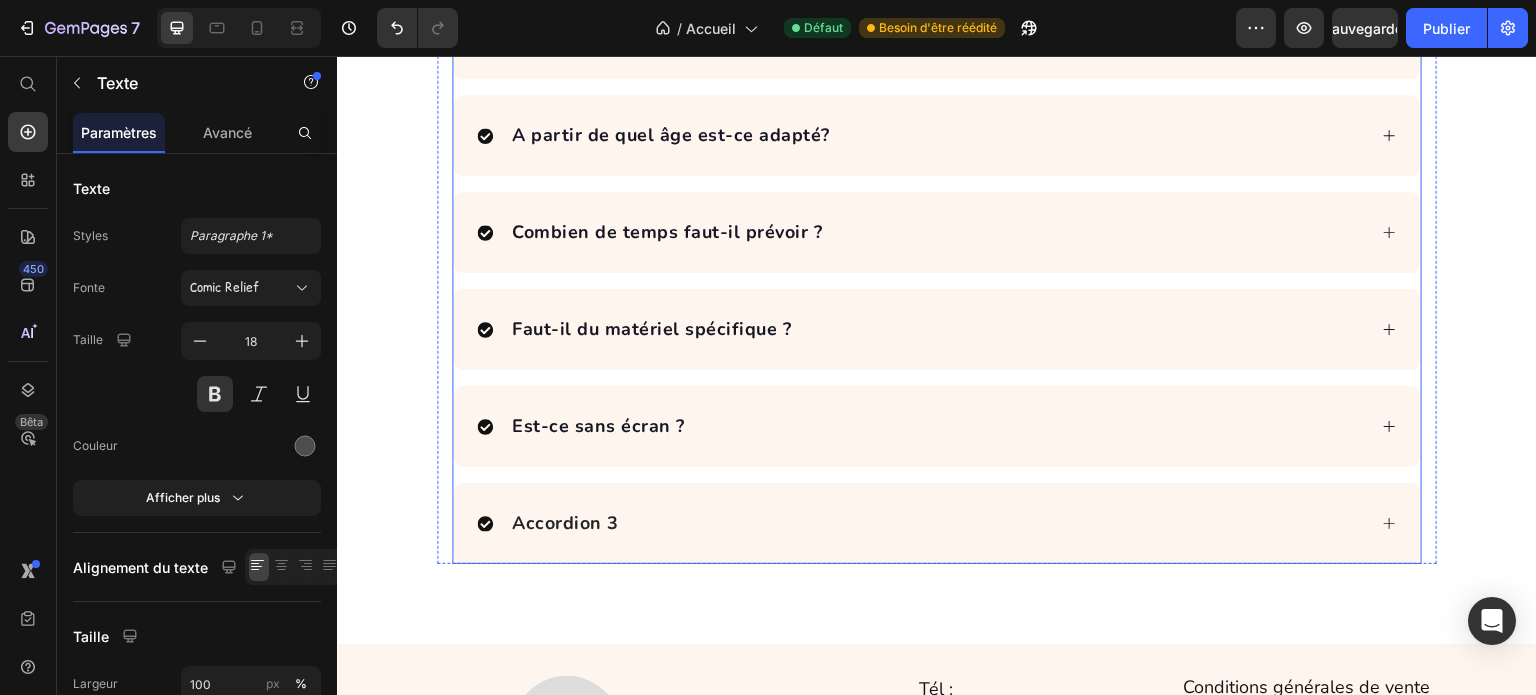click on "Accordion 3" at bounding box center [921, 523] 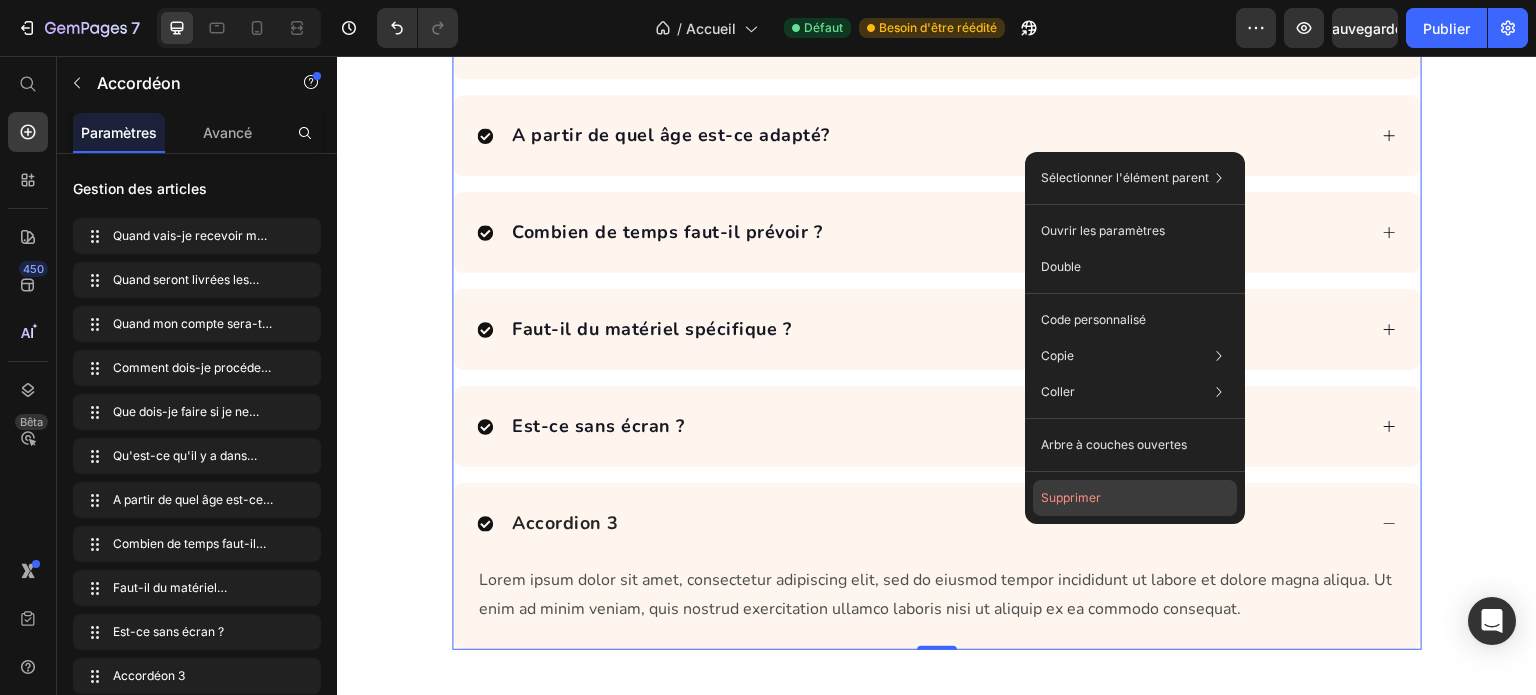 click on "Supprimer" at bounding box center (1071, 497) 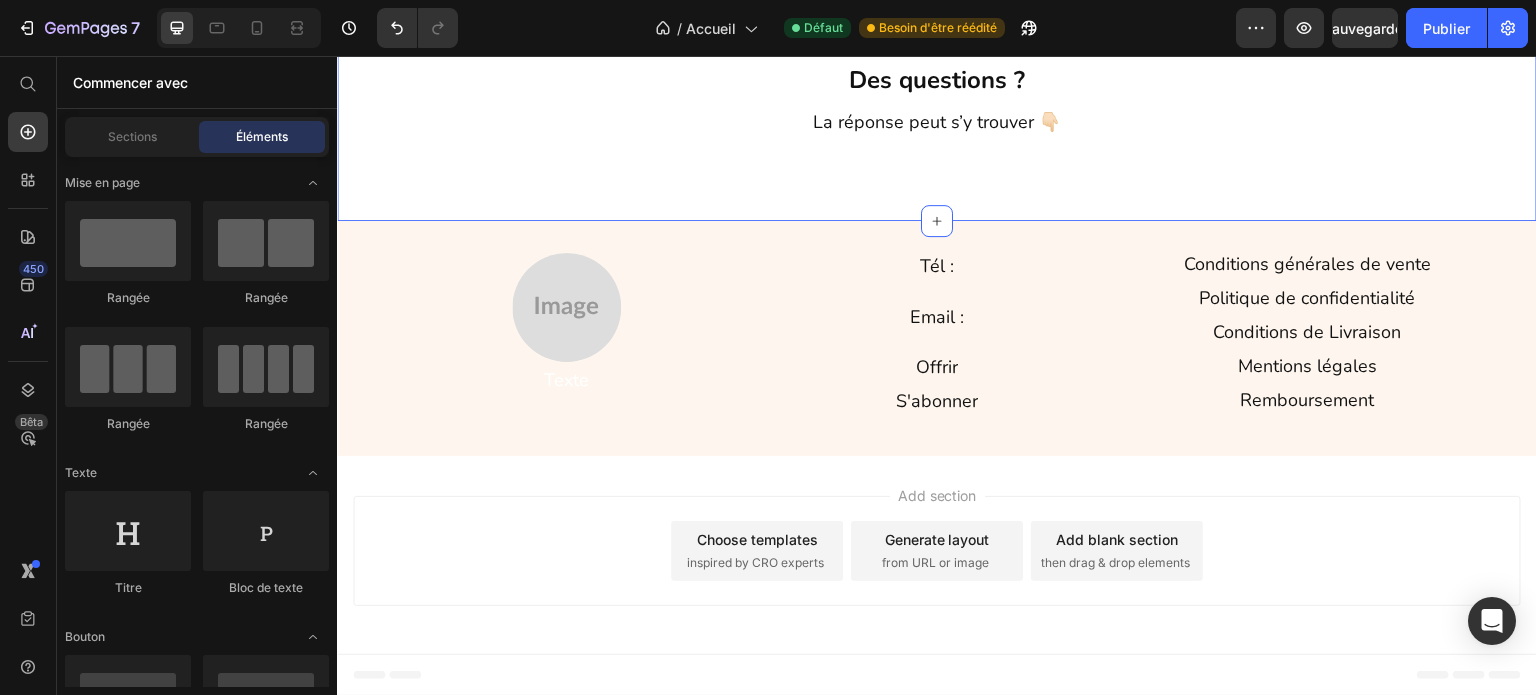 scroll, scrollTop: 5372, scrollLeft: 0, axis: vertical 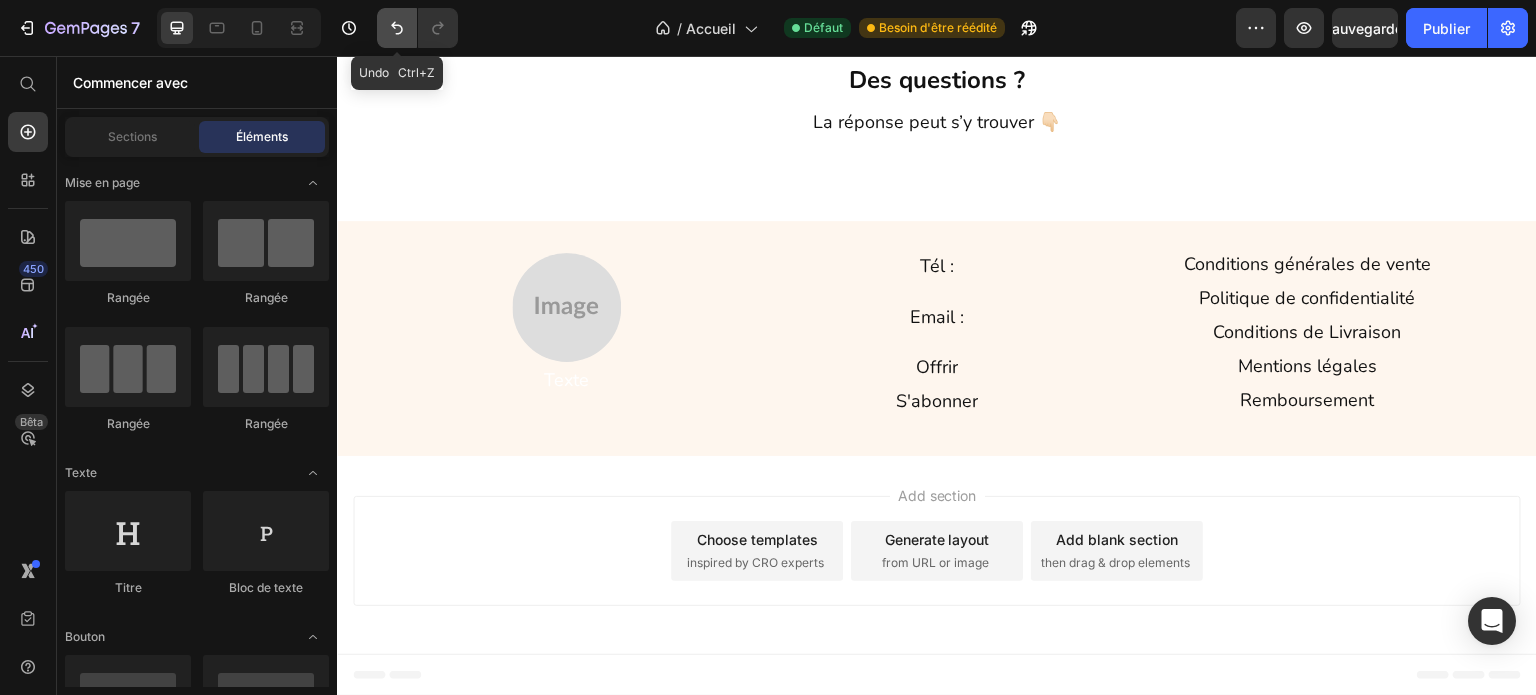 click 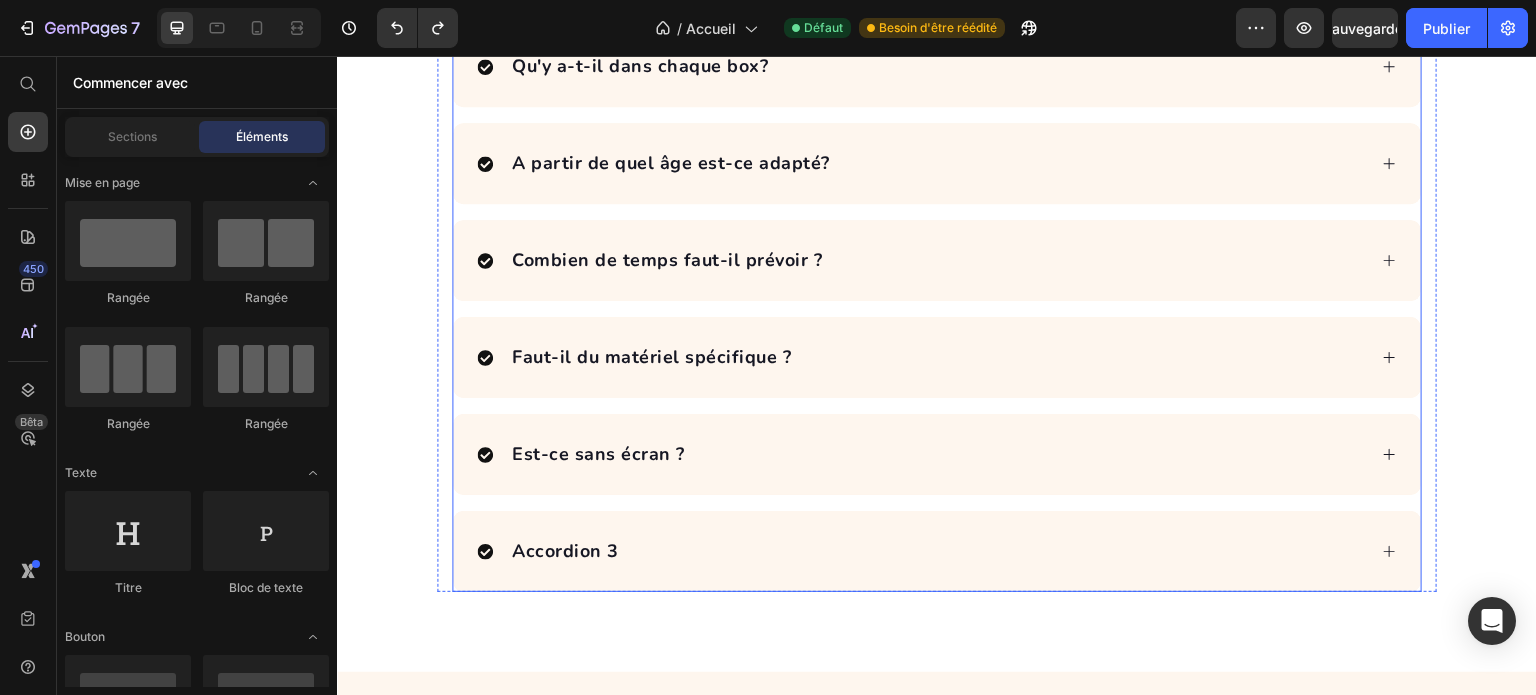 scroll, scrollTop: 6572, scrollLeft: 0, axis: vertical 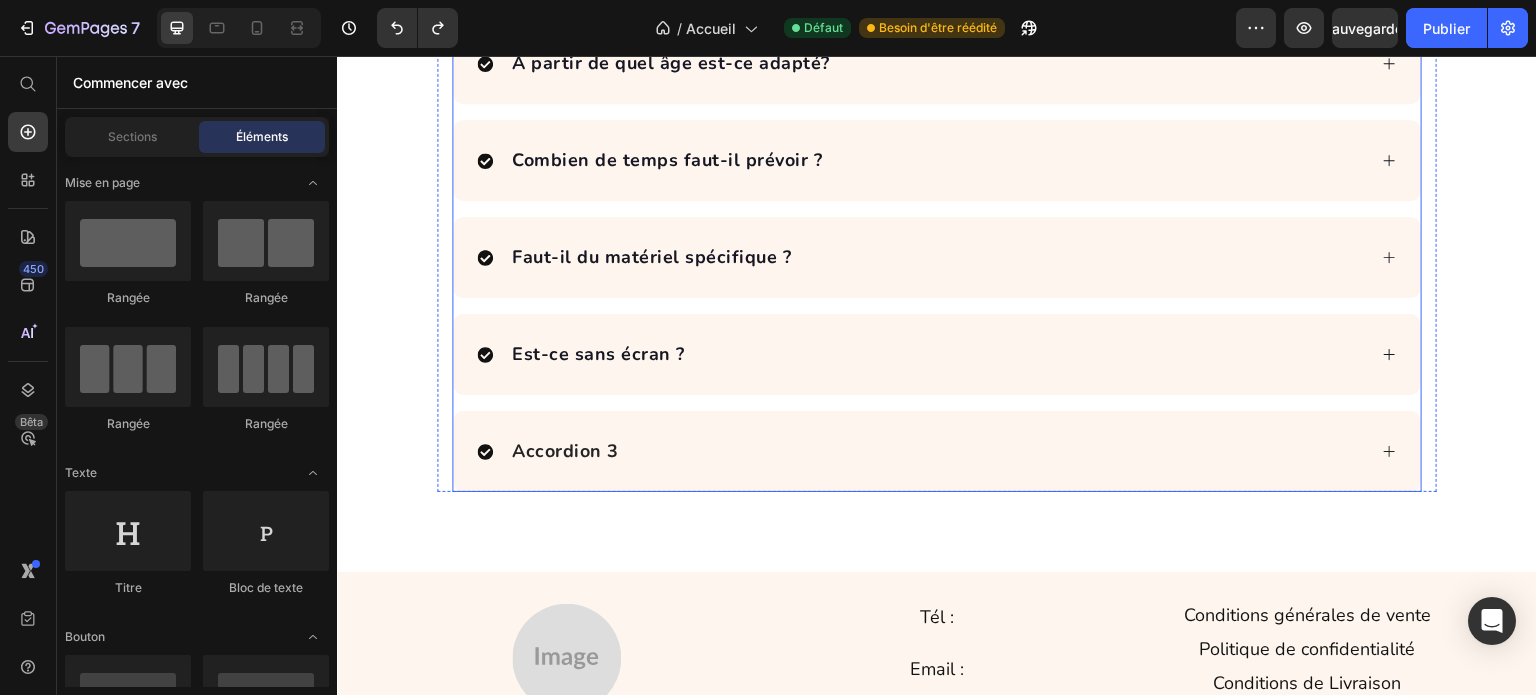 click on "Accordion 3" at bounding box center (921, 451) 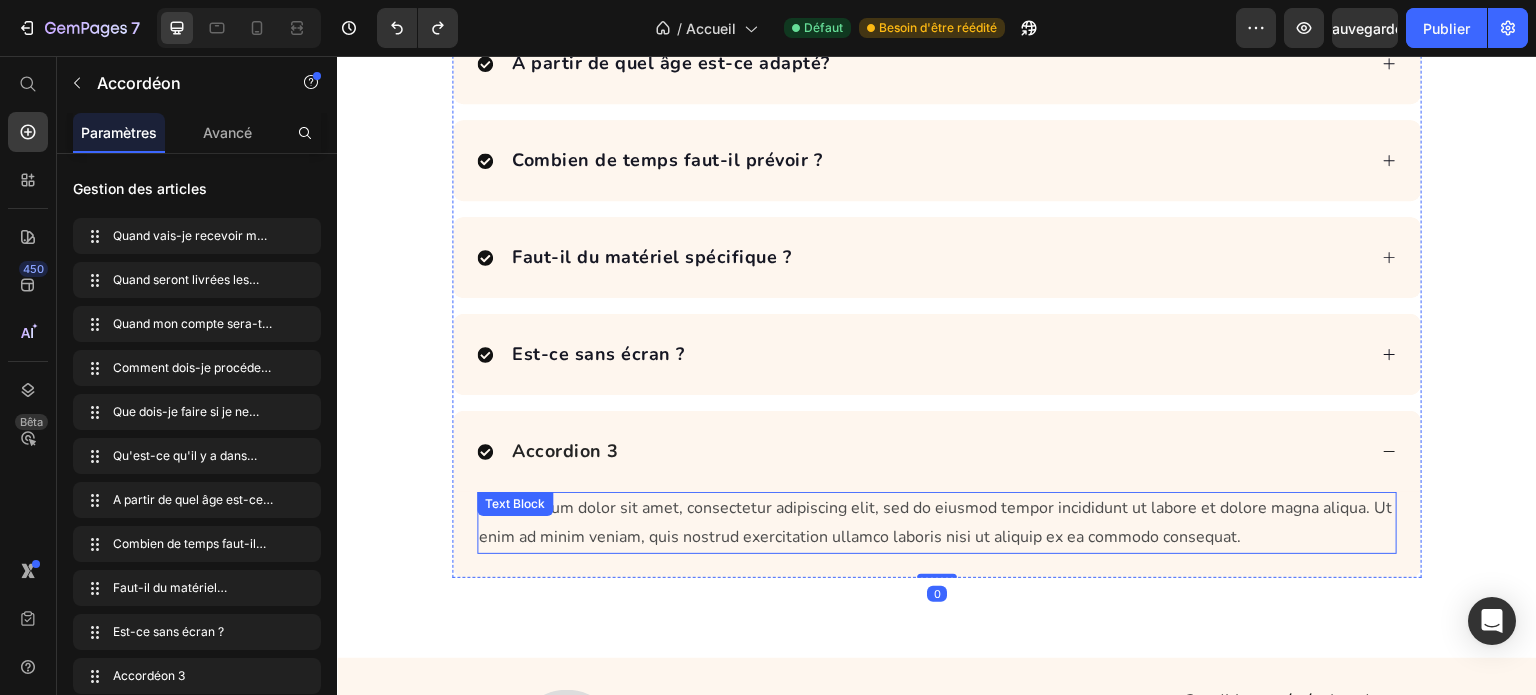 click on "Lorem ipsum dolor sit amet, consectetur adipiscing elit, sed do eiusmod tempor incididunt ut labore et dolore magna aliqua. Ut enim ad minim veniam, quis nostrud exercitation ullamco laboris nisi ut aliquip ex ea commodo consequat." at bounding box center (937, 523) 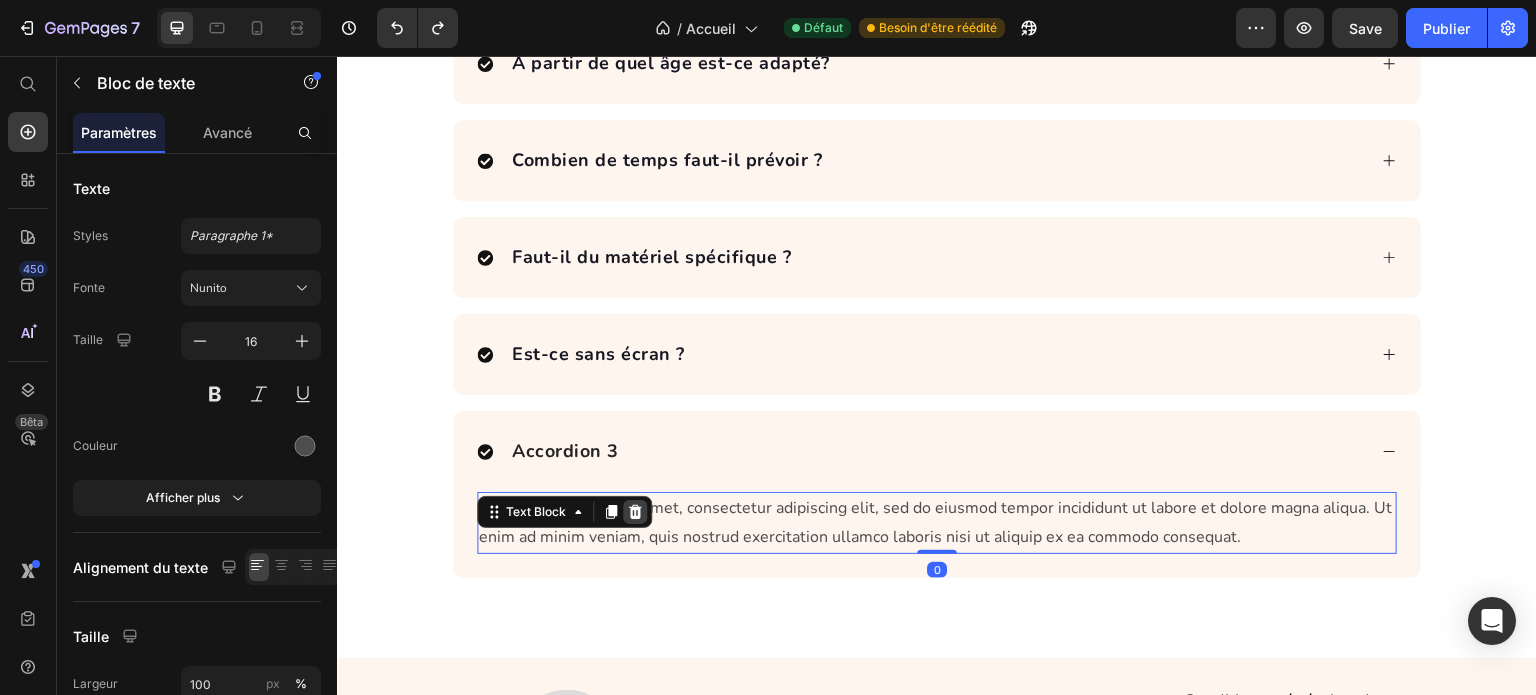click 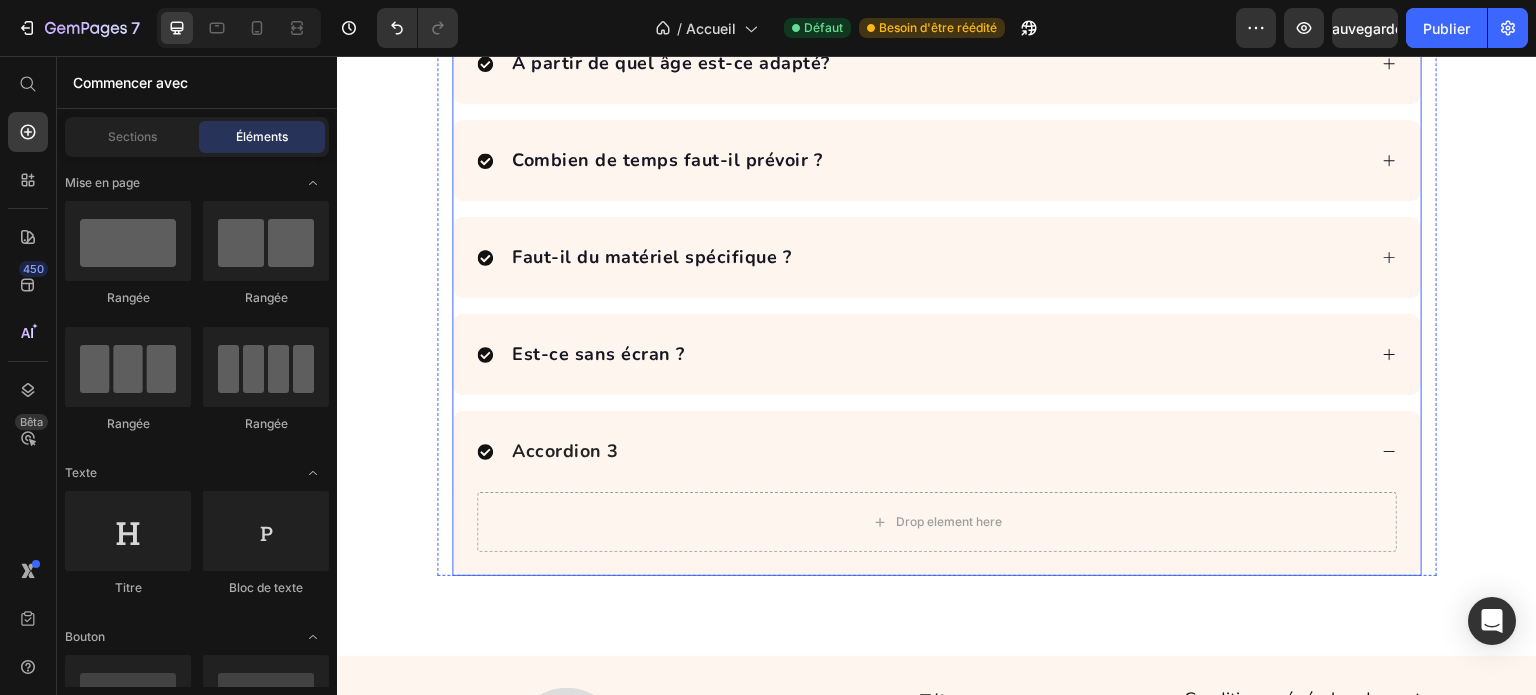 click on "Accordion 3" at bounding box center [565, 451] 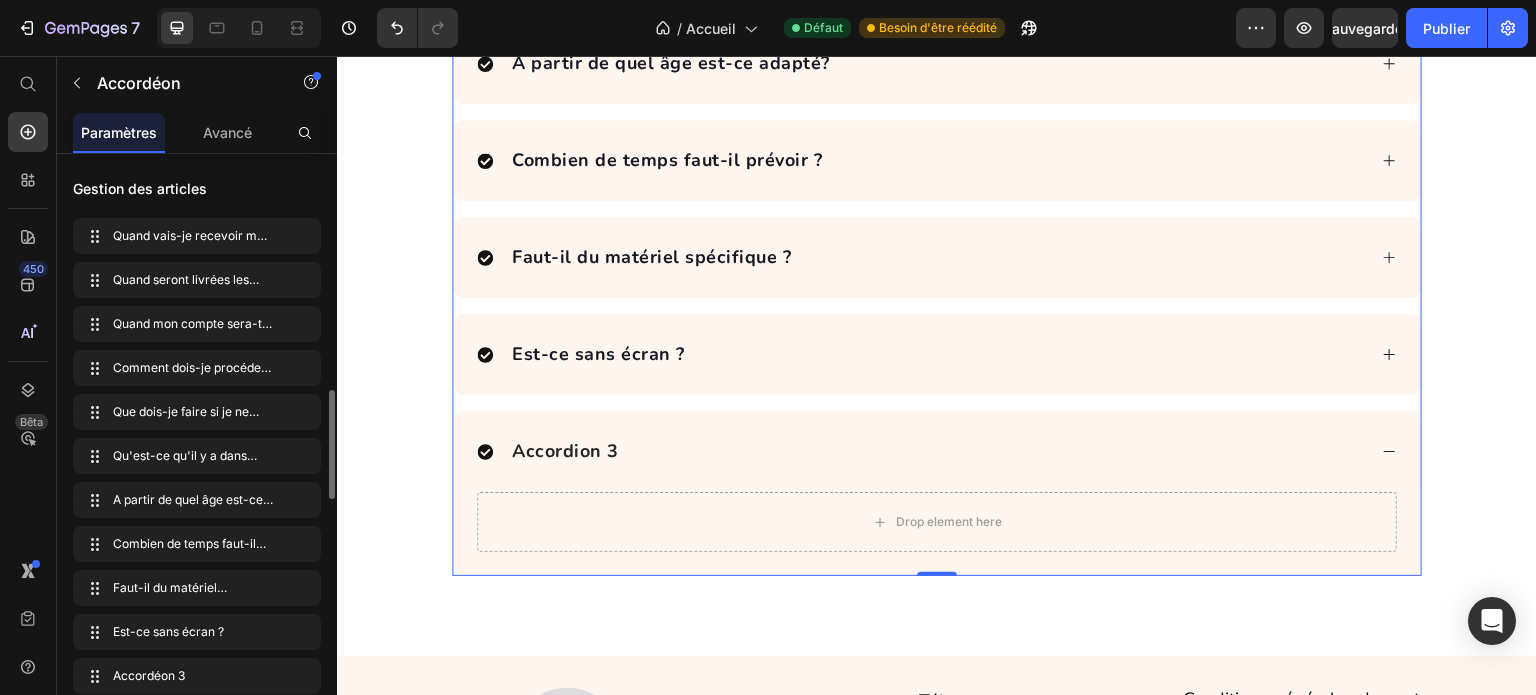 scroll, scrollTop: 200, scrollLeft: 0, axis: vertical 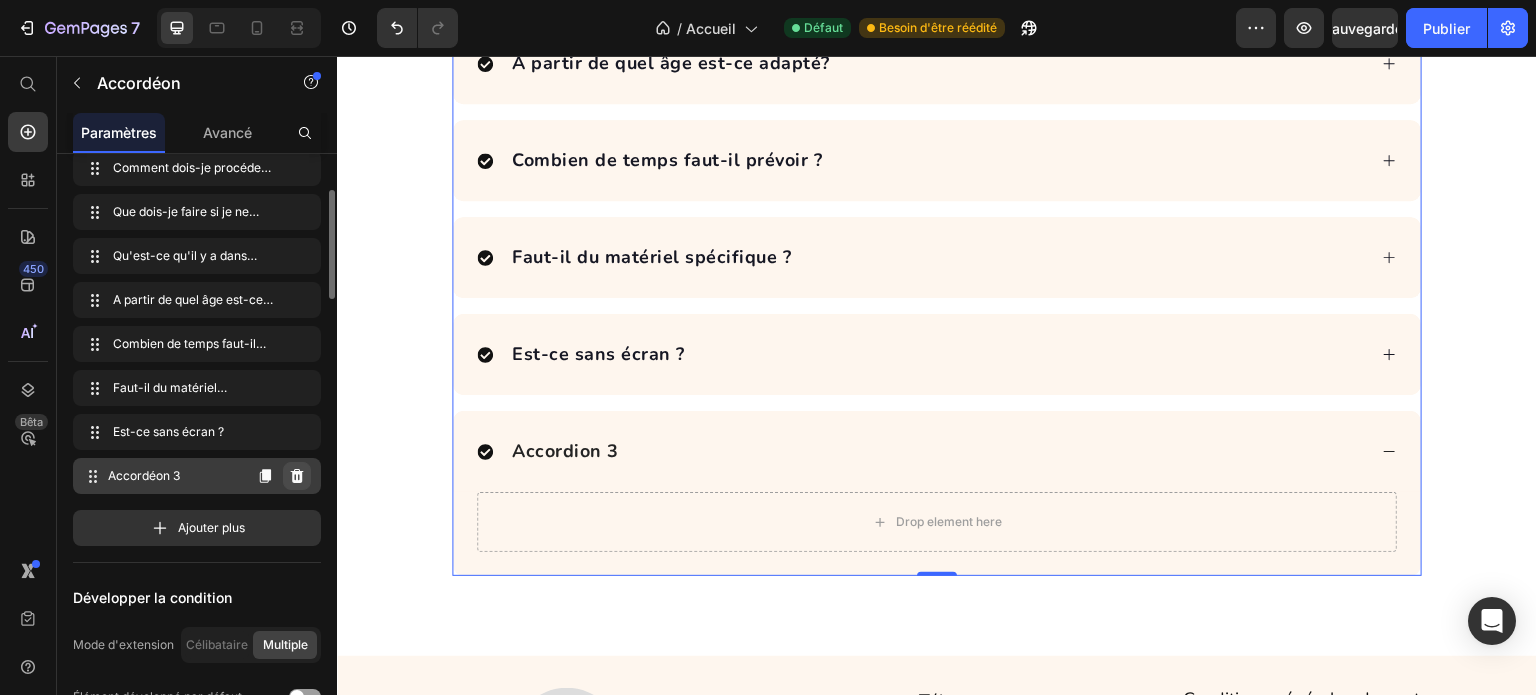 click 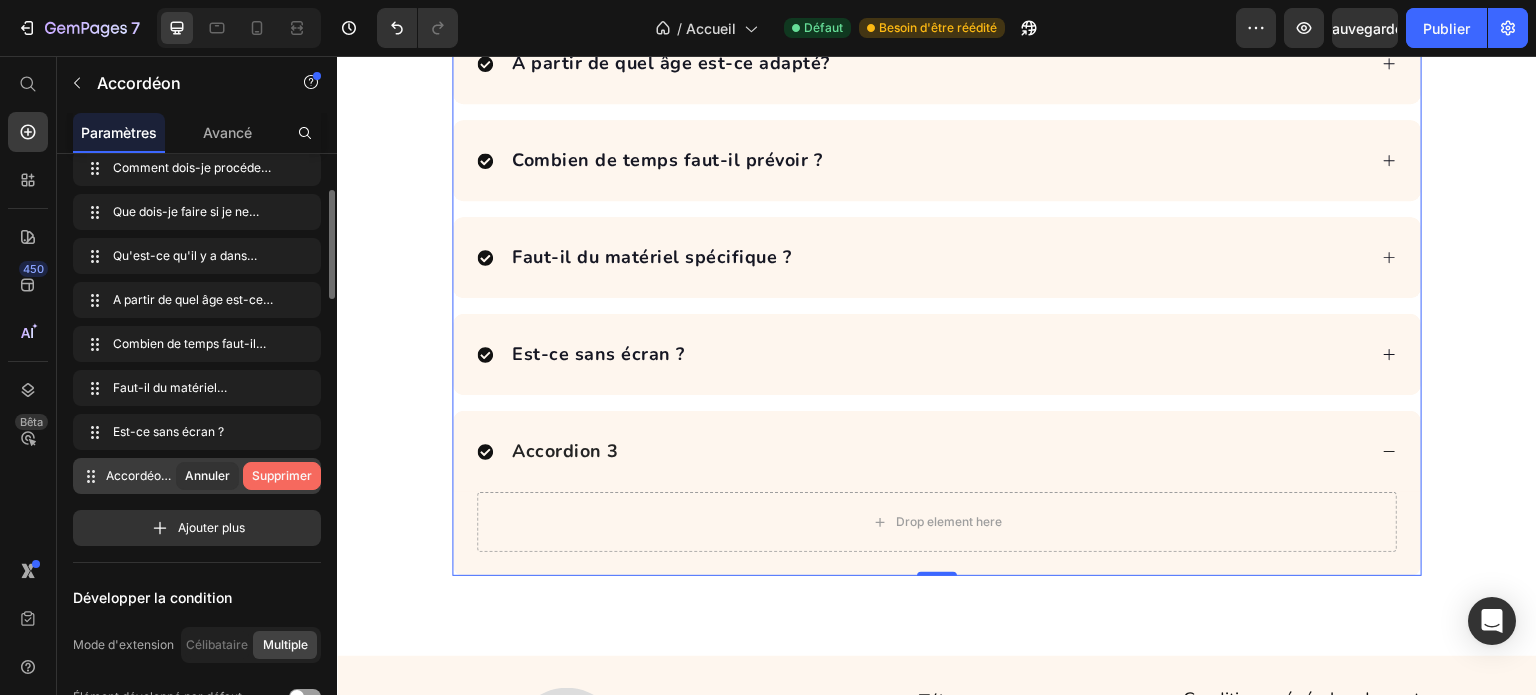 click on "Supprimer" at bounding box center (282, 475) 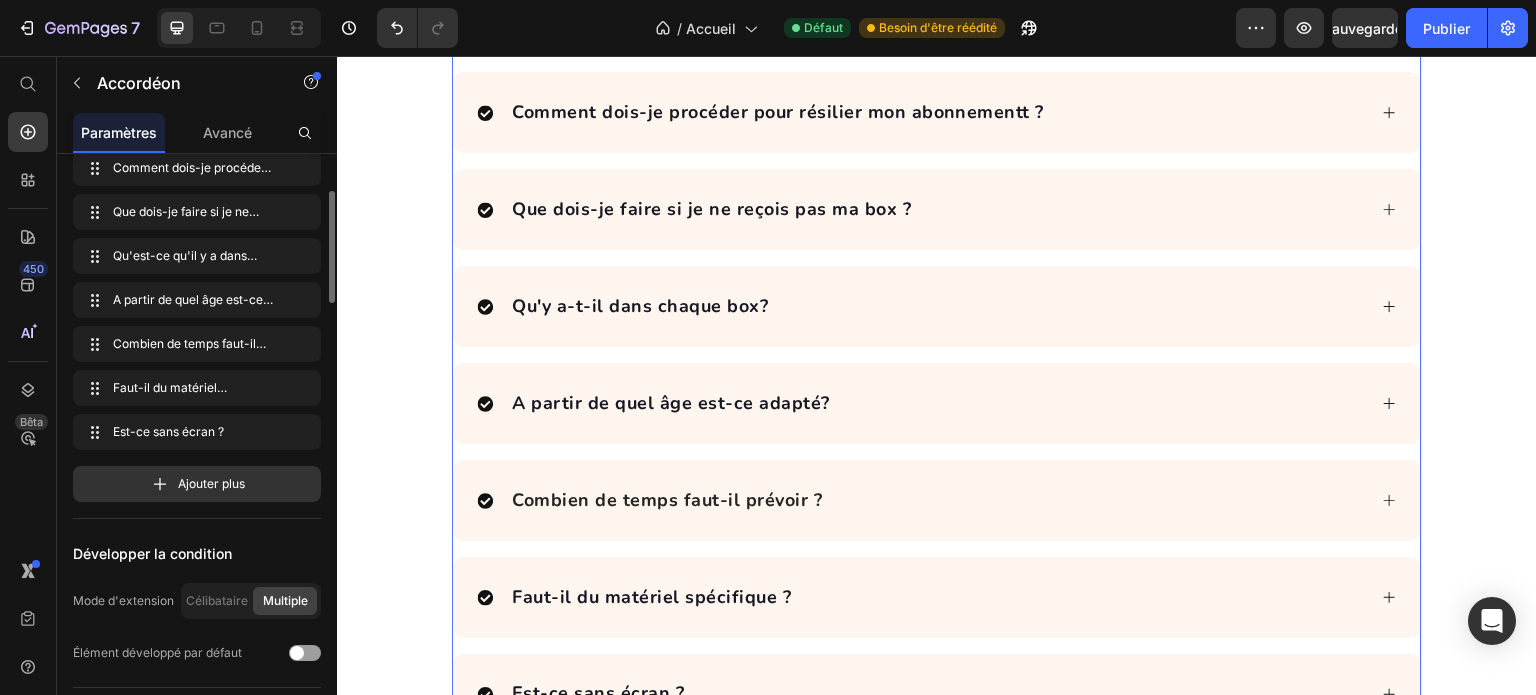 scroll, scrollTop: 5872, scrollLeft: 0, axis: vertical 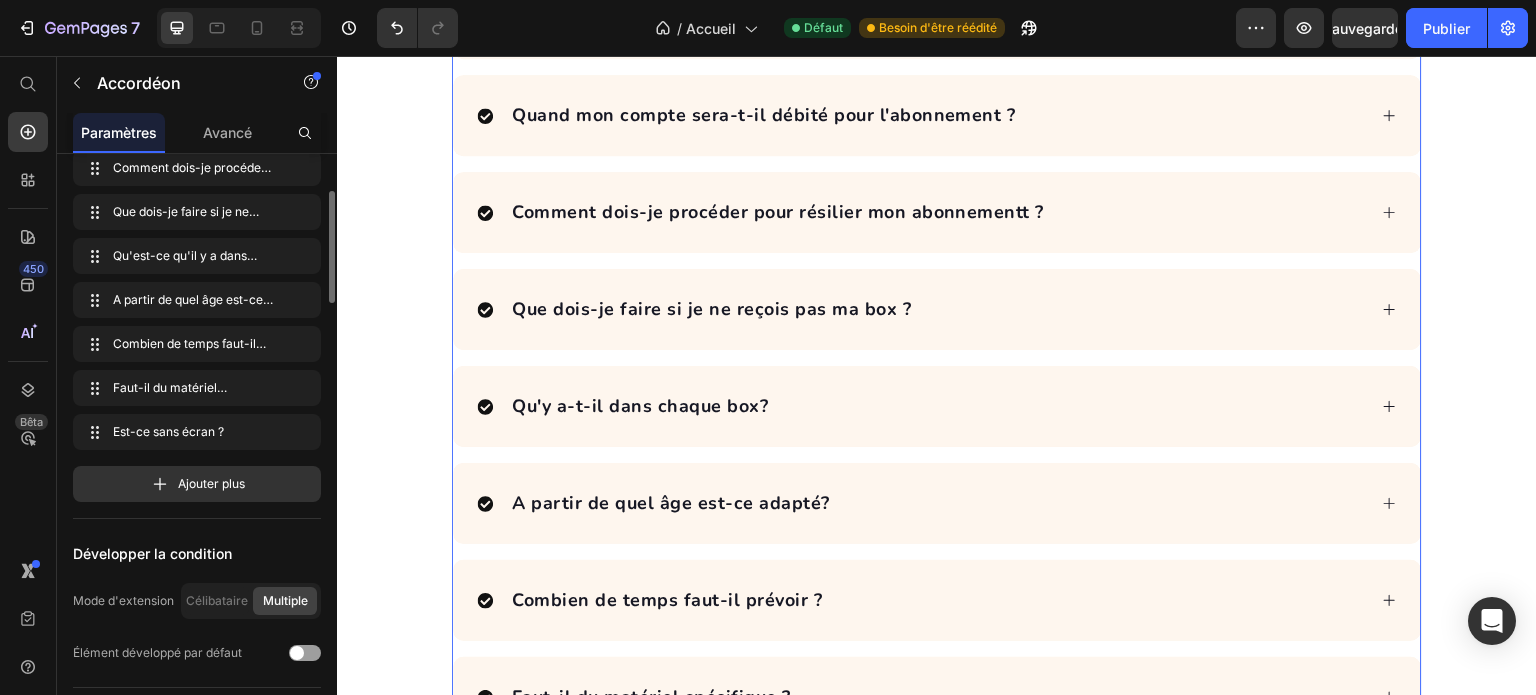 click on "Quand seront livrées les box suivantes ?" at bounding box center (937, 18) 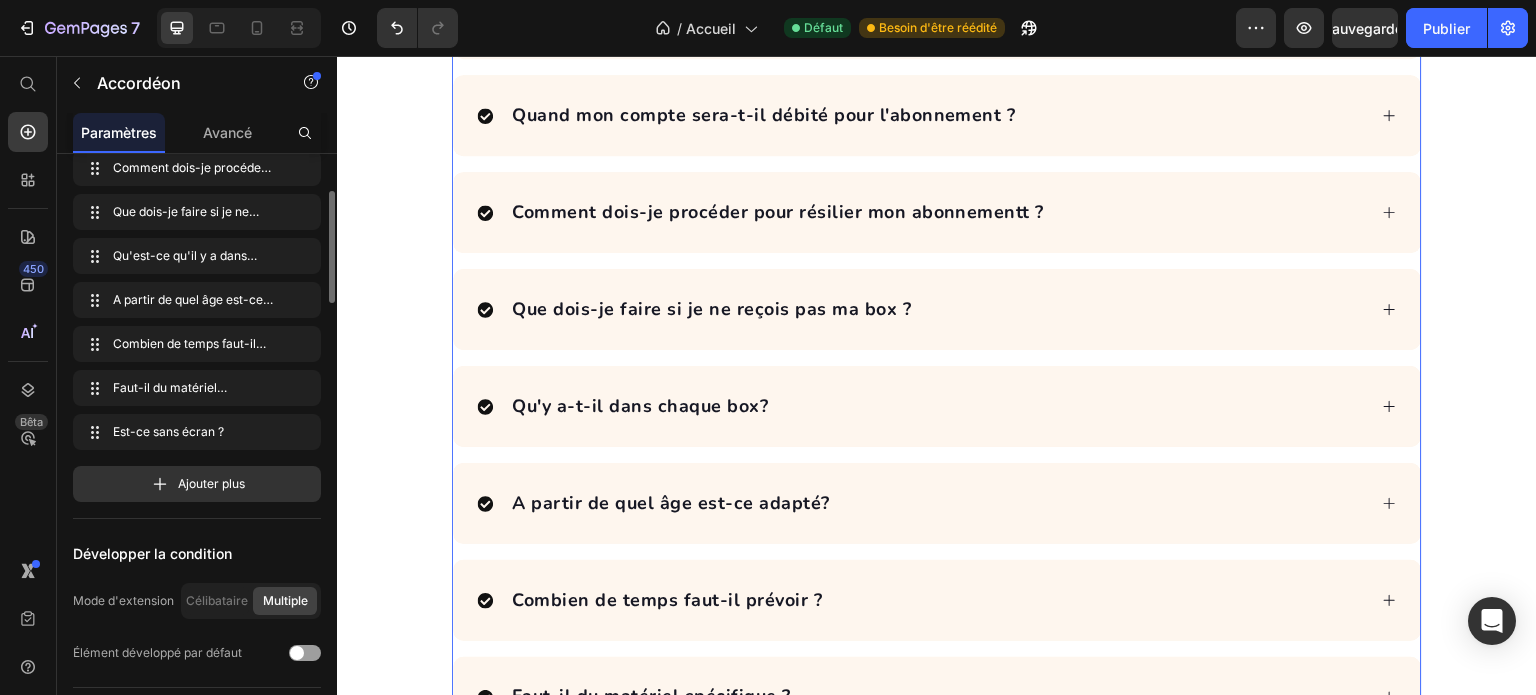 scroll, scrollTop: 6072, scrollLeft: 0, axis: vertical 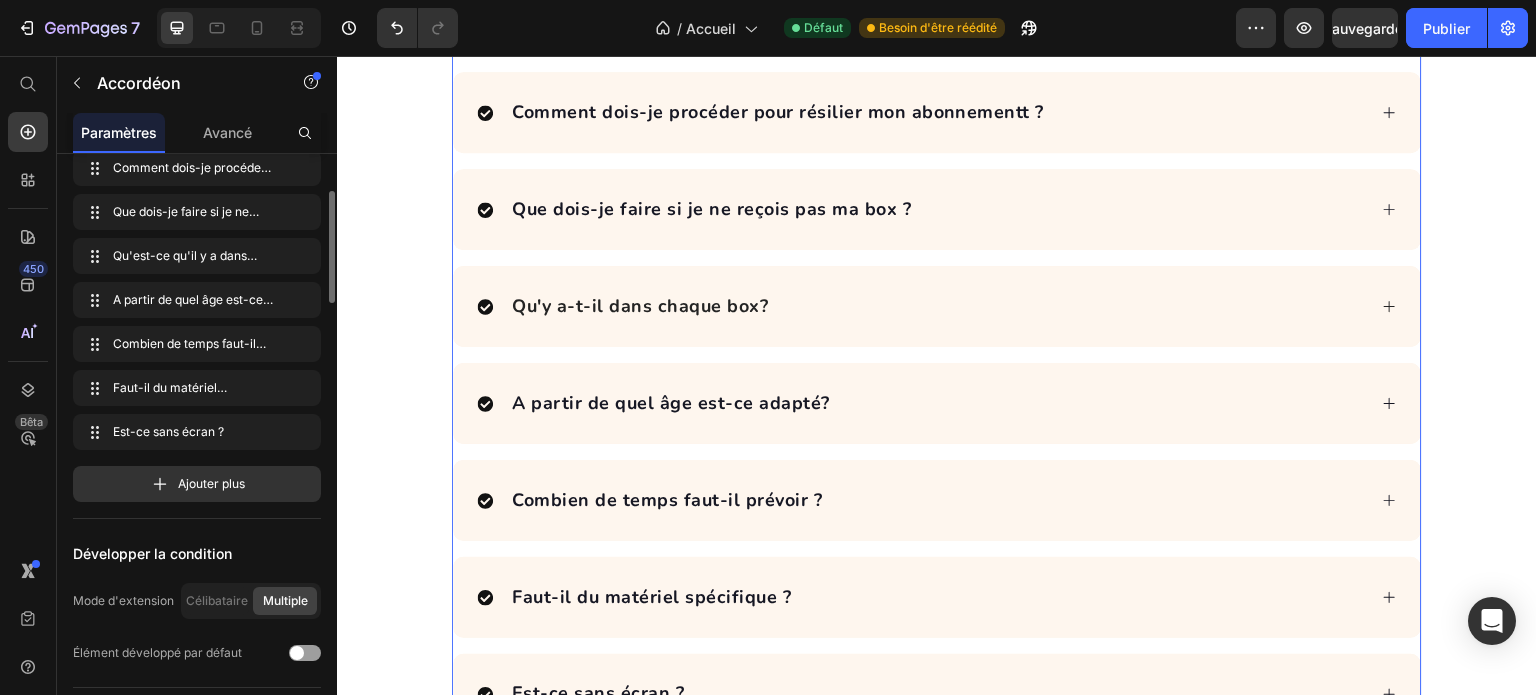 click on "Qu'y a-t-il dans chaque box?" at bounding box center [640, 306] 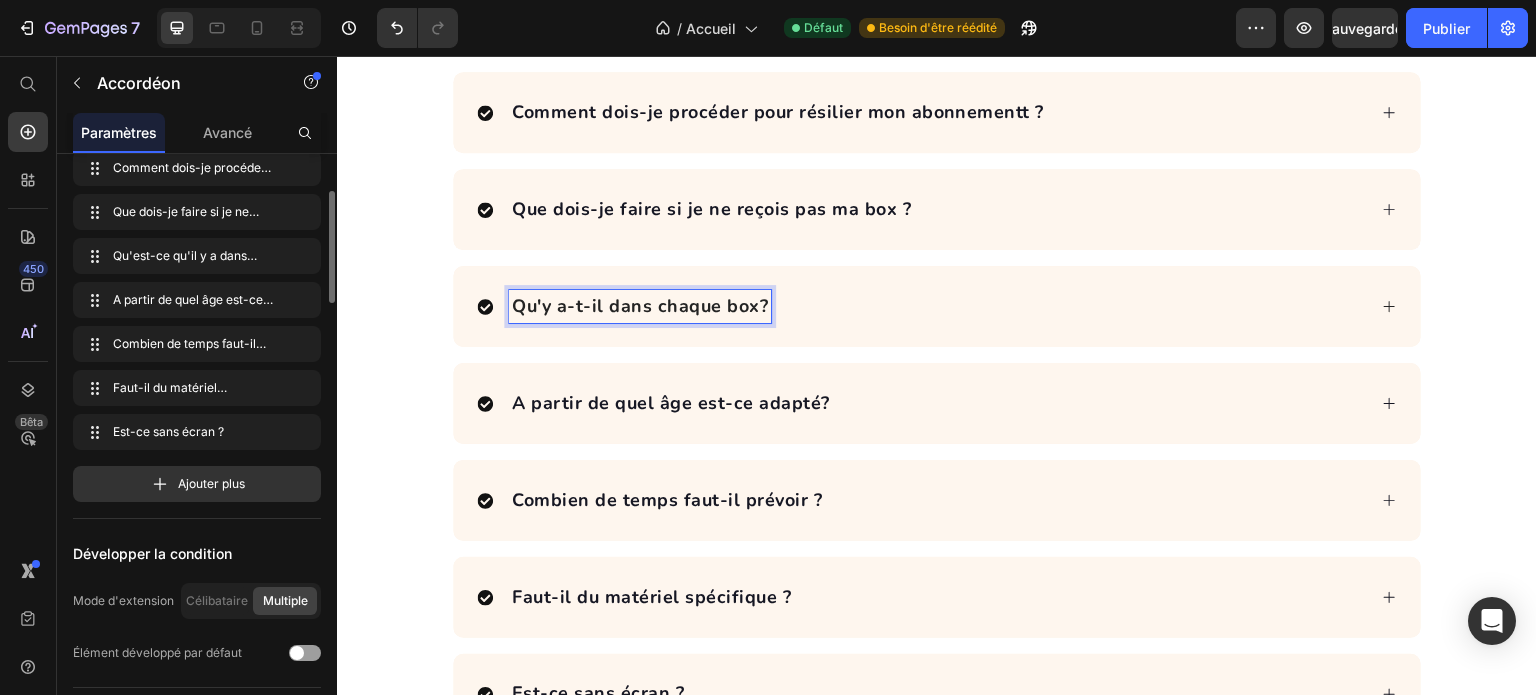 click on "Qu'y a-t-il dans chaque box?" at bounding box center [640, 306] 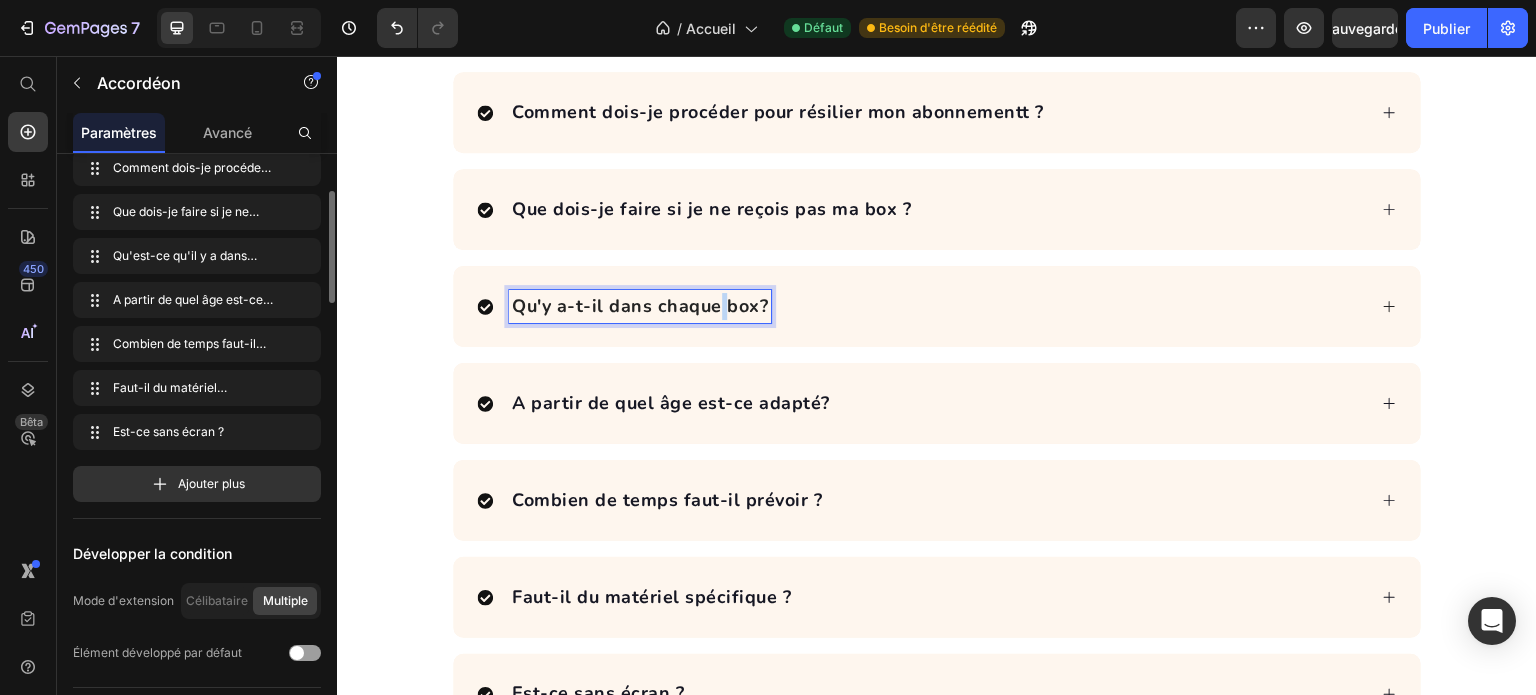 click on "Qu'y a-t-il dans chaque box?" at bounding box center (640, 306) 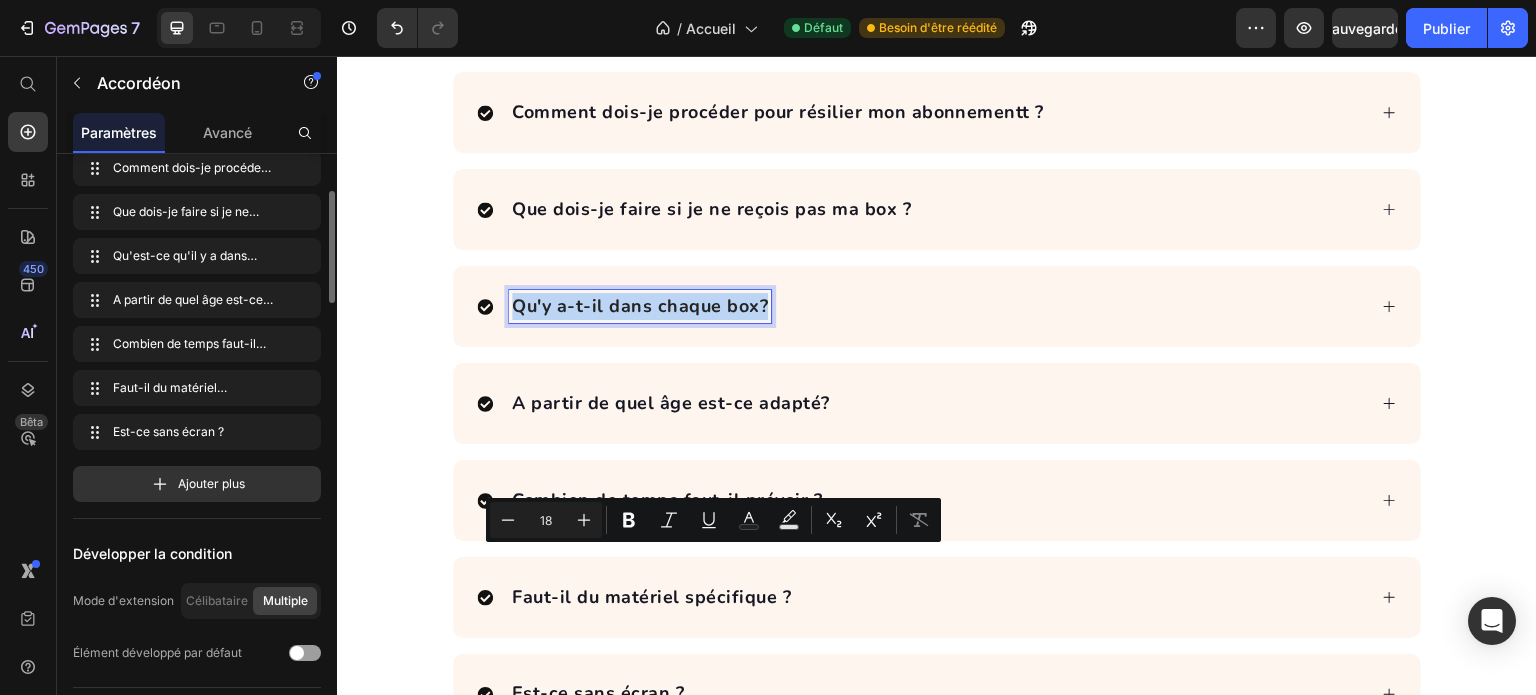 click on "Qu'y a-t-il dans chaque box?" at bounding box center (640, 306) 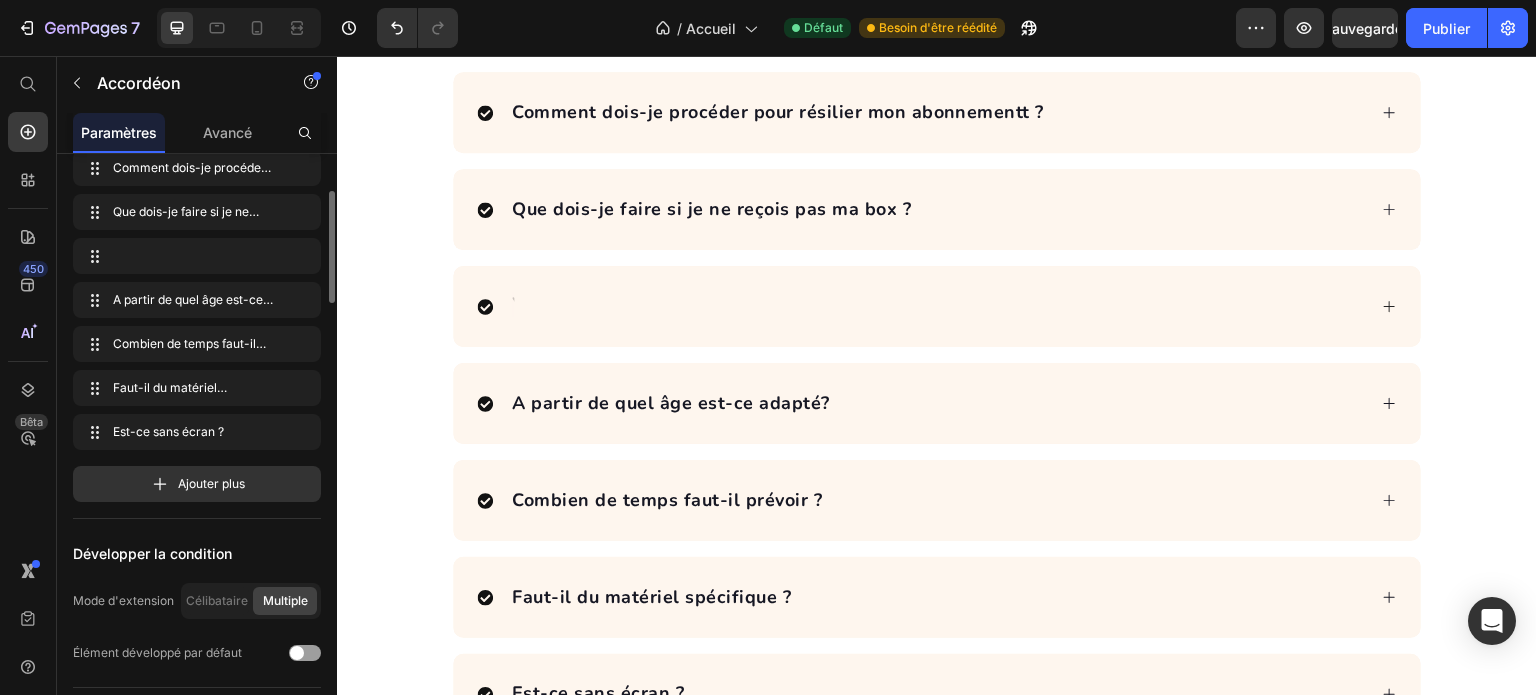 scroll, scrollTop: 5666, scrollLeft: 0, axis: vertical 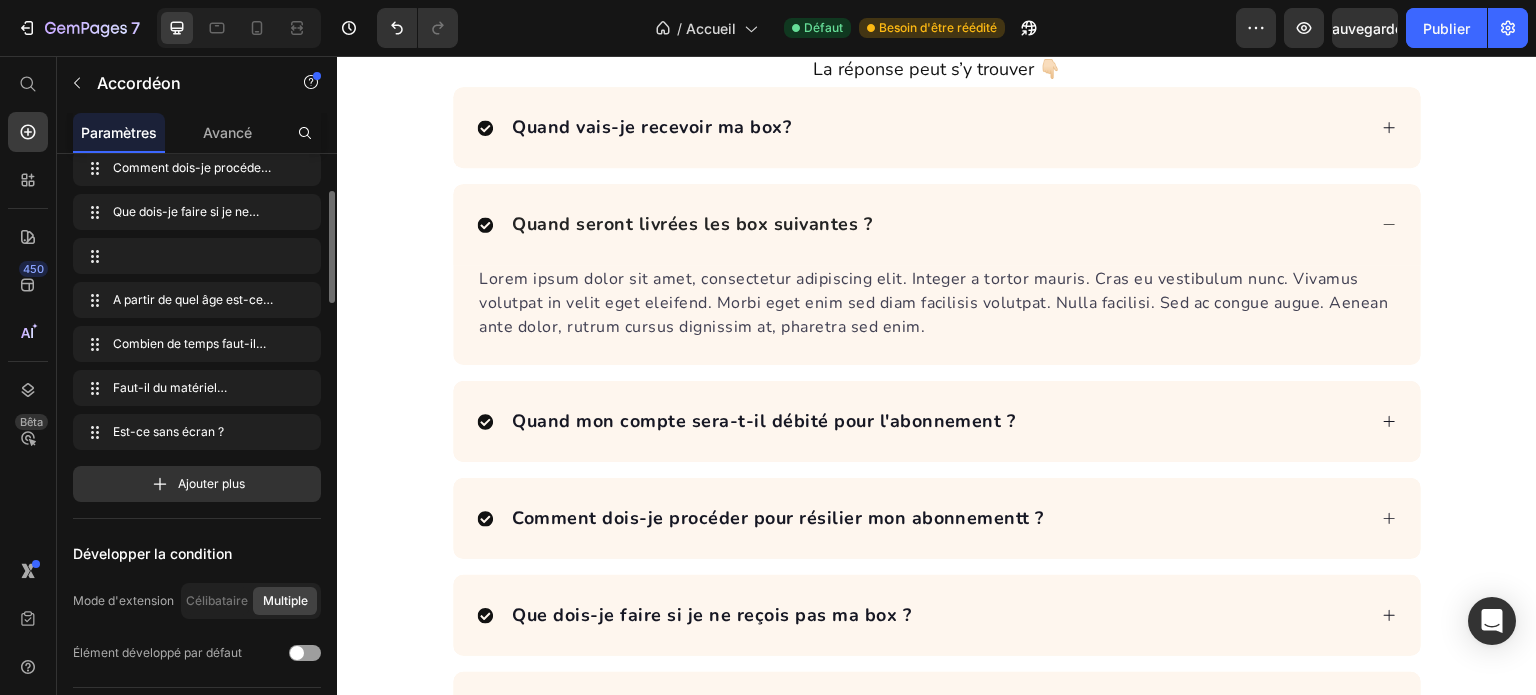 click on "Quand seront livrées les box suivantes ?" at bounding box center [692, 224] 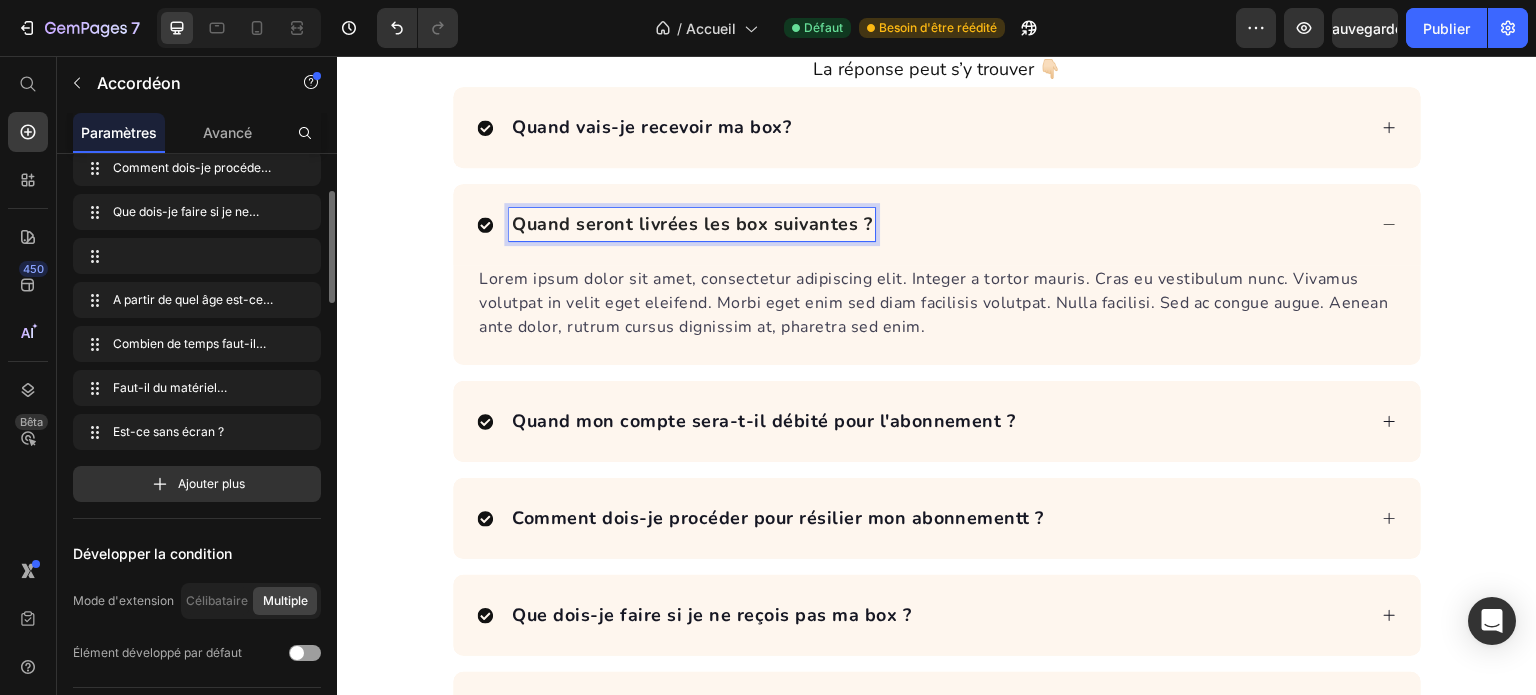 click on "Quand seront livrées les box suivantes ?" at bounding box center (692, 224) 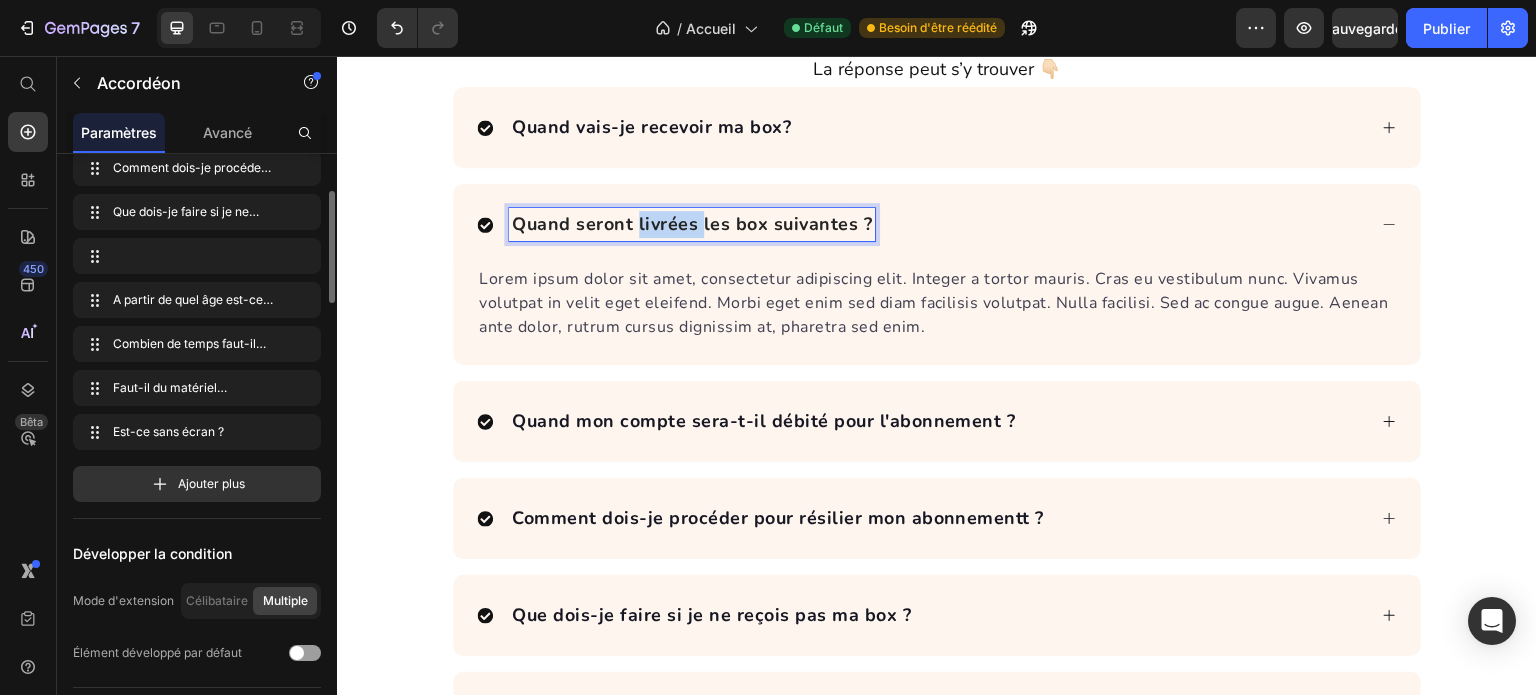 click on "Quand seront livrées les box suivantes ?" at bounding box center [692, 224] 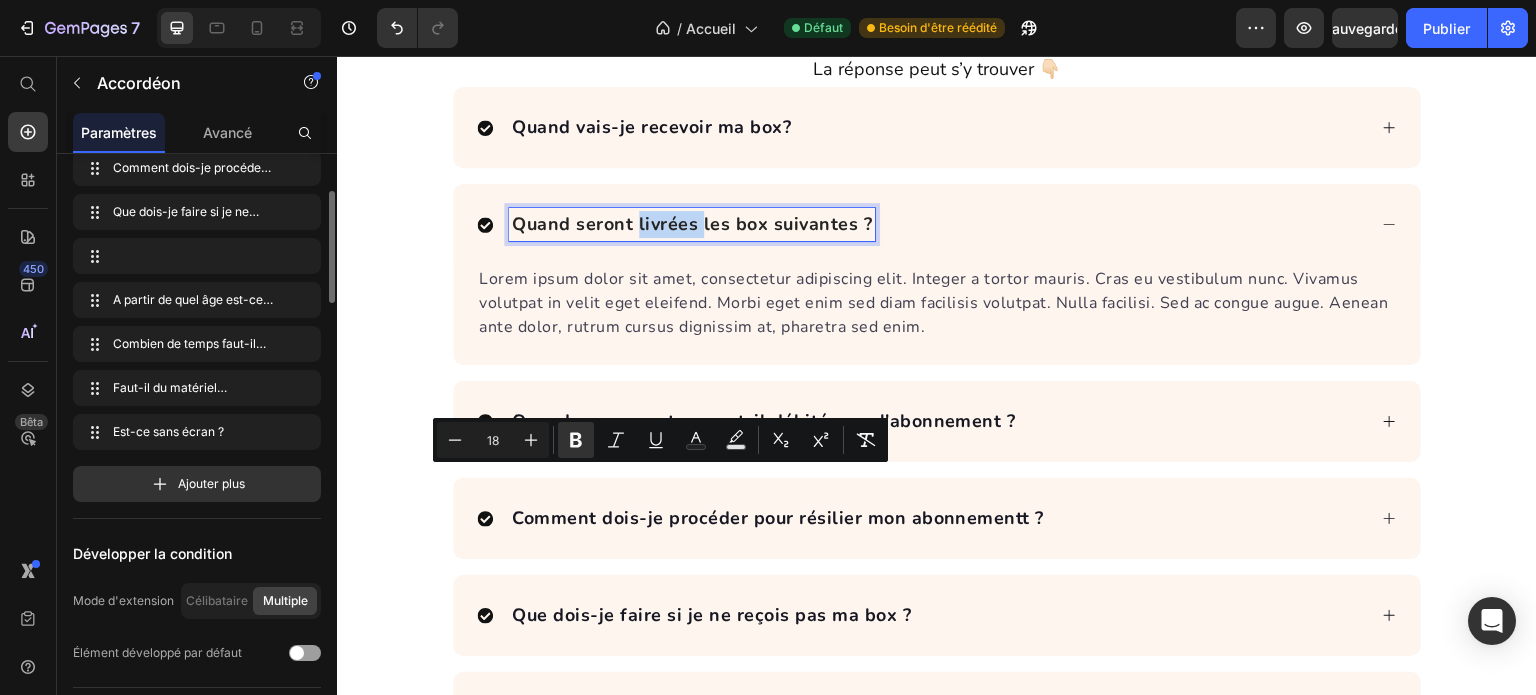 click on "Quand seront livrées les box suivantes ?" at bounding box center (692, 224) 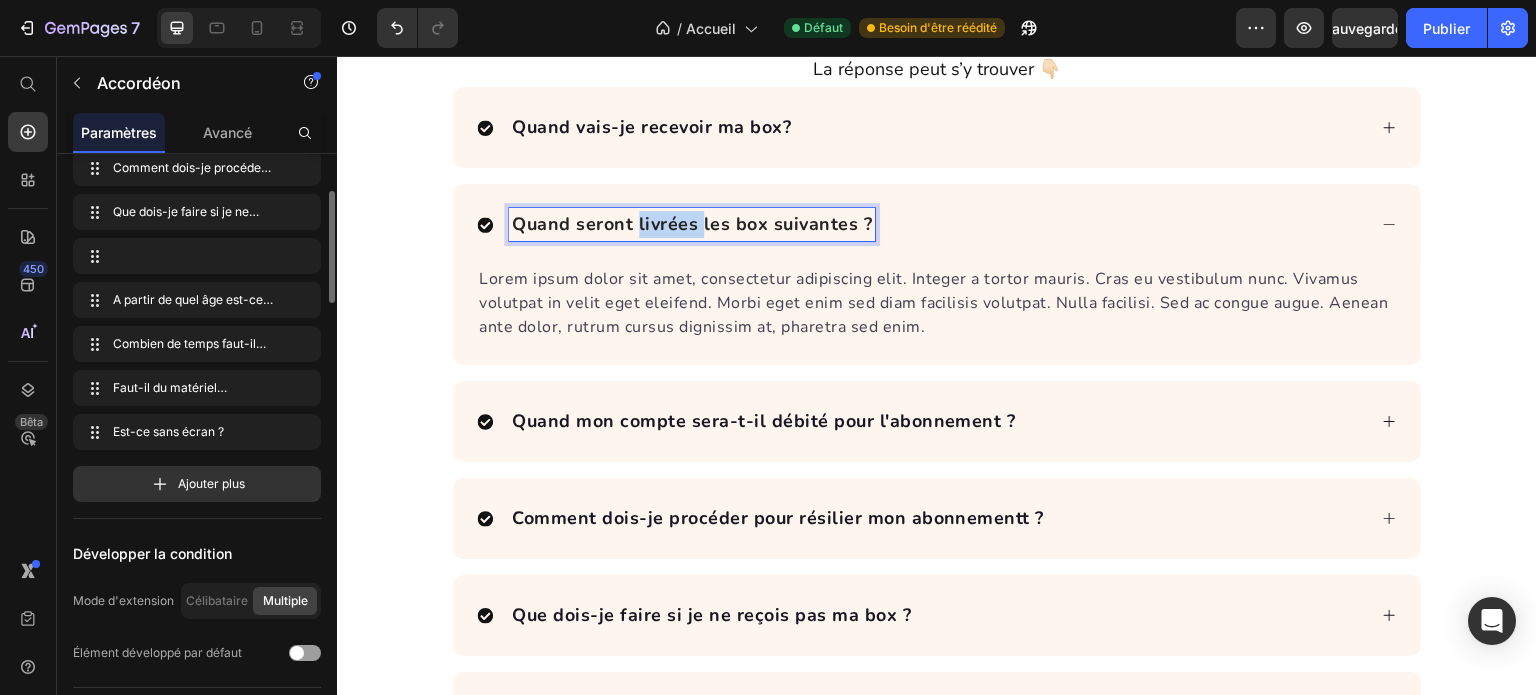 click on "Quand seront livrées les box suivantes ?" at bounding box center (692, 224) 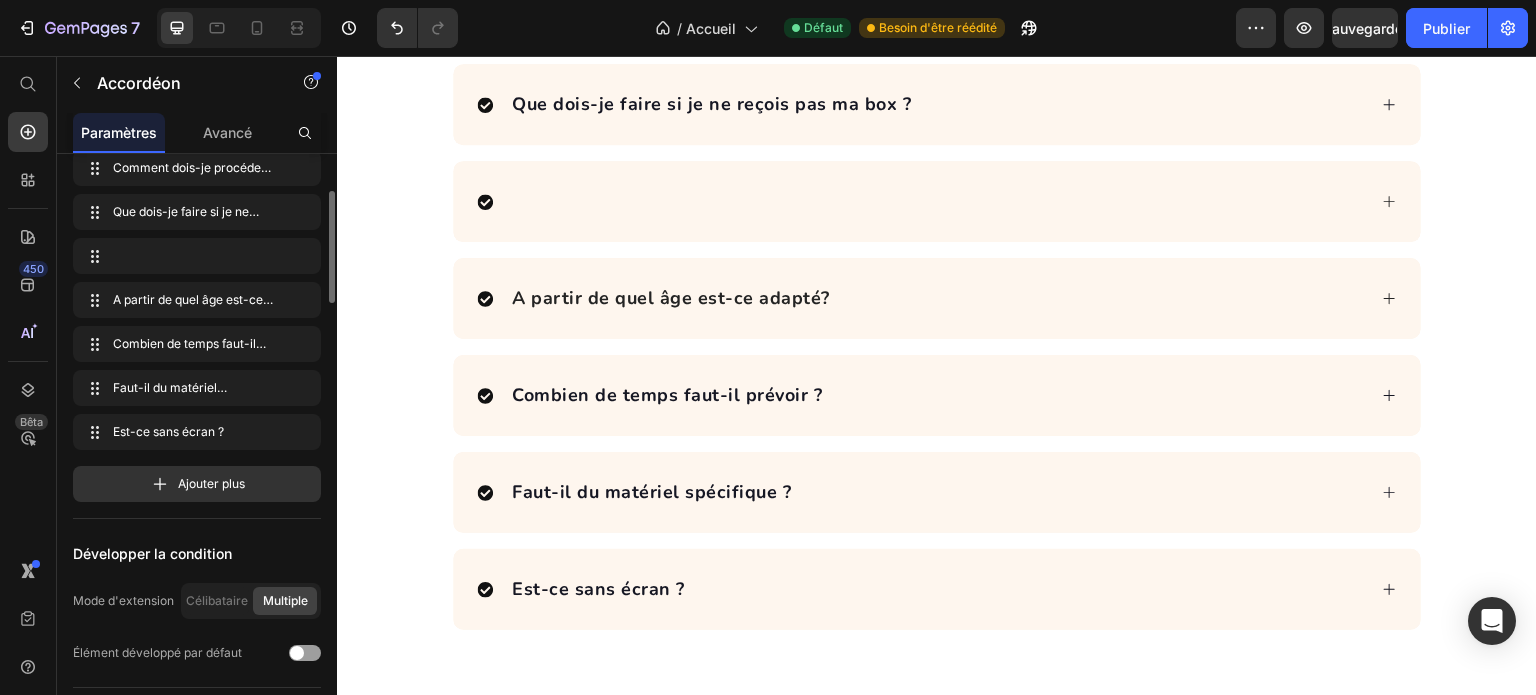 scroll, scrollTop: 6466, scrollLeft: 0, axis: vertical 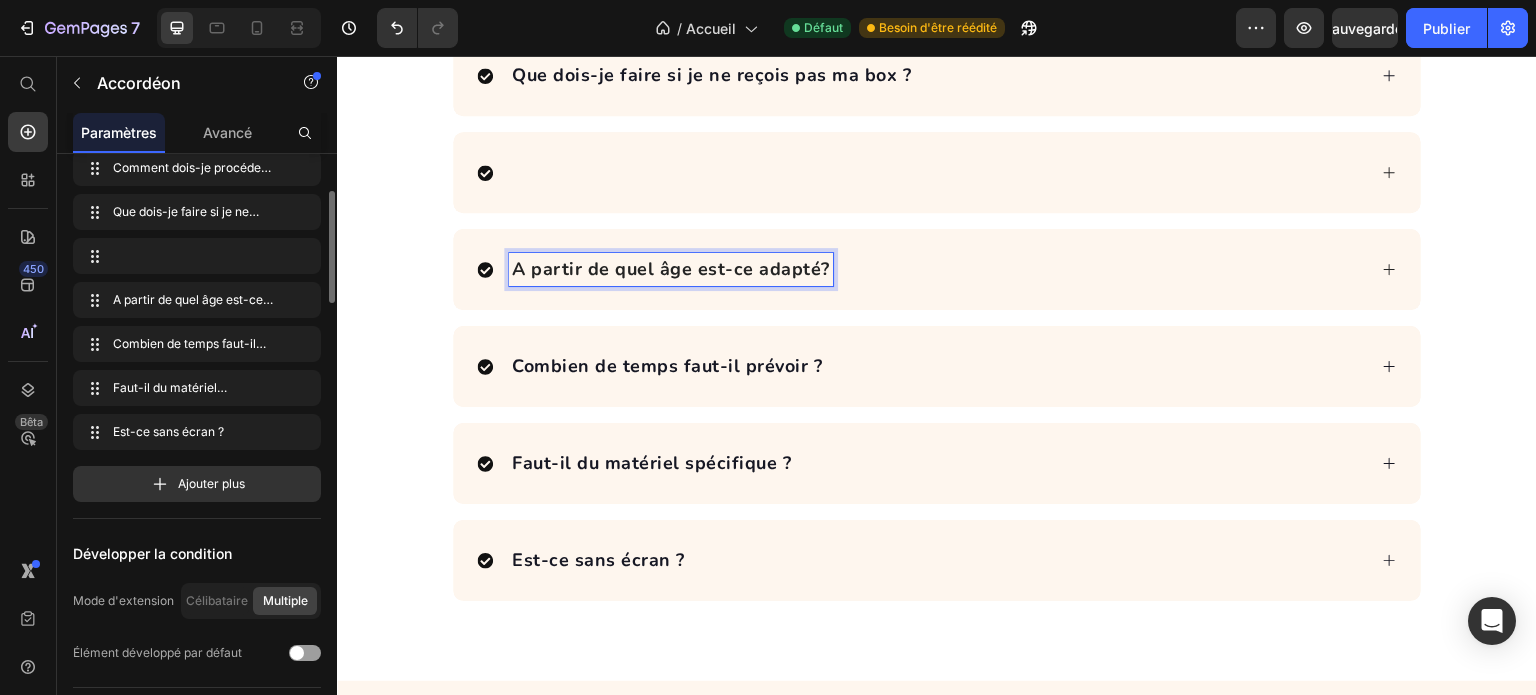 click on "A partir de quel âge est-ce adapté?" at bounding box center (671, 269) 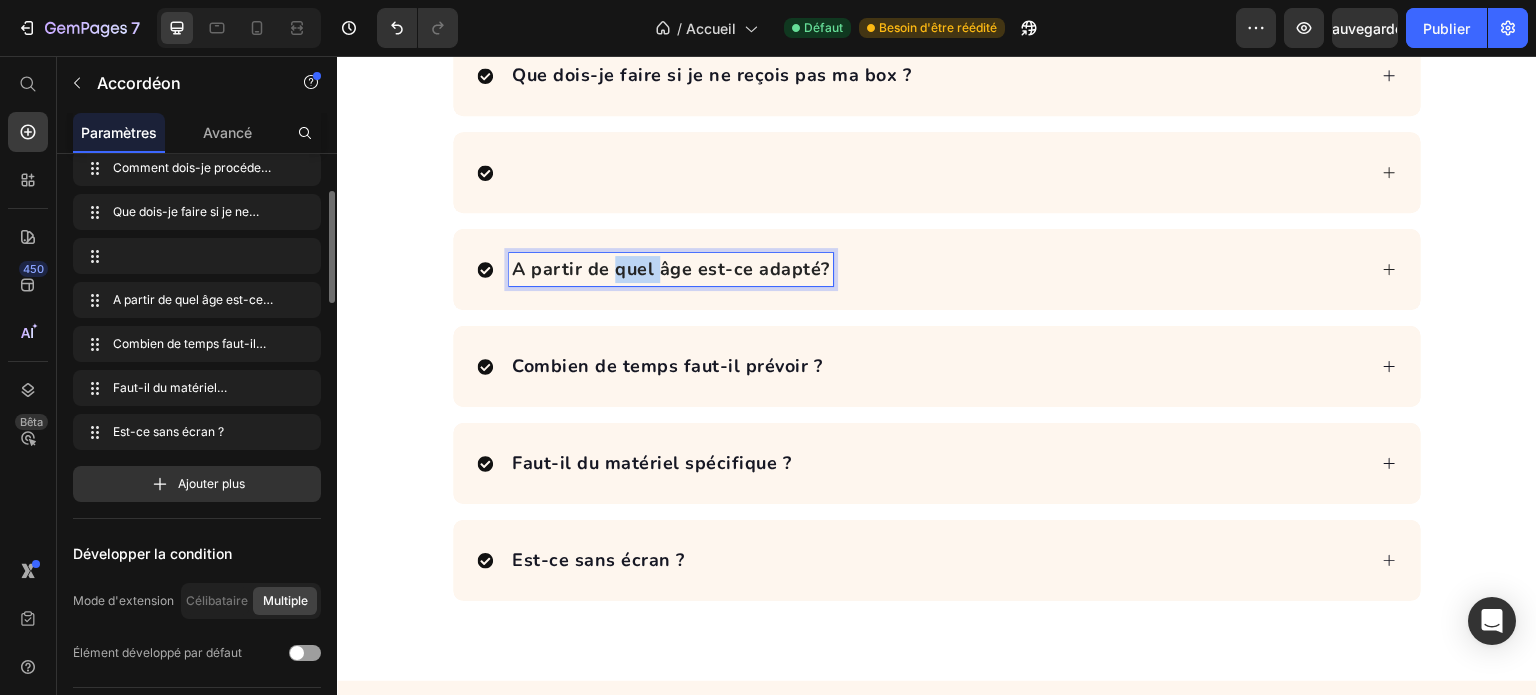 click on "A partir de quel âge est-ce adapté?" at bounding box center [671, 269] 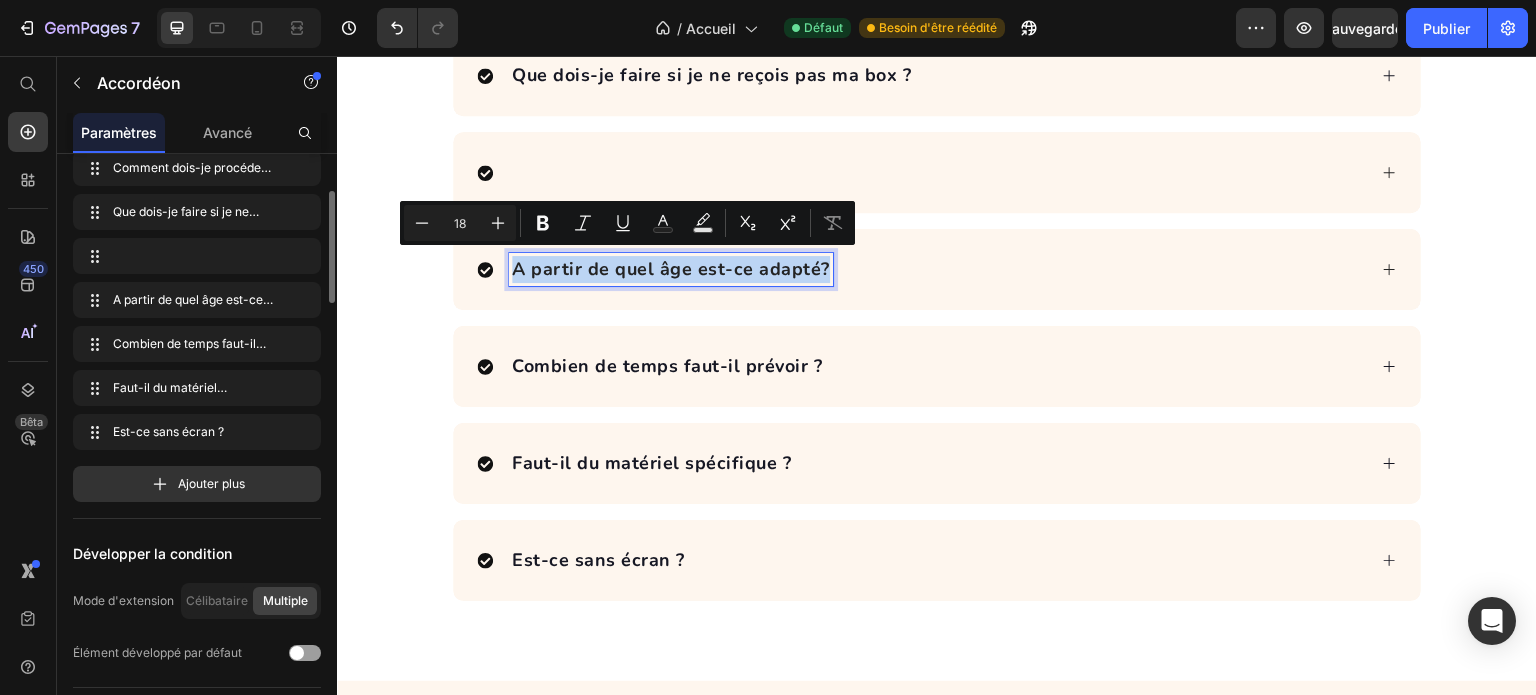 click on "A partir de quel âge est-ce adapté?" at bounding box center (671, 269) 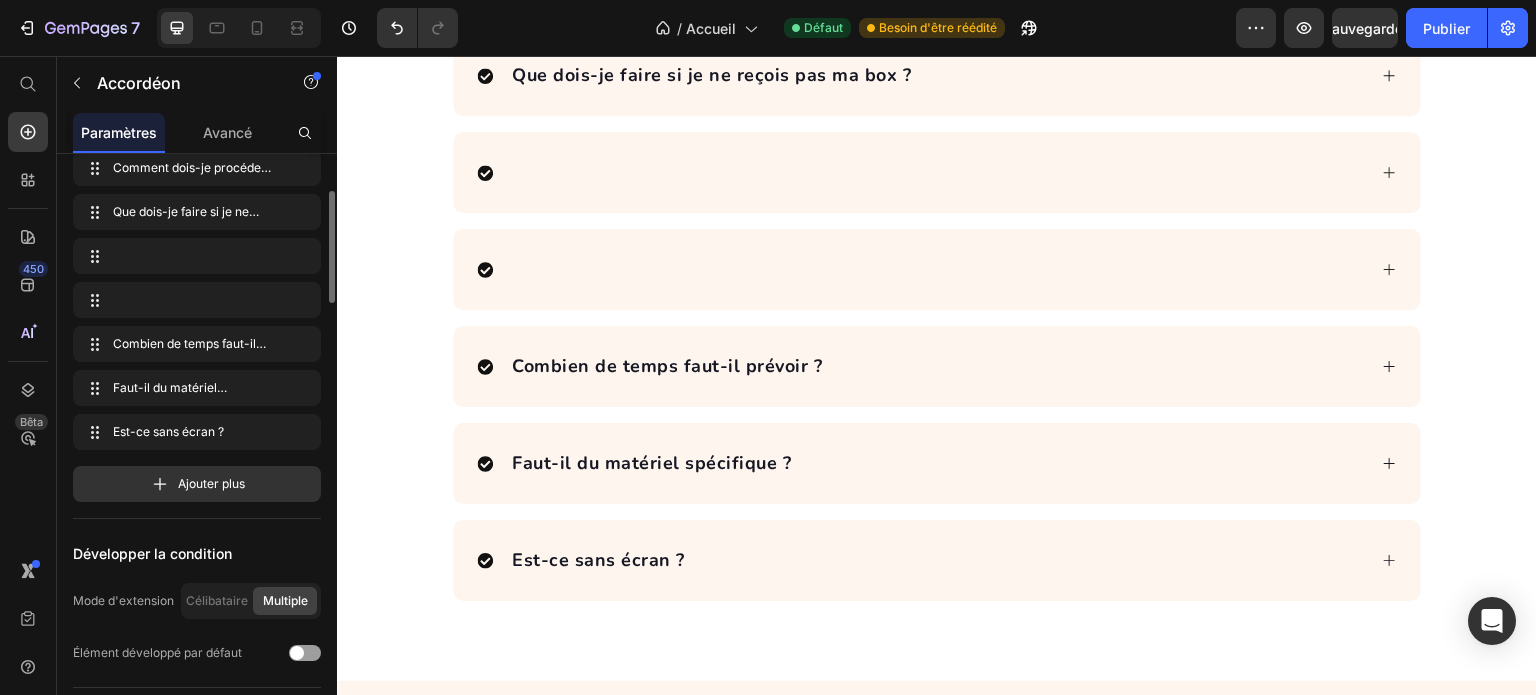 click at bounding box center (921, 172) 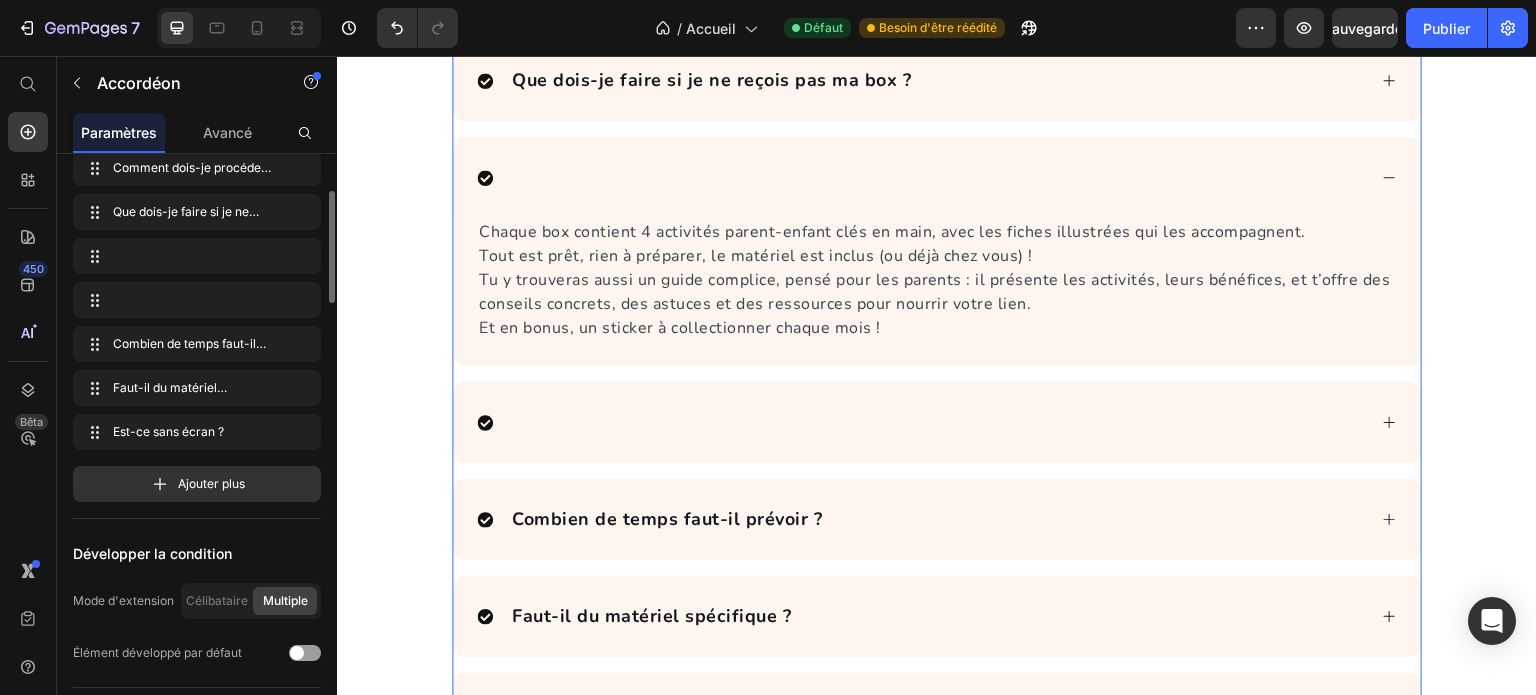 click at bounding box center [921, 177] 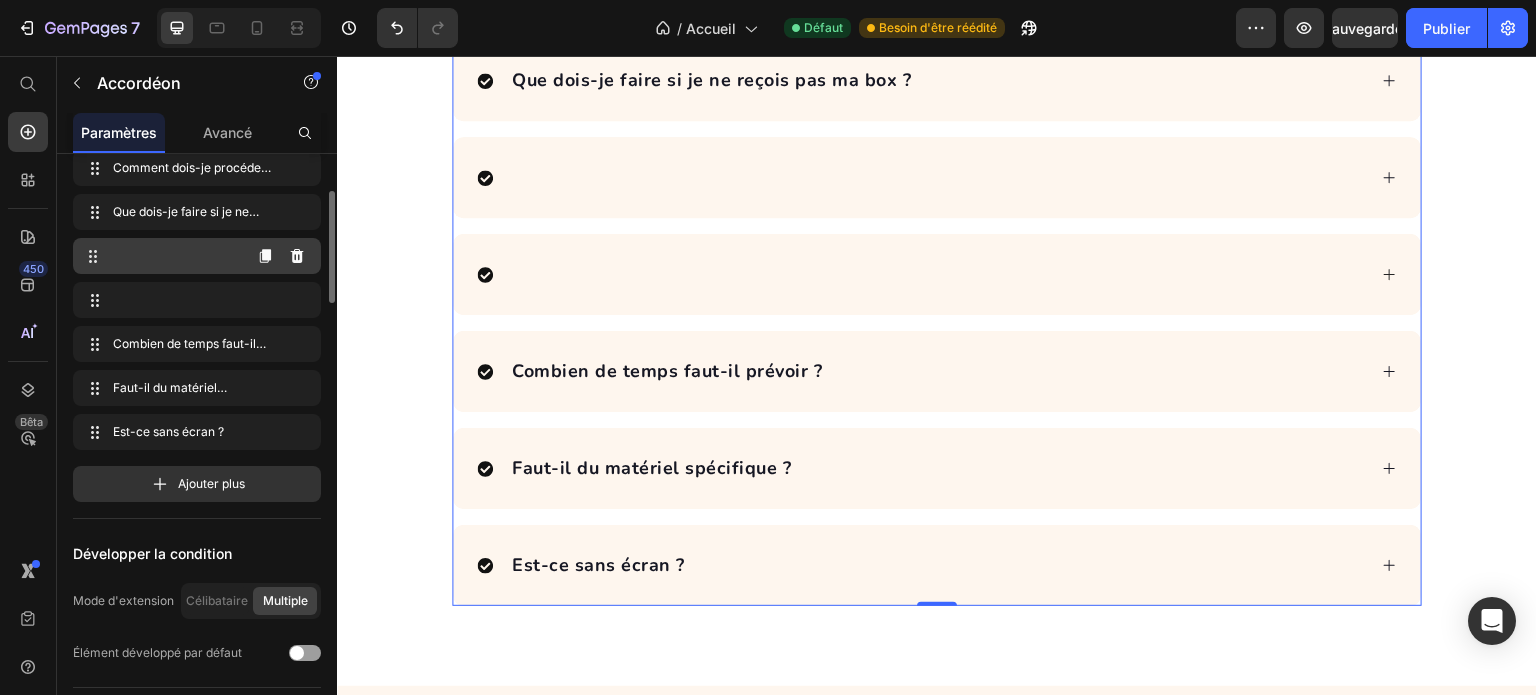 click at bounding box center [161, 256] 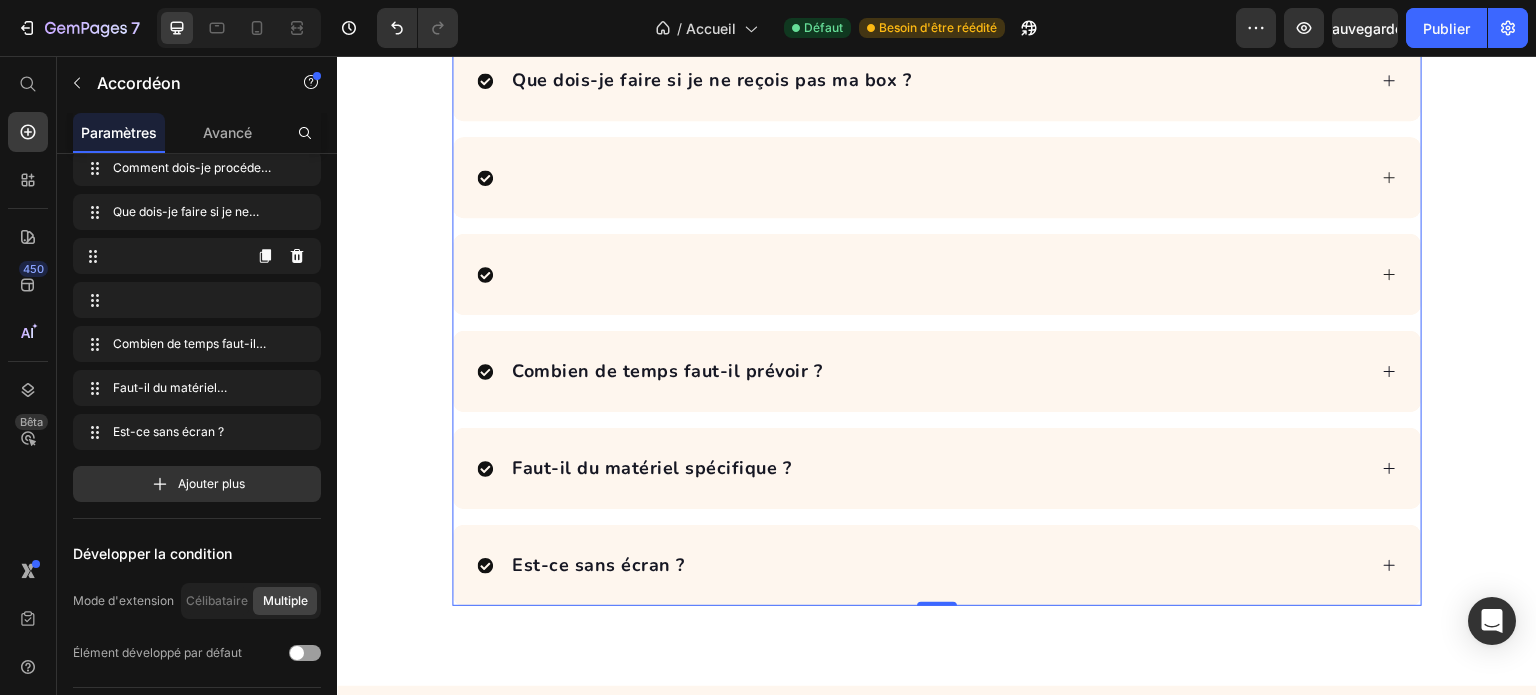 drag, startPoint x: 543, startPoint y: 306, endPoint x: 572, endPoint y: 170, distance: 139.05754 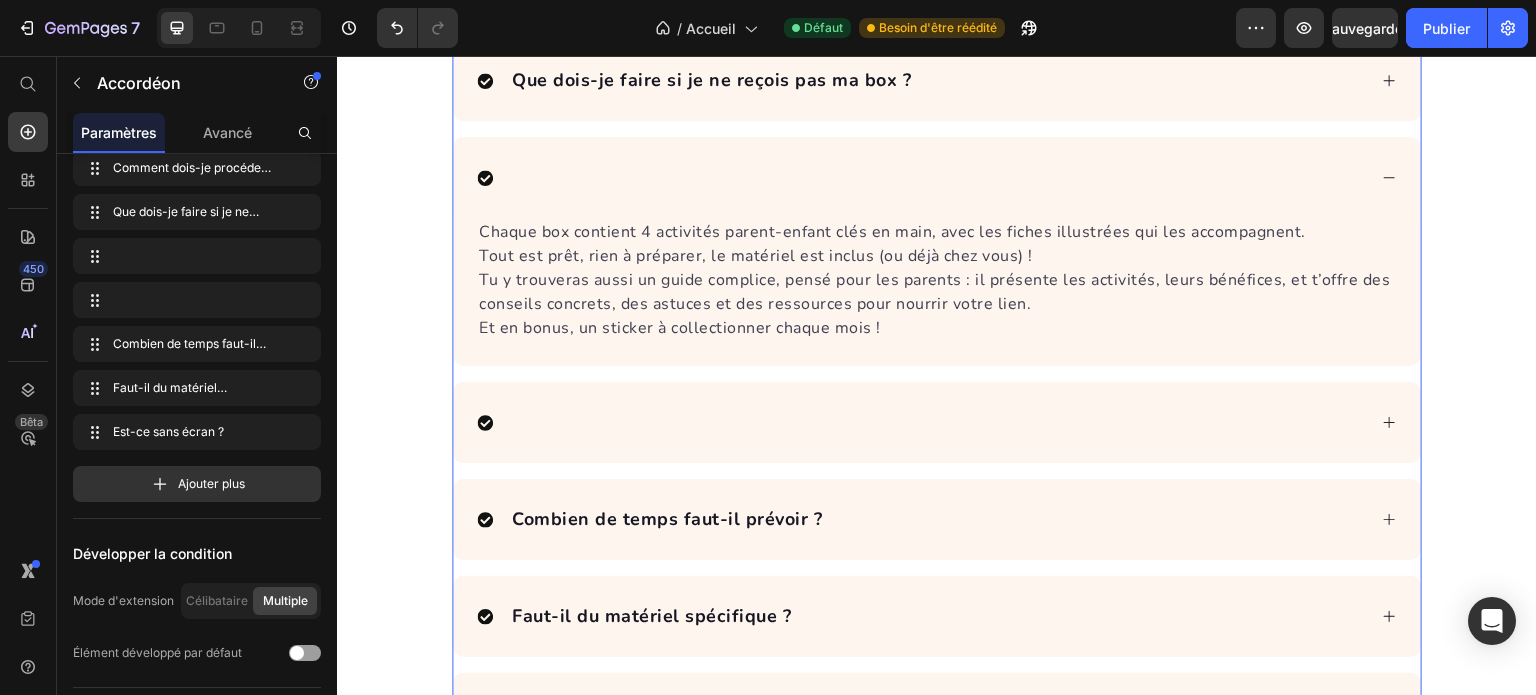 click at bounding box center (921, 177) 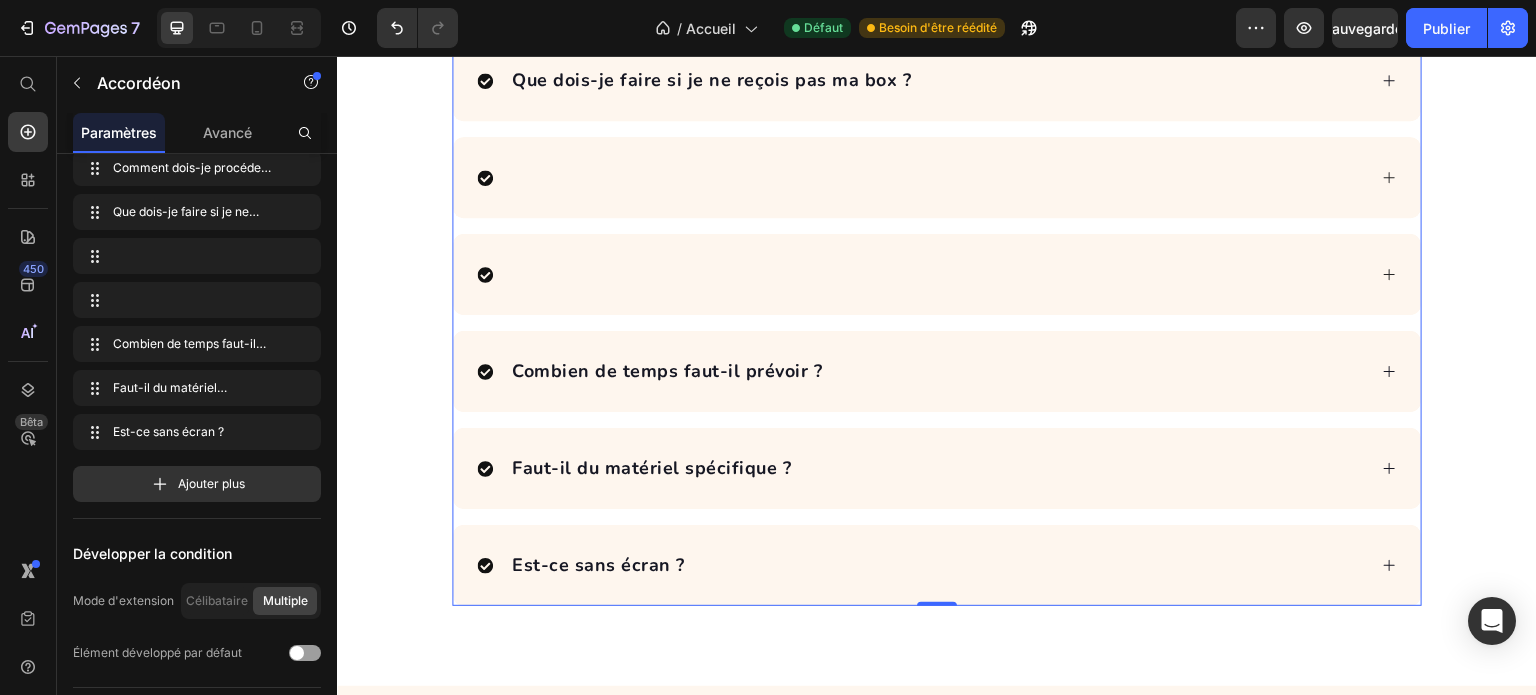 click 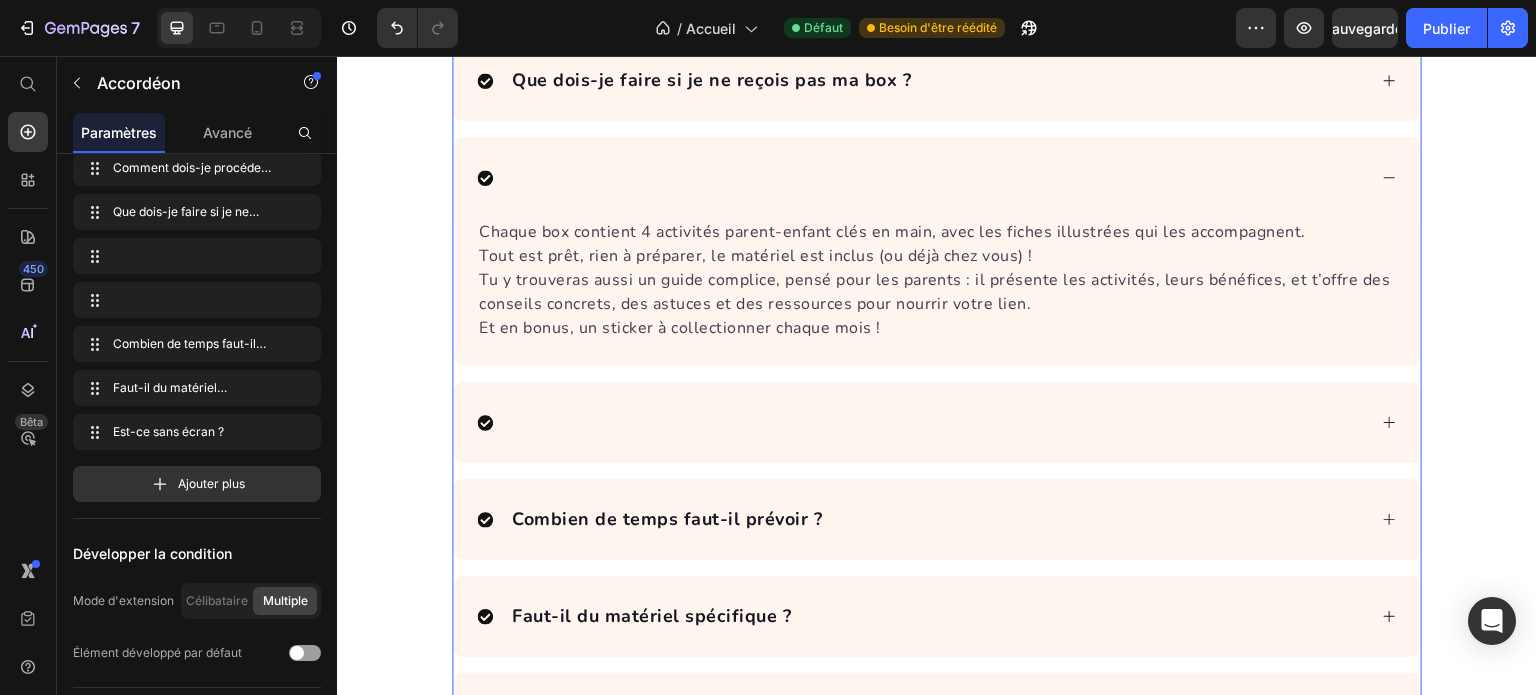 click at bounding box center (921, 177) 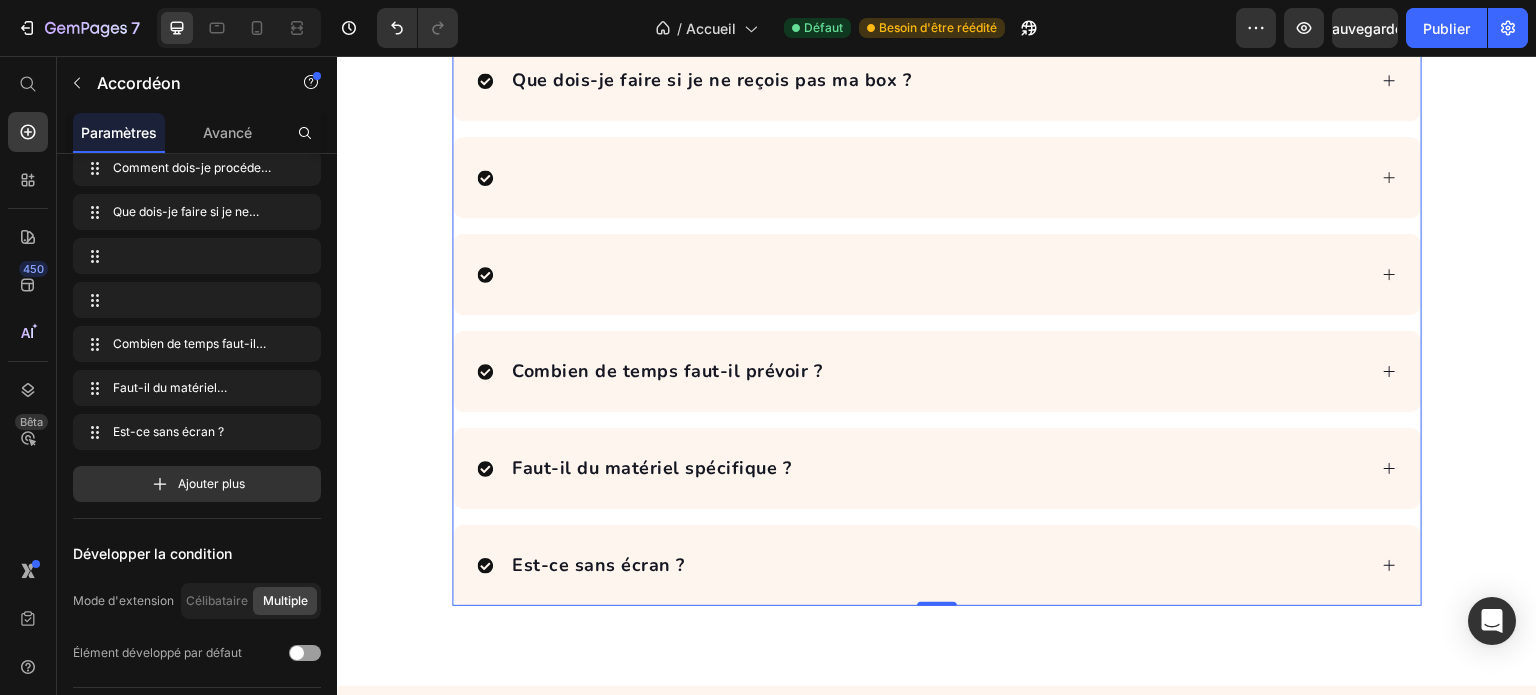 click at bounding box center (937, 177) 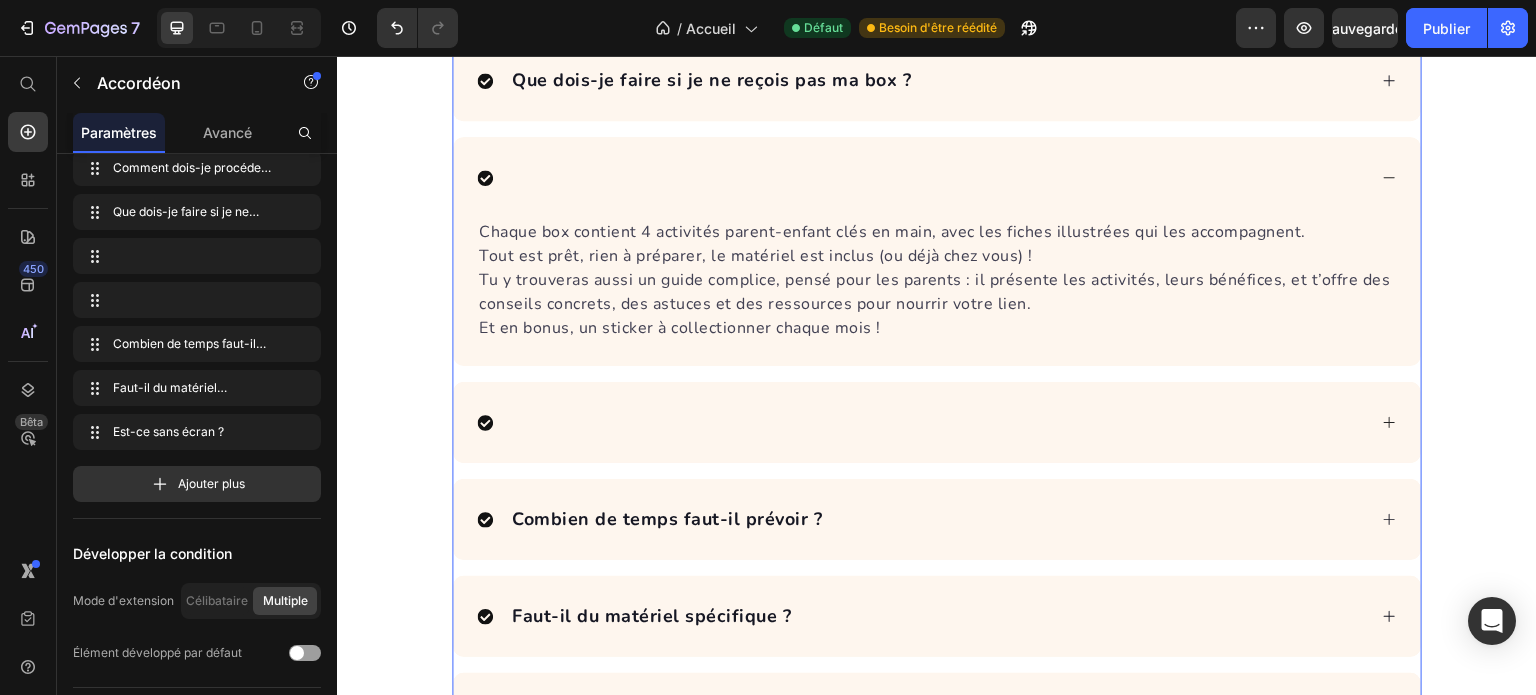 click at bounding box center (921, 177) 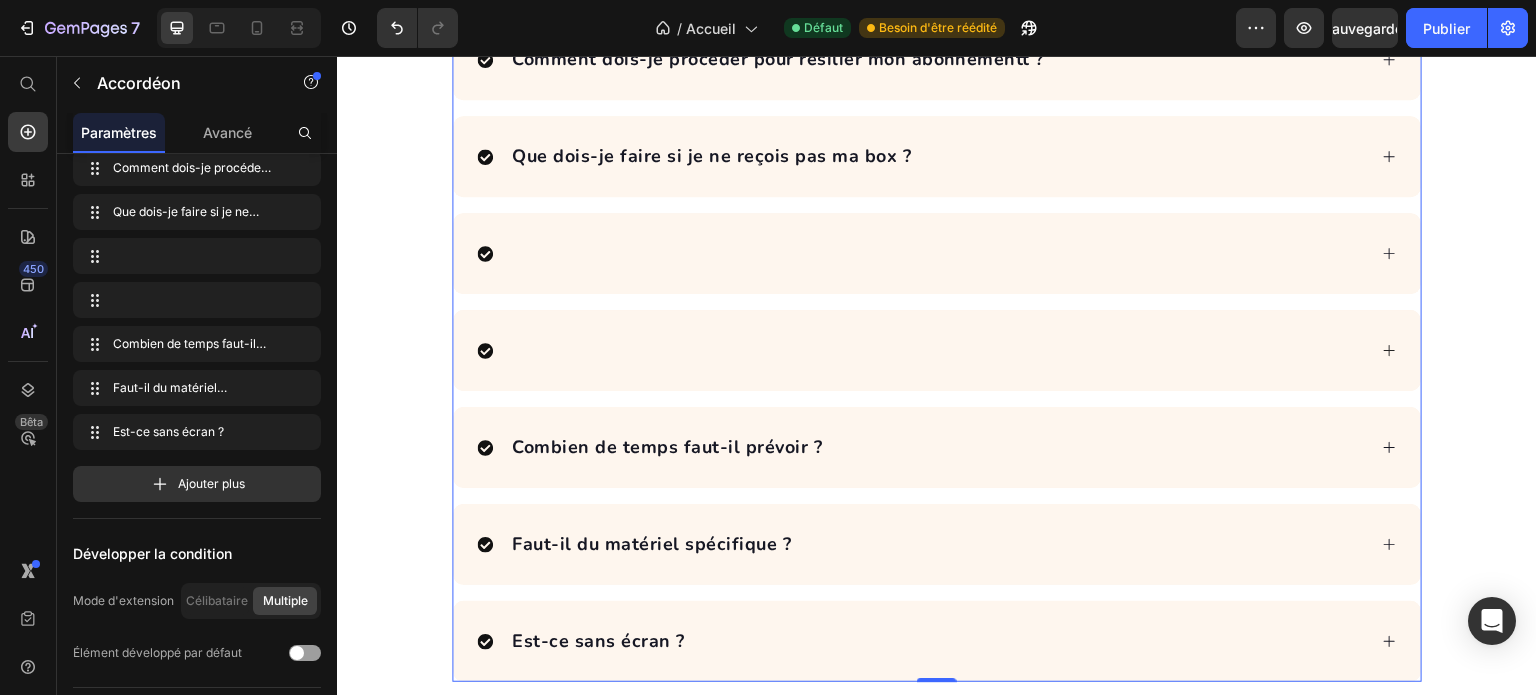 scroll, scrollTop: 6461, scrollLeft: 0, axis: vertical 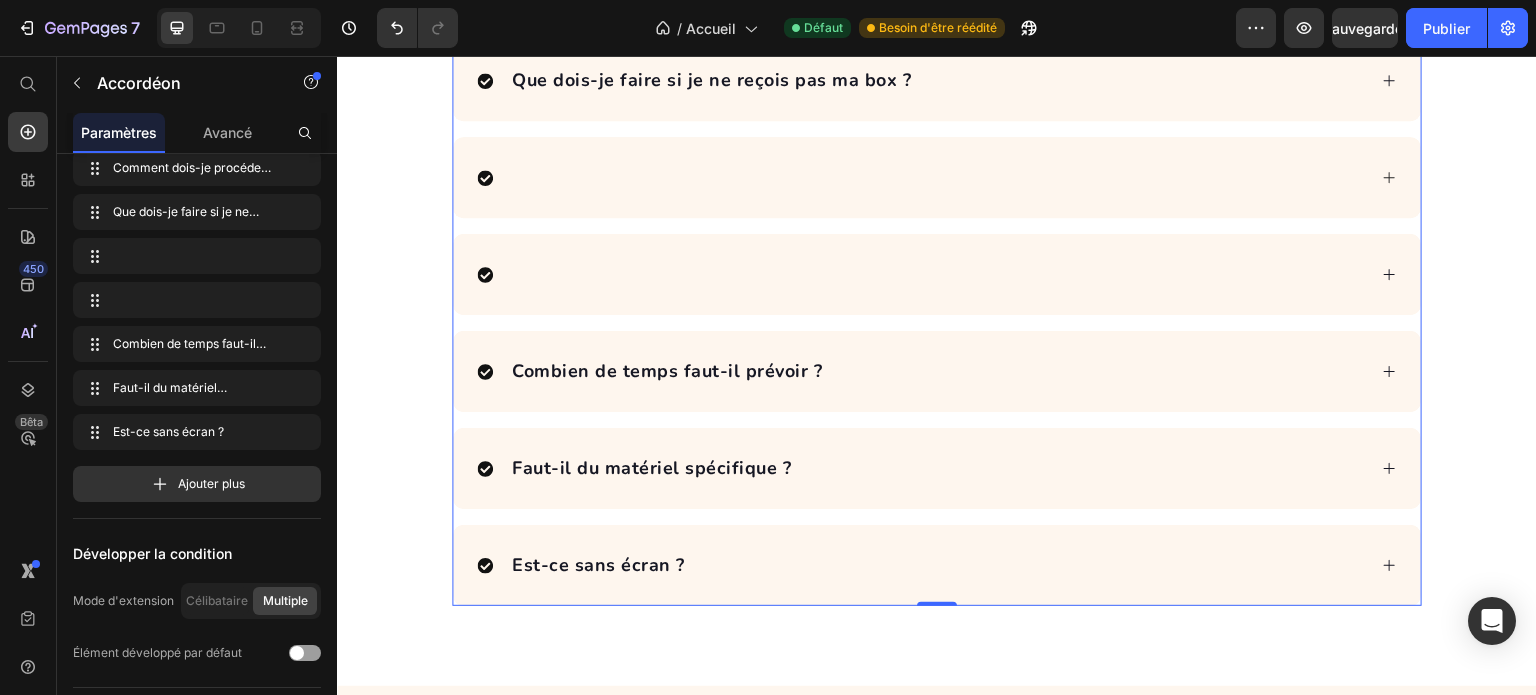 click at bounding box center [921, 177] 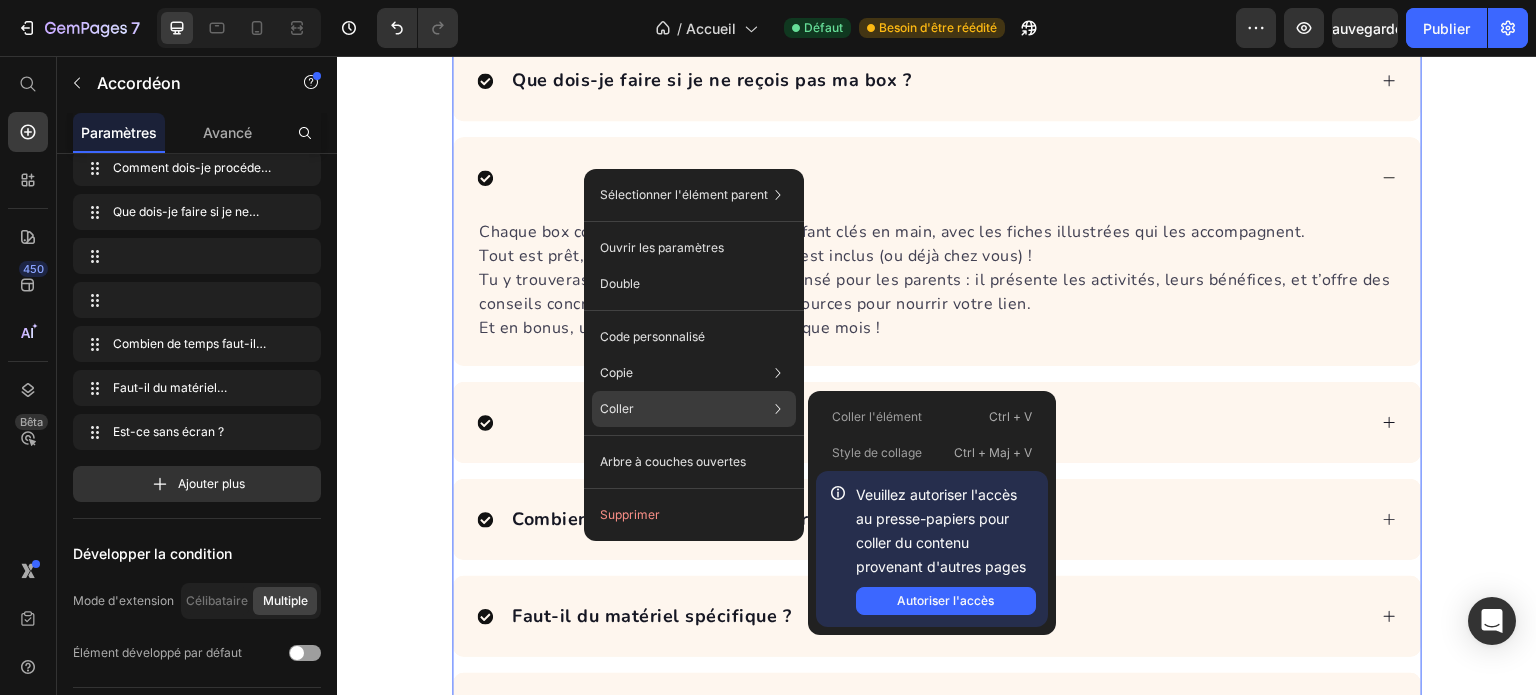 click on "Coller" at bounding box center [617, 408] 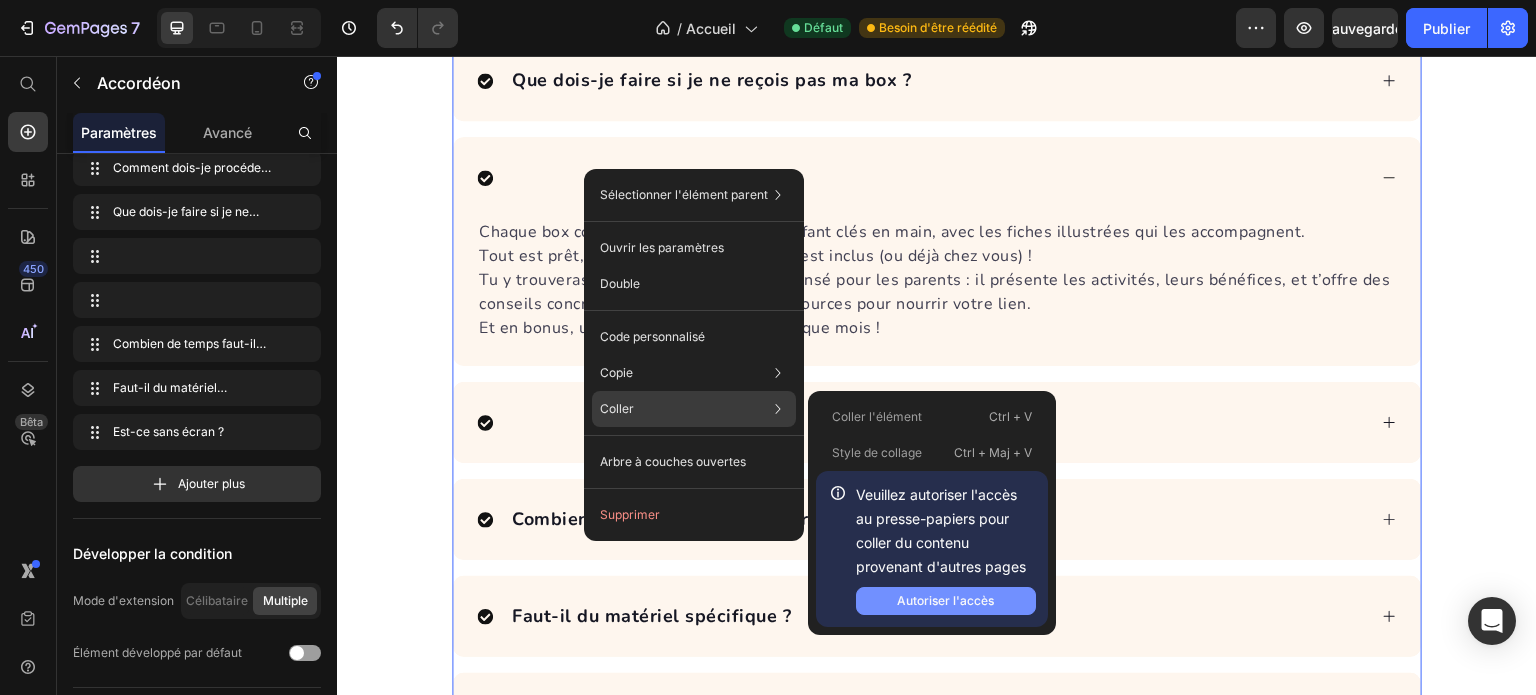 click on "Autoriser l'accès" at bounding box center [945, 600] 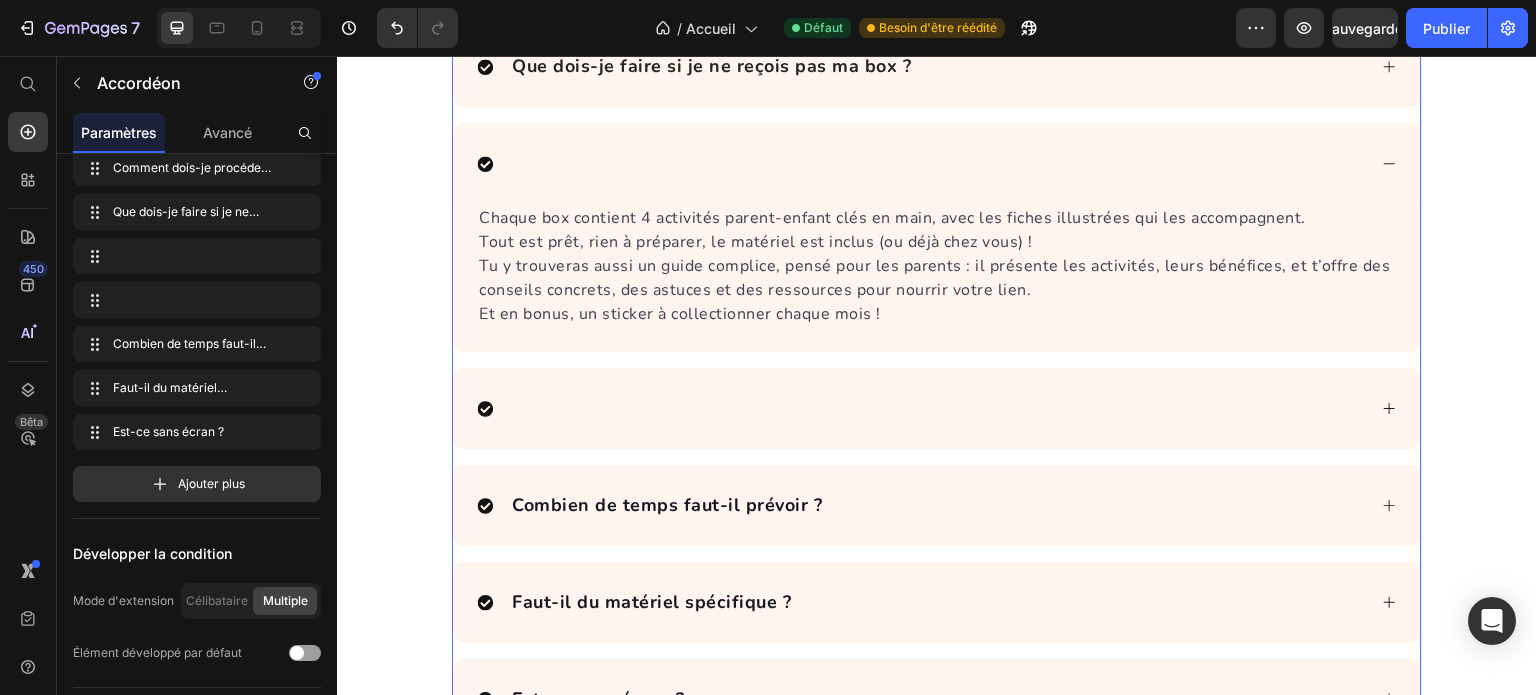 scroll, scrollTop: 6461, scrollLeft: 0, axis: vertical 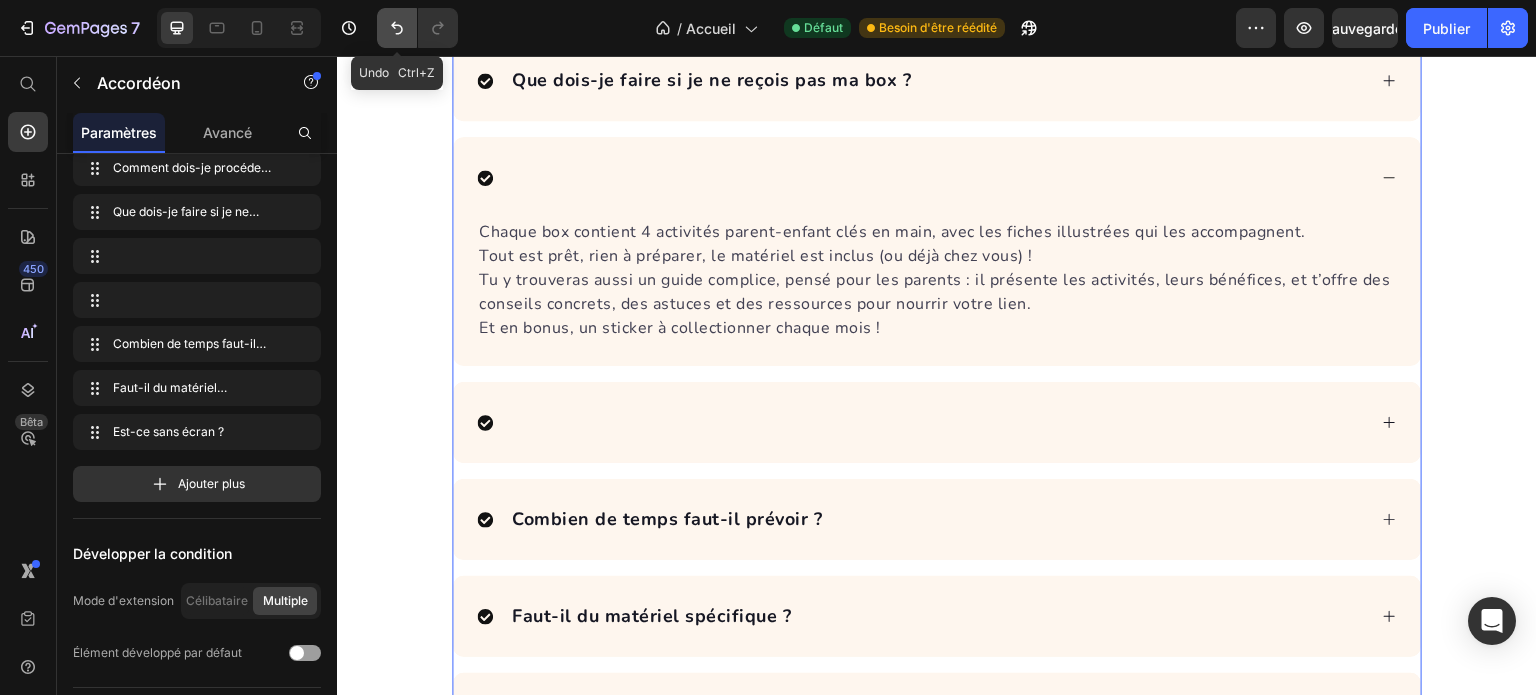 drag, startPoint x: 390, startPoint y: 26, endPoint x: 82, endPoint y: 123, distance: 322.9133 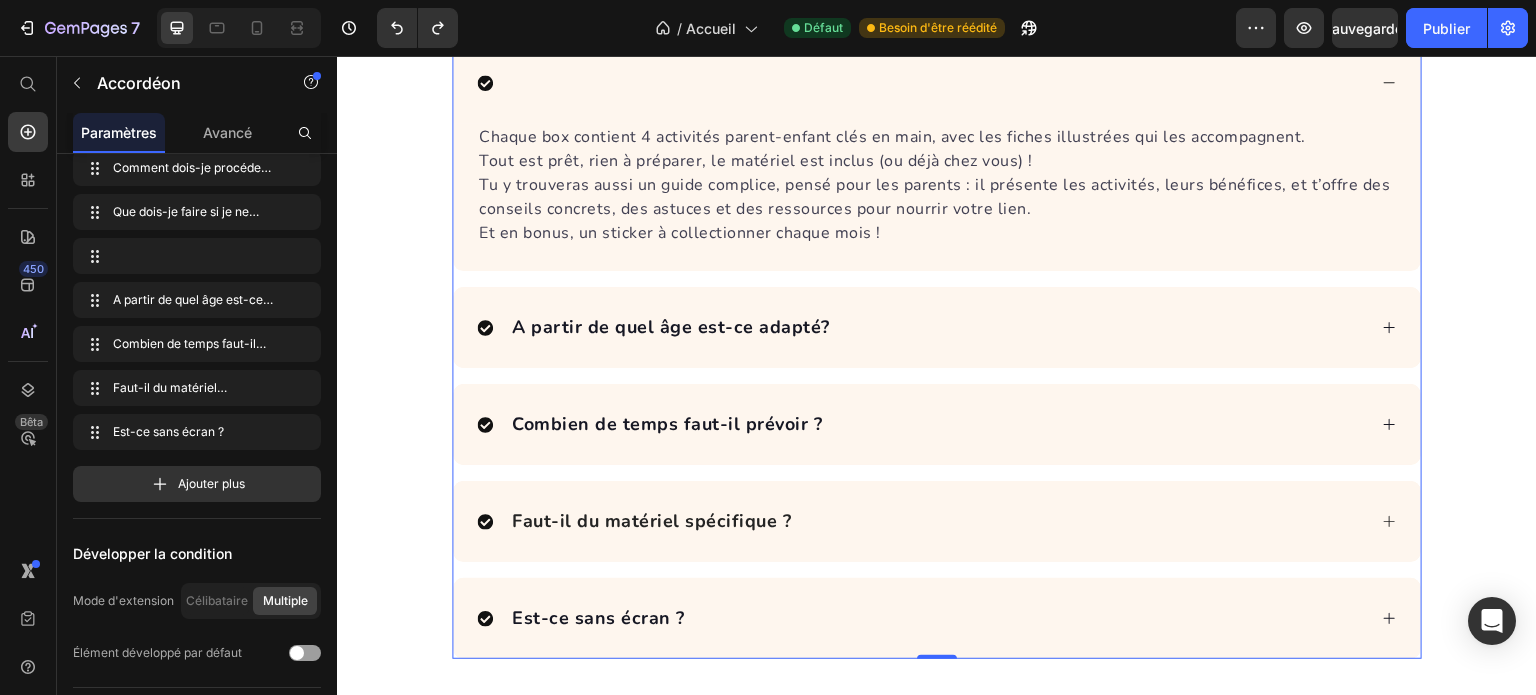 scroll, scrollTop: 6461, scrollLeft: 0, axis: vertical 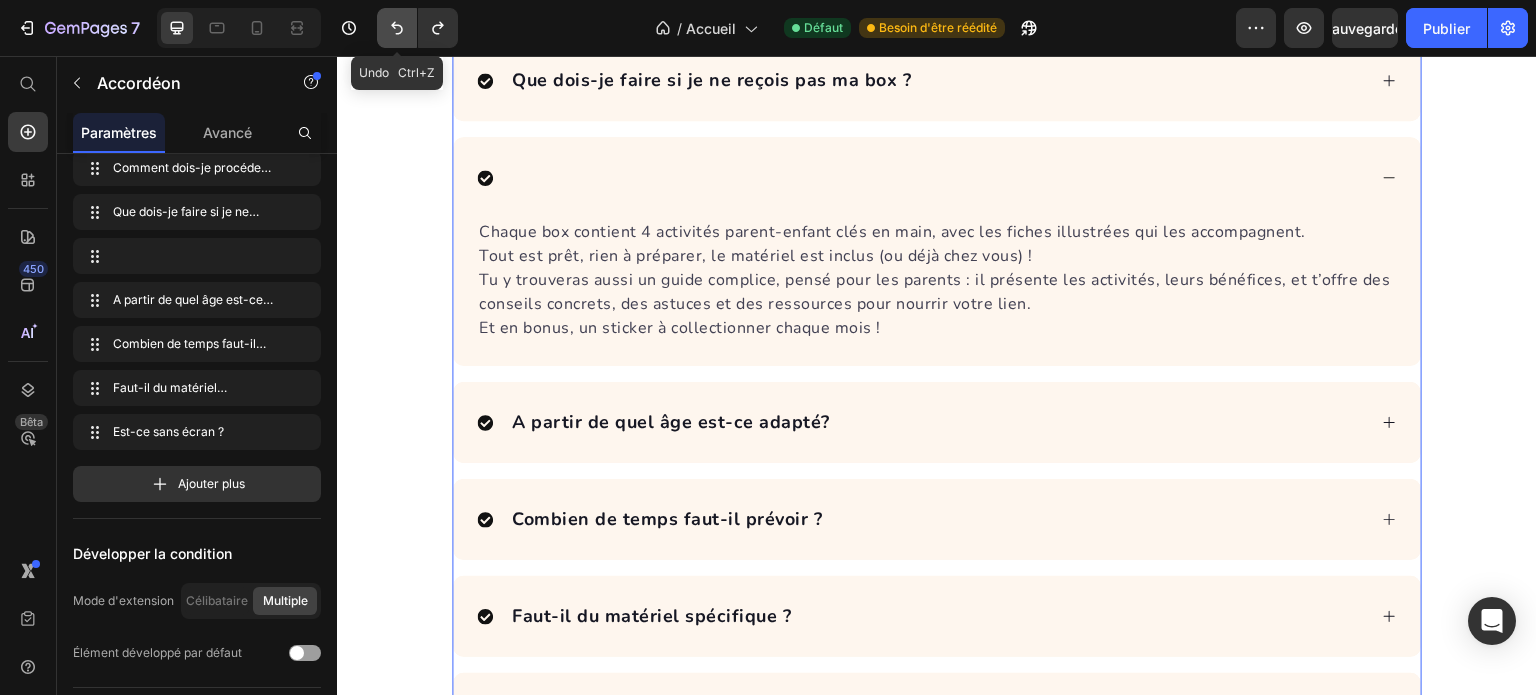 click 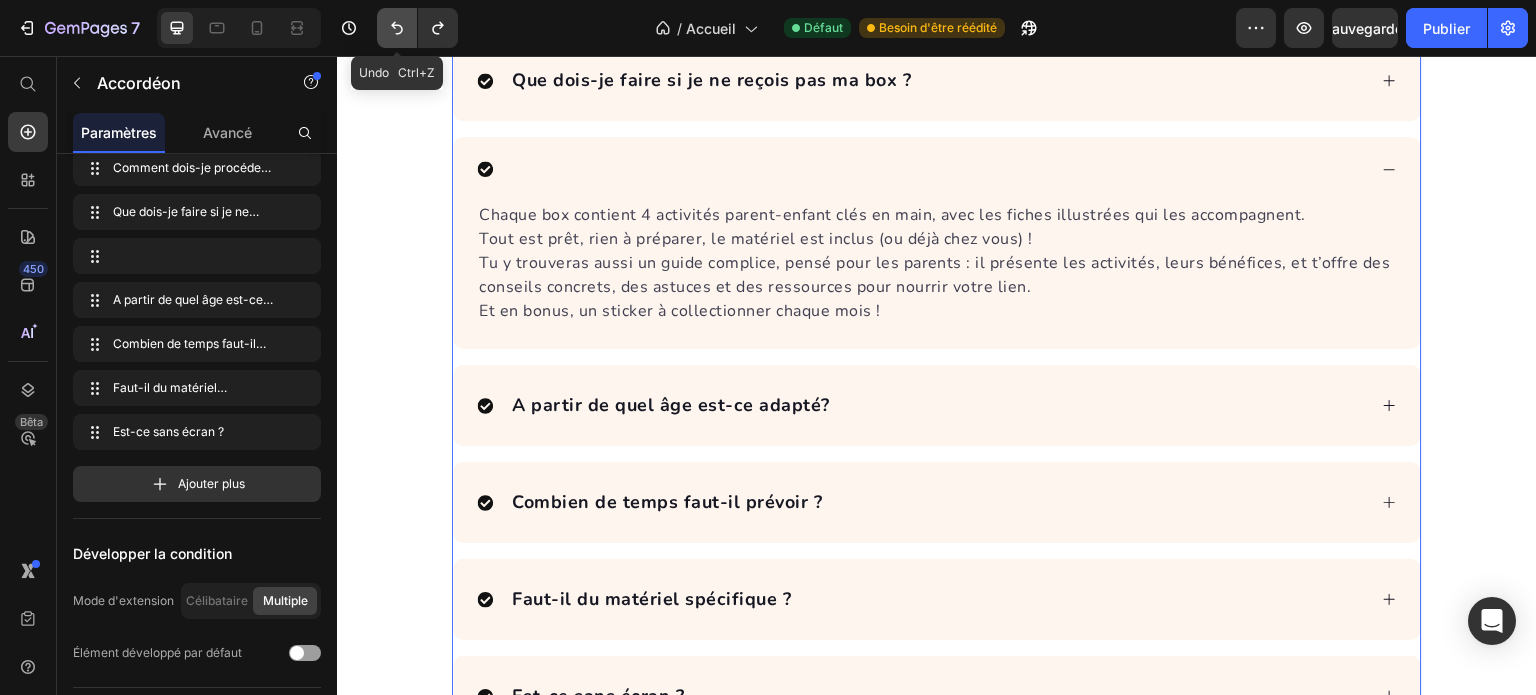 click 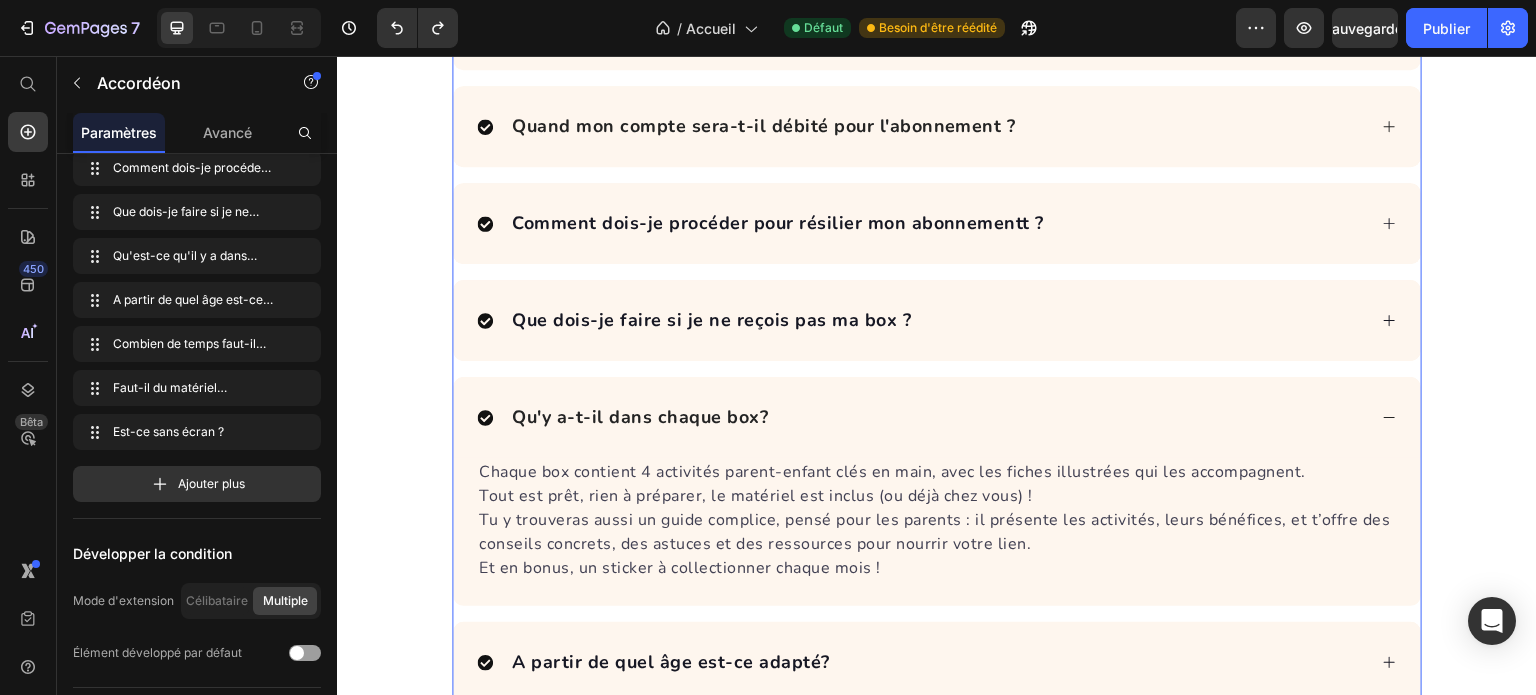 scroll, scrollTop: 5761, scrollLeft: 0, axis: vertical 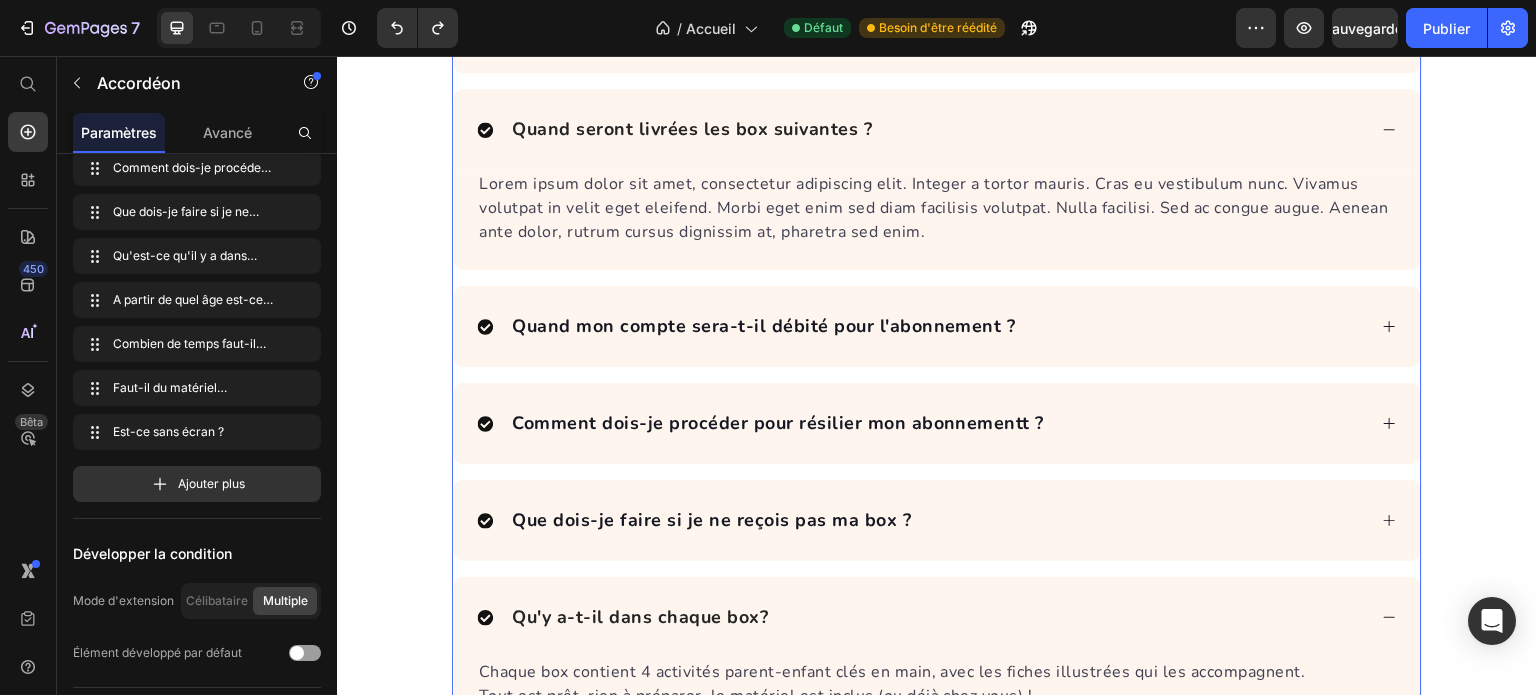 click 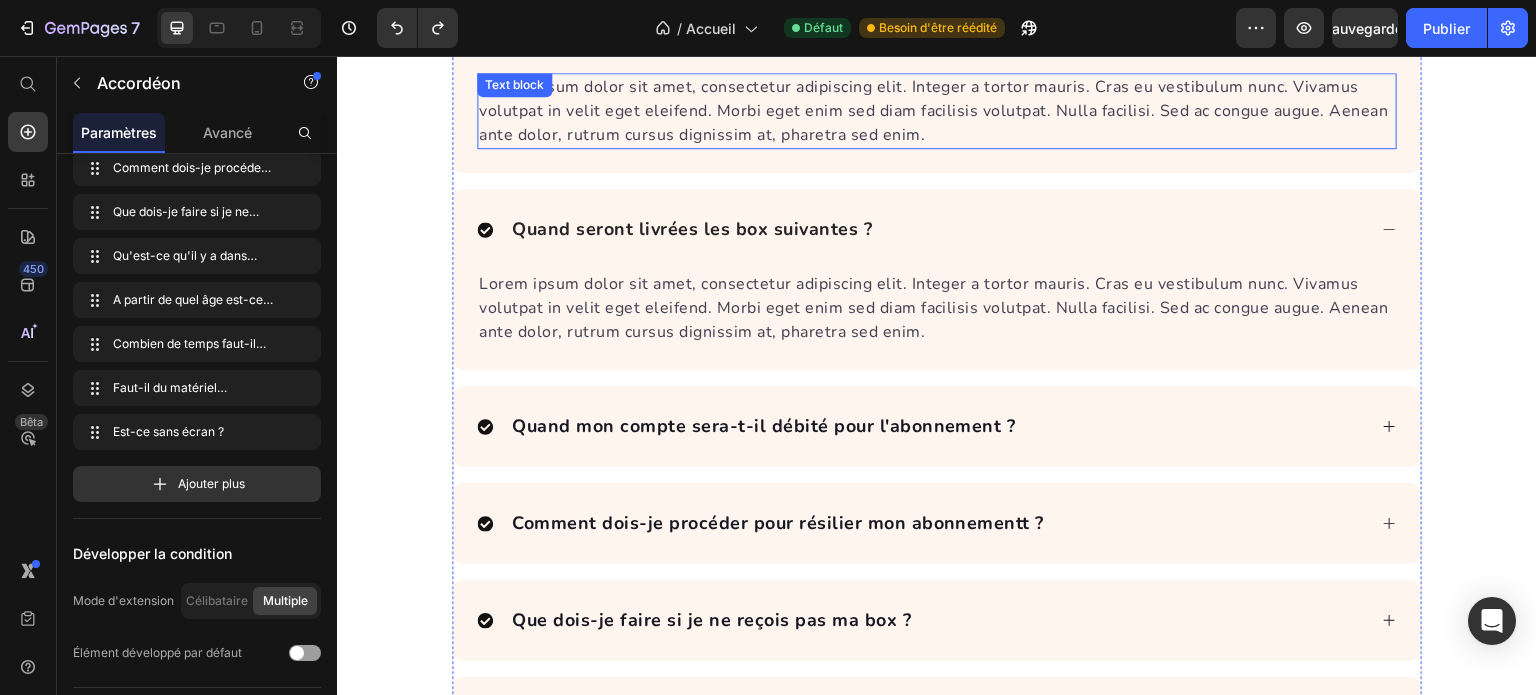 click on "Lorem ipsum dolor sit amet, consectetur adipiscing elit. Integer a tortor mauris. Cras eu vestibulum nunc. Vivamus volutpat in velit eget eleifend. Morbi eget enim sed diam facilisis volutpat. Nulla facilisi. Sed ac congue augue. Aenean ante dolor, rutrum cursus dignissim at, pharetra sed enim." at bounding box center [937, 111] 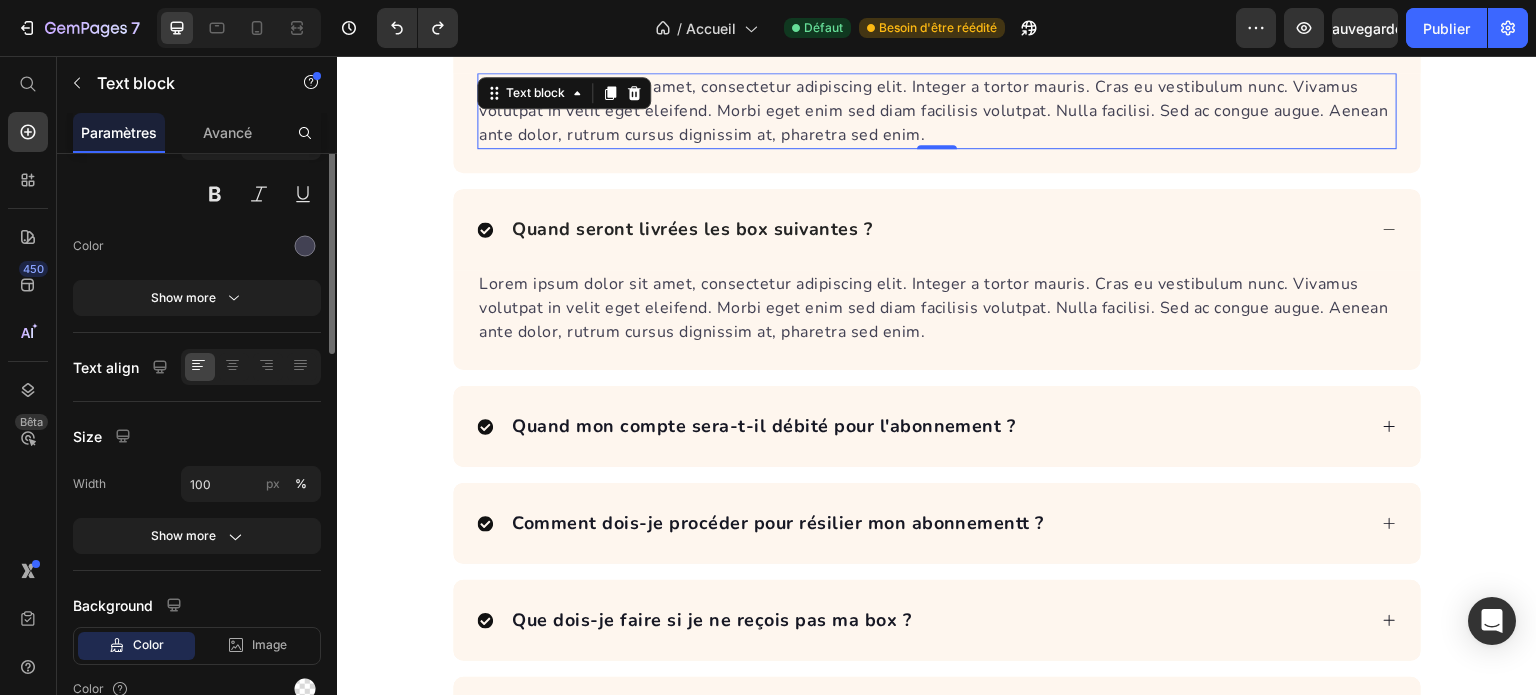scroll, scrollTop: 0, scrollLeft: 0, axis: both 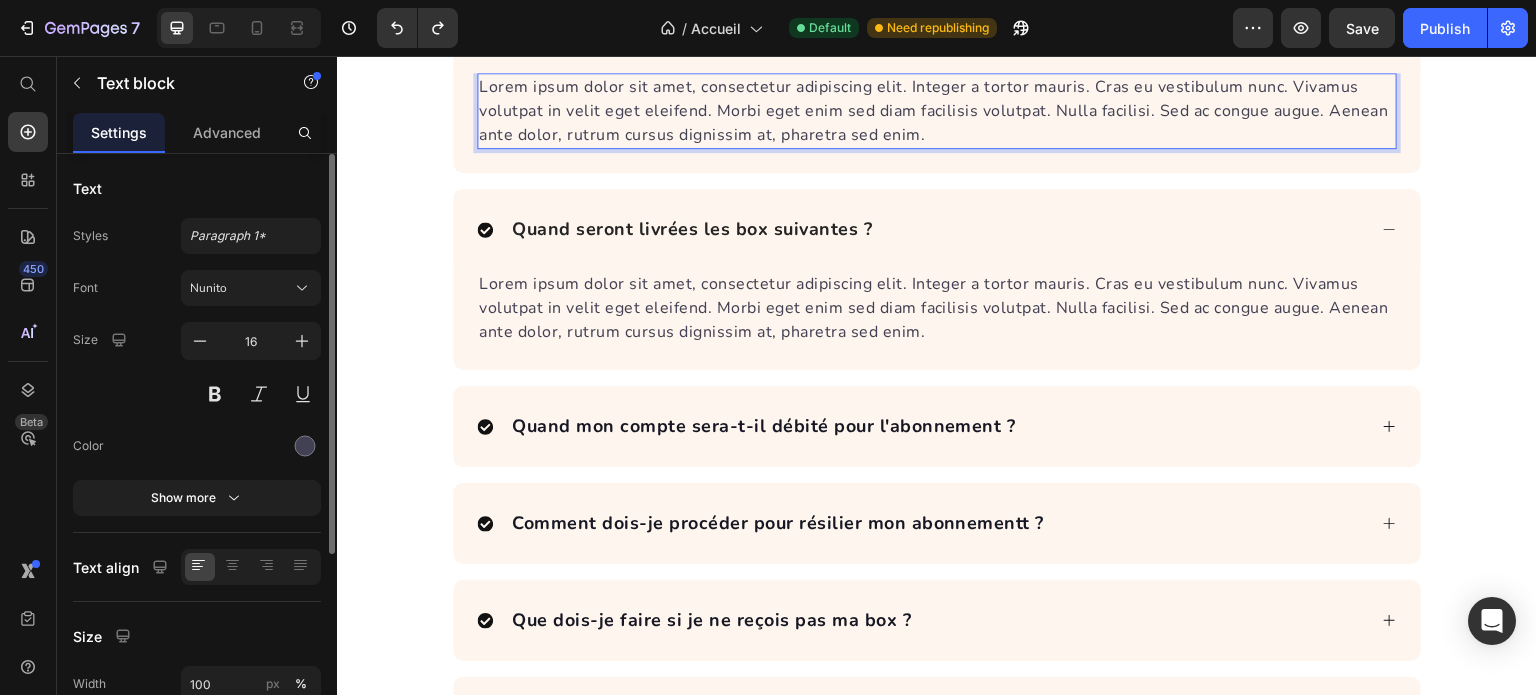 click on "Lorem ipsum dolor sit amet, consectetur adipiscing elit. Integer a tortor mauris. Cras eu vestibulum nunc. Vivamus volutpat in velit eget eleifend. Morbi eget enim sed diam facilisis volutpat. Nulla facilisi. Sed ac congue augue. Aenean ante dolor, rutrum cursus dignissim at, pharetra sed enim." at bounding box center (937, 111) 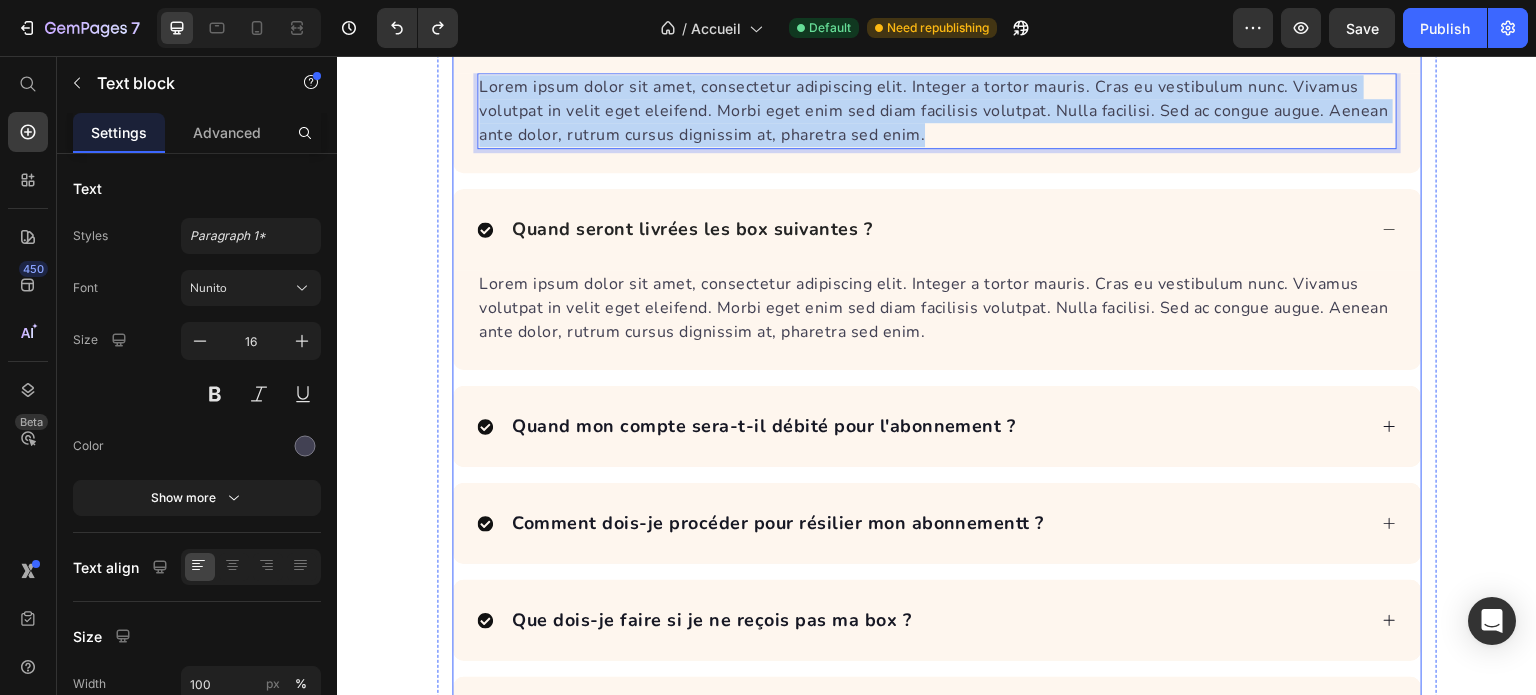 drag, startPoint x: 927, startPoint y: 388, endPoint x: 465, endPoint y: 336, distance: 464.9172 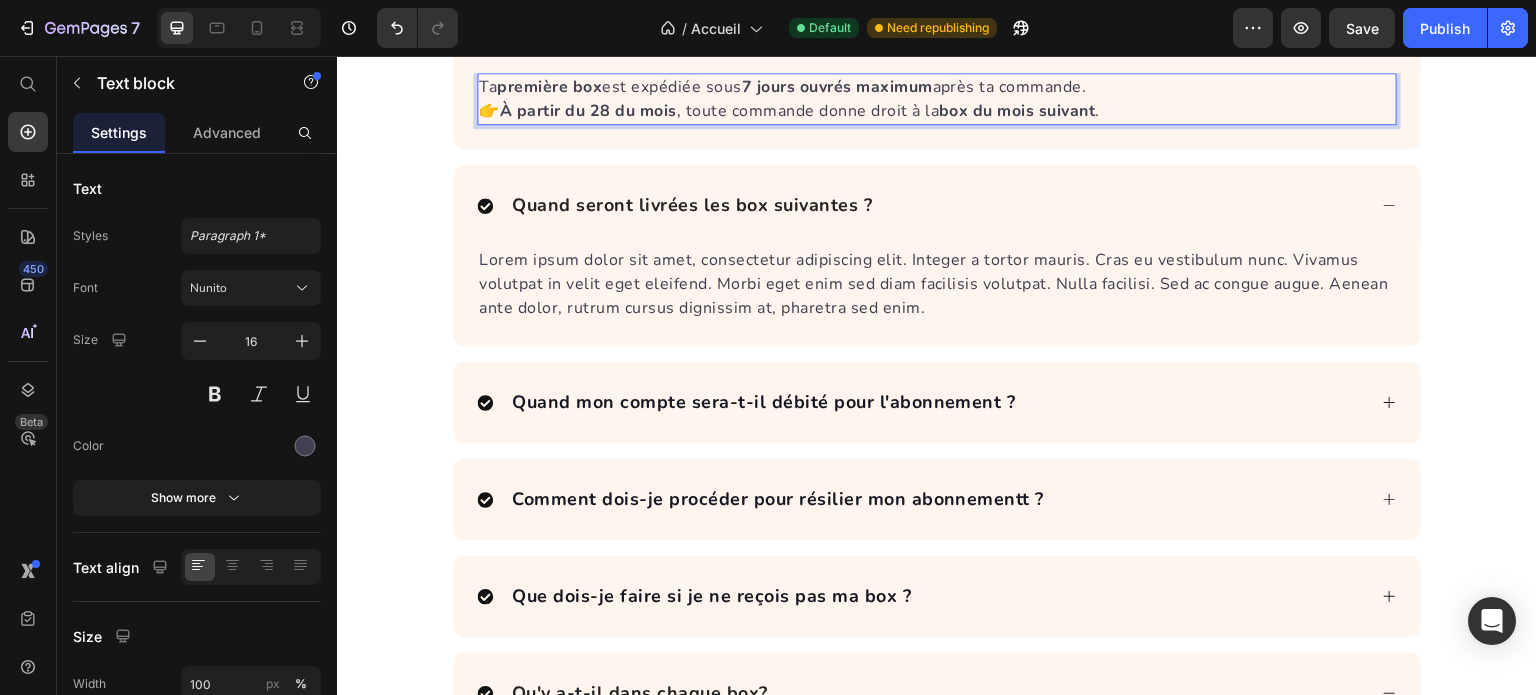 click on "Ta  première box  est expédiée sous  7 jours ouvrés maximum  après ta commande. 👉  À partir du 28 du mois , toute commande donne droit à la  box du mois suivant ." at bounding box center [937, 99] 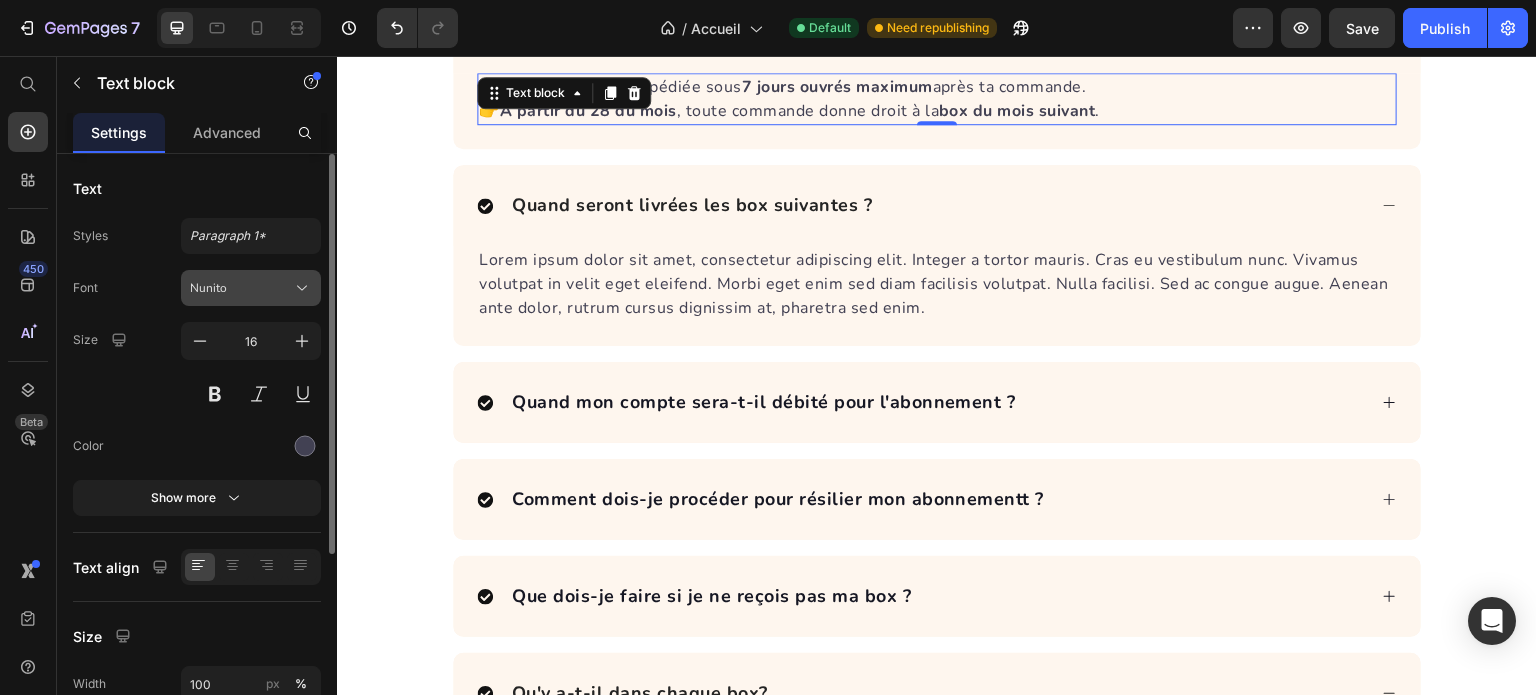click 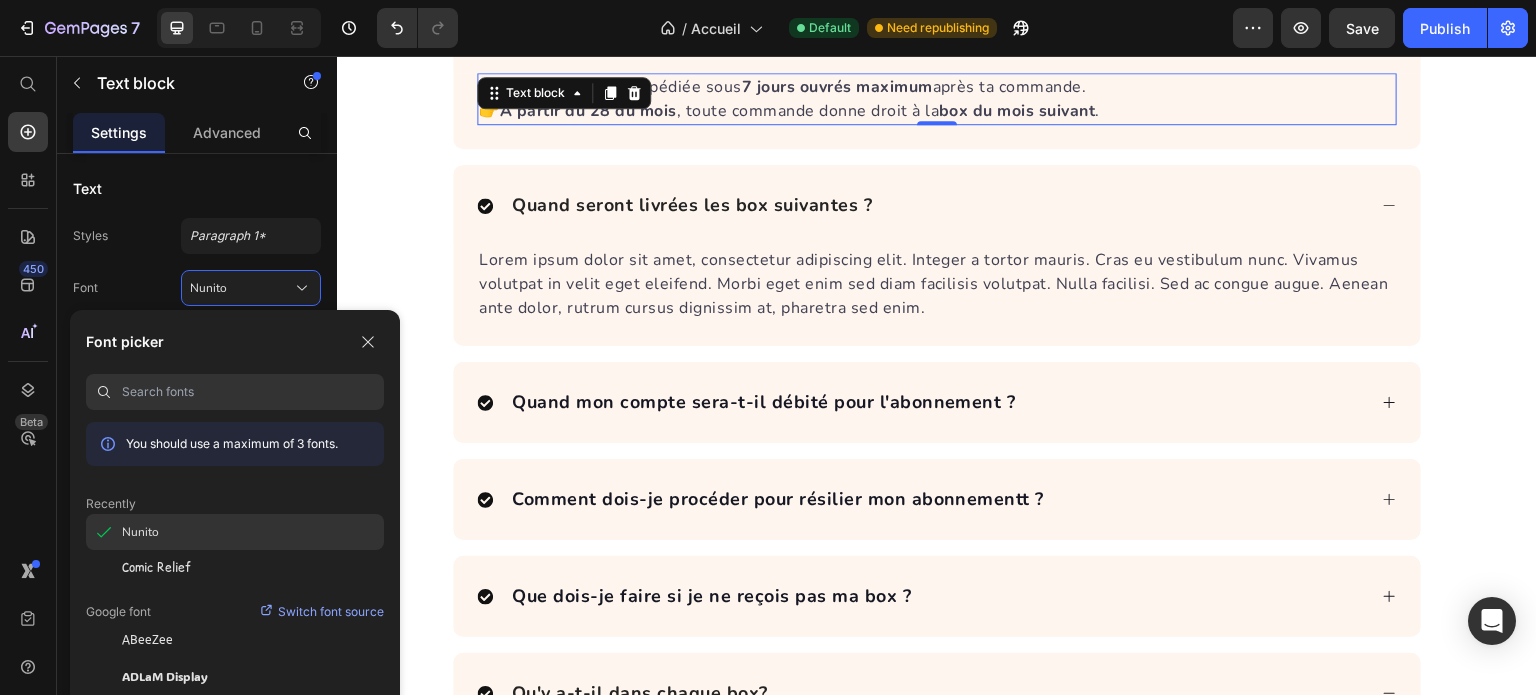 click on "Nunito" 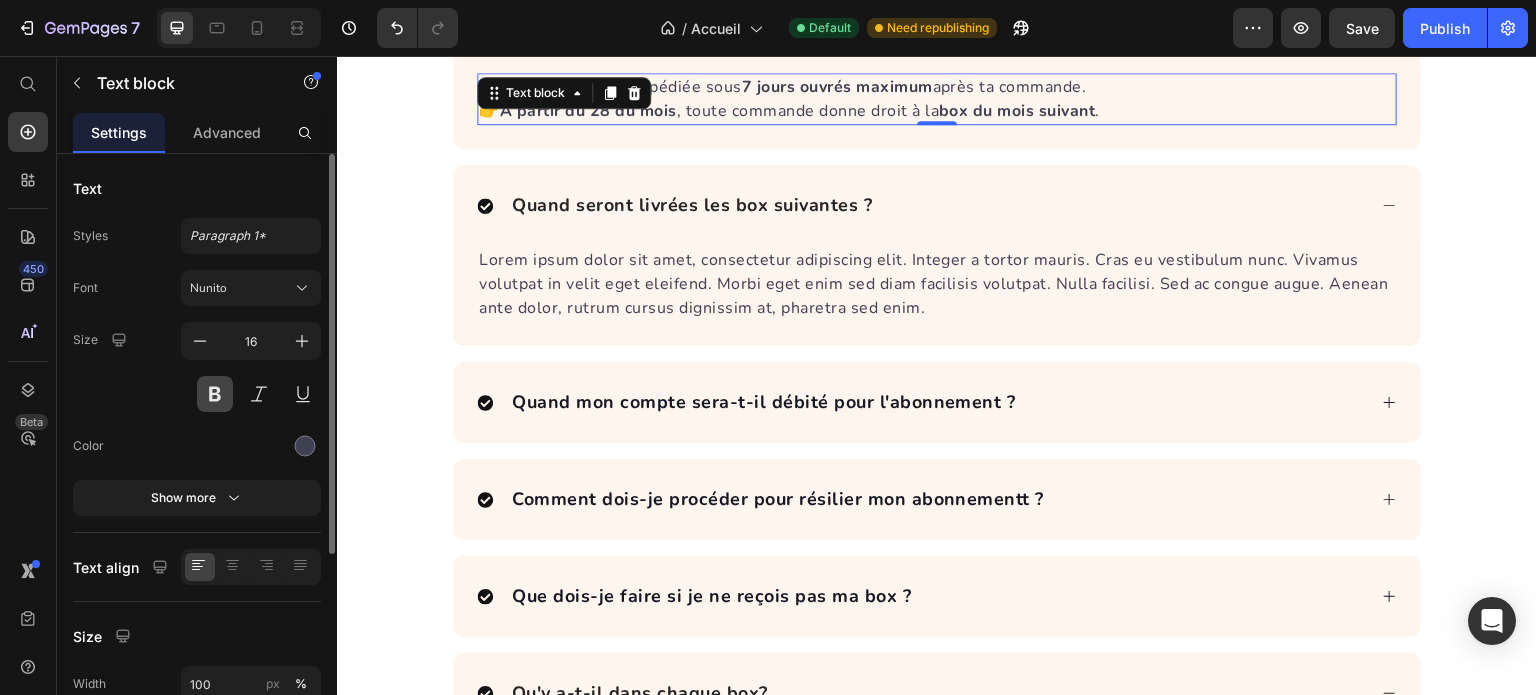 click at bounding box center (215, 394) 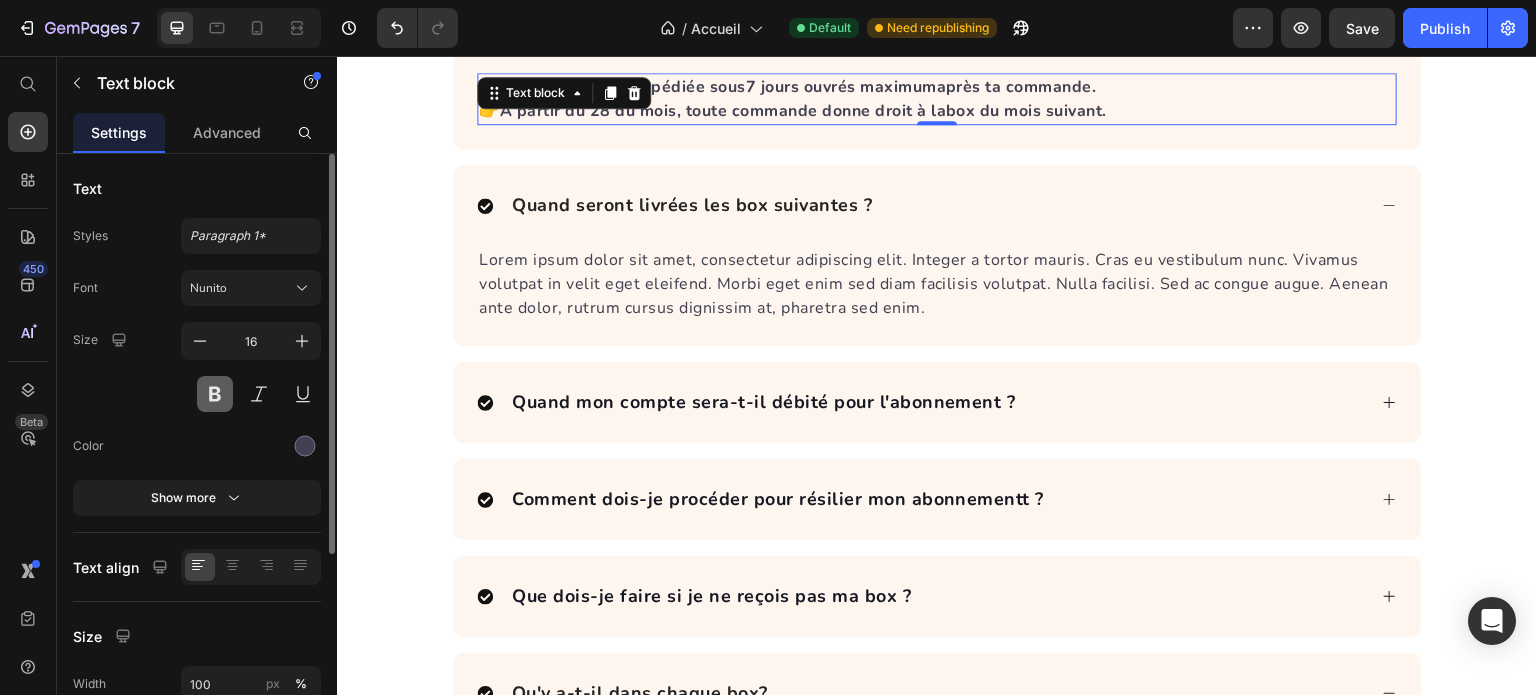 click at bounding box center [215, 394] 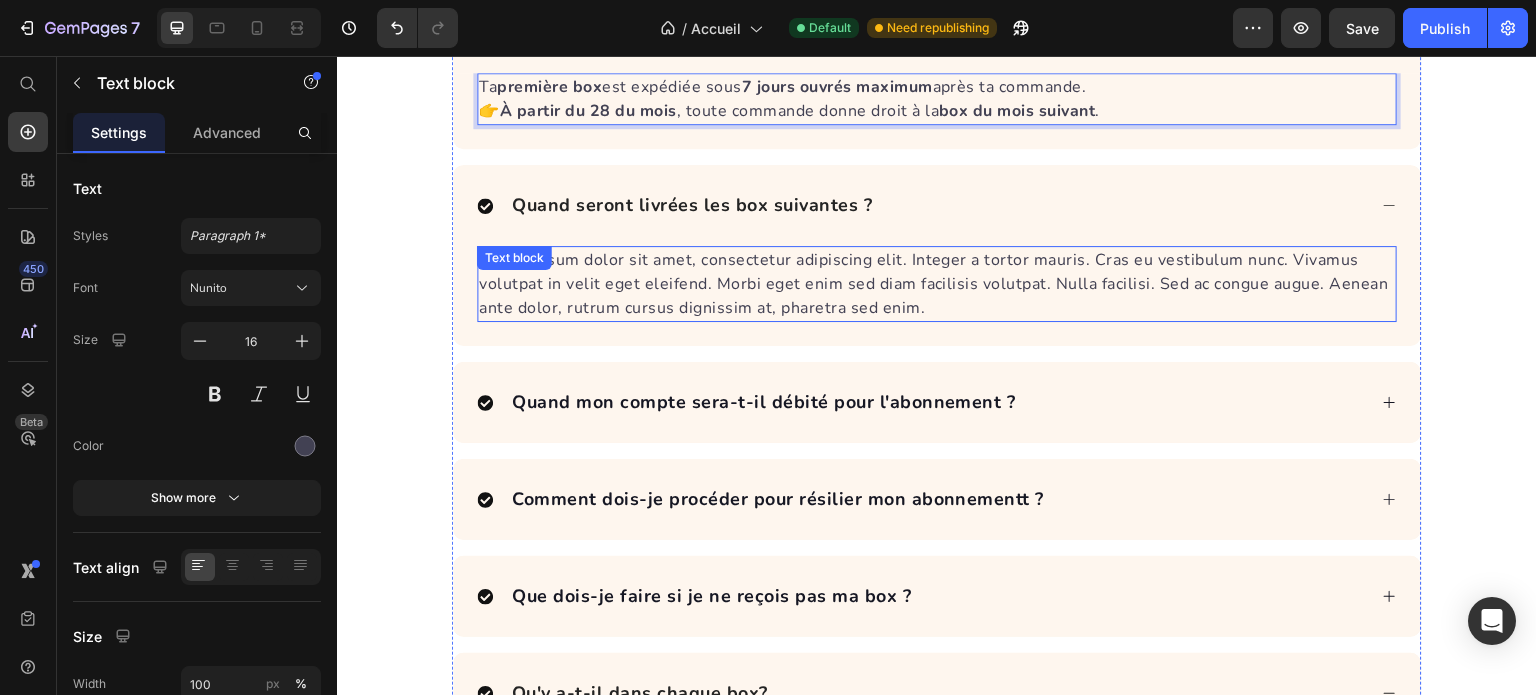 click on "Lorem ipsum dolor sit amet, consectetur adipiscing elit. Integer a tortor mauris. Cras eu vestibulum nunc. Vivamus volutpat in velit eget eleifend. Morbi eget enim sed diam facilisis volutpat. Nulla facilisi. Sed ac congue augue. Aenean ante dolor, rutrum cursus dignissim at, pharetra sed enim." at bounding box center (937, 284) 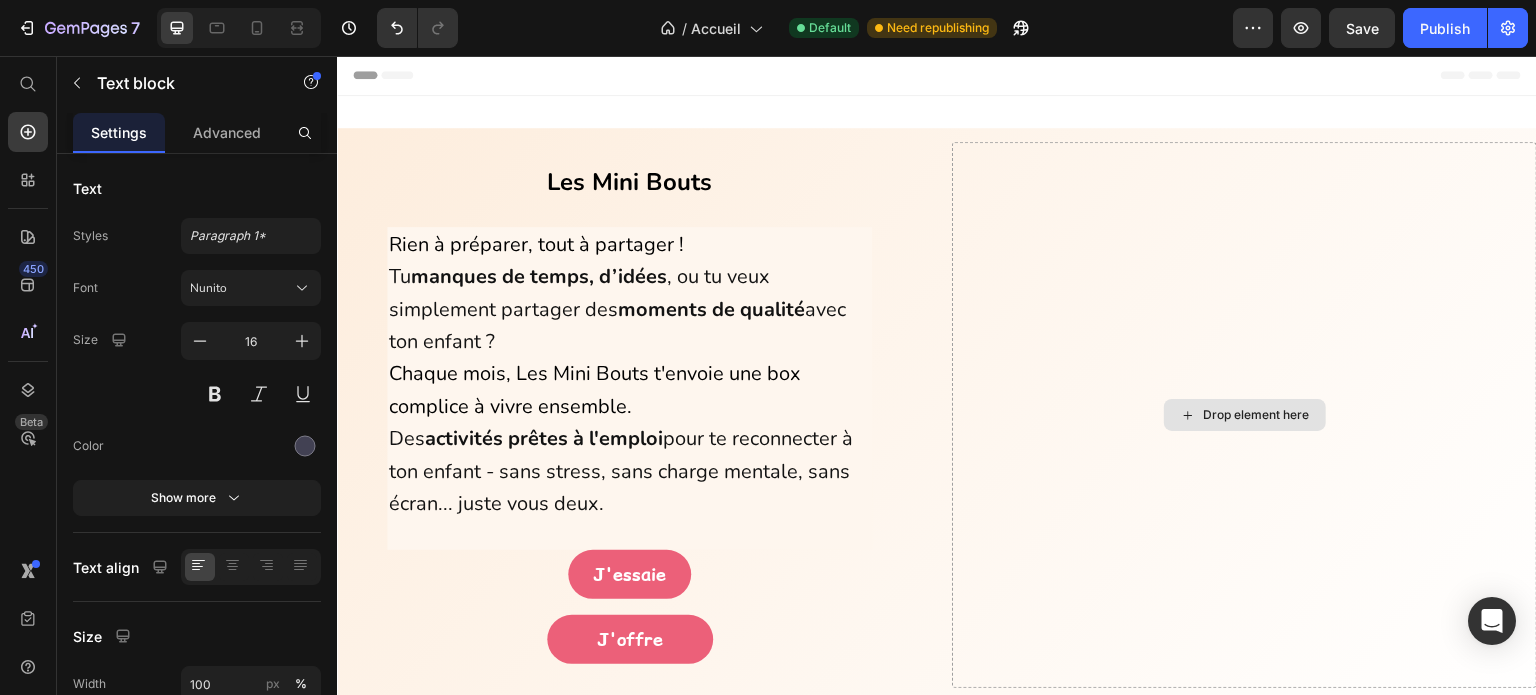 scroll, scrollTop: 0, scrollLeft: 0, axis: both 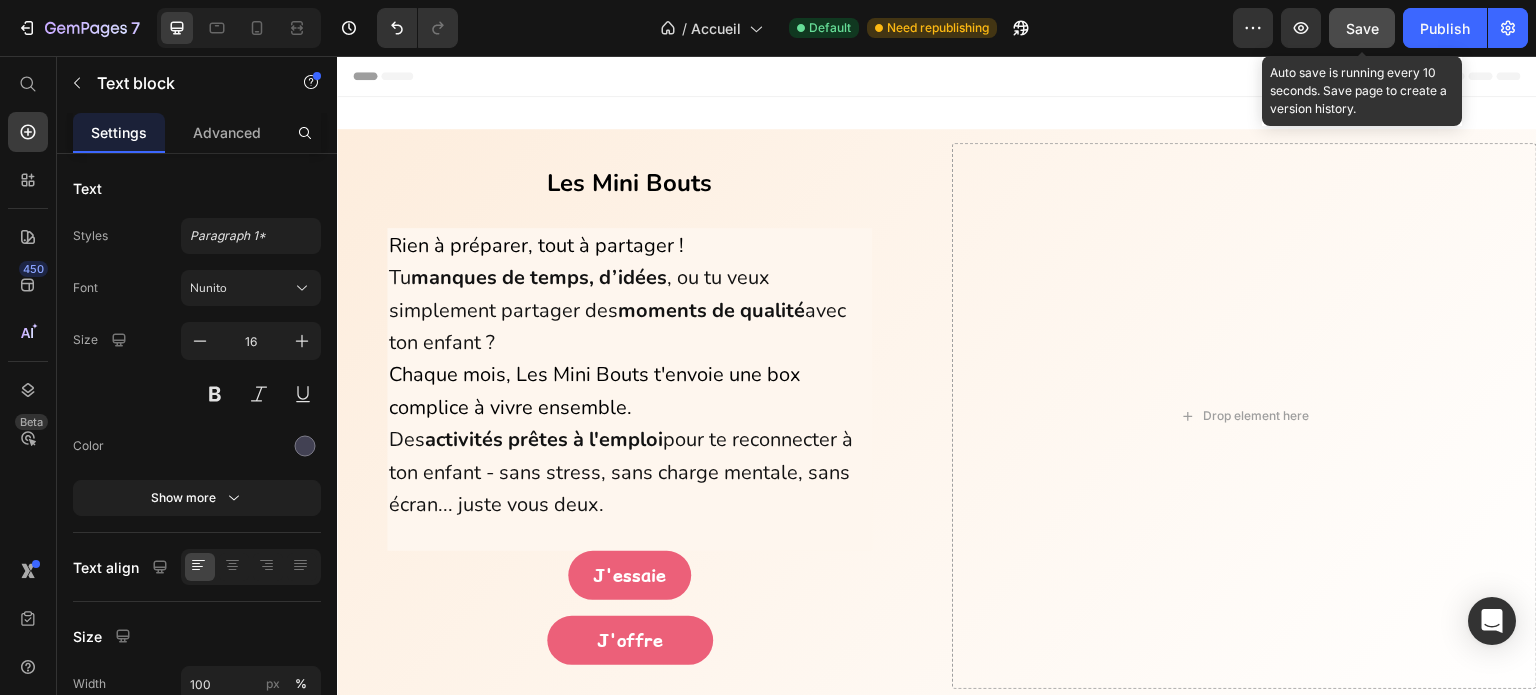click on "Save" at bounding box center (1362, 28) 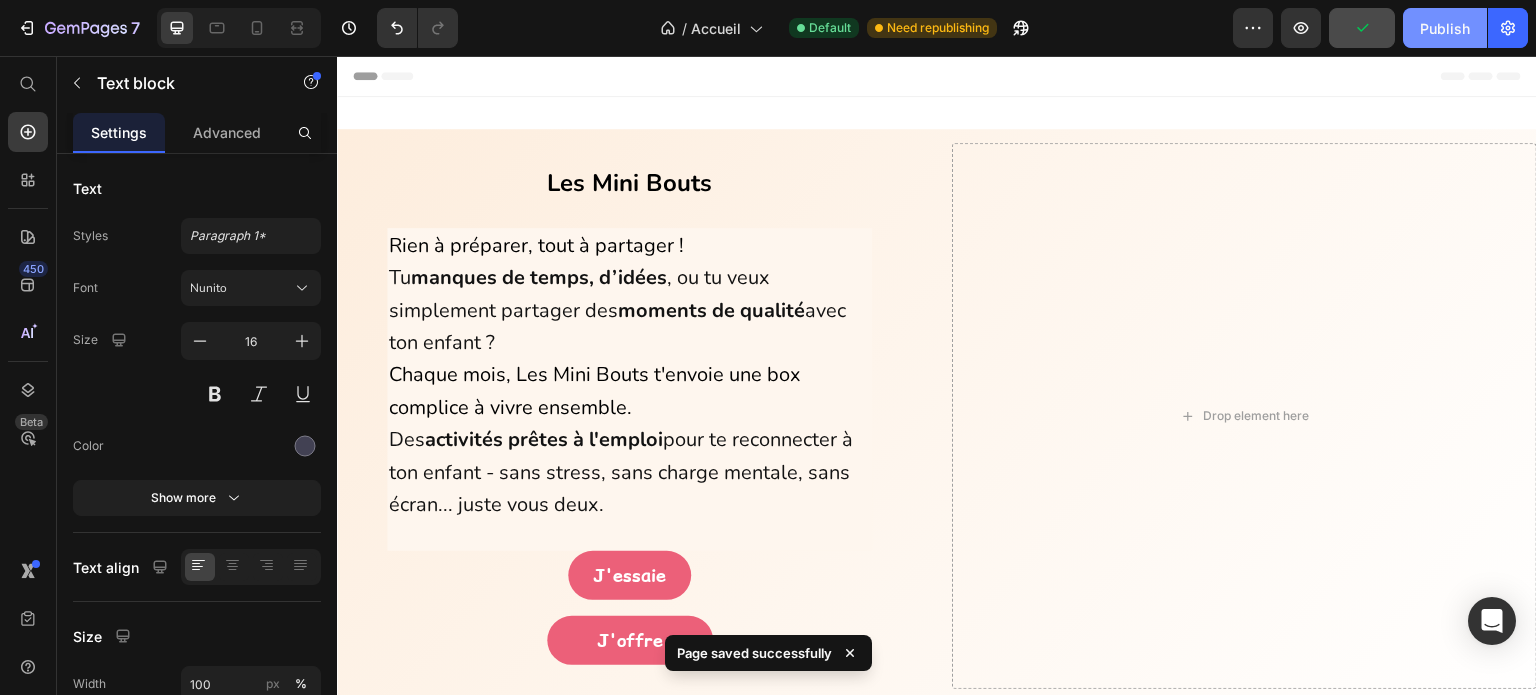click on "Publish" at bounding box center (1445, 28) 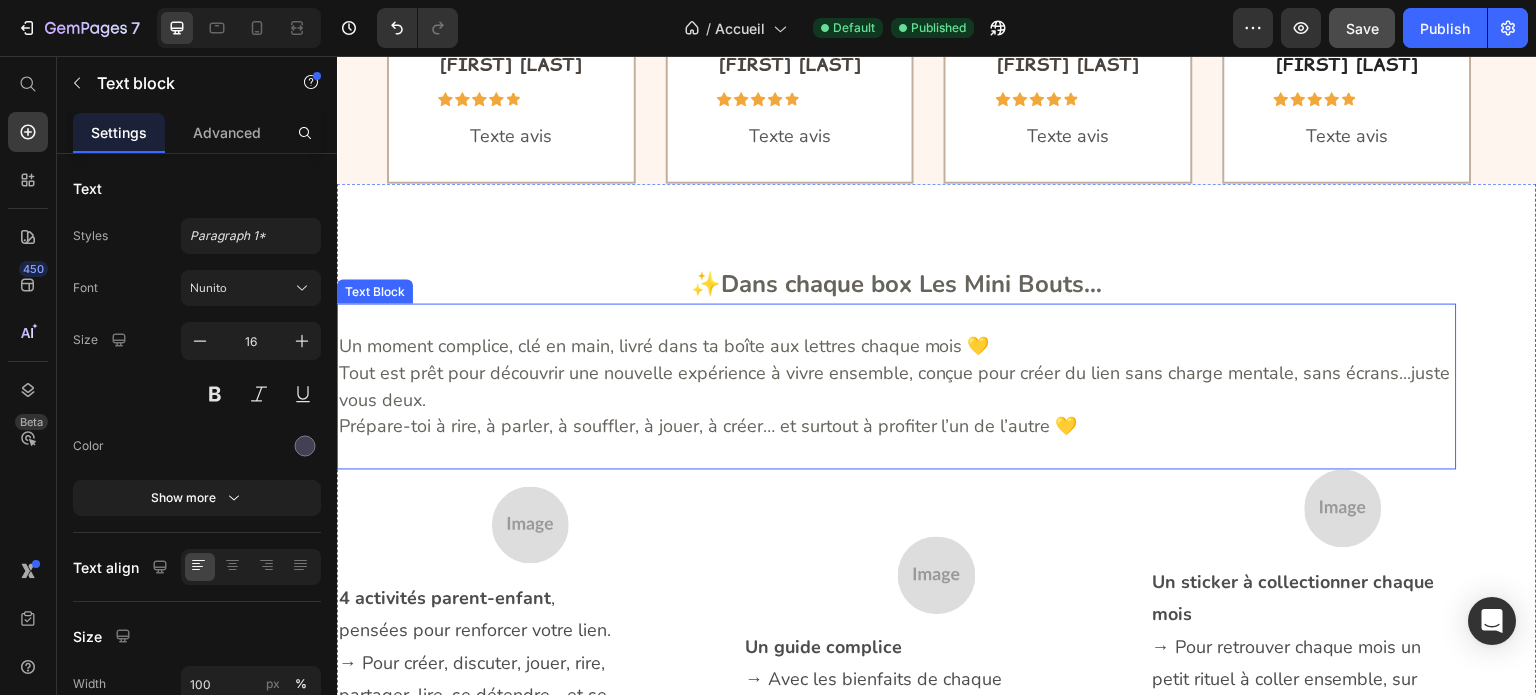 scroll, scrollTop: 1500, scrollLeft: 0, axis: vertical 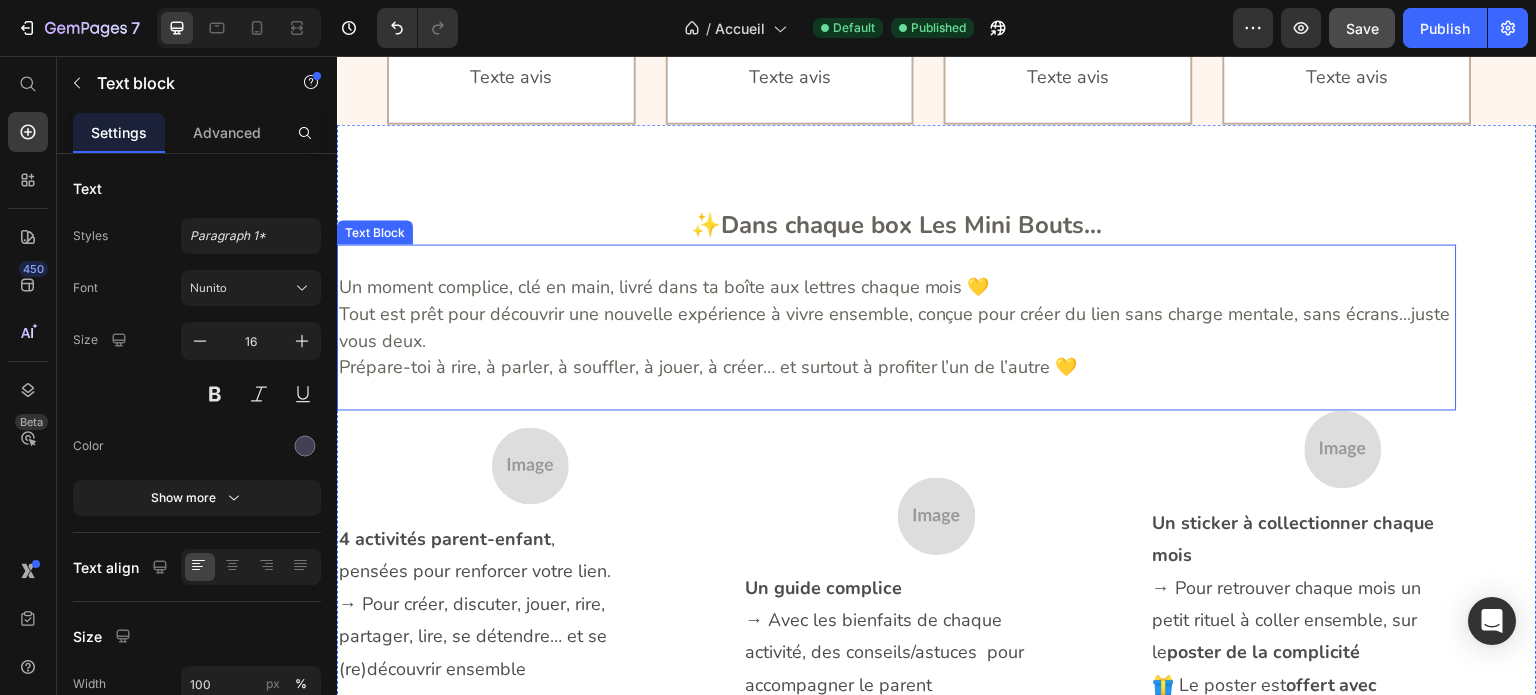 click on "Un moment complice, clé en main, livré dans ta boîte aux lettres chaque mois 💛" at bounding box center [897, 286] 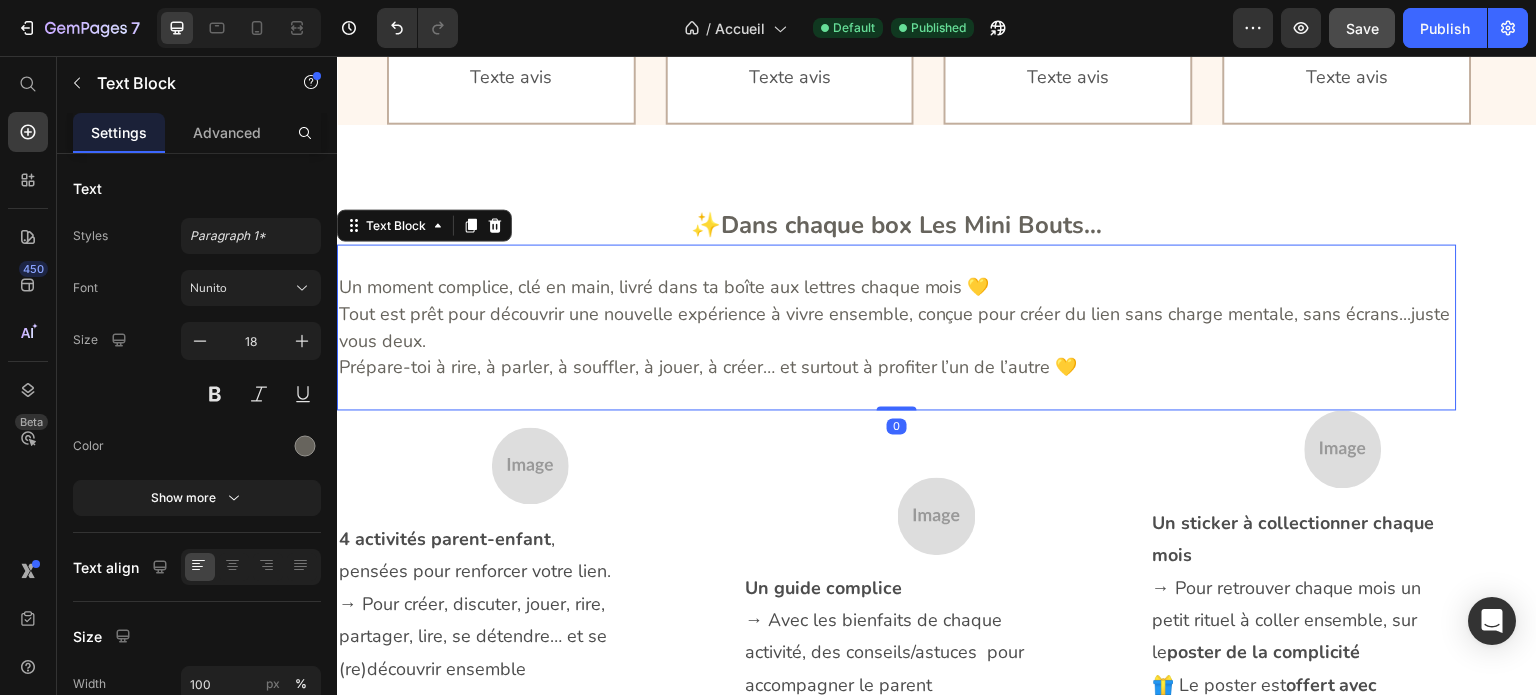 click on "Un moment complice, clé en main, livré dans ta boîte aux lettres chaque mois 💛" at bounding box center (897, 286) 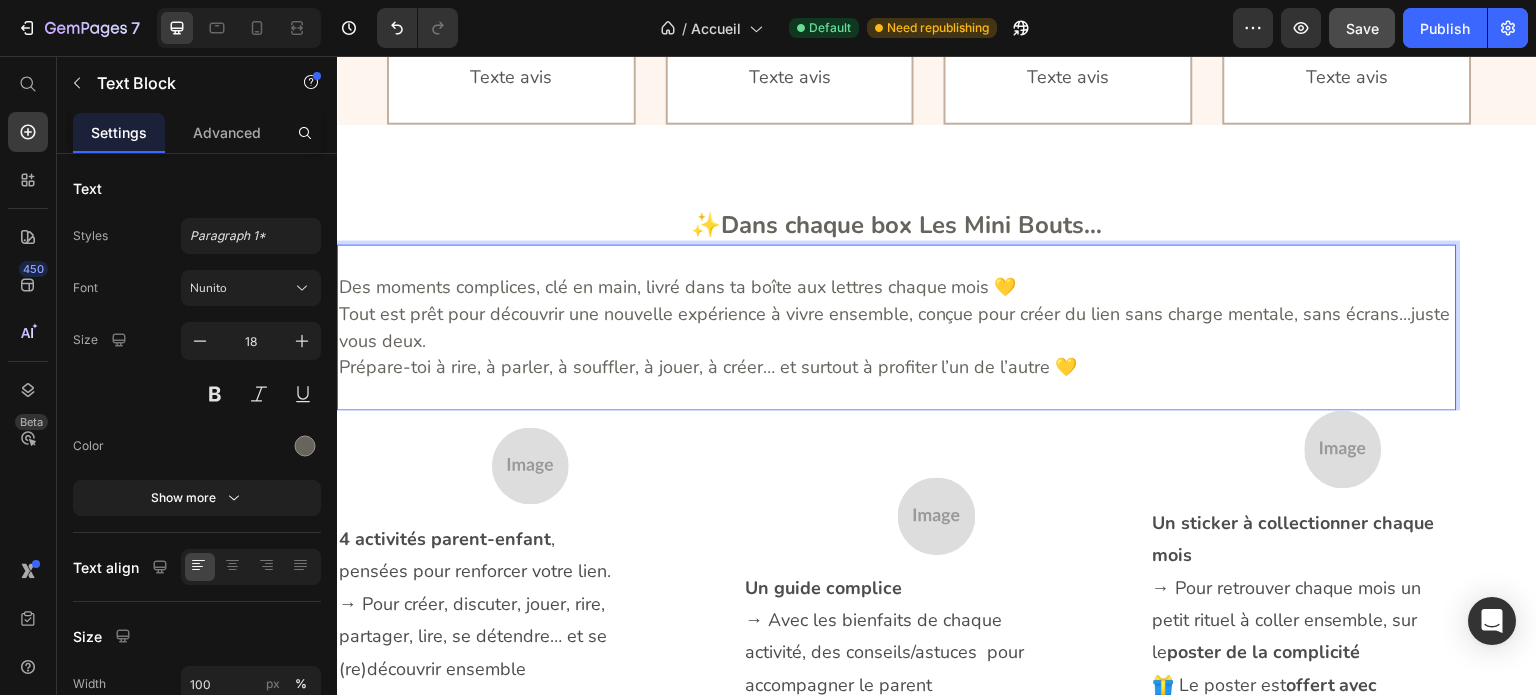 click on "Des moments complices, clé en main, livré dans ta boîte aux lettres chaque mois 💛" at bounding box center (897, 286) 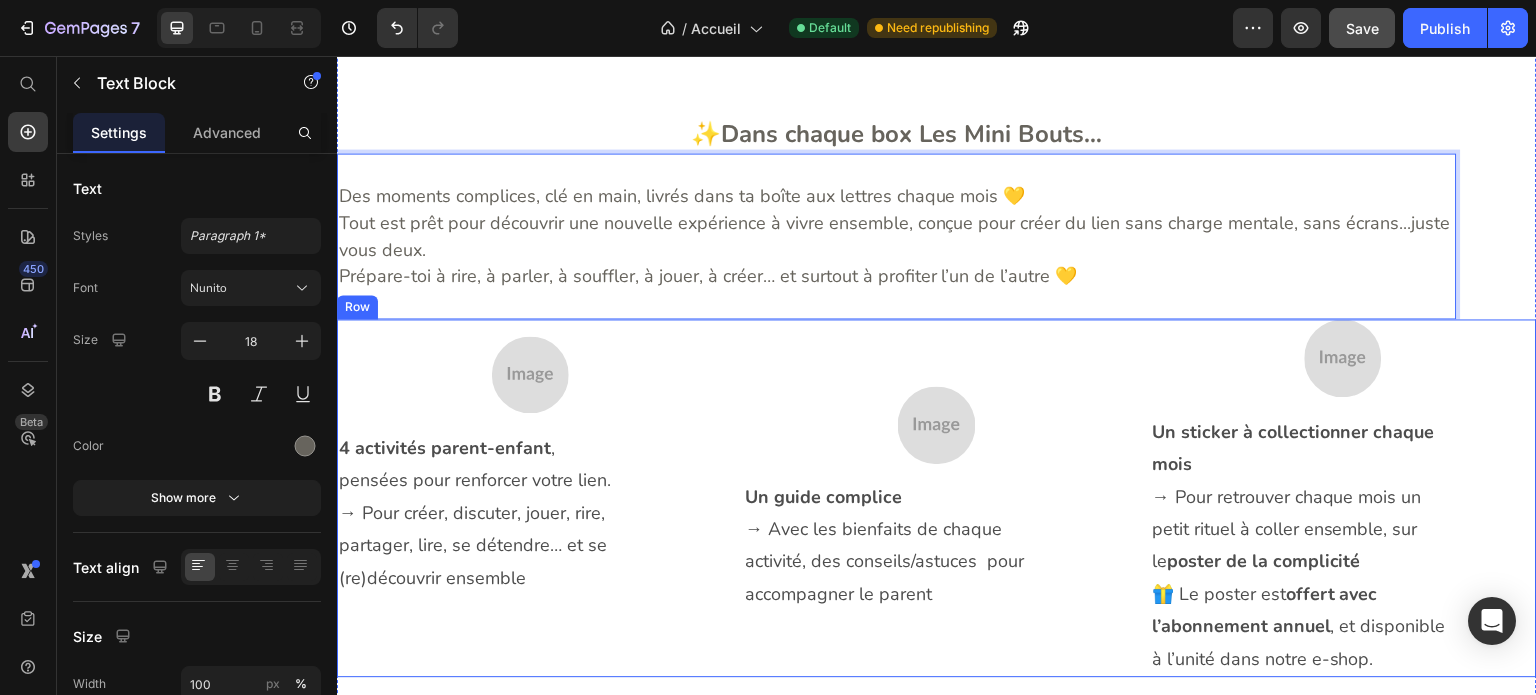 scroll, scrollTop: 1500, scrollLeft: 0, axis: vertical 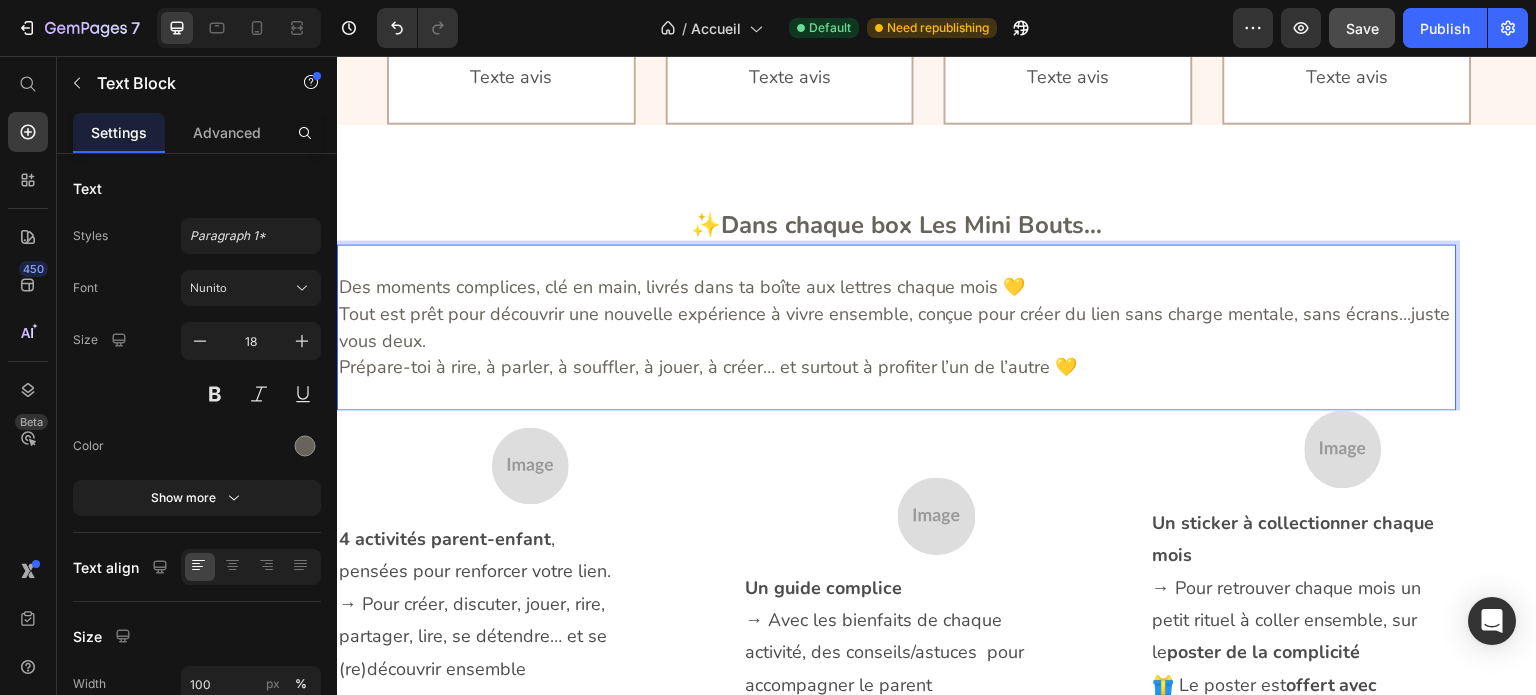 drag, startPoint x: 544, startPoint y: 340, endPoint x: 341, endPoint y: 283, distance: 210.85066 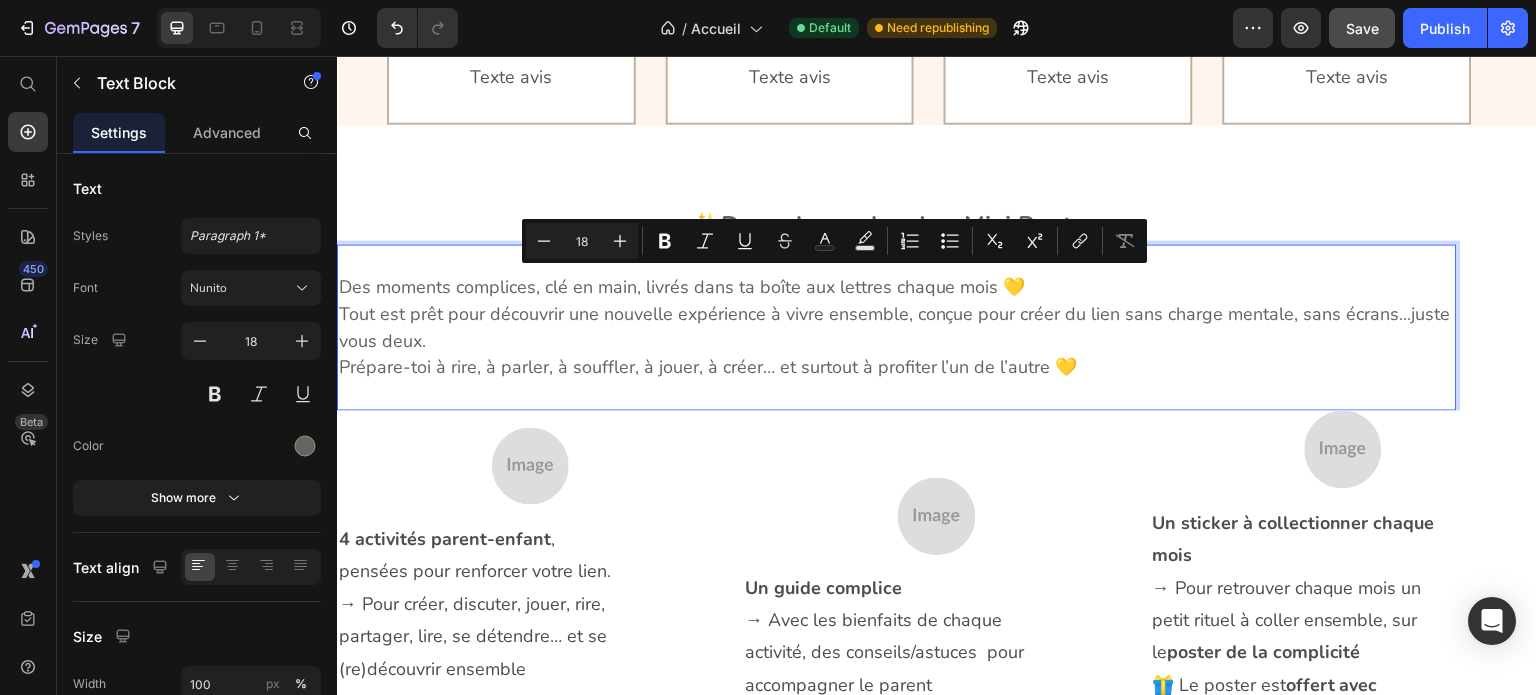 copy on "Des moments complices, clé en main, livrés dans ta boîte aux lettres chaque mois 💛 Tout est prêt pour découvrir une nouvelle expérience à vivre ensemble, conçue pour créer du lien sans charge mentale, sans écrans...juste vous deux." 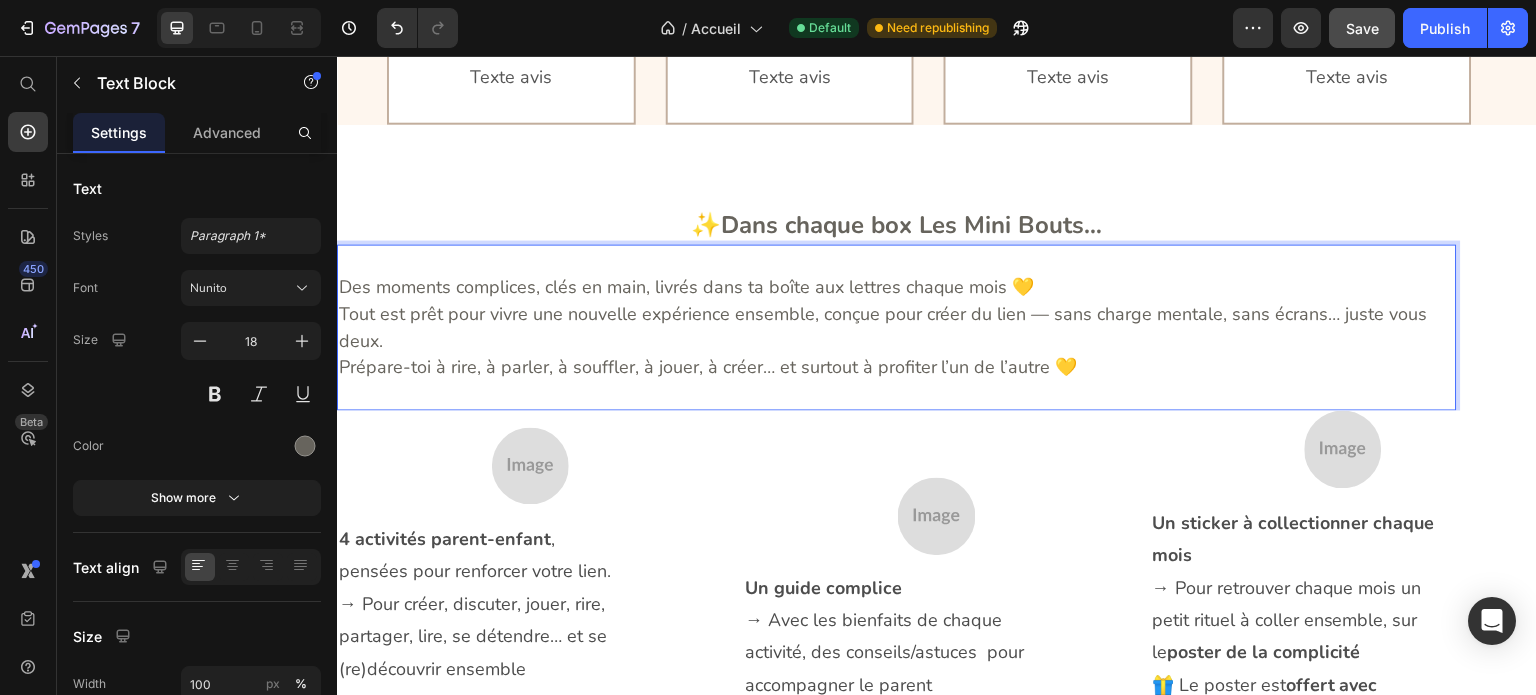 click on "Des moments complices, clés en main, livrés dans ta boîte aux lettres chaque mois 💛 Tout est prêt pour vivre une nouvelle expérience ensemble, conçue pour créer du lien — sans charge mentale, sans écrans… juste vous deux." at bounding box center (897, 313) 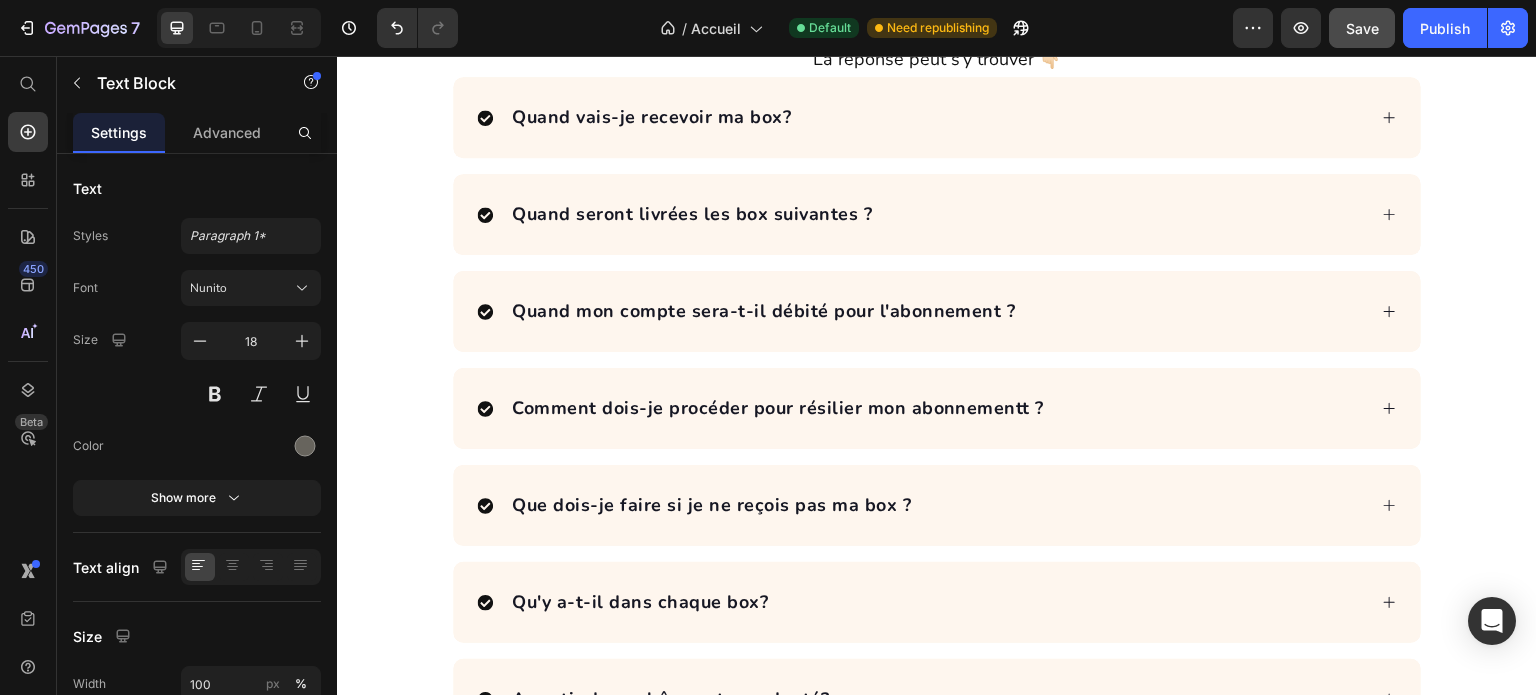 scroll, scrollTop: 5800, scrollLeft: 0, axis: vertical 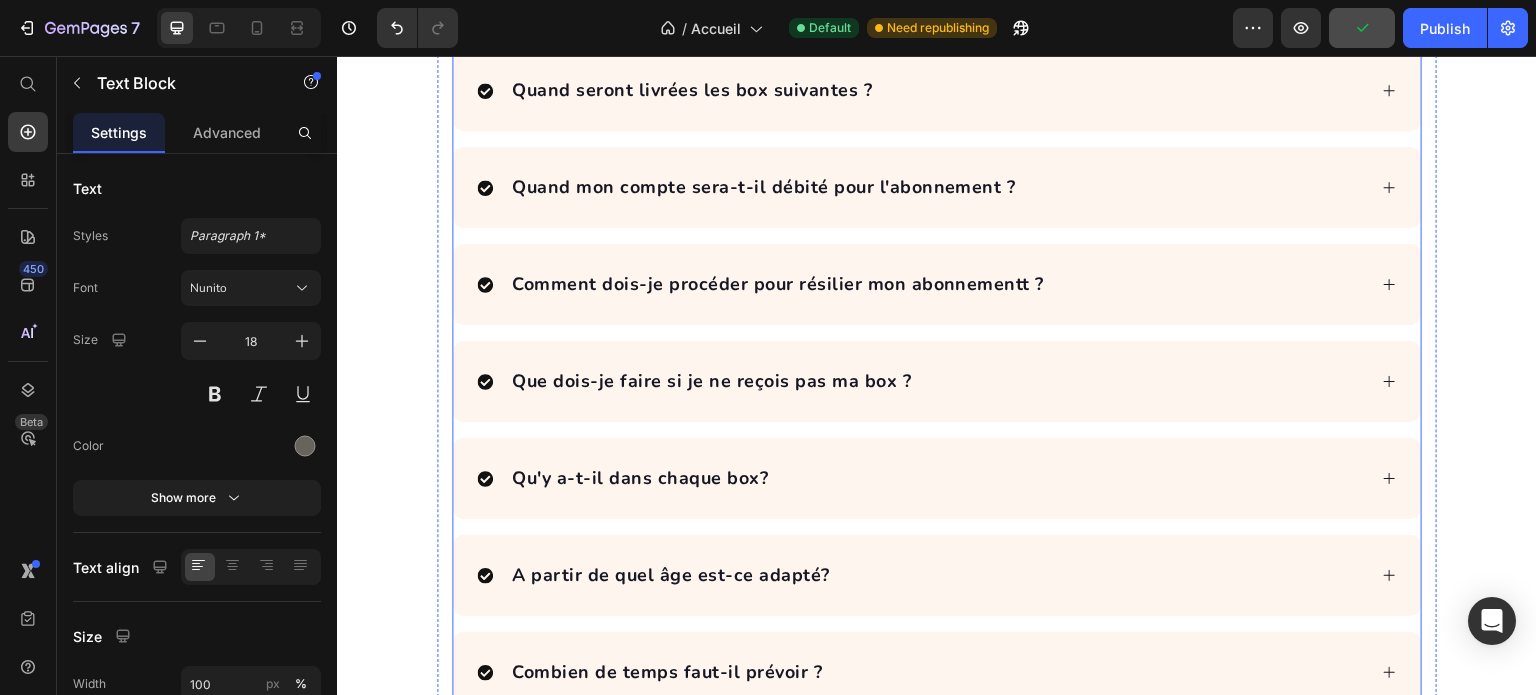 click on "Quand vais-je recevoir ma box?" at bounding box center [651, -7] 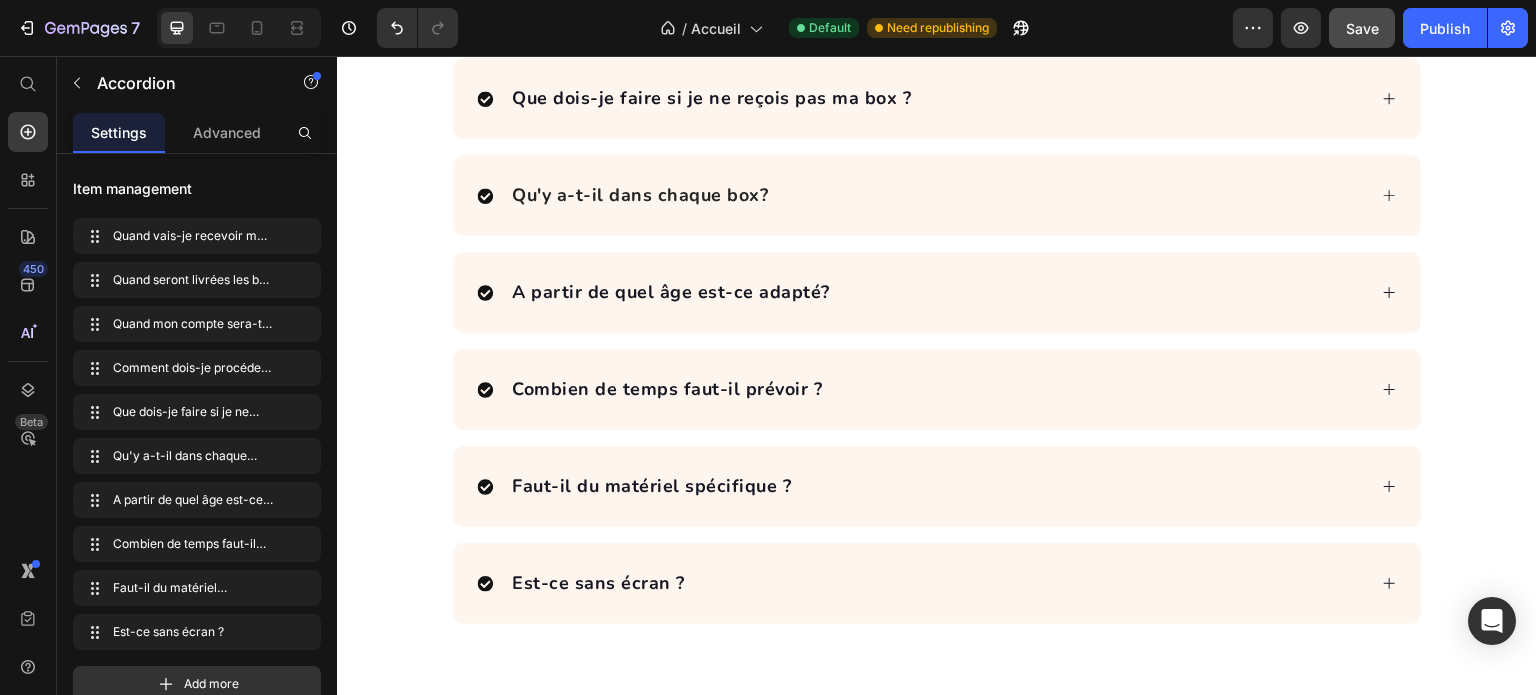 scroll, scrollTop: 6100, scrollLeft: 0, axis: vertical 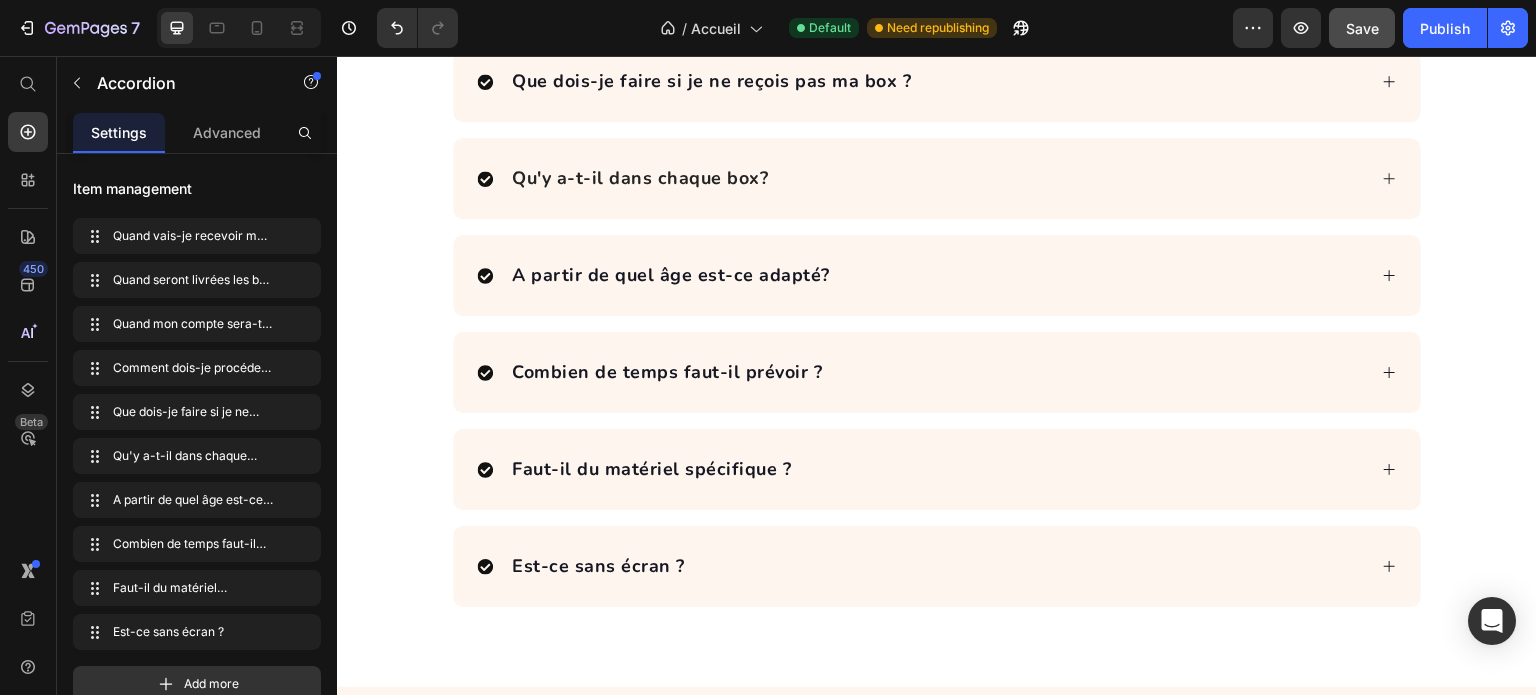 click on "Qu'y a-t-il dans chaque box?" at bounding box center [640, 178] 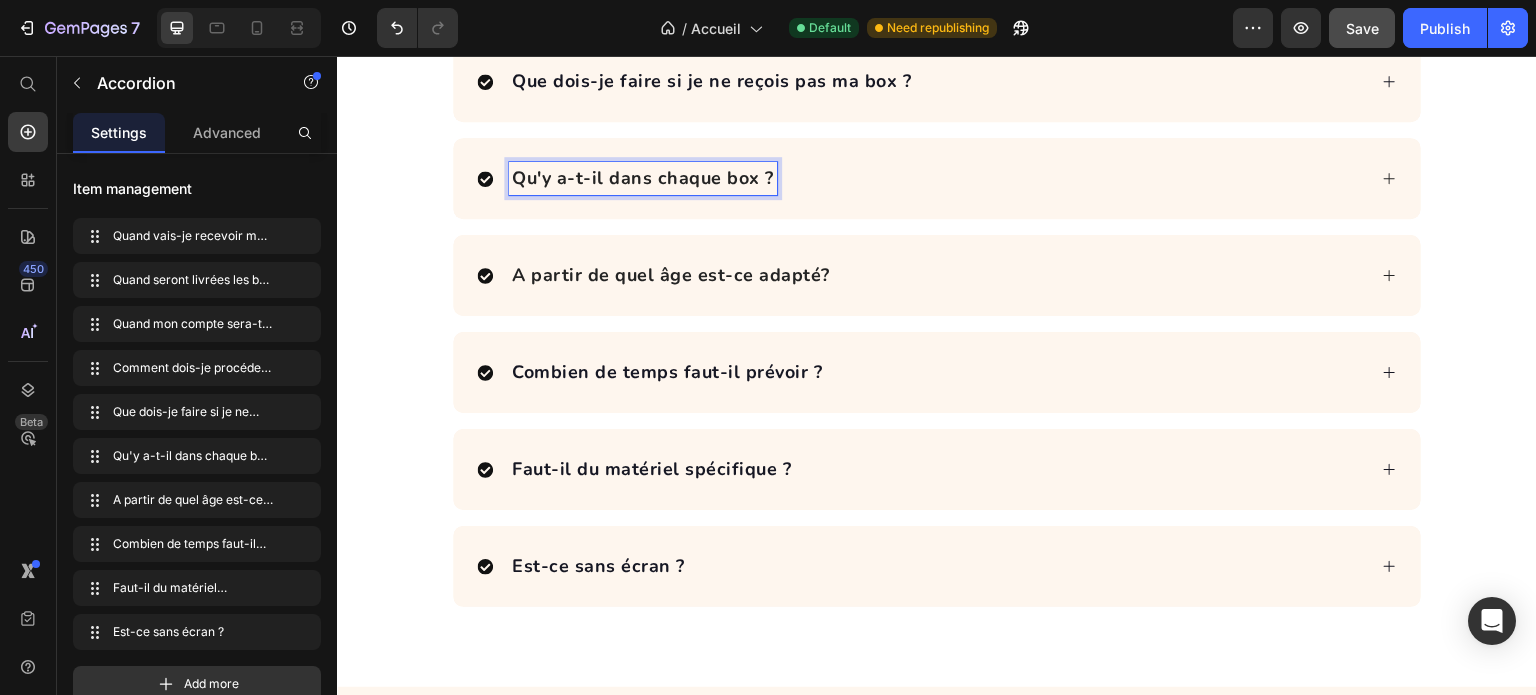 click on "A partir de quel âge est-ce adapté?" at bounding box center (671, 275) 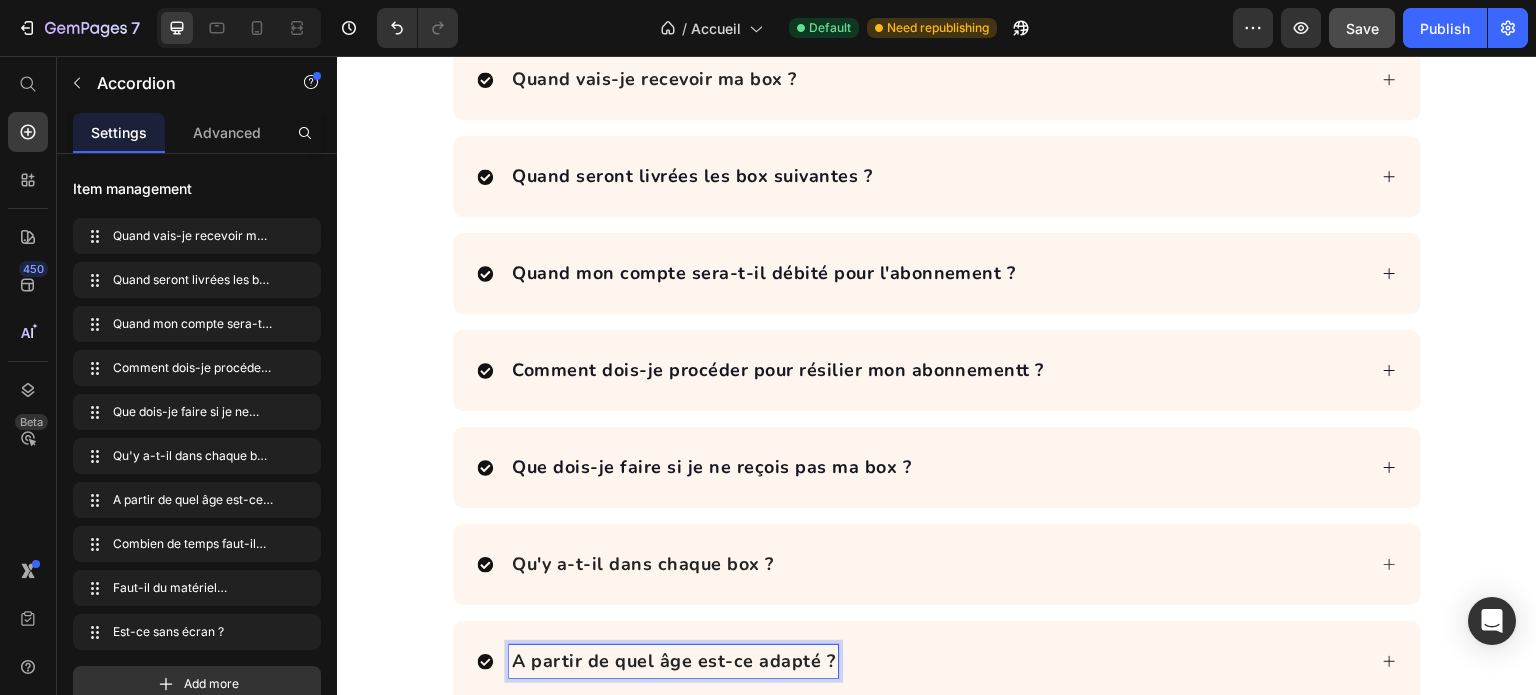 scroll, scrollTop: 5800, scrollLeft: 0, axis: vertical 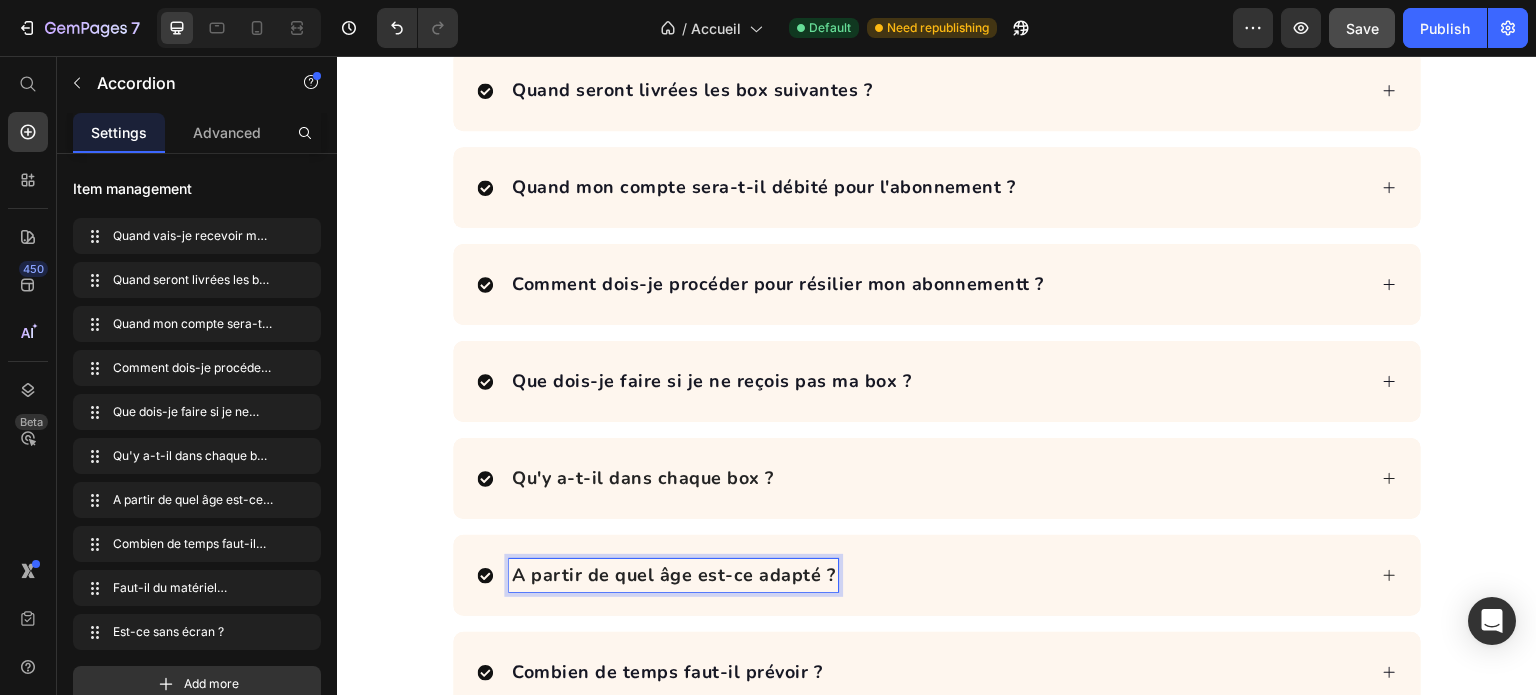 click 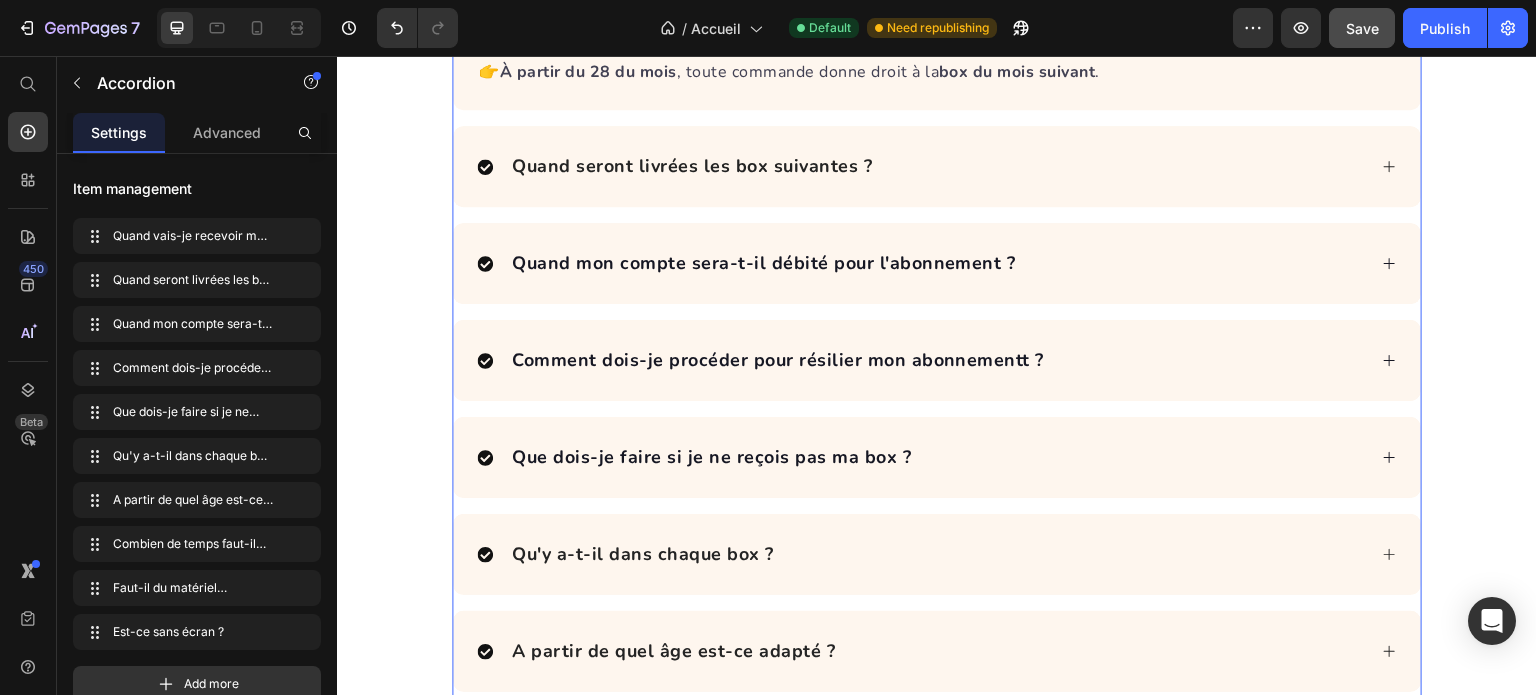 click 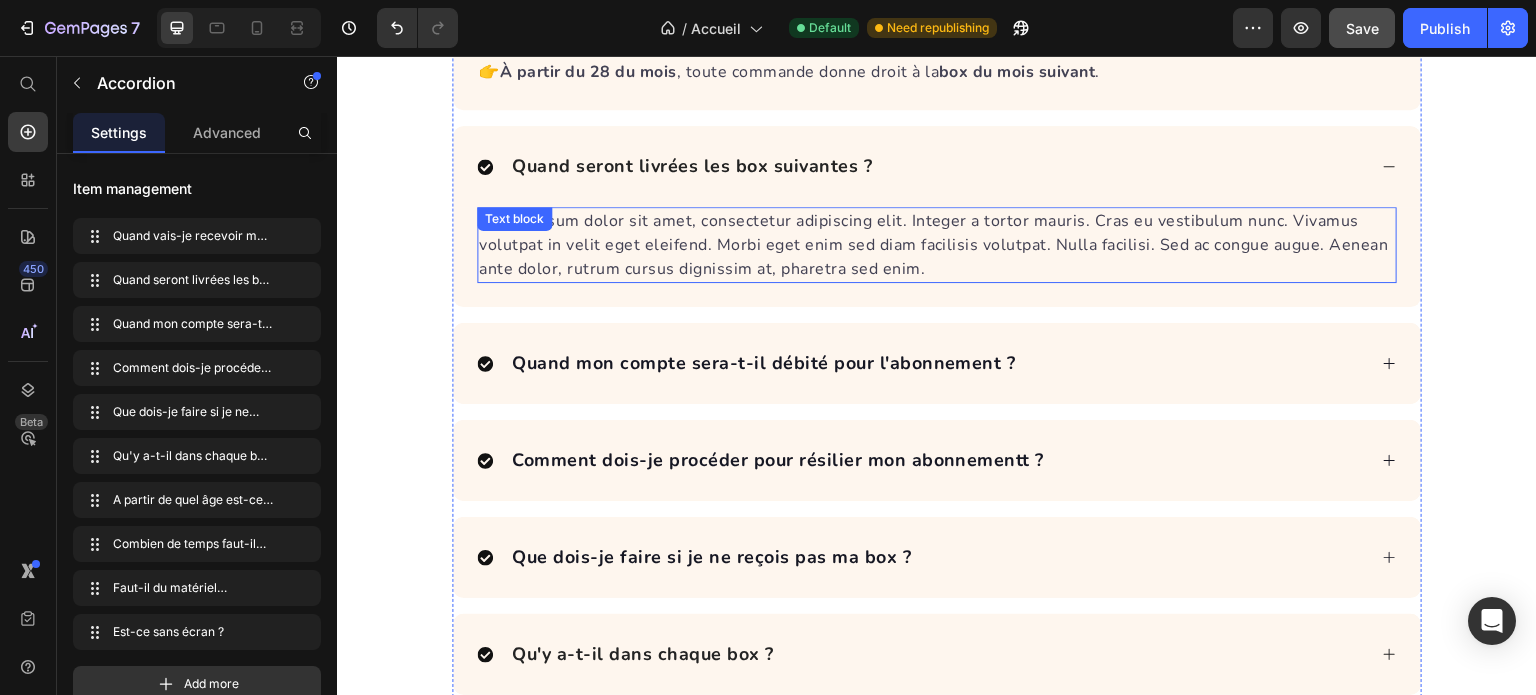 click on "Lorem ipsum dolor sit amet, consectetur adipiscing elit. Integer a tortor mauris. Cras eu vestibulum nunc. Vivamus volutpat in velit eget eleifend. Morbi eget enim sed diam facilisis volutpat. Nulla facilisi. Sed ac congue augue. Aenean ante dolor, rutrum cursus dignissim at, pharetra sed enim." at bounding box center [937, 245] 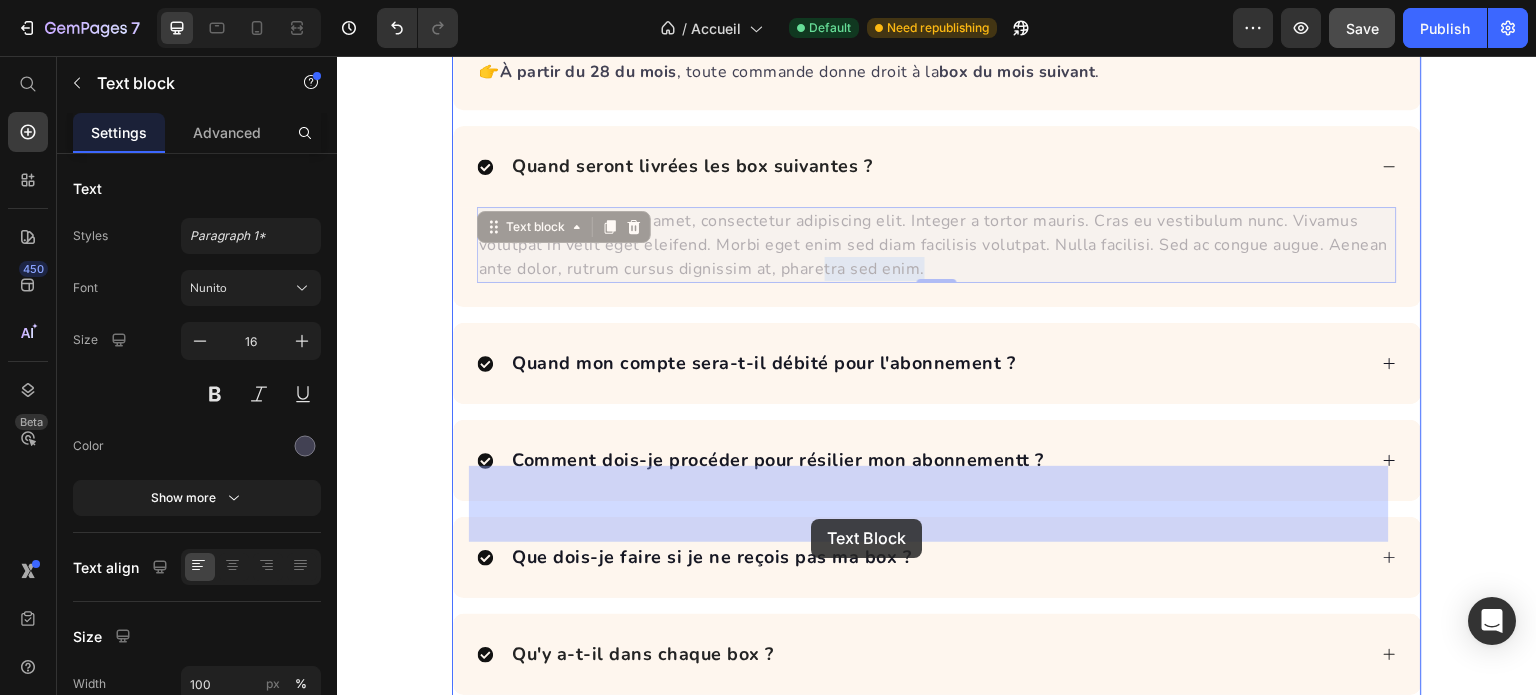 drag, startPoint x: 930, startPoint y: 523, endPoint x: 813, endPoint y: 518, distance: 117.10679 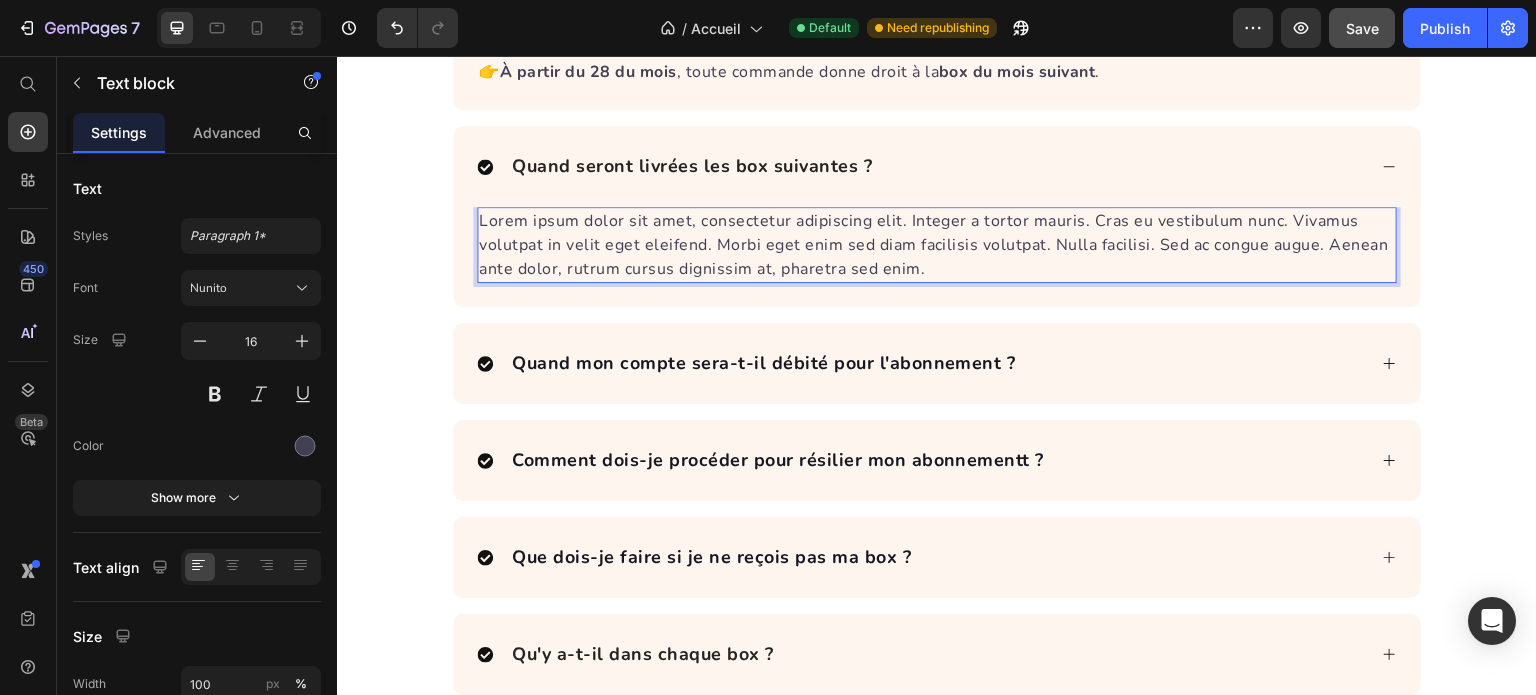 click on "Lorem ipsum dolor sit amet, consectetur adipiscing elit. Integer a tortor mauris. Cras eu vestibulum nunc. Vivamus volutpat in velit eget eleifend. Morbi eget enim sed diam facilisis volutpat. Nulla facilisi. Sed ac congue augue. Aenean ante dolor, rutrum cursus dignissim at, pharetra sed enim." at bounding box center (937, 245) 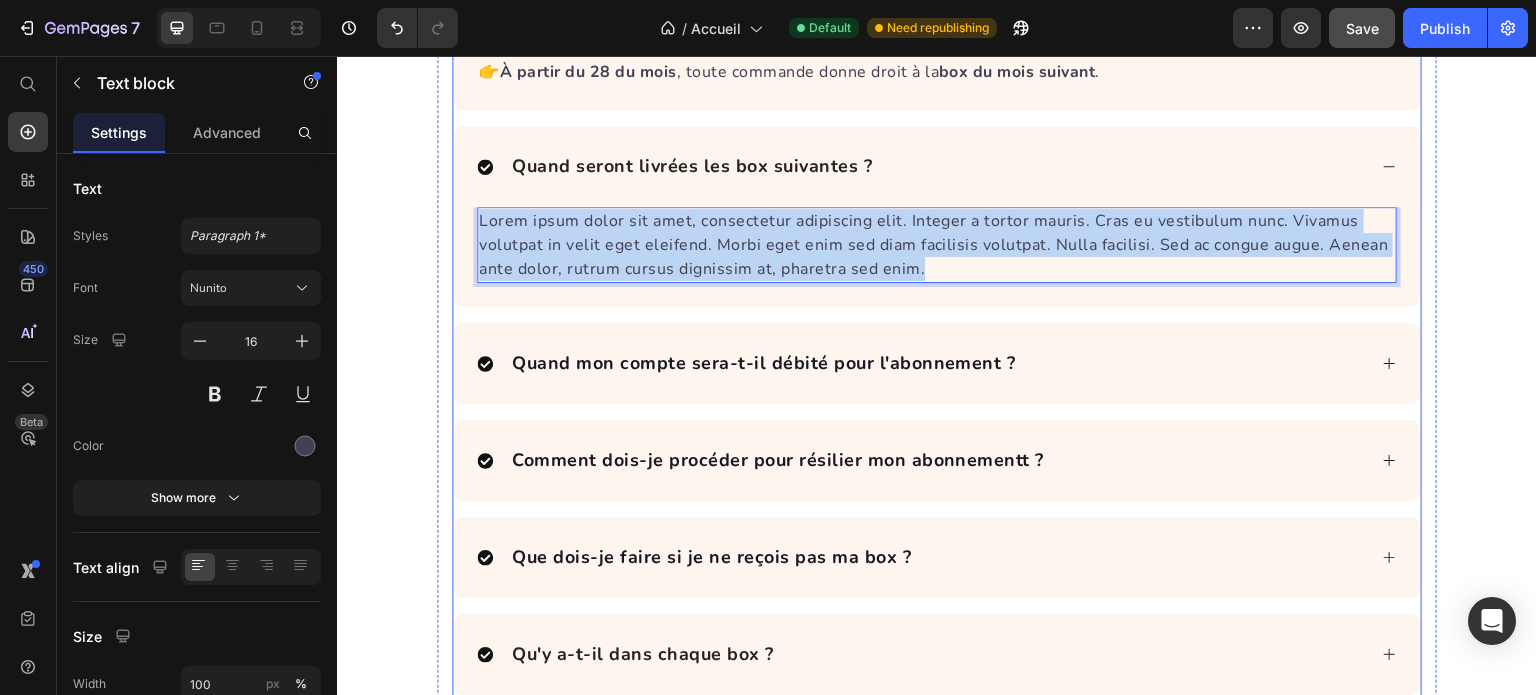 drag, startPoint x: 922, startPoint y: 522, endPoint x: 448, endPoint y: 464, distance: 477.53534 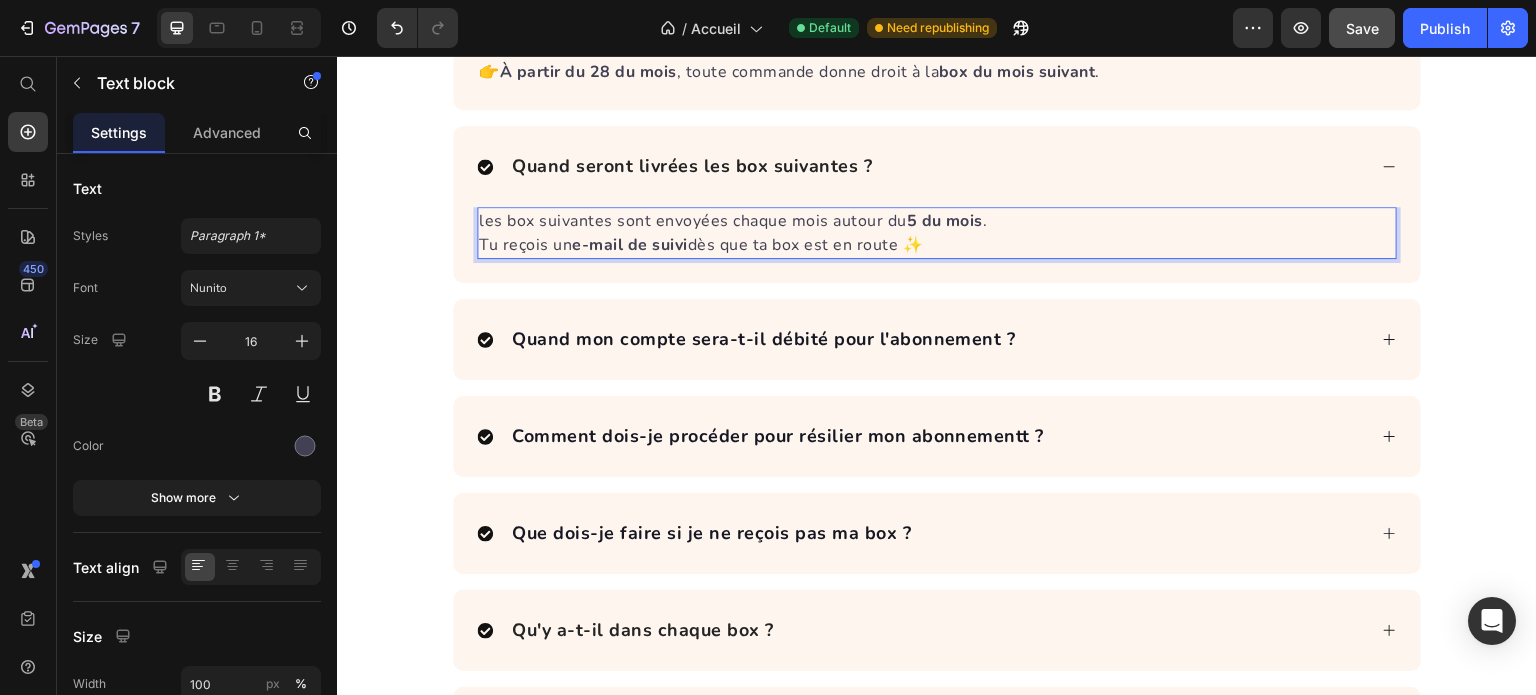 click on "les box suivantes sont envoyées chaque mois autour du  5 du mois . Tu reçois un  e-mail de suivi  dès que ta box est en route ✨" at bounding box center [937, 233] 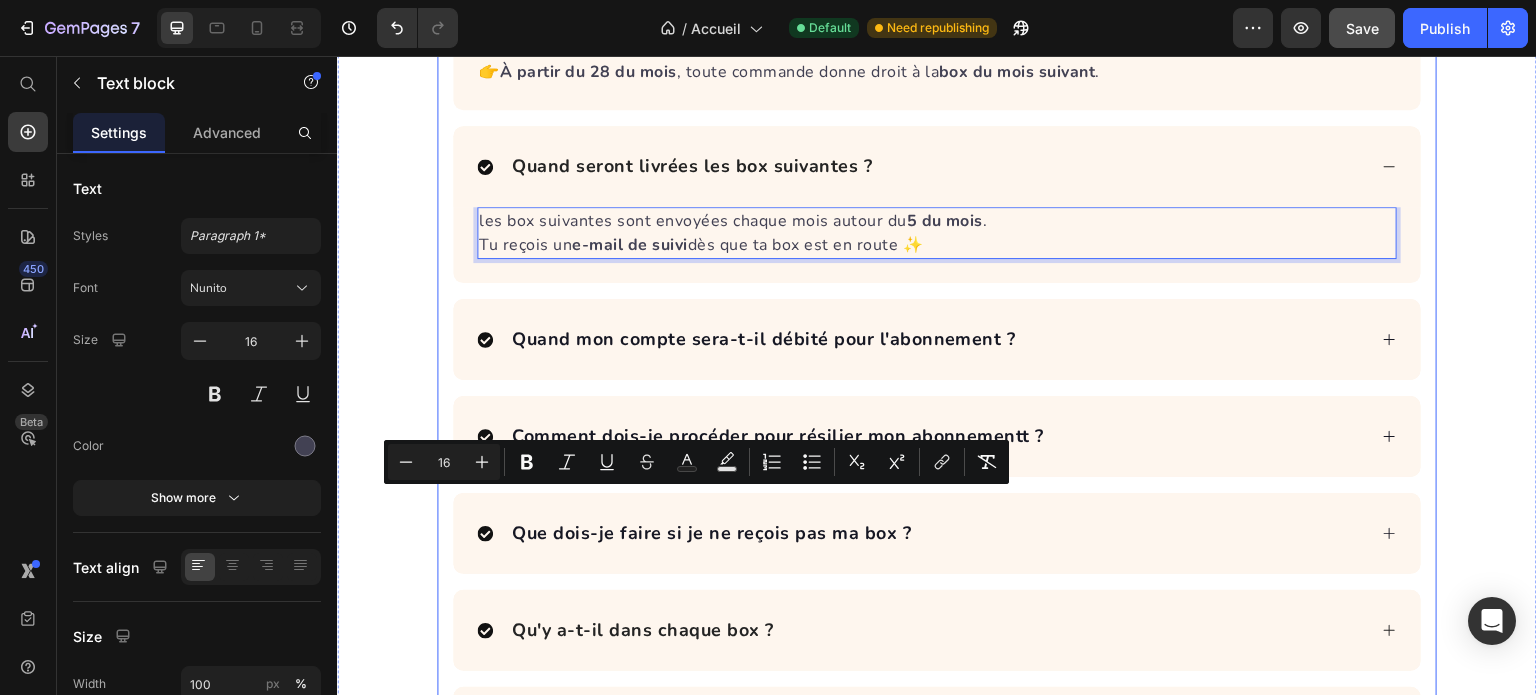 drag, startPoint x: 938, startPoint y: 504, endPoint x: 429, endPoint y: 508, distance: 509.01572 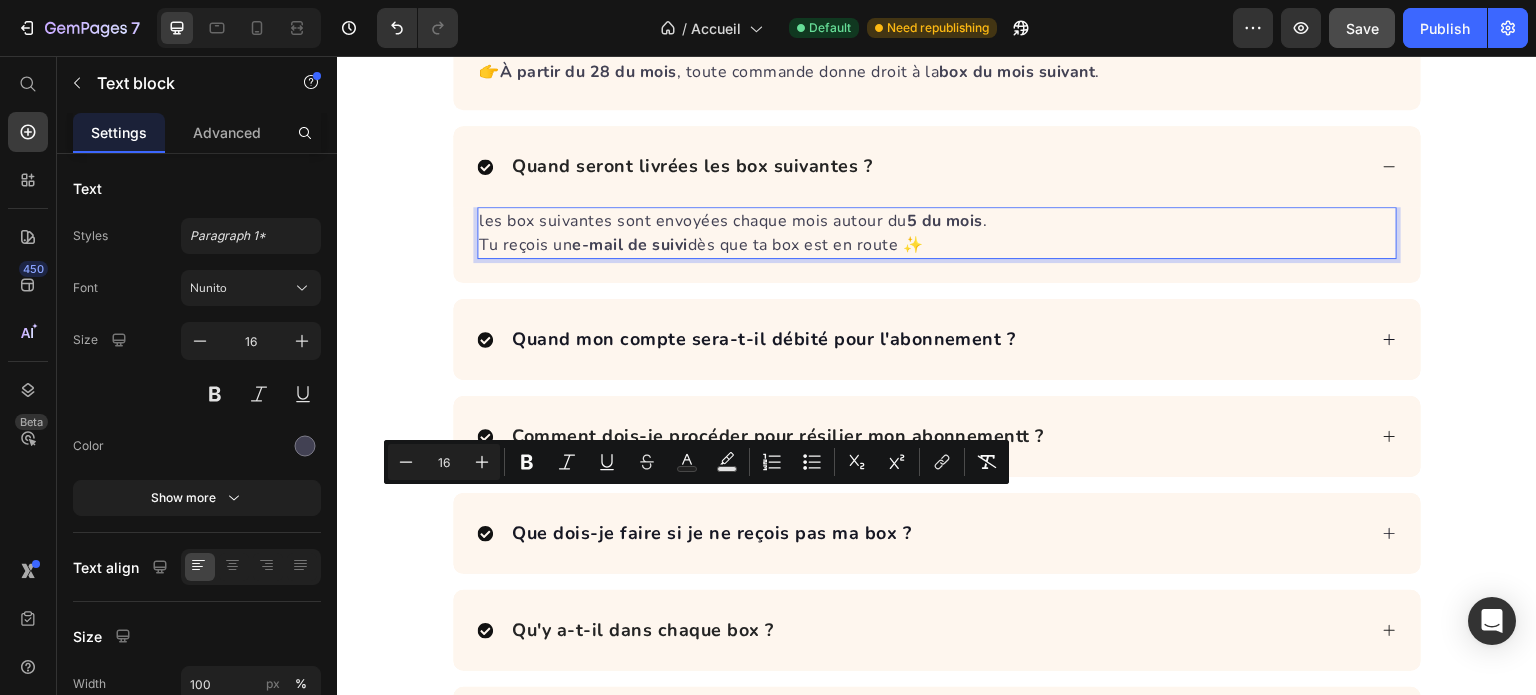 copy on "Tu reçois un  e-mail de suivi  dès que ta box est en route ✨" 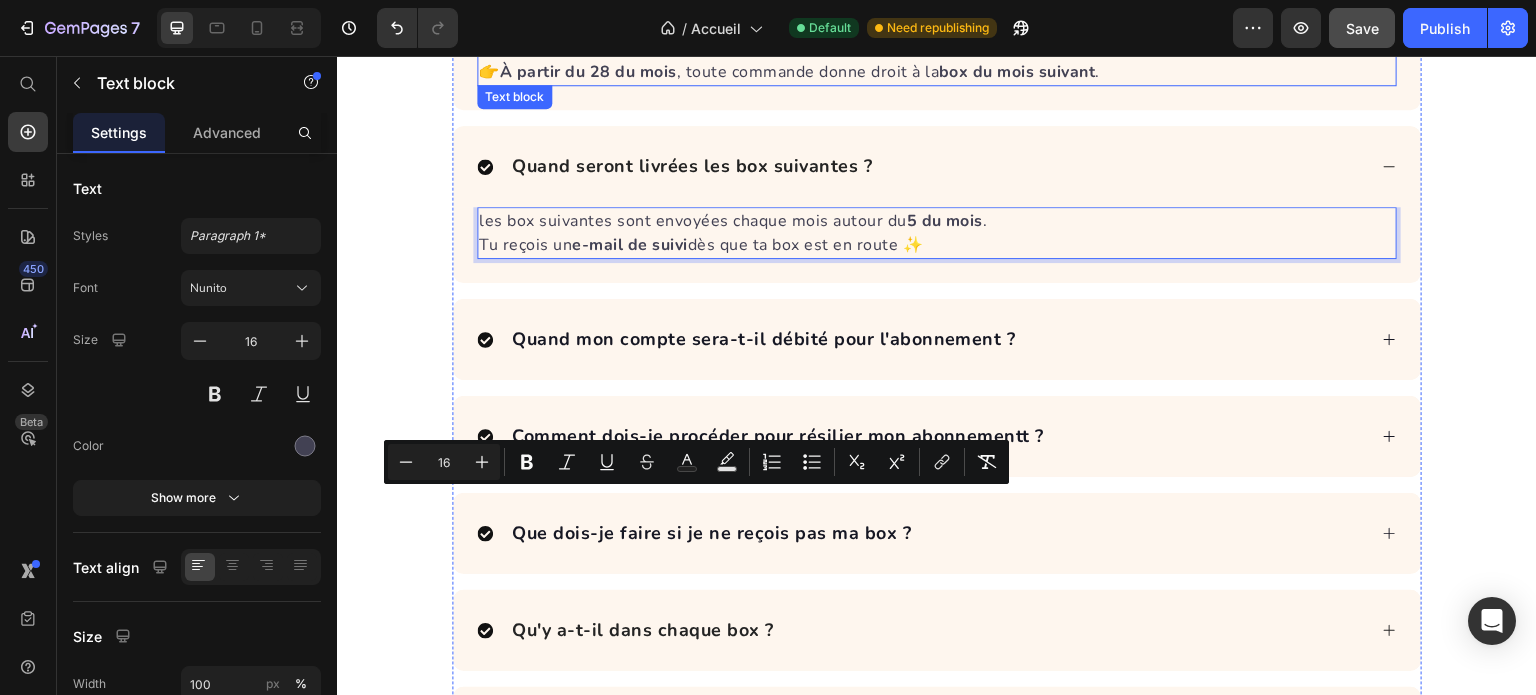 click on "Ta  première box  est expédiée sous  7 jours ouvrés maximum  après ta commande. 👉  À partir du 28 du mois , toute commande donne droit à la  box du mois suivant ." at bounding box center [937, 60] 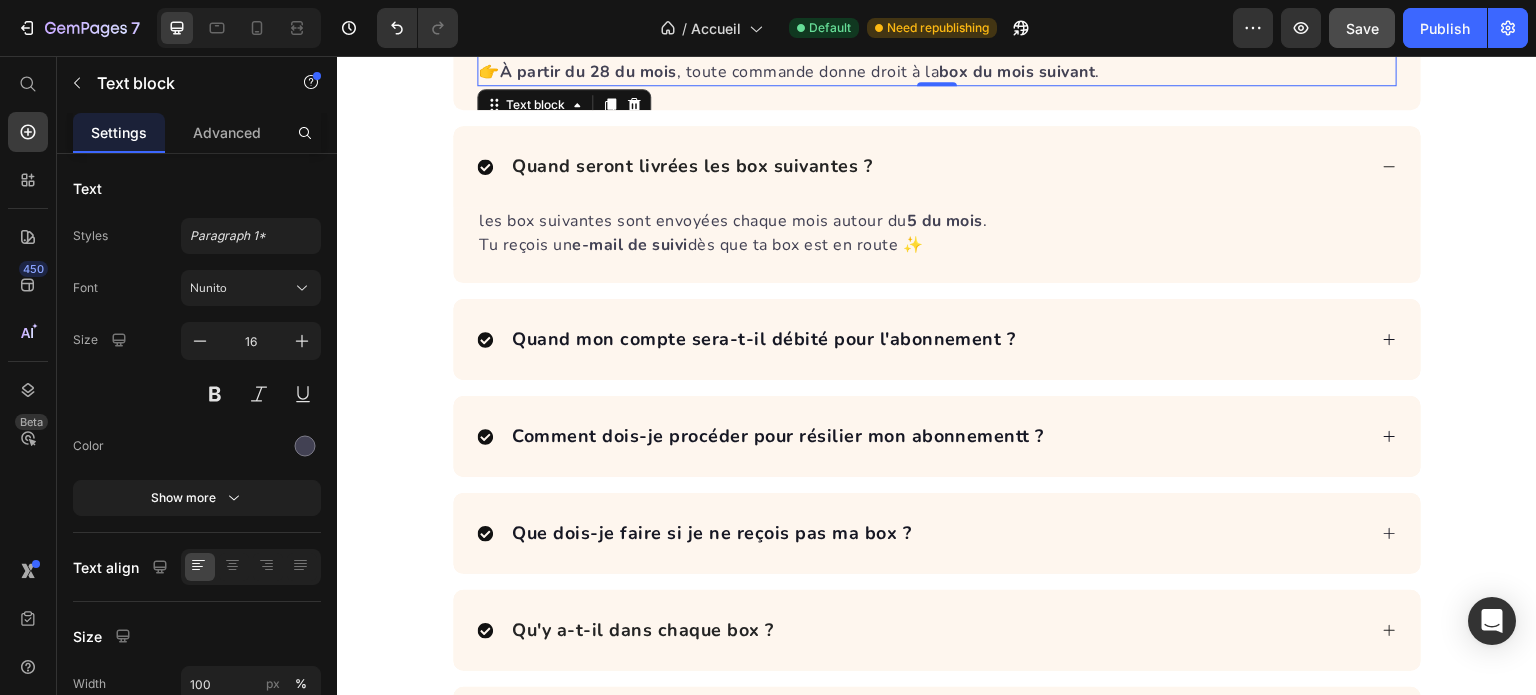 click on "Ta  première box  est expédiée sous  7 jours ouvrés maximum  après ta commande. 👉  À partir du 28 du mois , toute commande donne droit à la  box du mois suivant ." at bounding box center [937, 60] 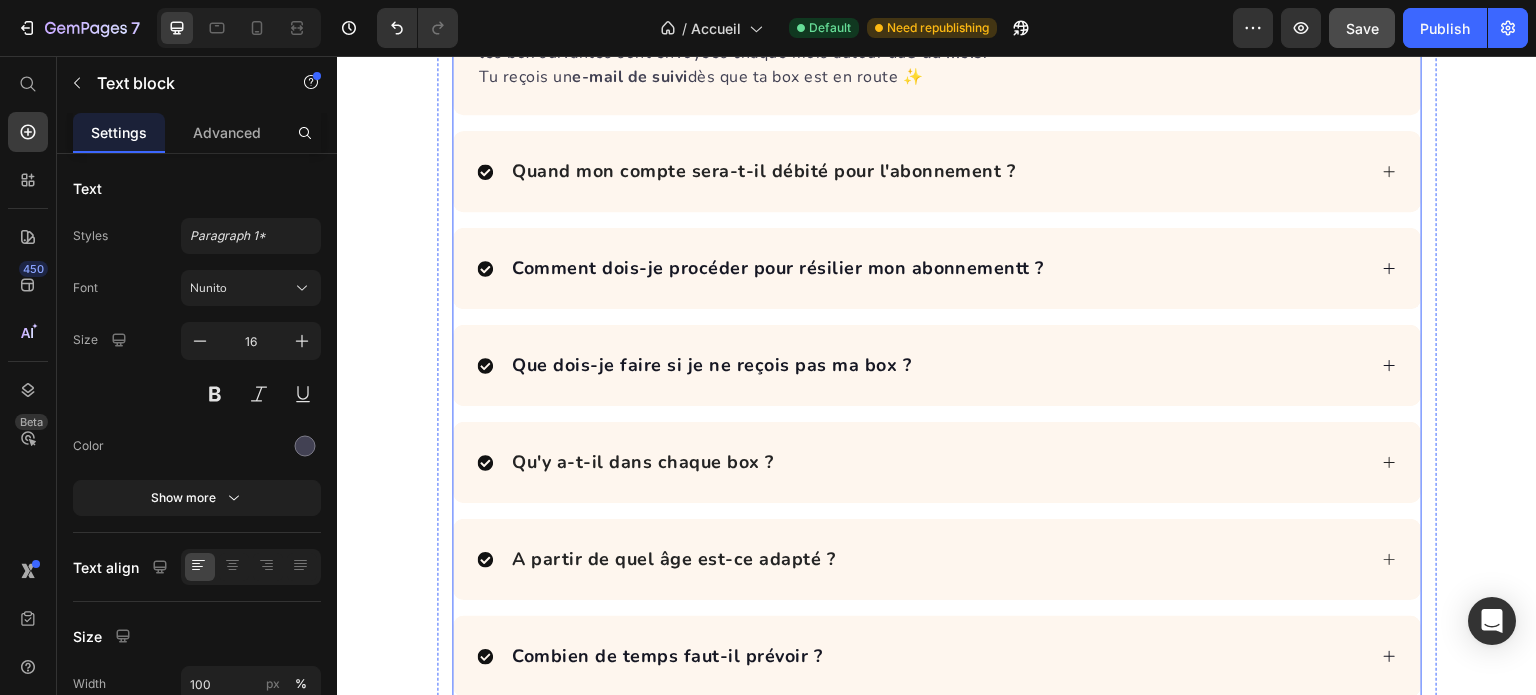 scroll, scrollTop: 6000, scrollLeft: 0, axis: vertical 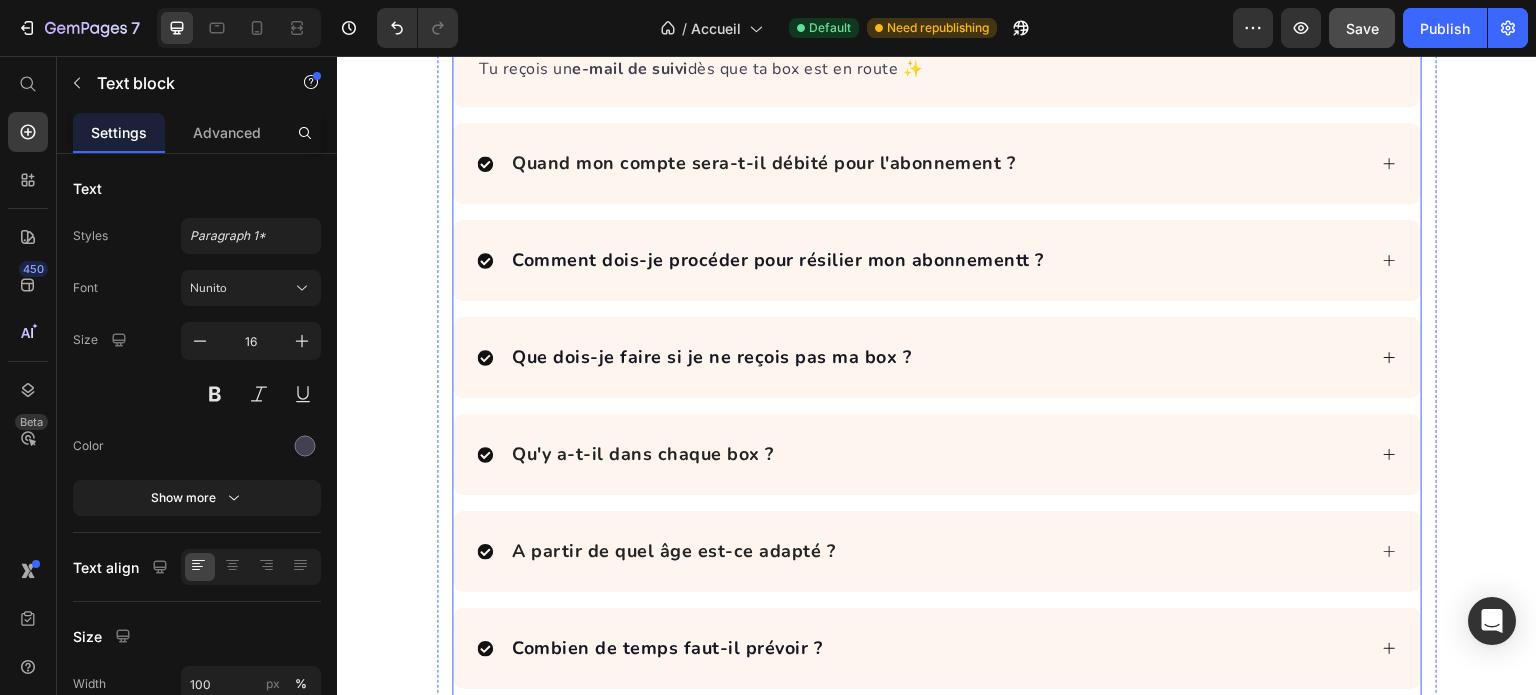 click 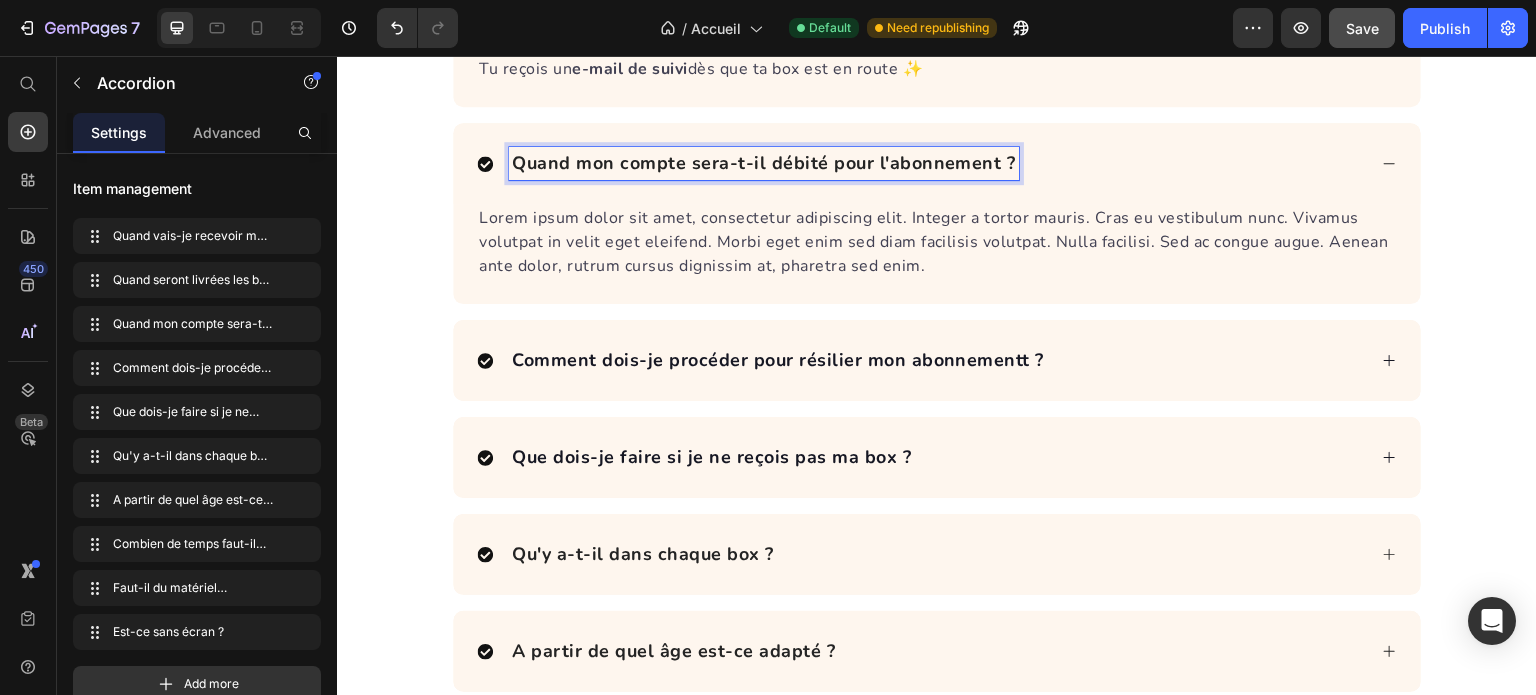 click on "Quand mon compte sera-t-il débité pour l'abonnement ?" at bounding box center (764, 163) 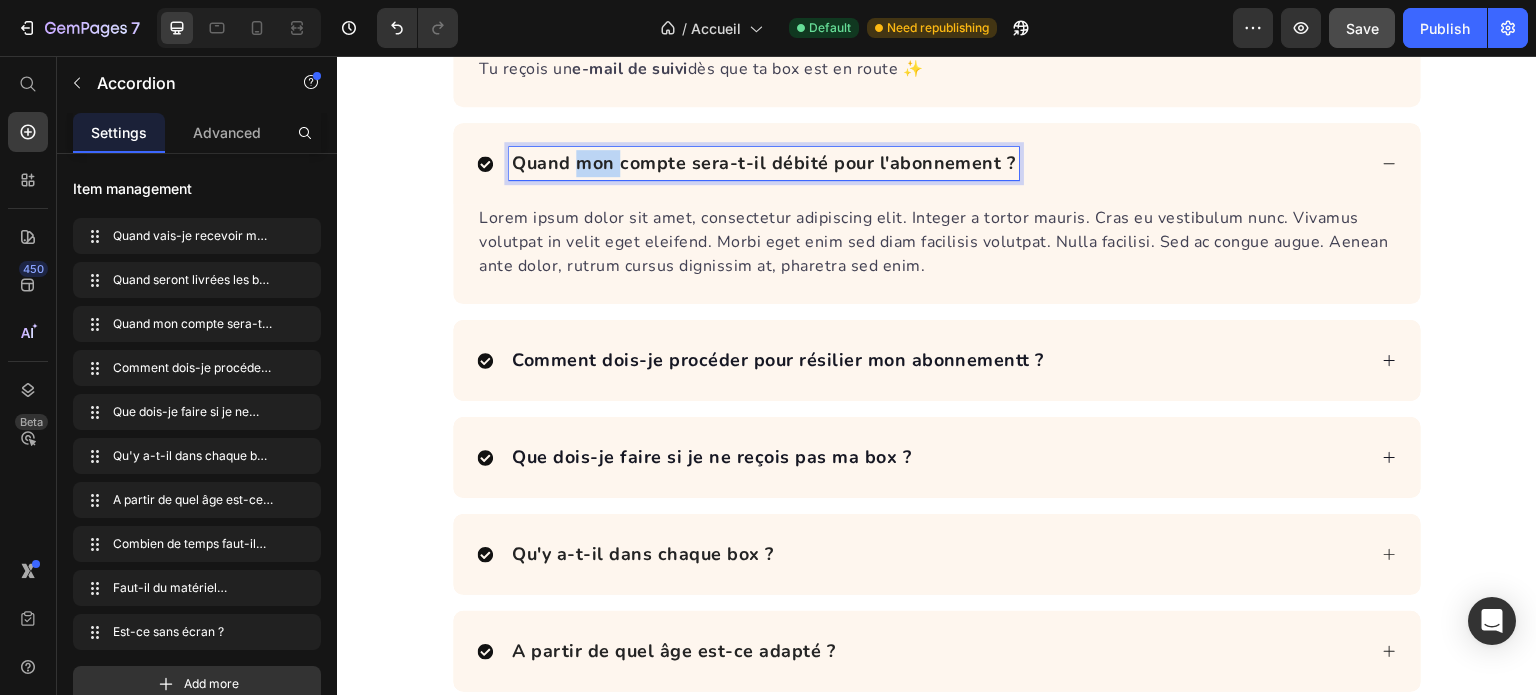 click on "Quand mon compte sera-t-il débité pour l'abonnement ?" at bounding box center [764, 163] 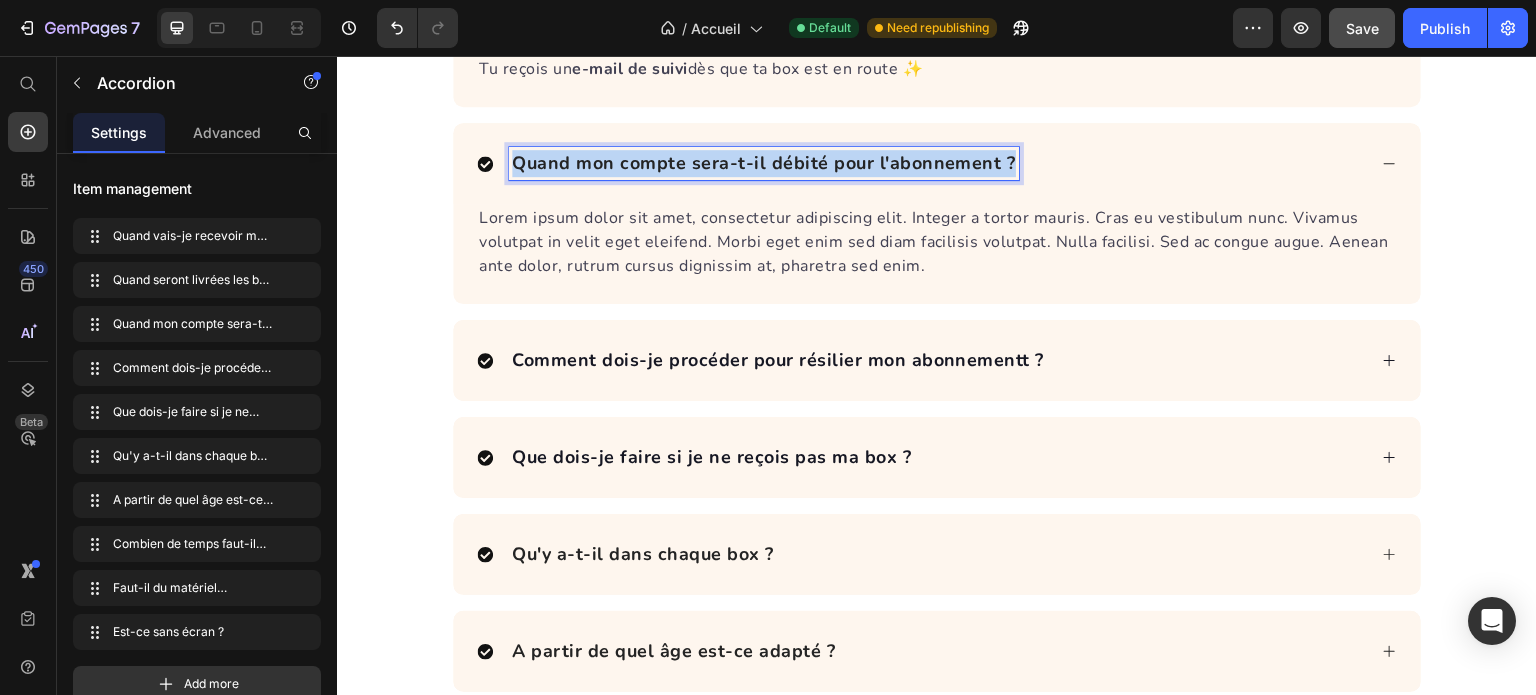 click on "Quand mon compte sera-t-il débité pour l'abonnement ?" at bounding box center (764, 163) 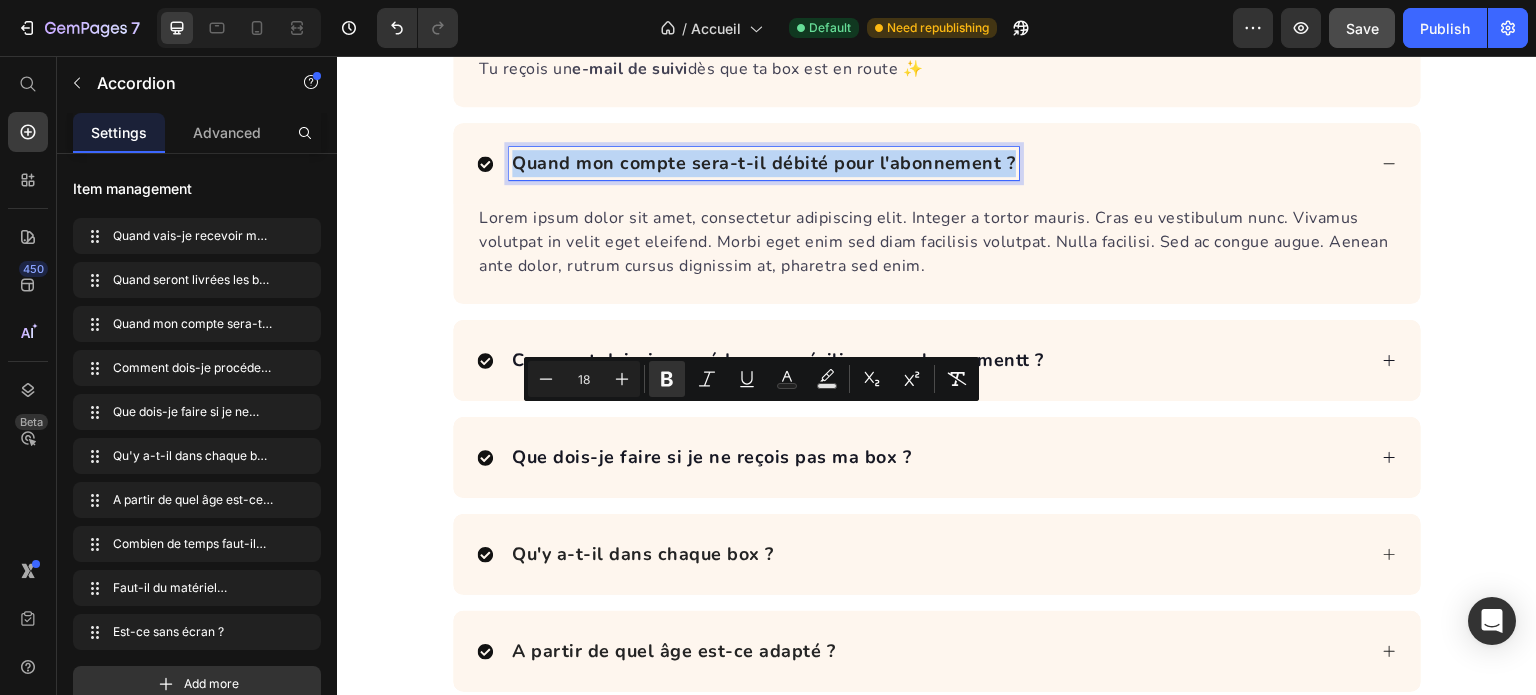 copy on "Quand mon compte sera-t-il débité pour l'abonnement ?" 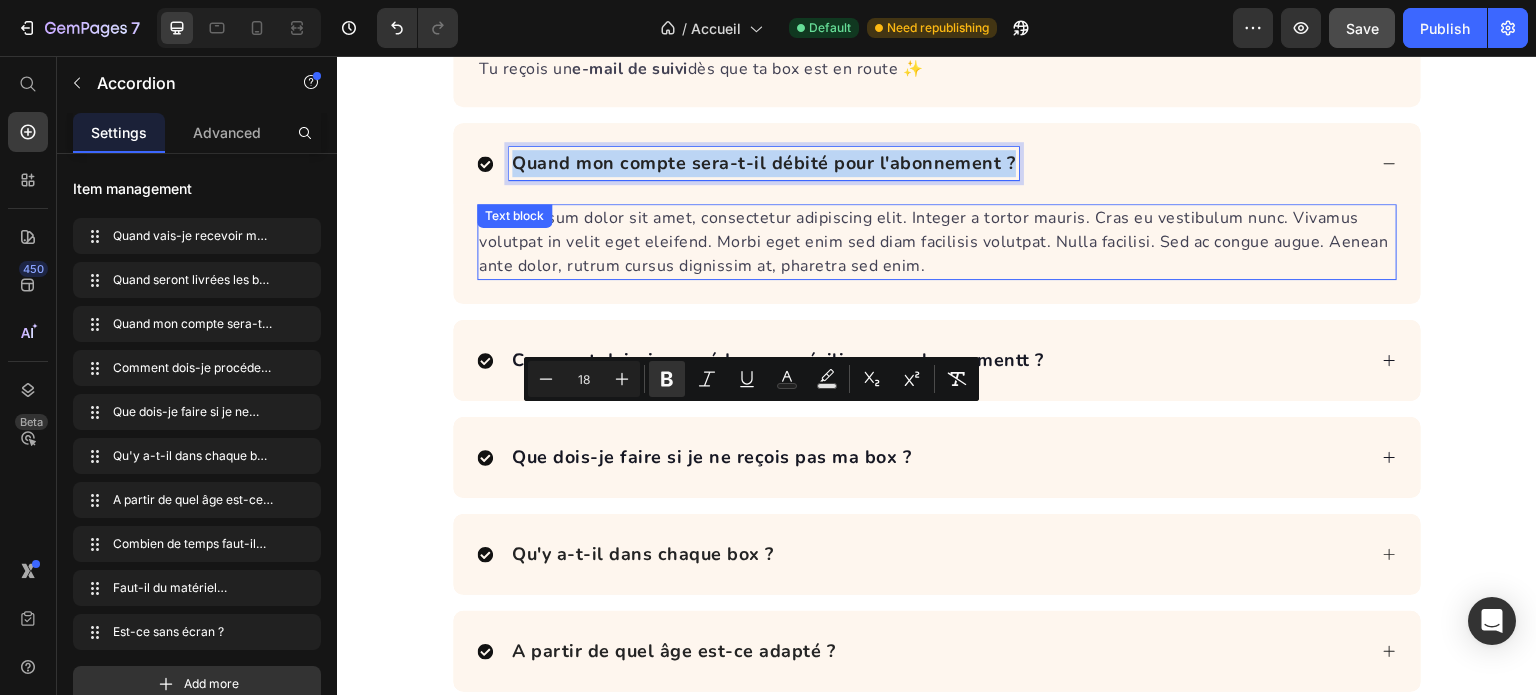click on "Lorem ipsum dolor sit amet, consectetur adipiscing elit. Integer a tortor mauris. Cras eu vestibulum nunc. Vivamus volutpat in velit eget eleifend. Morbi eget enim sed diam facilisis volutpat. Nulla facilisi. Sed ac congue augue. Aenean ante dolor, rutrum cursus dignissim at, pharetra sed enim." at bounding box center (937, 242) 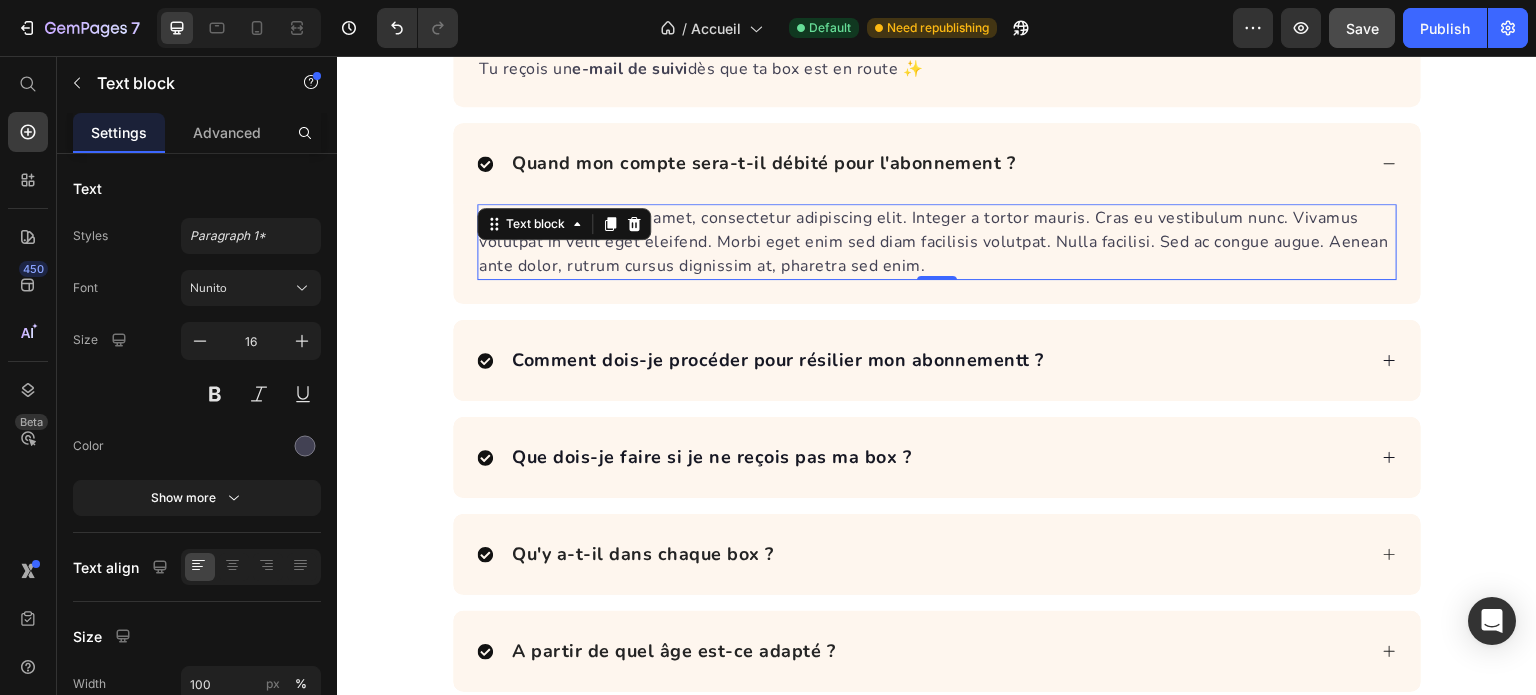 click on "Lorem ipsum dolor sit amet, consectetur adipiscing elit. Integer a tortor mauris. Cras eu vestibulum nunc. Vivamus volutpat in velit eget eleifend. Morbi eget enim sed diam facilisis volutpat. Nulla facilisi. Sed ac congue augue. Aenean ante dolor, rutrum cursus dignissim at, pharetra sed enim." at bounding box center (937, 242) 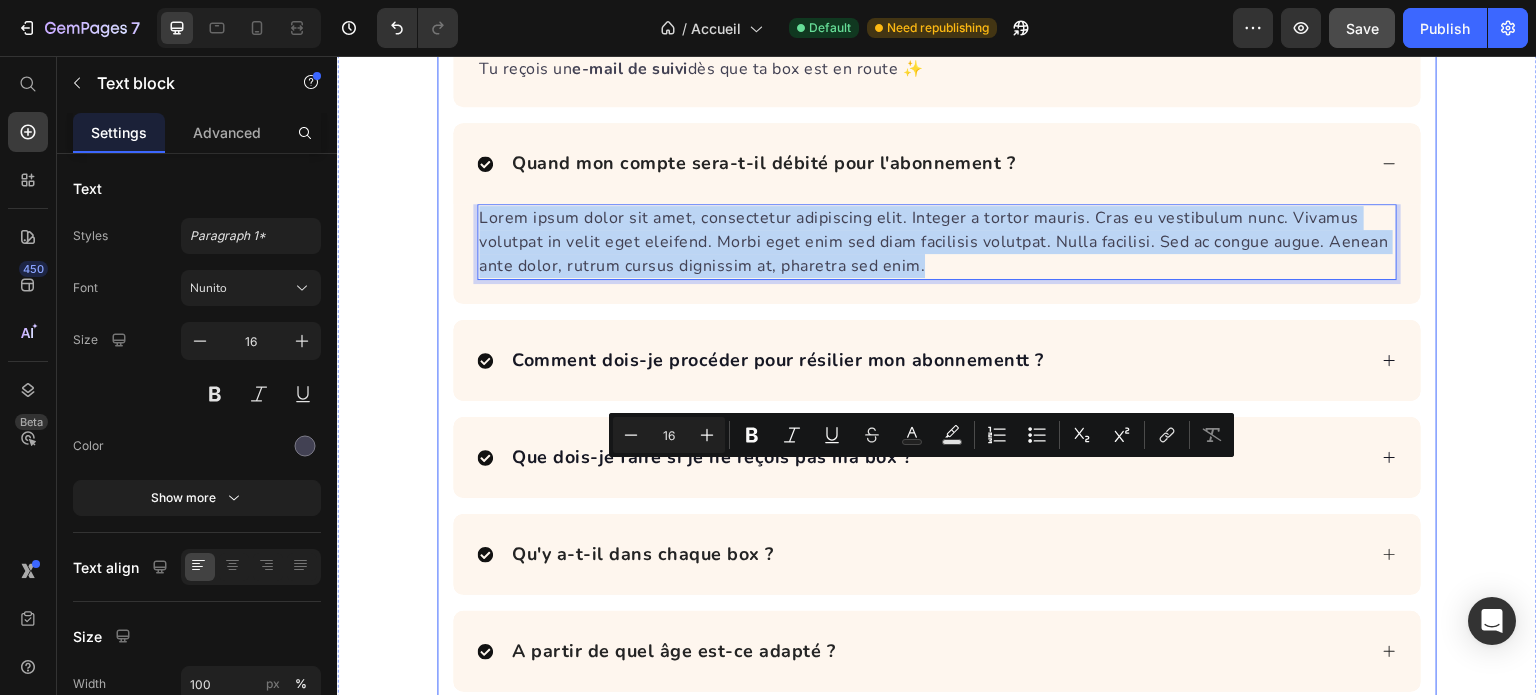 drag, startPoint x: 914, startPoint y: 520, endPoint x: 435, endPoint y: 464, distance: 482.2624 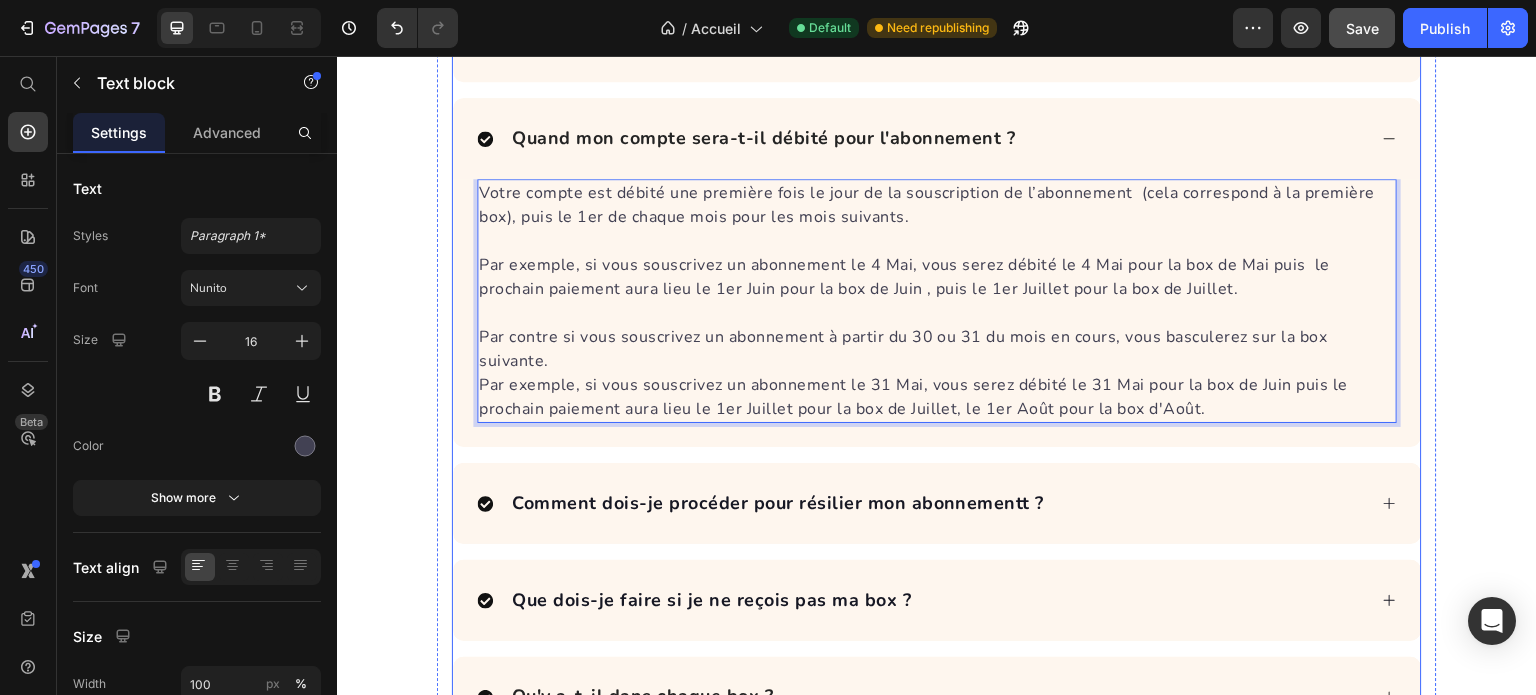 scroll, scrollTop: 28, scrollLeft: 0, axis: vertical 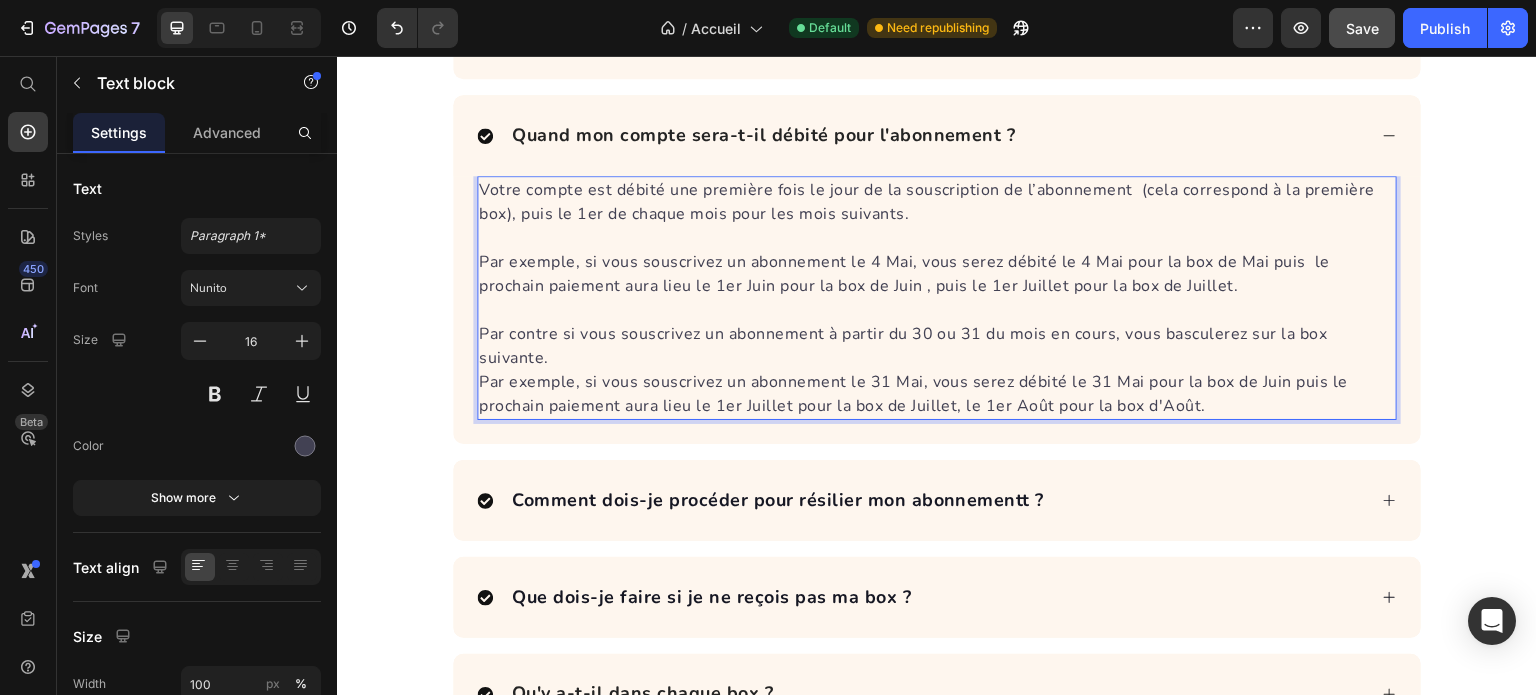 click on "Par exemple, si vous souscrivez un abonnement le 4 Mai, vous serez débité le 4 Mai pour la box de Mai puis  le prochain paiement aura lieu le 1er Juin pour la box de Juin , puis le 1er Juillet pour la box de Juillet." at bounding box center [904, 274] 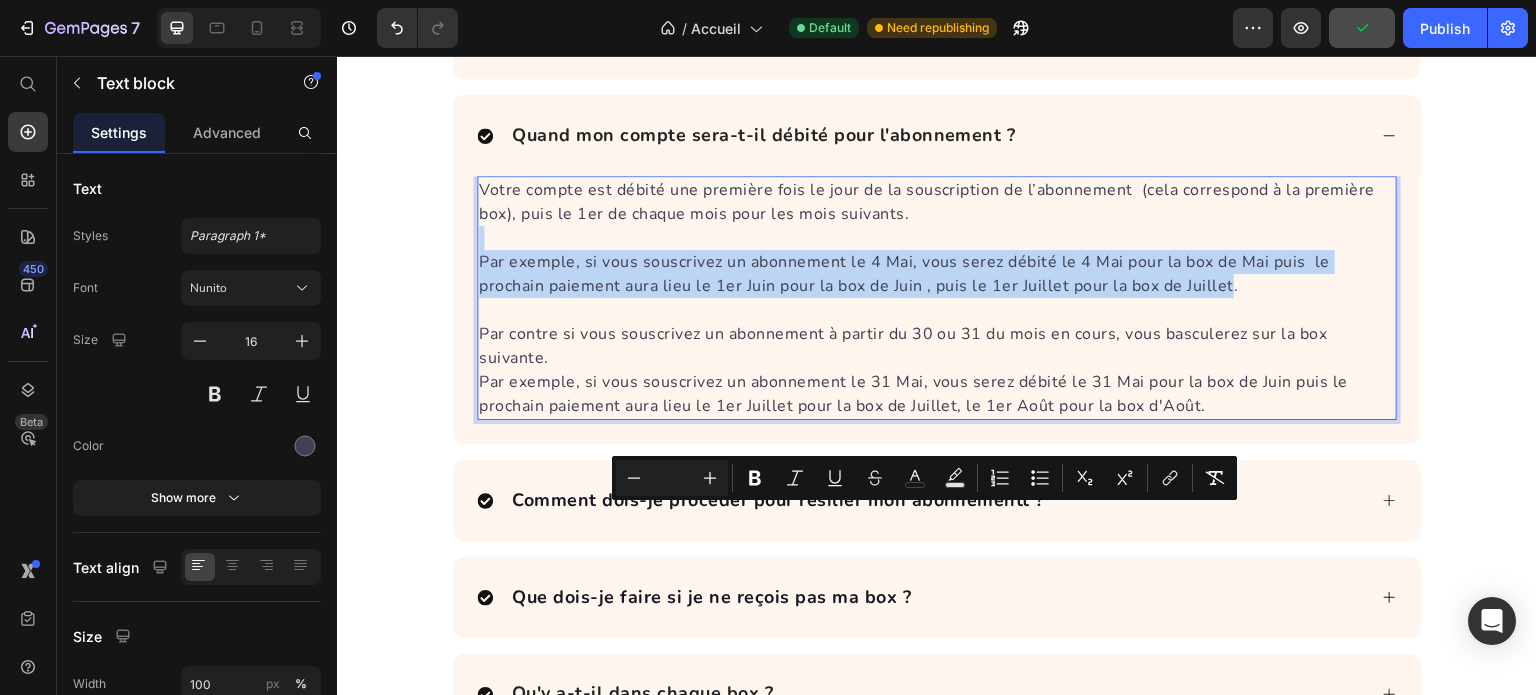 drag, startPoint x: 1181, startPoint y: 555, endPoint x: 476, endPoint y: 506, distance: 706.7008 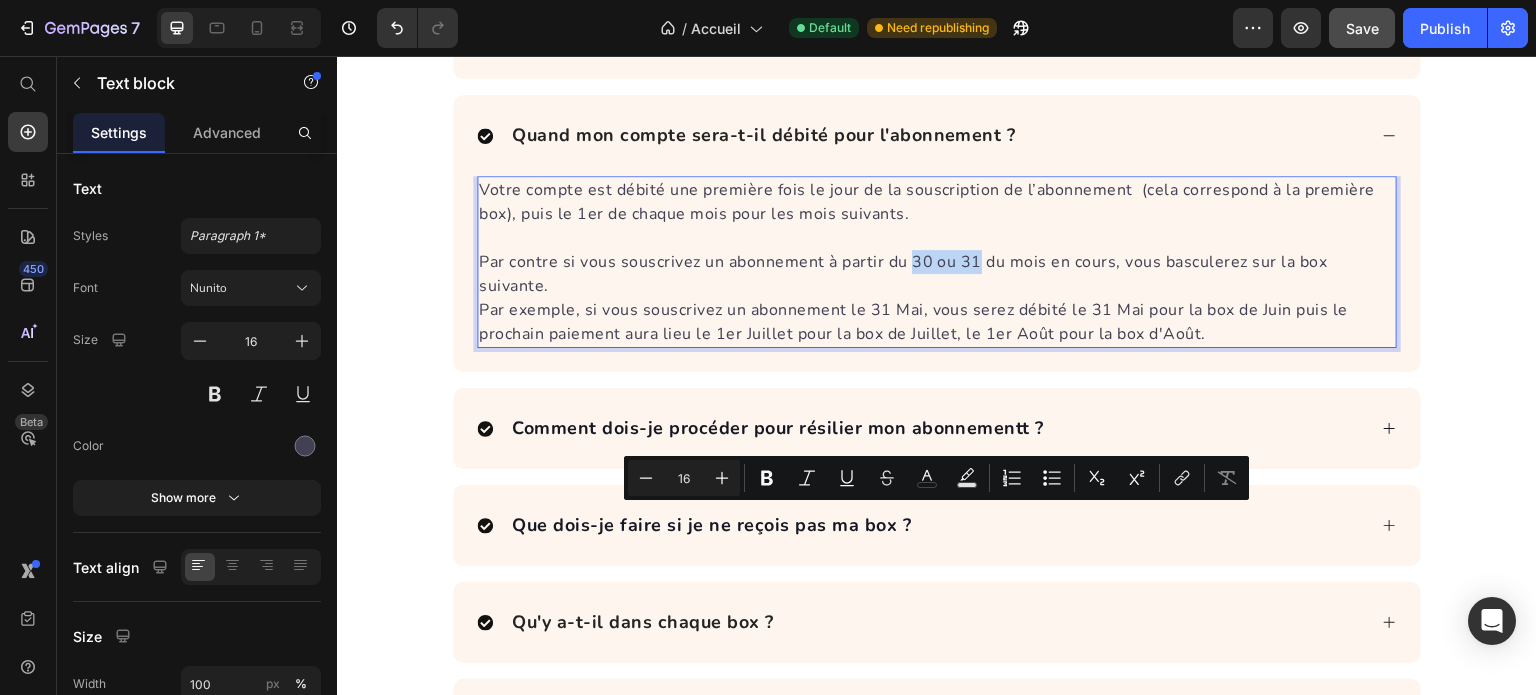 drag, startPoint x: 970, startPoint y: 517, endPoint x: 905, endPoint y: 528, distance: 65.9242 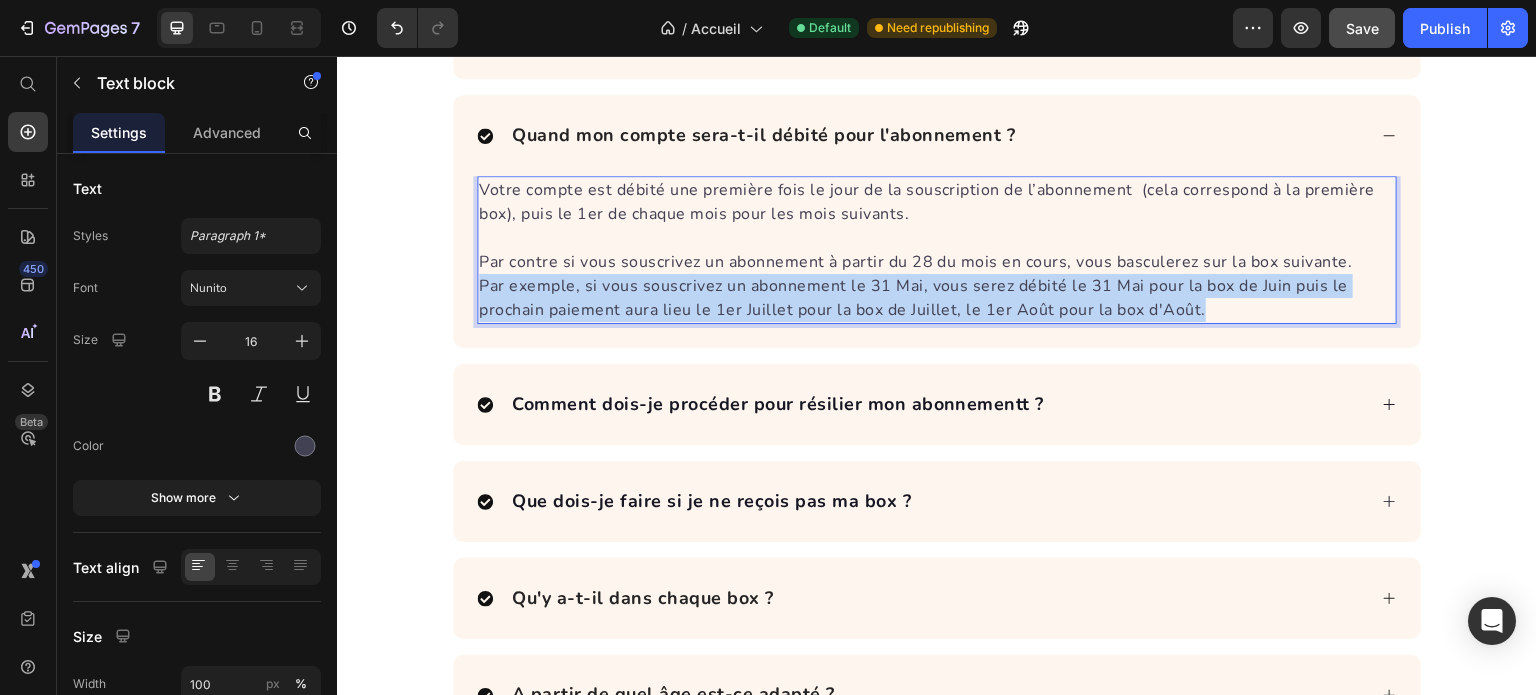 drag, startPoint x: 1209, startPoint y: 567, endPoint x: 472, endPoint y: 543, distance: 737.3907 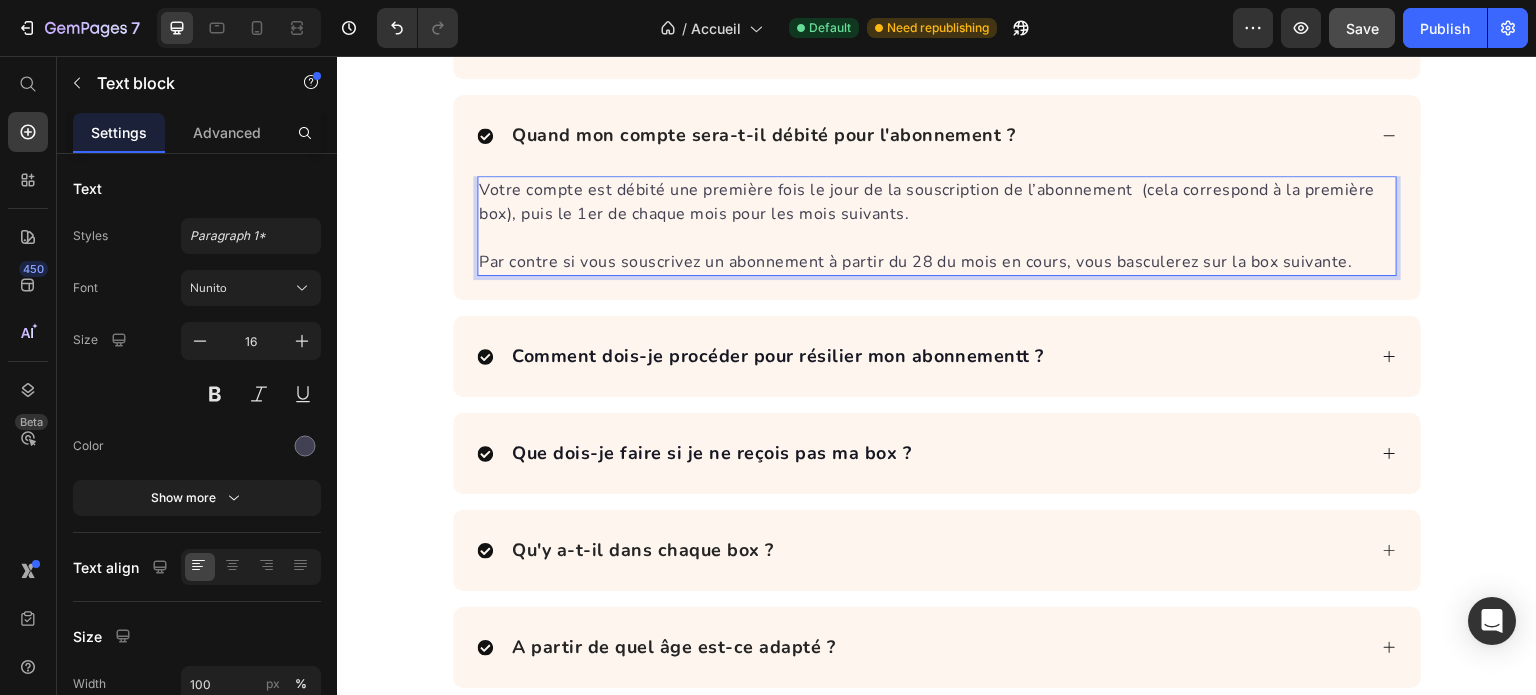 click at bounding box center [937, 238] 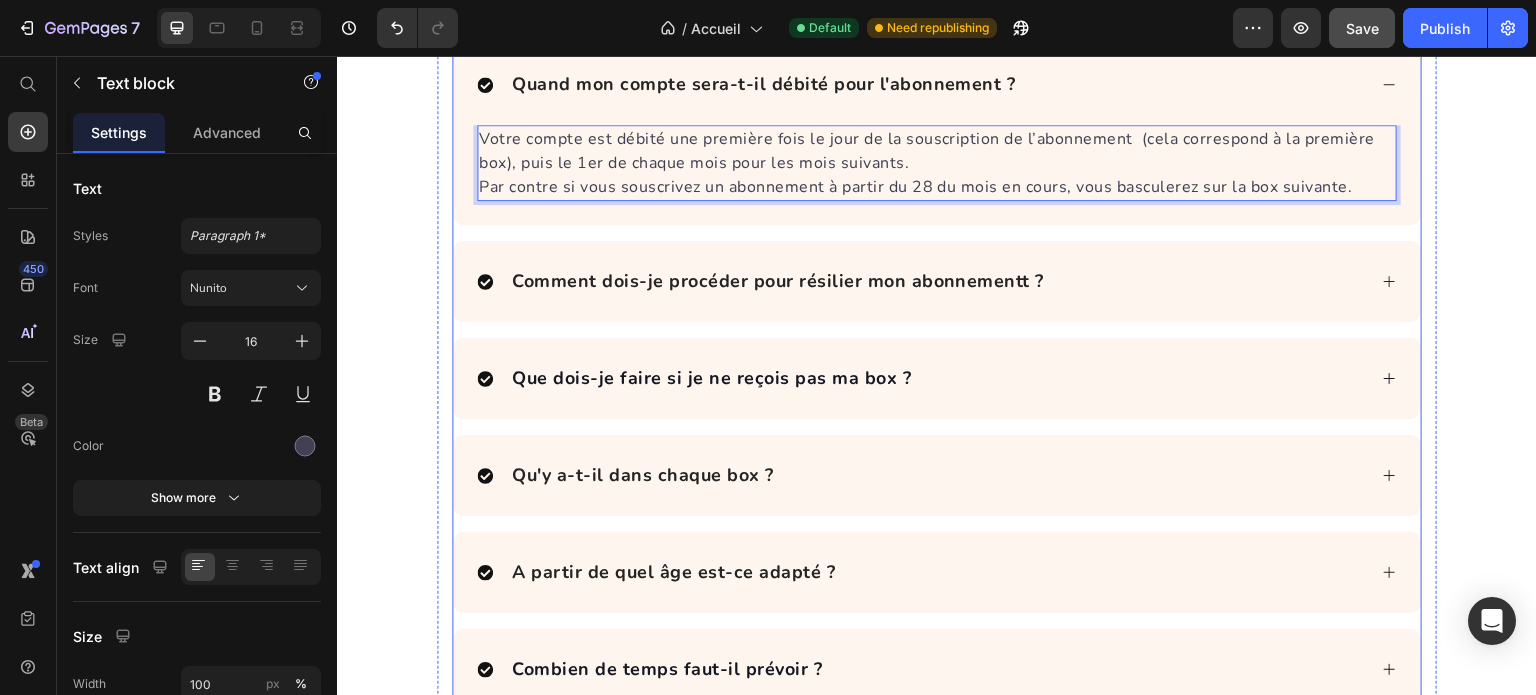 scroll, scrollTop: 6328, scrollLeft: 0, axis: vertical 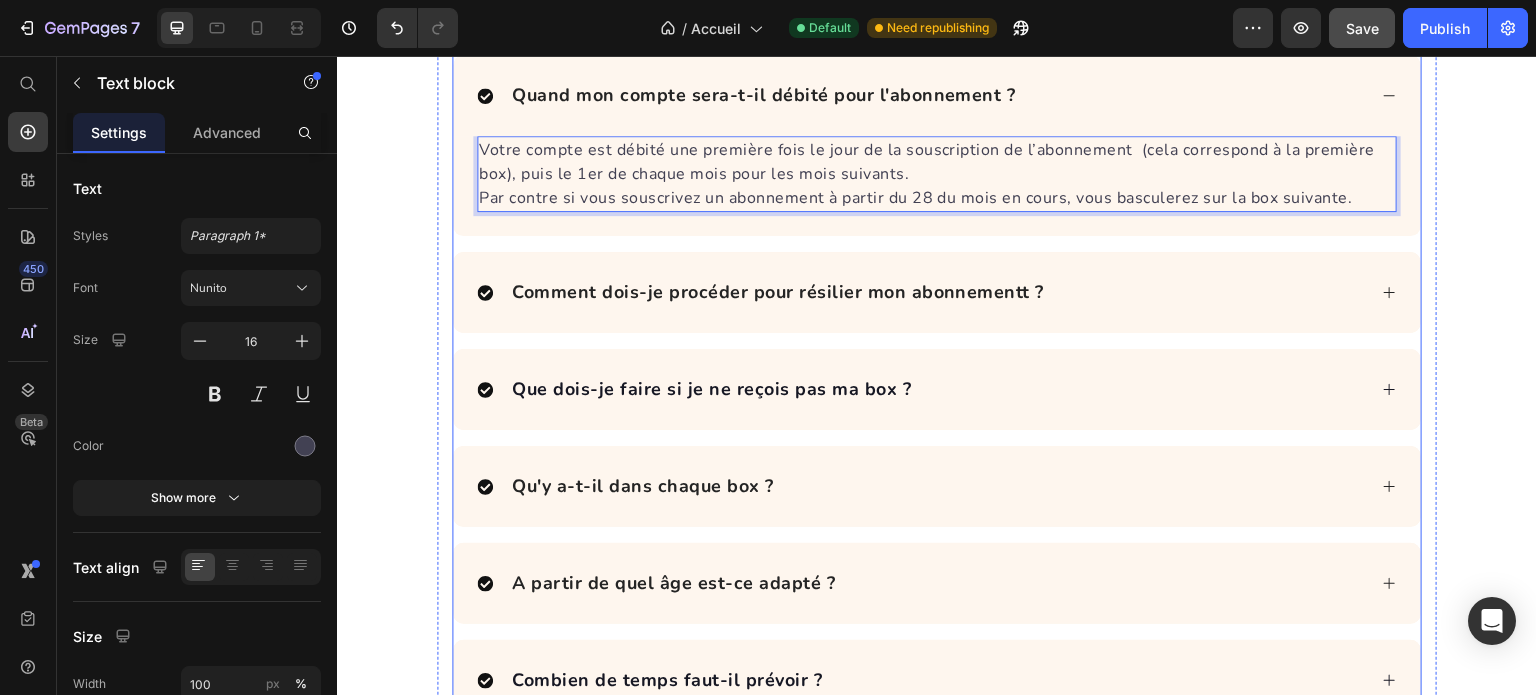 click 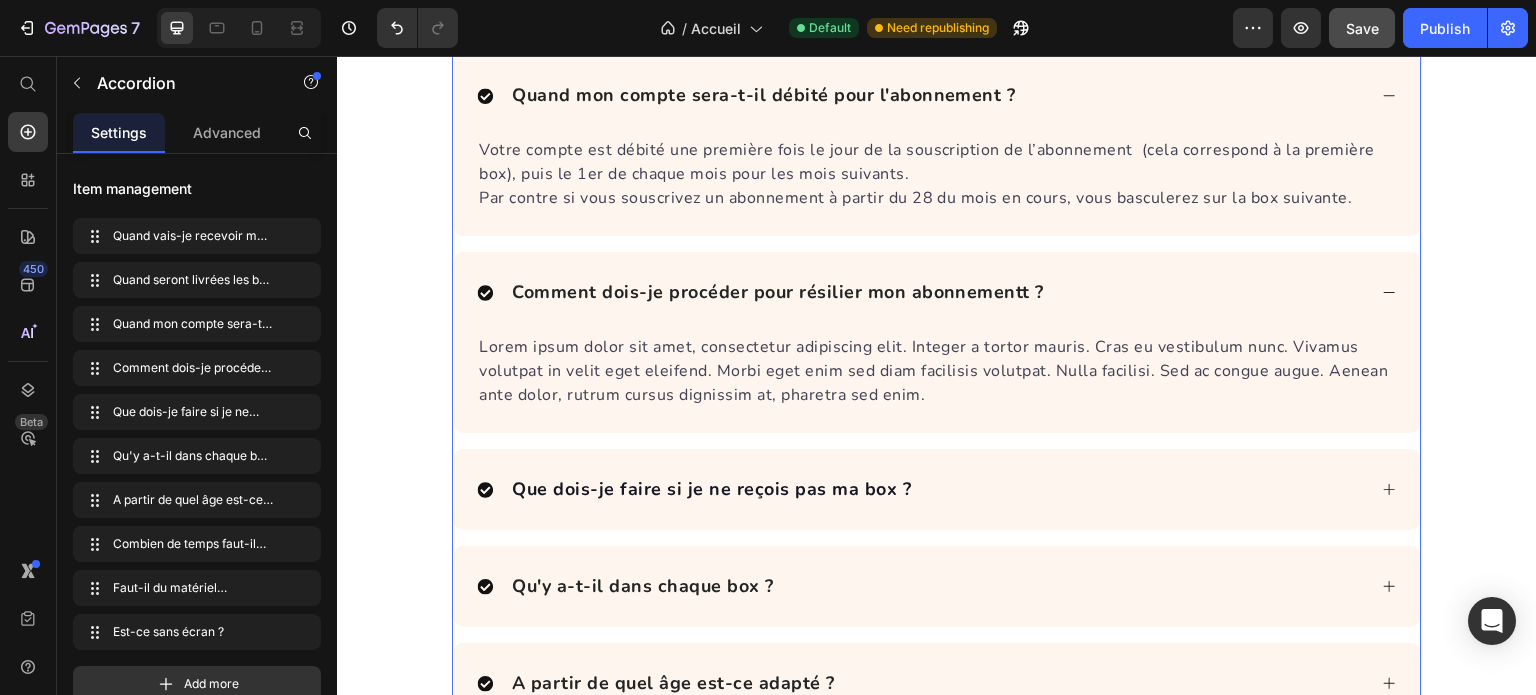 scroll, scrollTop: 0, scrollLeft: 0, axis: both 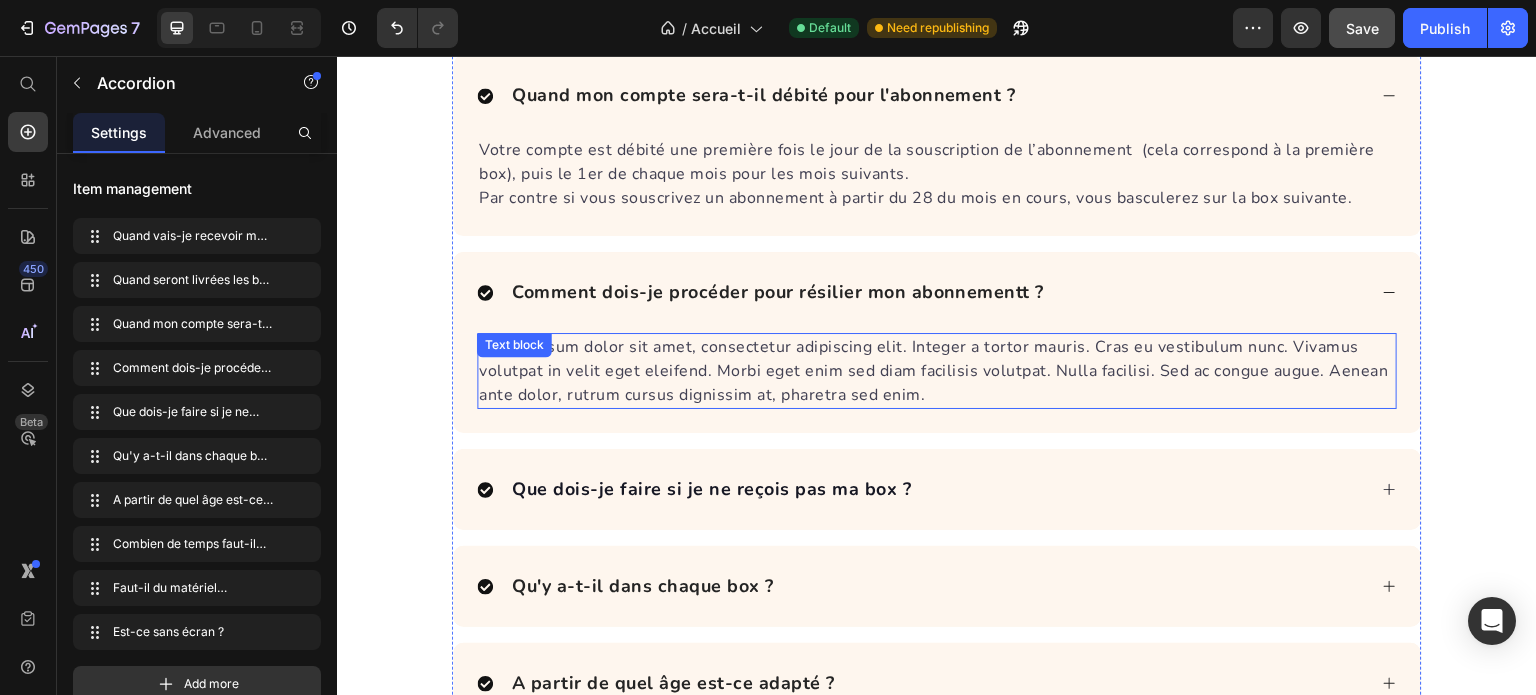 click on "Lorem ipsum dolor sit amet, consectetur adipiscing elit. Integer a tortor mauris. Cras eu vestibulum nunc. Vivamus volutpat in velit eget eleifend. Morbi eget enim sed diam facilisis volutpat. Nulla facilisi. Sed ac congue augue. Aenean ante dolor, rutrum cursus dignissim at, pharetra sed enim." at bounding box center (937, 371) 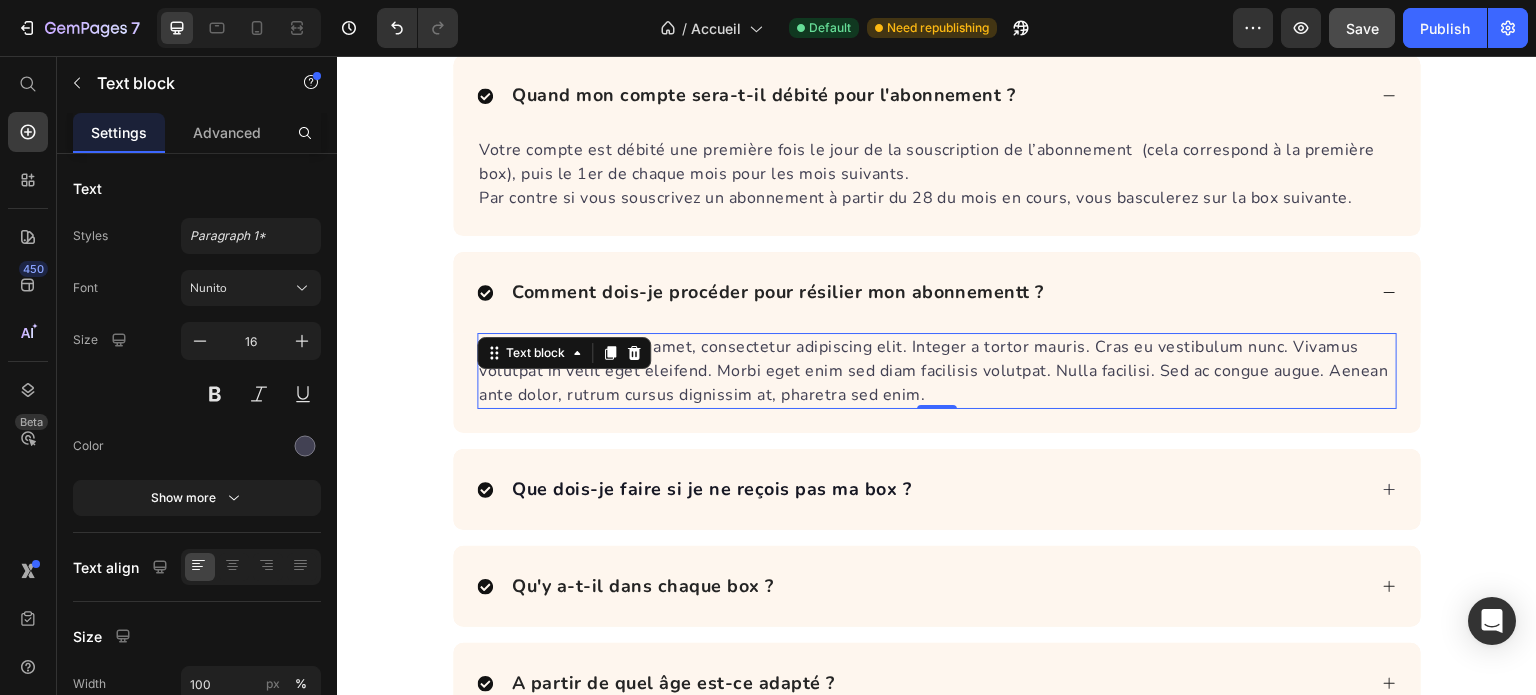 click on "Lorem ipsum dolor sit amet, consectetur adipiscing elit. Integer a tortor mauris. Cras eu vestibulum nunc. Vivamus volutpat in velit eget eleifend. Morbi eget enim sed diam facilisis volutpat. Nulla facilisi. Sed ac congue augue. Aenean ante dolor, rutrum cursus dignissim at, pharetra sed enim." at bounding box center (937, 371) 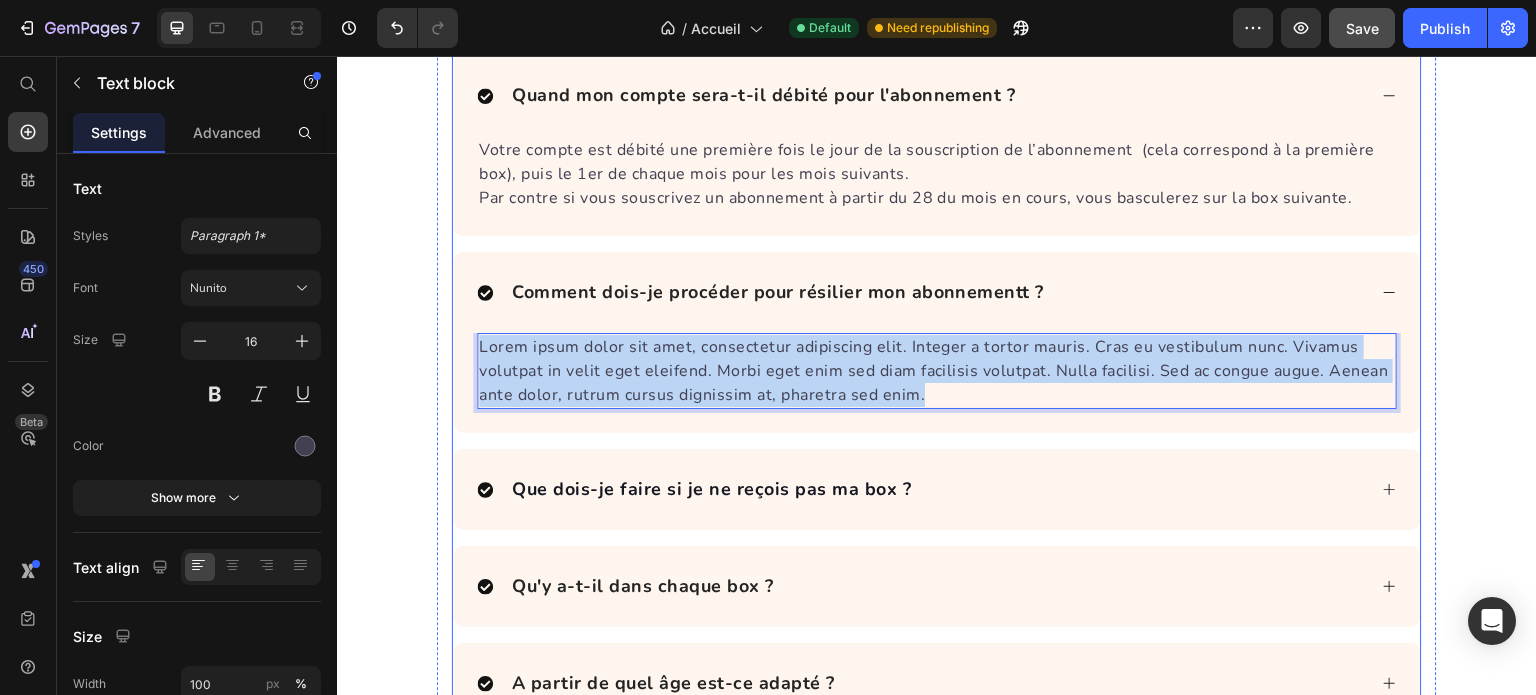 drag, startPoint x: 927, startPoint y: 388, endPoint x: 457, endPoint y: 319, distance: 475.0379 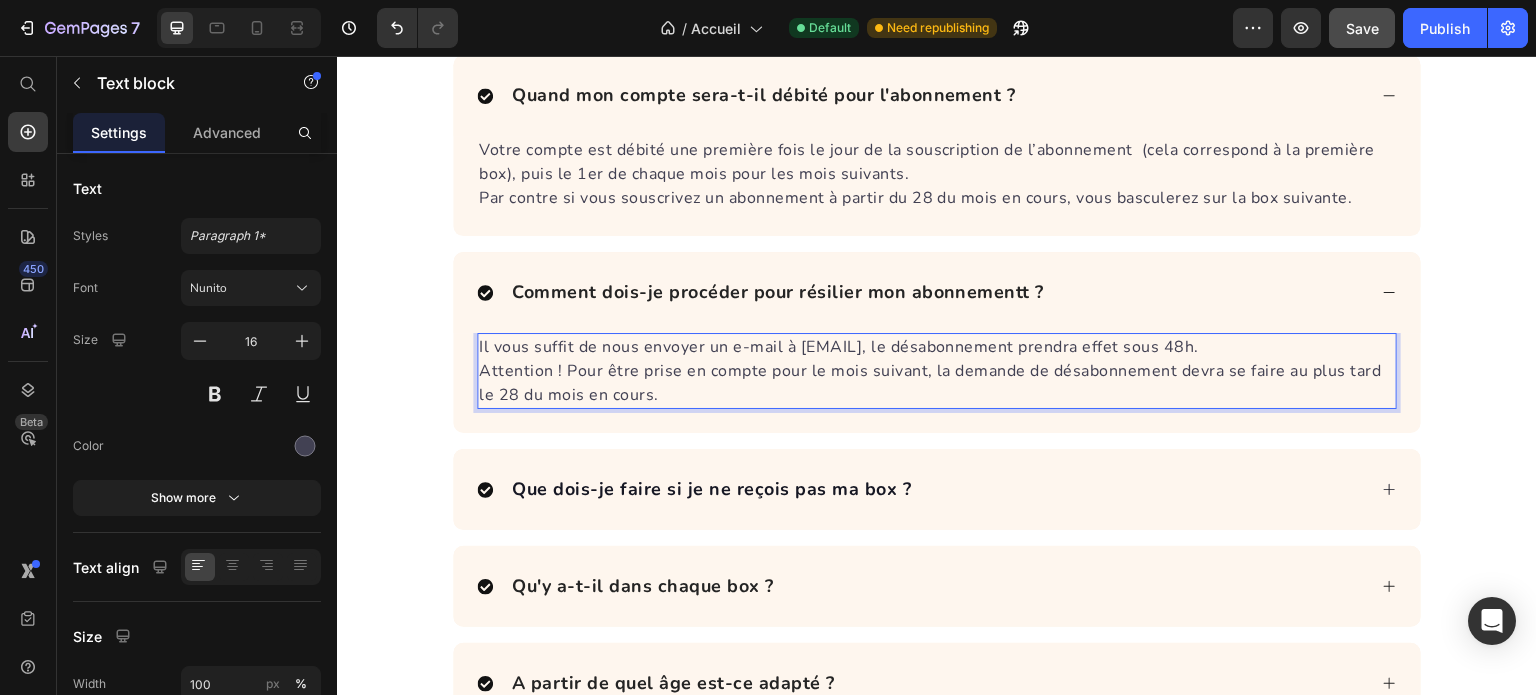 click on "Attention ! Pour être prise en compte pour le mois suivant, la demande de désabonnement devra se faire au plus tard le 28 du mois en cours." at bounding box center (930, 383) 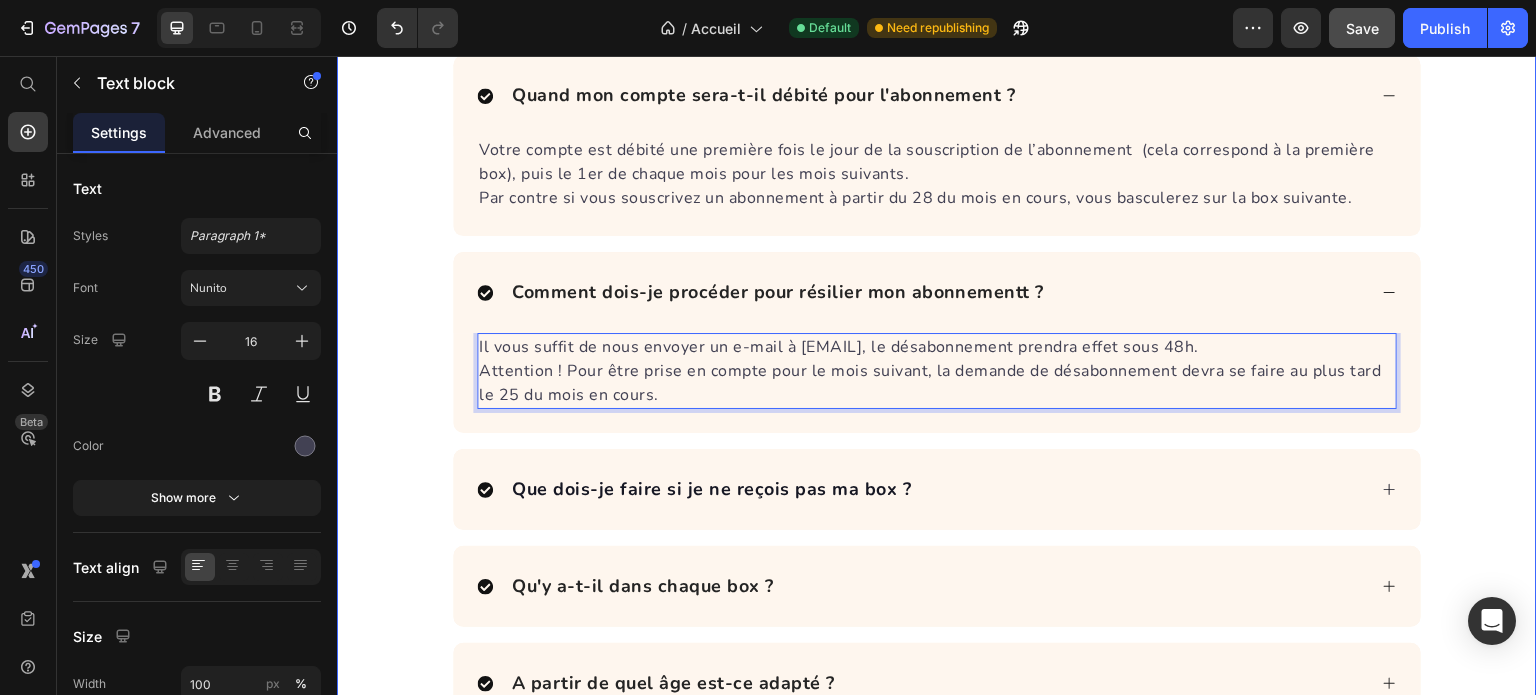 click on "Des questions ? Text Block La réponse peut s’y trouver 👇🏻 Text Block
Quand vais-je recevoir ma box ?  Ta  première box  est expédiée sous  7 jours ouvrés maximum  après ta commande. 👉  À partir du 28 du mois , toute commande donne droit à la  box du mois suivant . Tu reçois un  e-mail de suivi  dès que ta box est en route ✨ Text block
Quand seront livrées les box suivantes ? les box suivantes sont envoyées chaque mois autour du  5 du mois . Tu reçois un  e-mail de suivi  dès que ta box est en route ✨ Text block
Quand mon compte sera-t-il débité pour l'abonnement ? Votre compte est débité une première fois le jour de la souscription de l’abonnement  (cela correspond à la première box), puis le 1er de chaque mois pour les mois suivants.  Par contre si vous souscrivez un abonnement à partir du 28 du mois en cours, vous basculerez sur la box suivante. Text block
Text block   0" at bounding box center (937, 309) 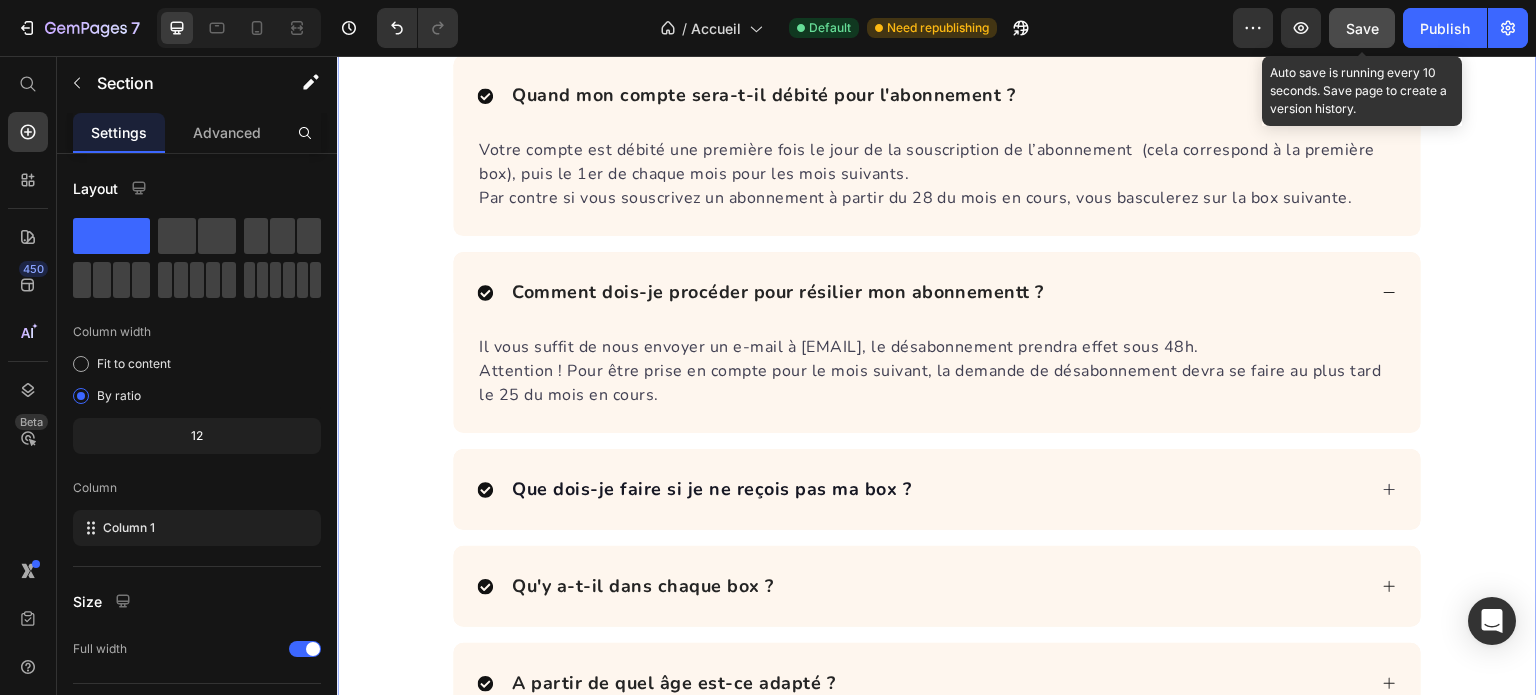 click on "Save" at bounding box center (1362, 28) 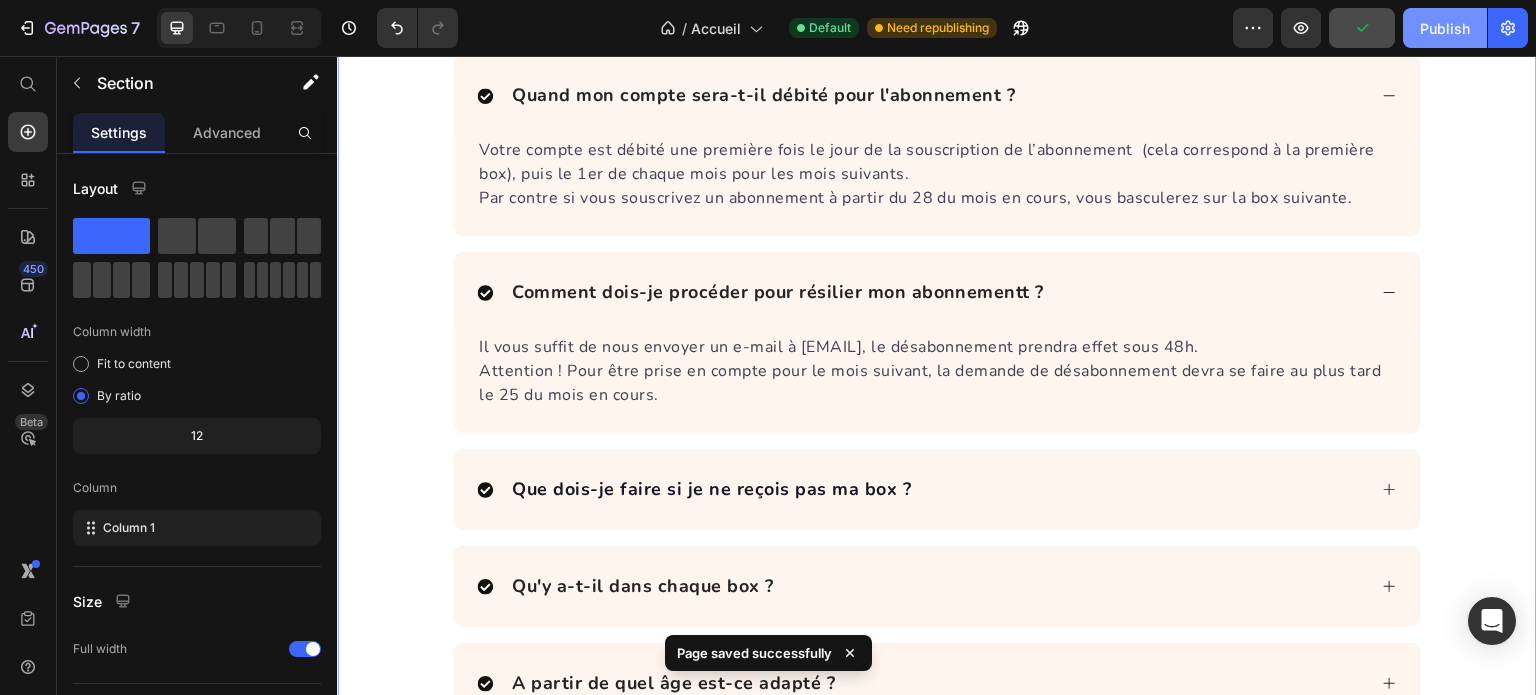click on "Publish" at bounding box center [1445, 28] 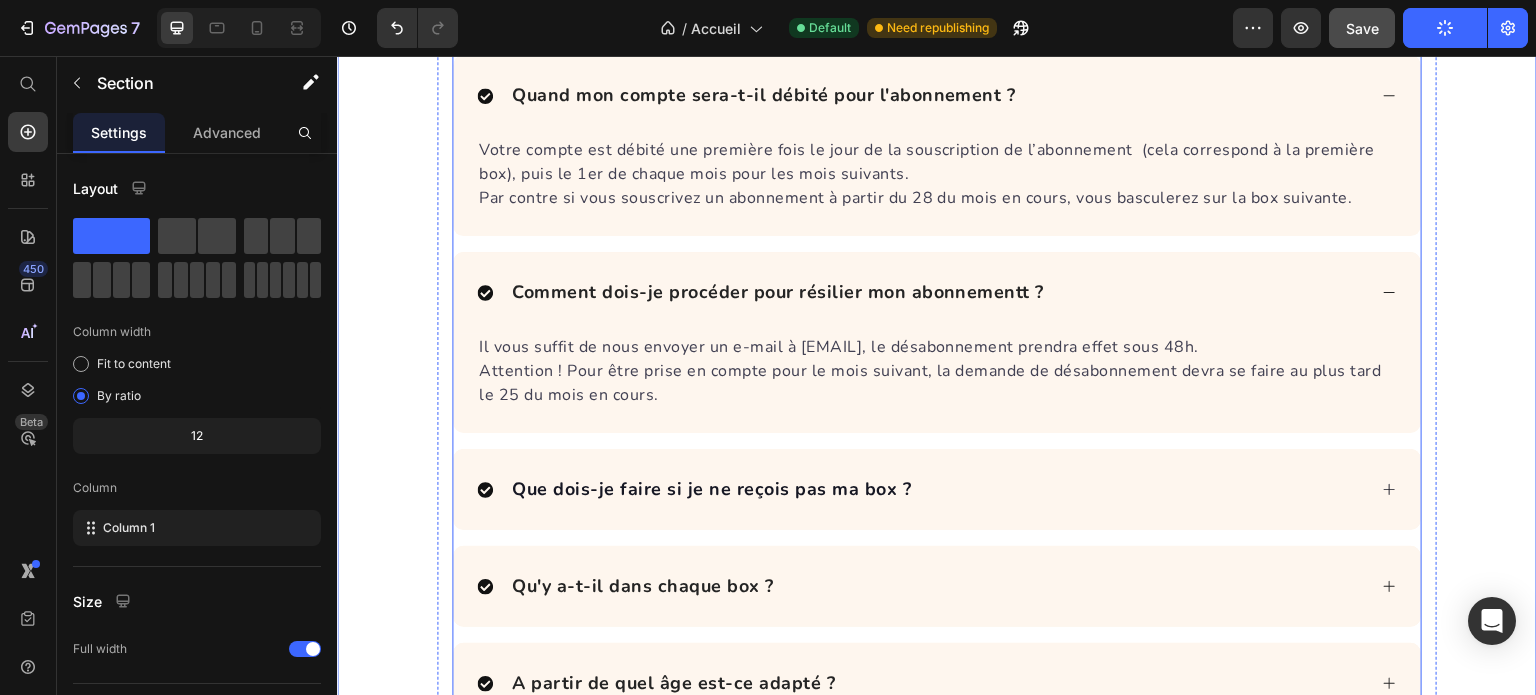 click on "Comment dois-je procéder pour résilier mon abonnementt ?" at bounding box center (778, 292) 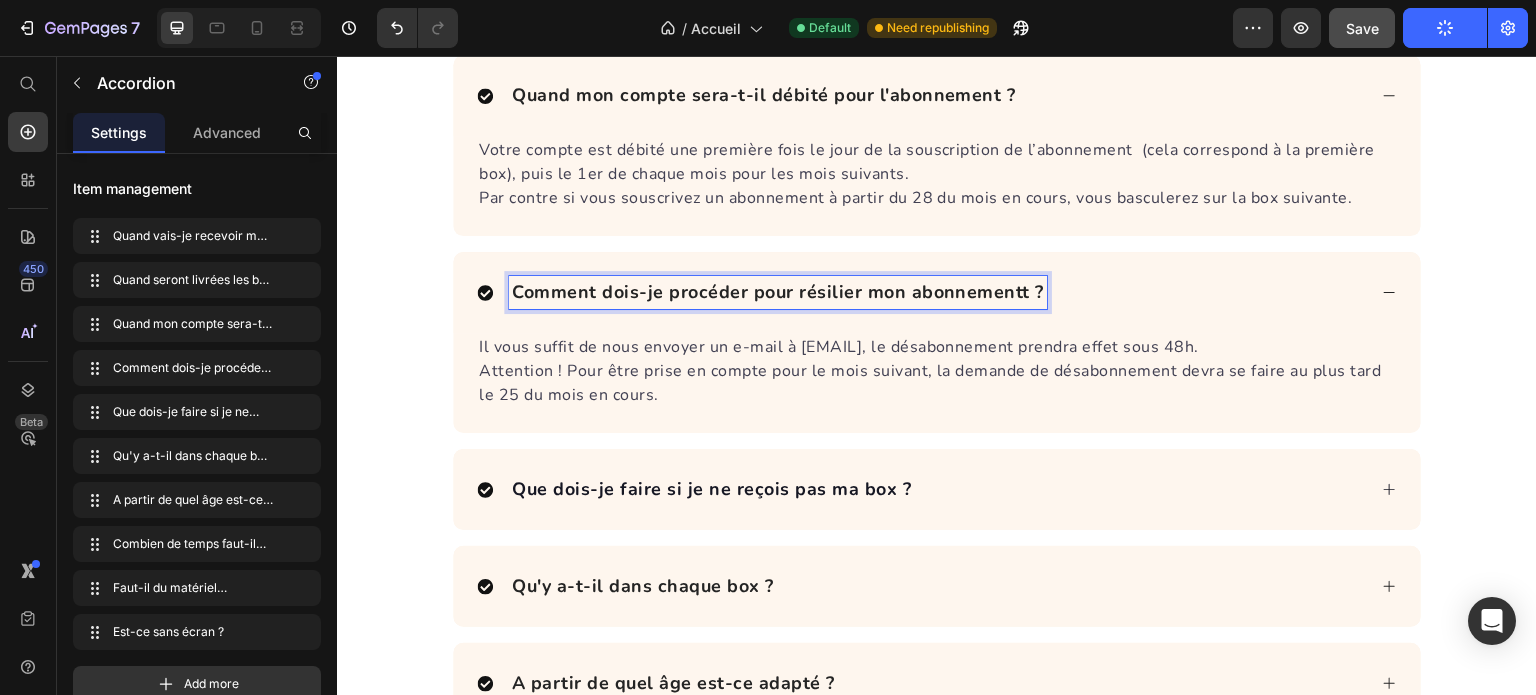 click on "Comment dois-je procéder pour résilier mon abonnementt ?" at bounding box center [778, 292] 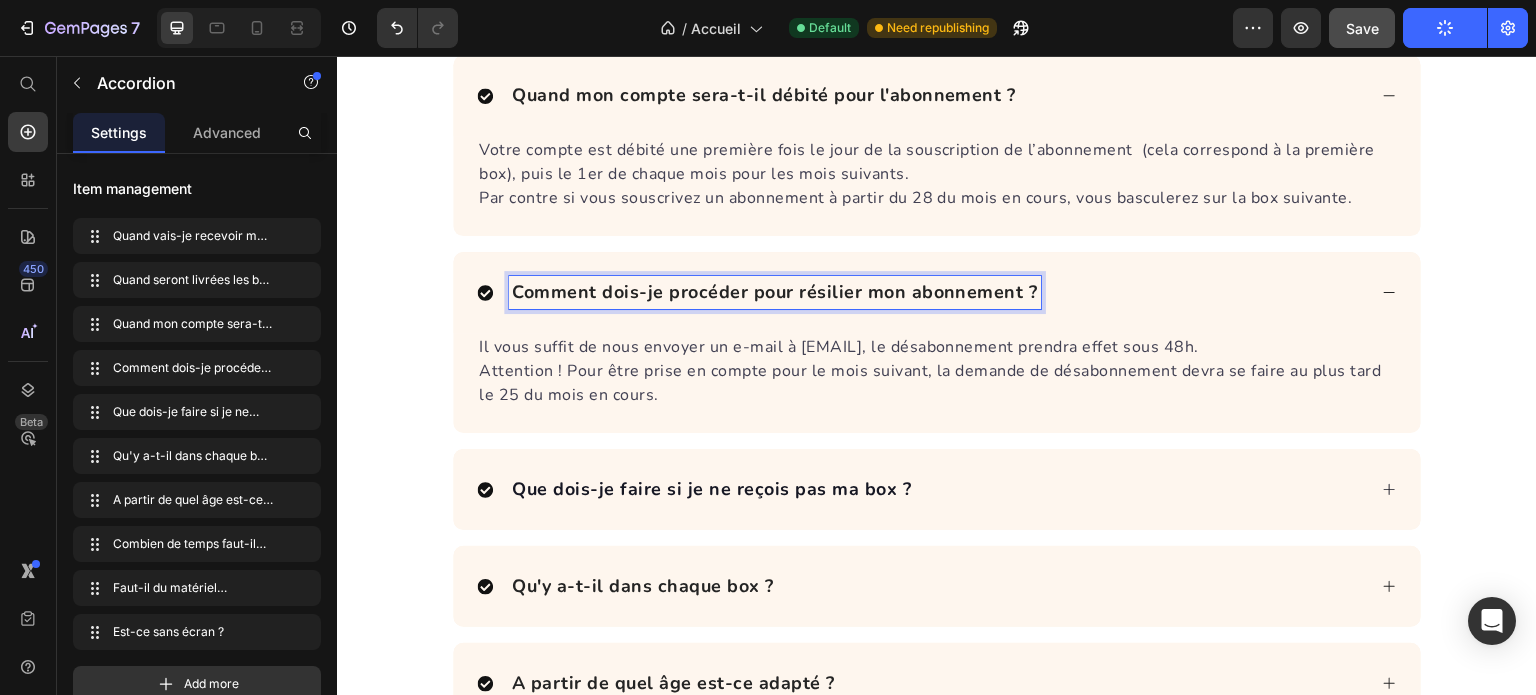 click on "Il vous suffit de nous envoyer un e-mail à [EMAIL], le désabonnement prendra effet sous 48h." at bounding box center [937, 347] 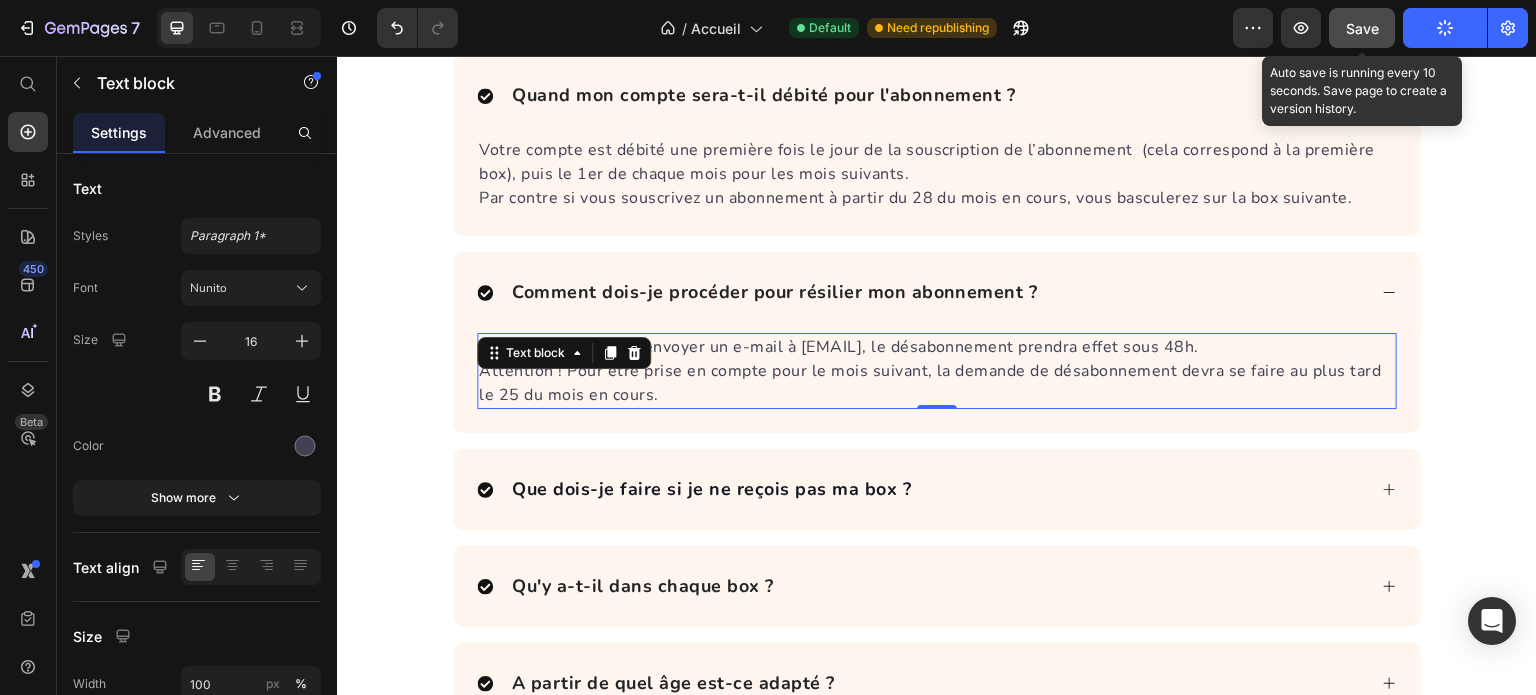 click on "Save" at bounding box center (1362, 28) 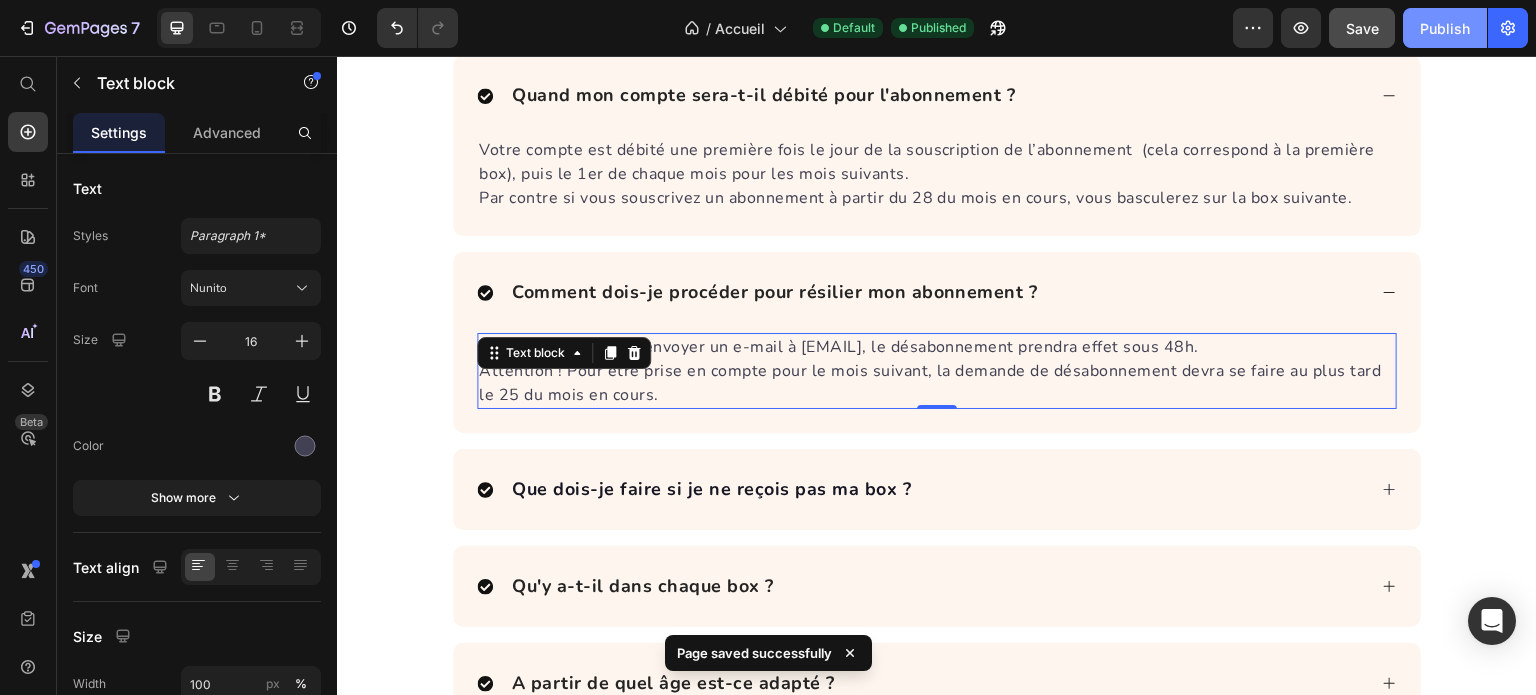 click on "Publish" at bounding box center (1445, 28) 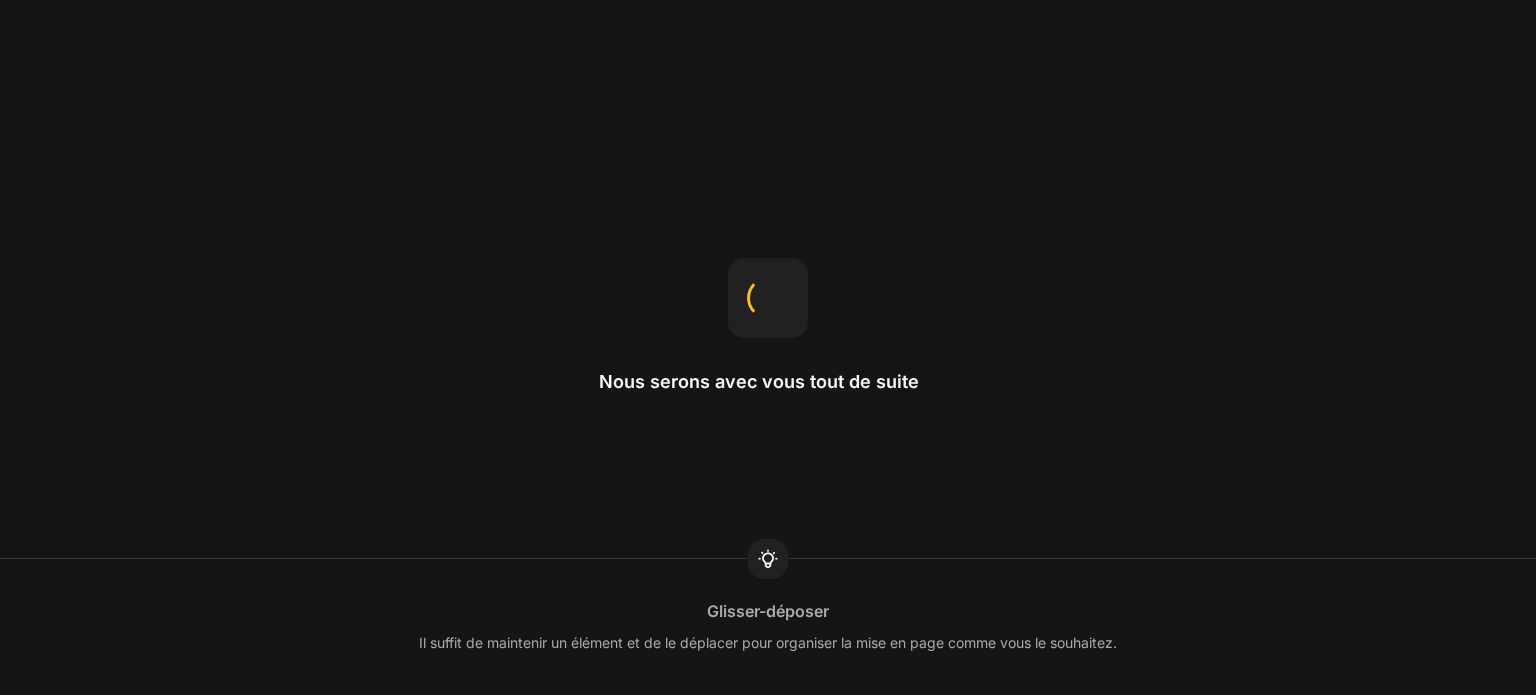 scroll, scrollTop: 0, scrollLeft: 0, axis: both 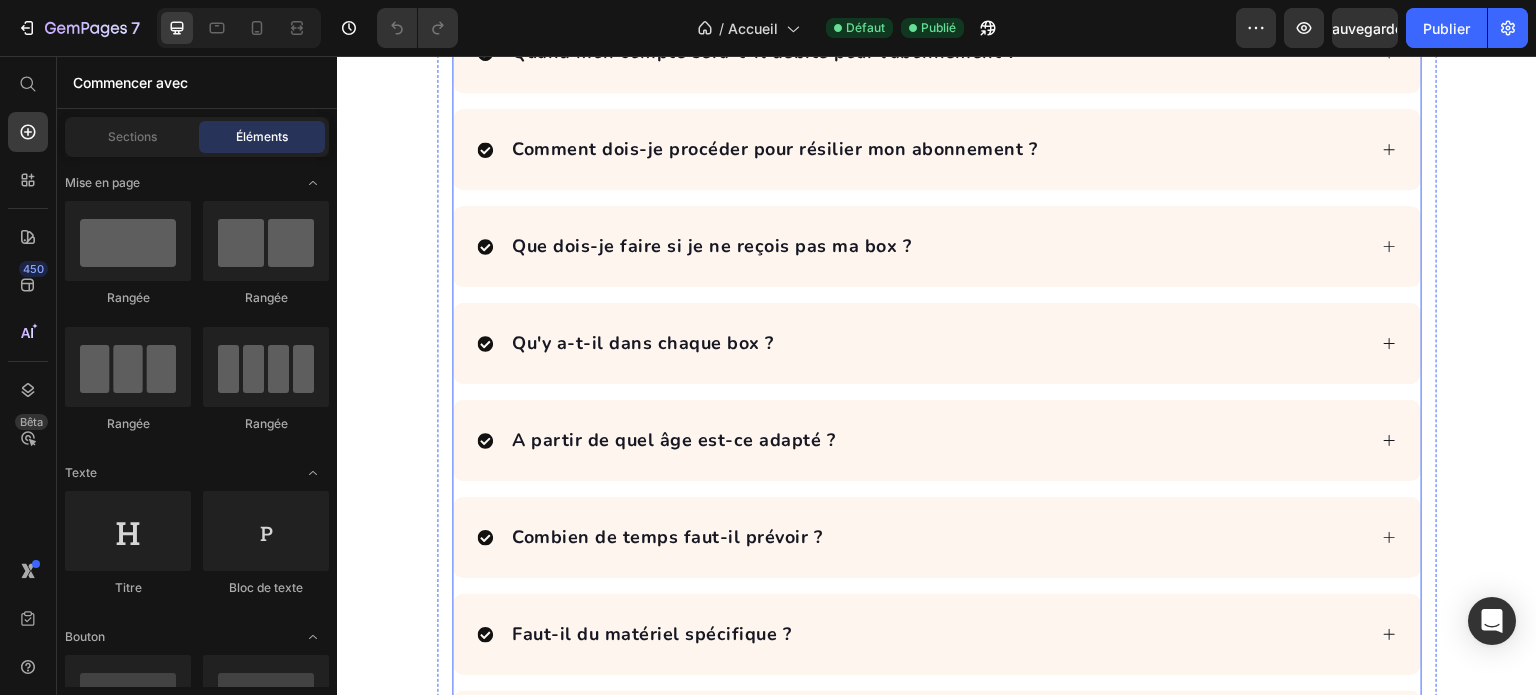 click 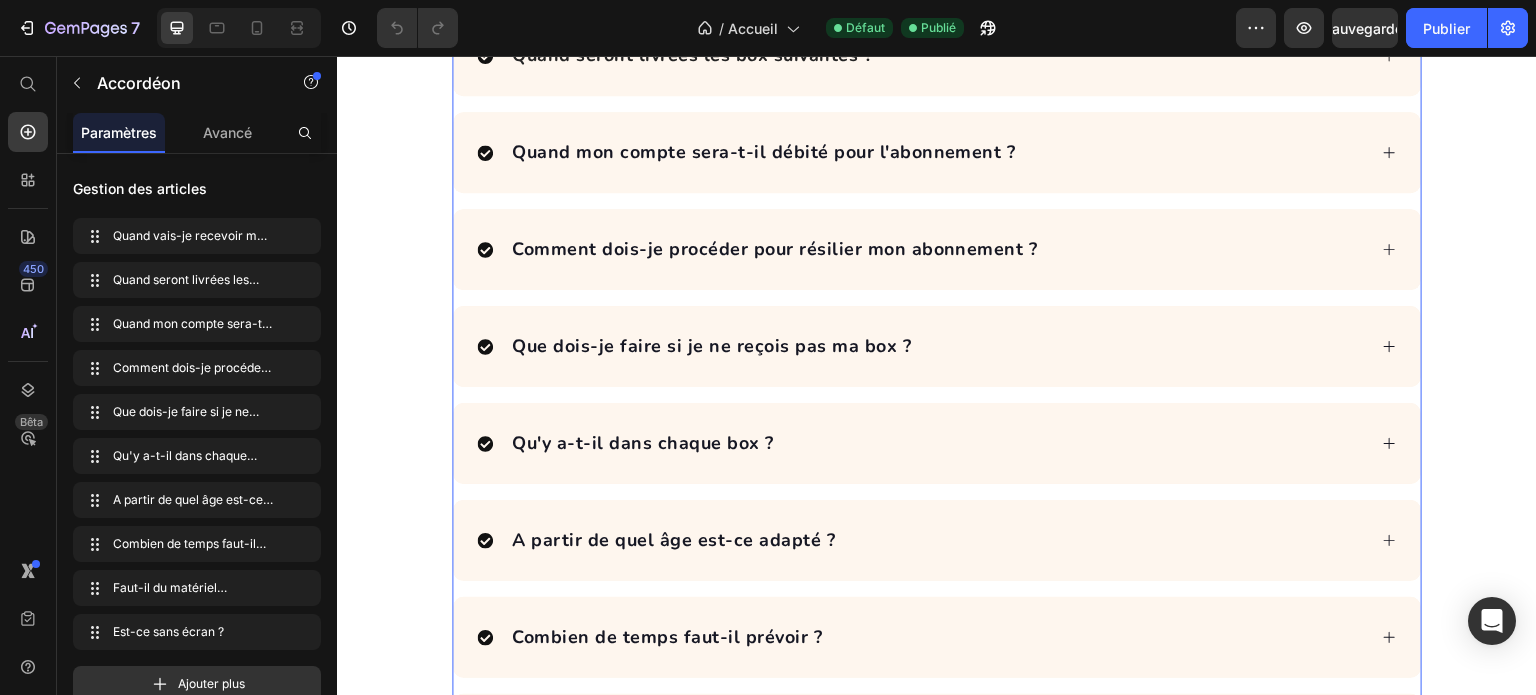 click 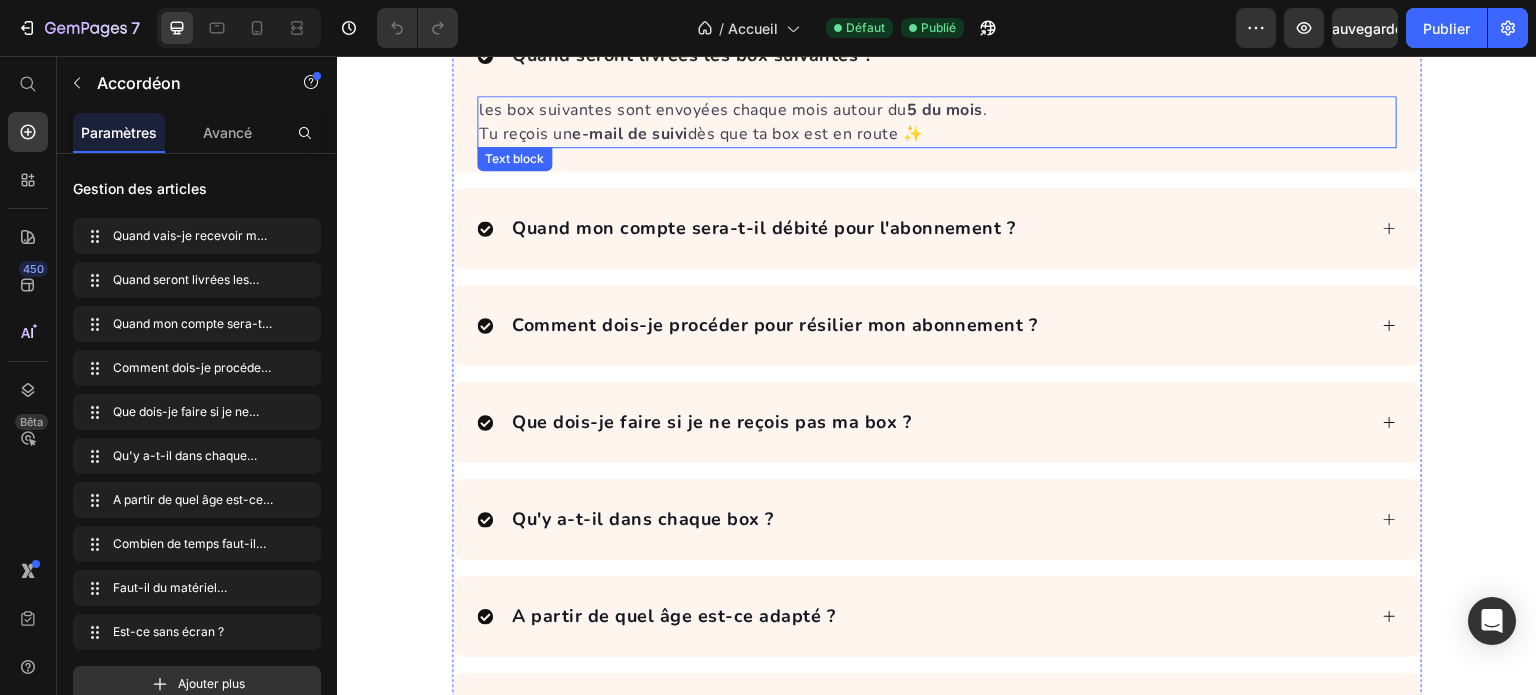 click on "les box suivantes sont envoyées chaque mois autour du  5 du mois . Tu reçois un  e-mail de suivi  dès que ta box est en route ✨" at bounding box center [937, 122] 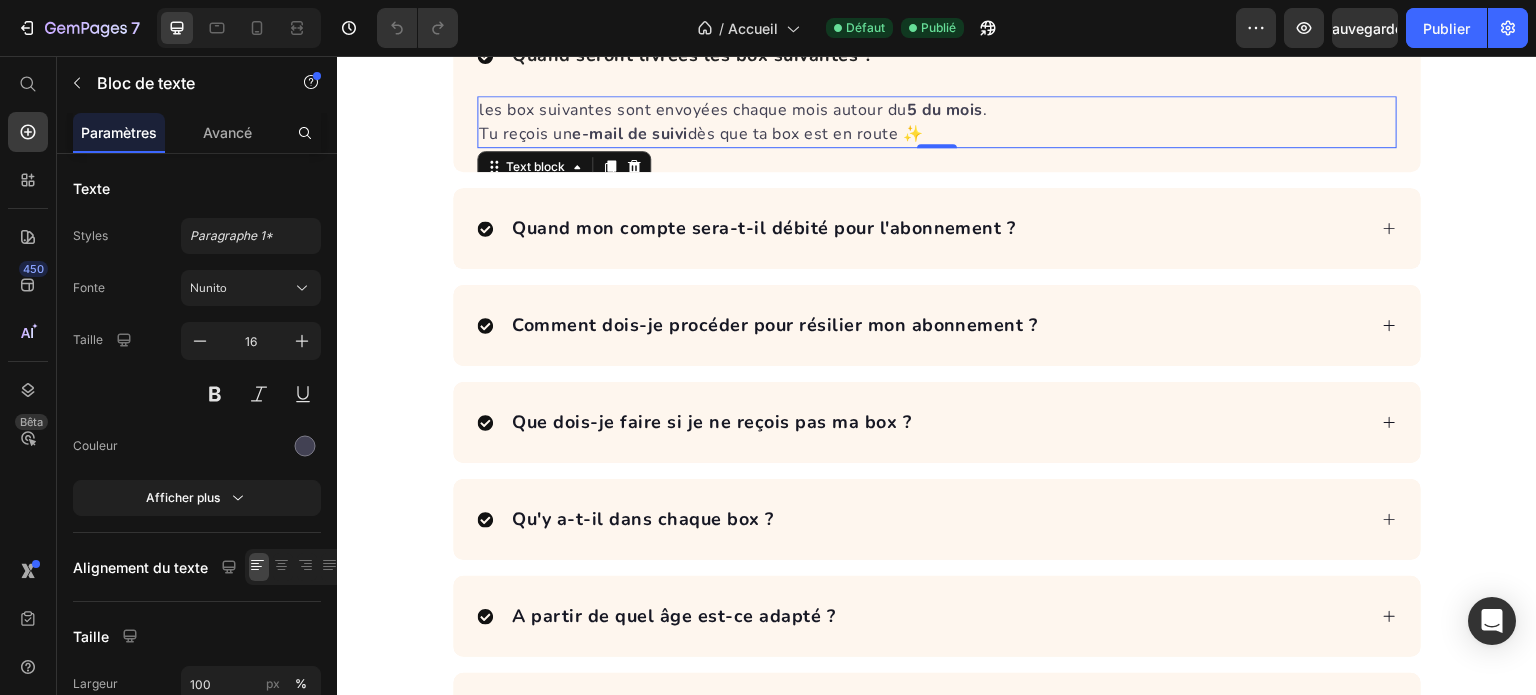 click on "les box suivantes sont envoyées chaque mois autour du  5 du mois . Tu reçois un  e-mail de suivi  dès que ta box est en route ✨" at bounding box center [937, 122] 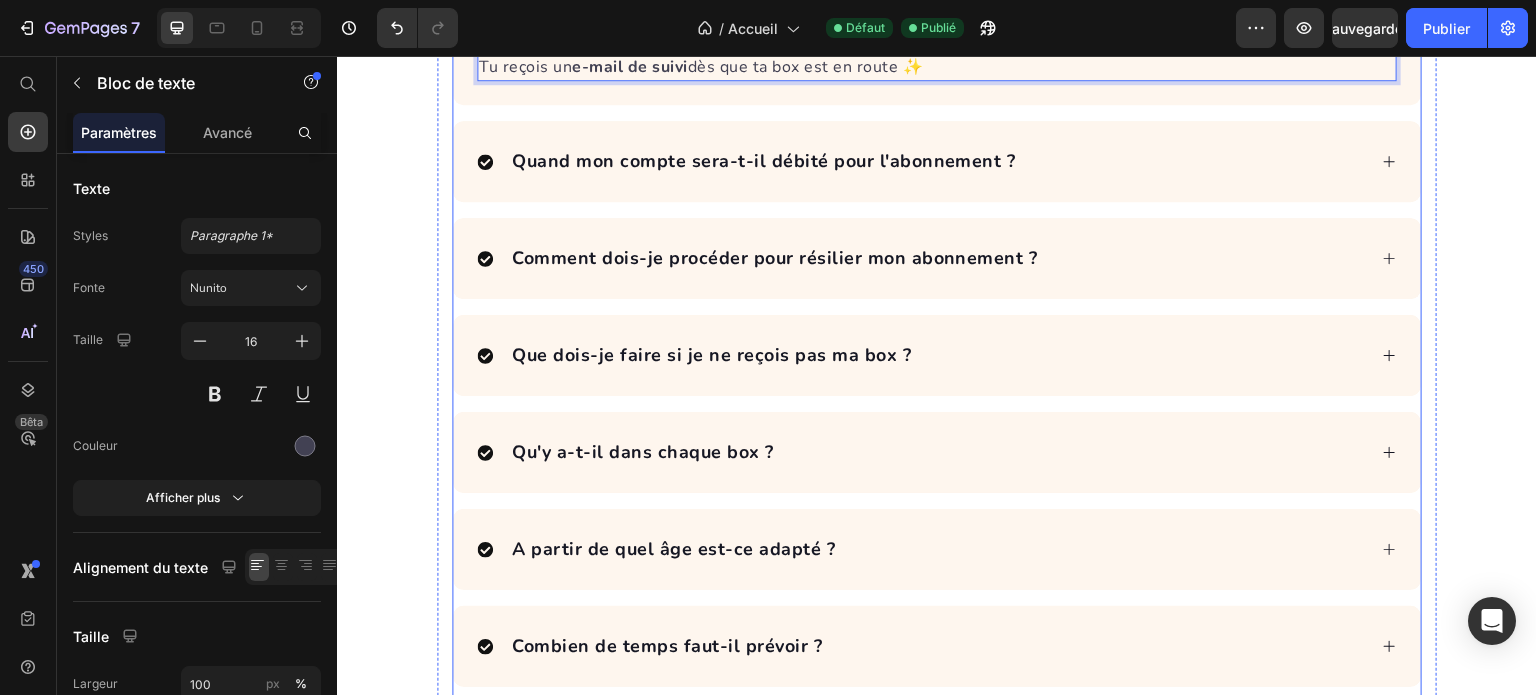 scroll, scrollTop: 6000, scrollLeft: 0, axis: vertical 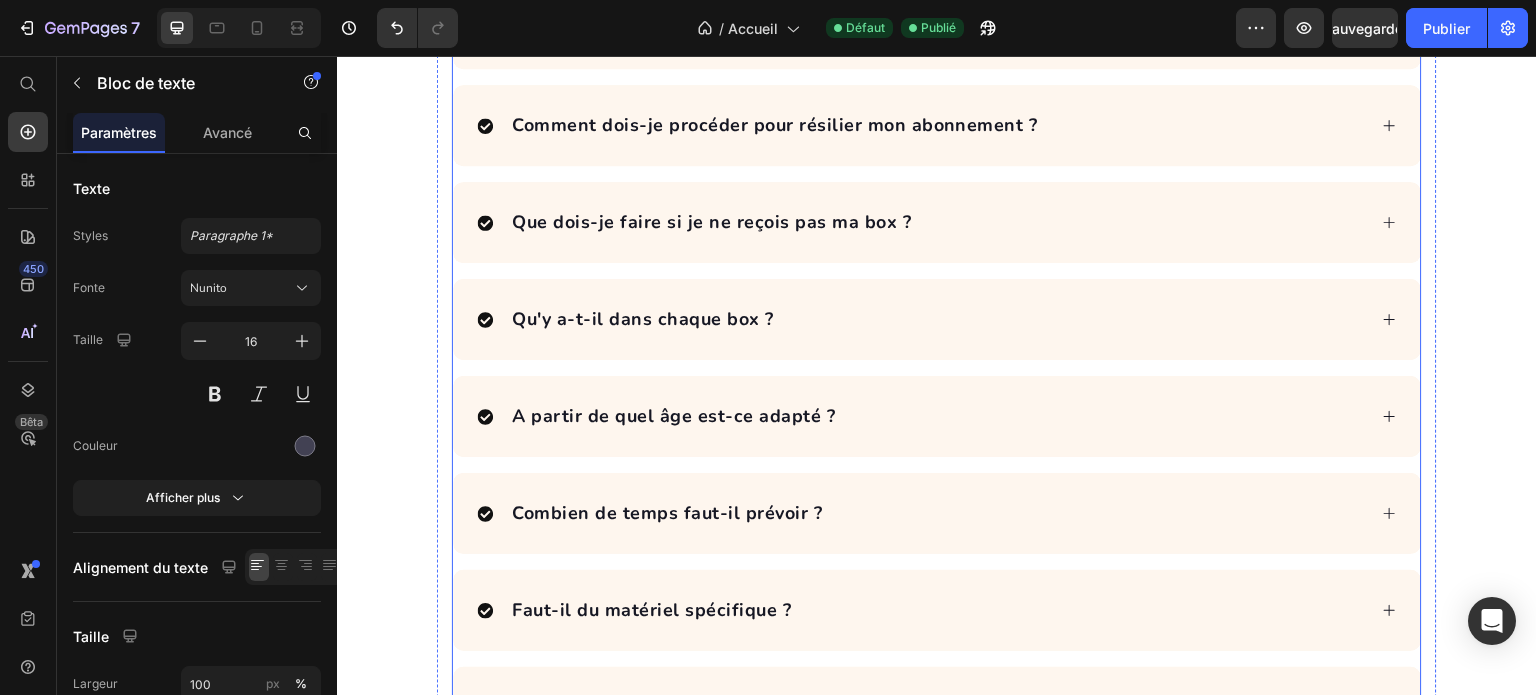 click 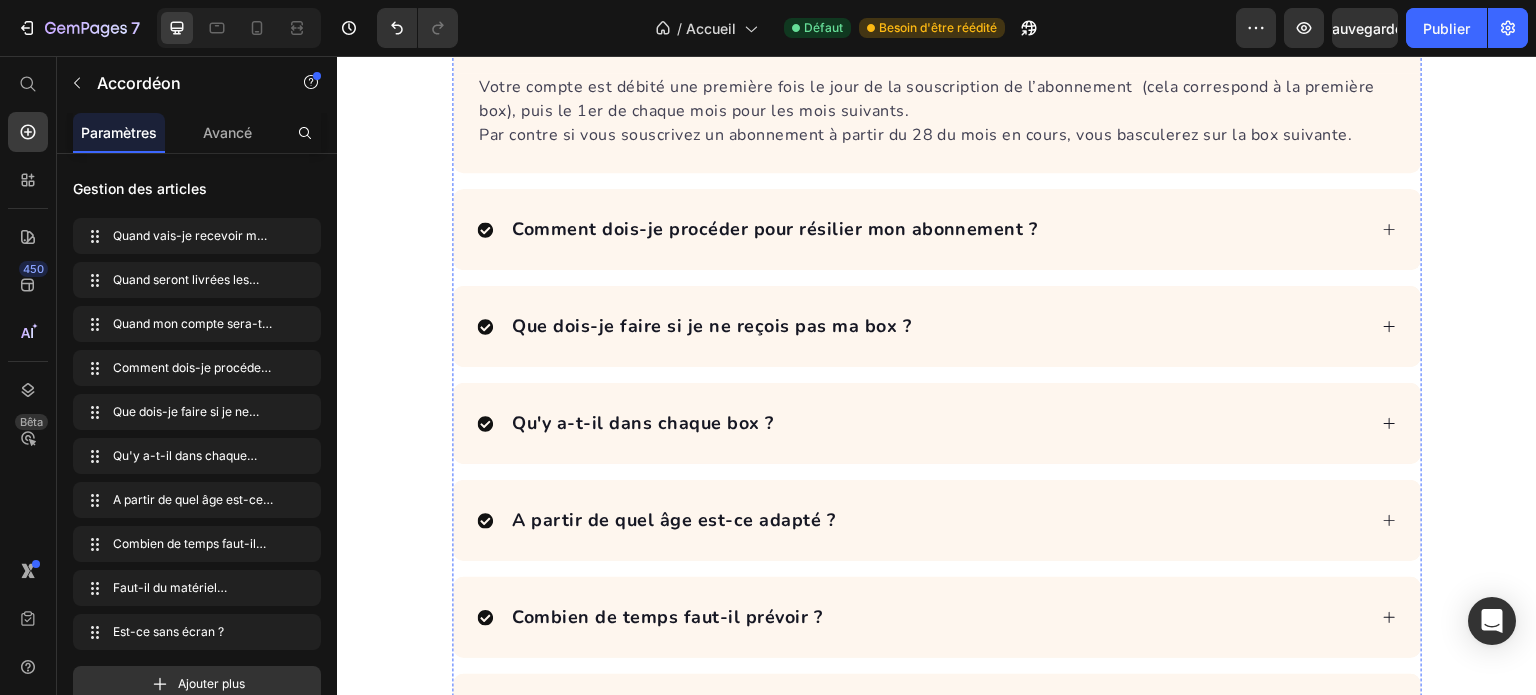 scroll, scrollTop: 6000, scrollLeft: 0, axis: vertical 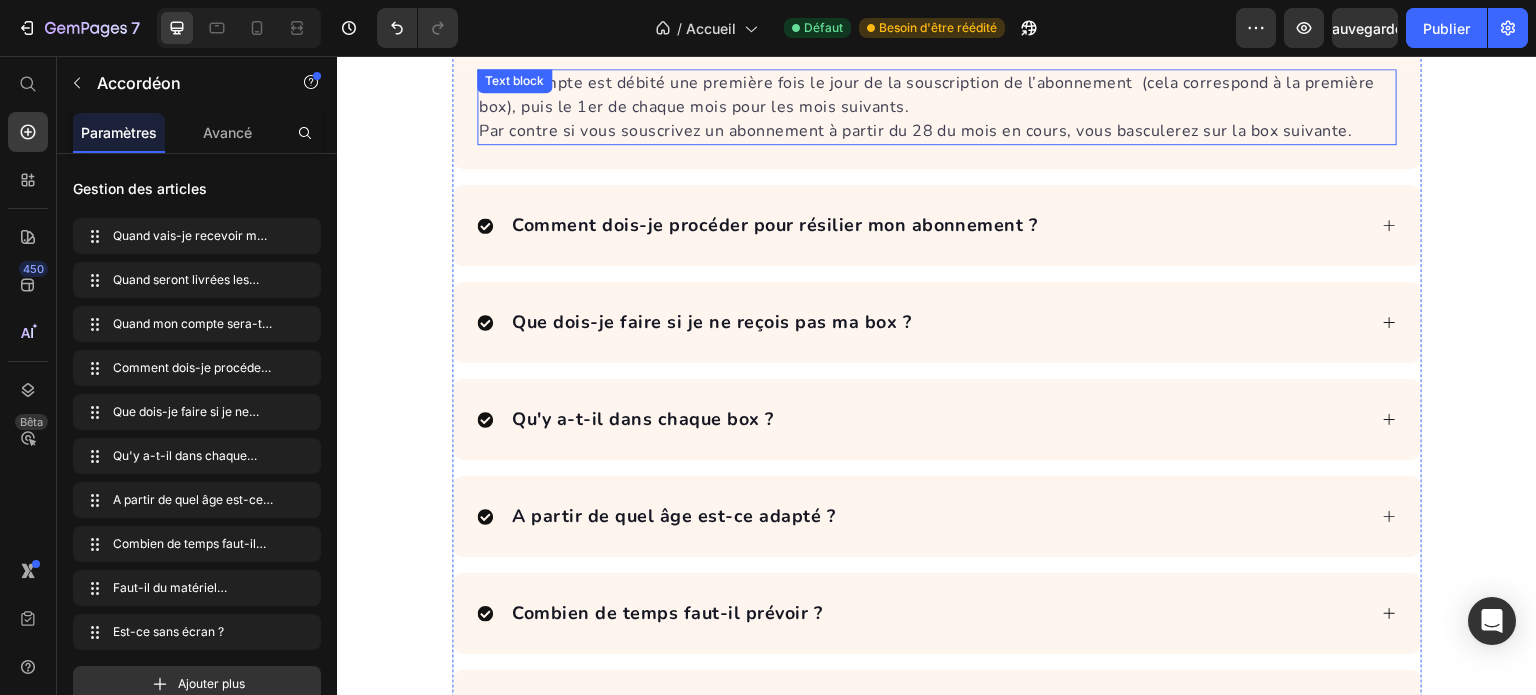 click on "Votre compte est débité une première fois le jour de la souscription de l’abonnement  (cela correspond à la première box), puis le 1er de chaque mois pour les mois suivants." at bounding box center [937, 95] 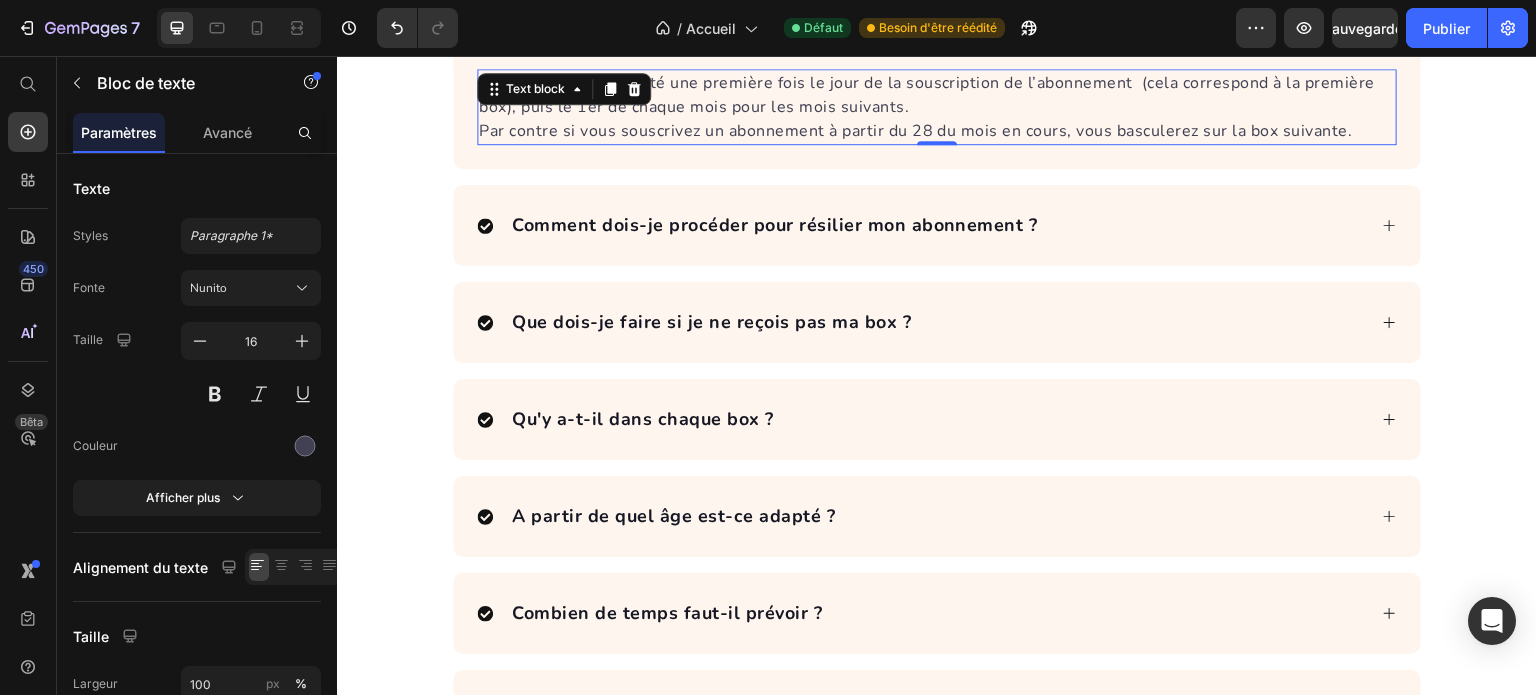 click on "Par contre si vous souscrivez un abonnement à partir du 28 du mois en cours, vous basculerez sur la box suivante." at bounding box center [937, 131] 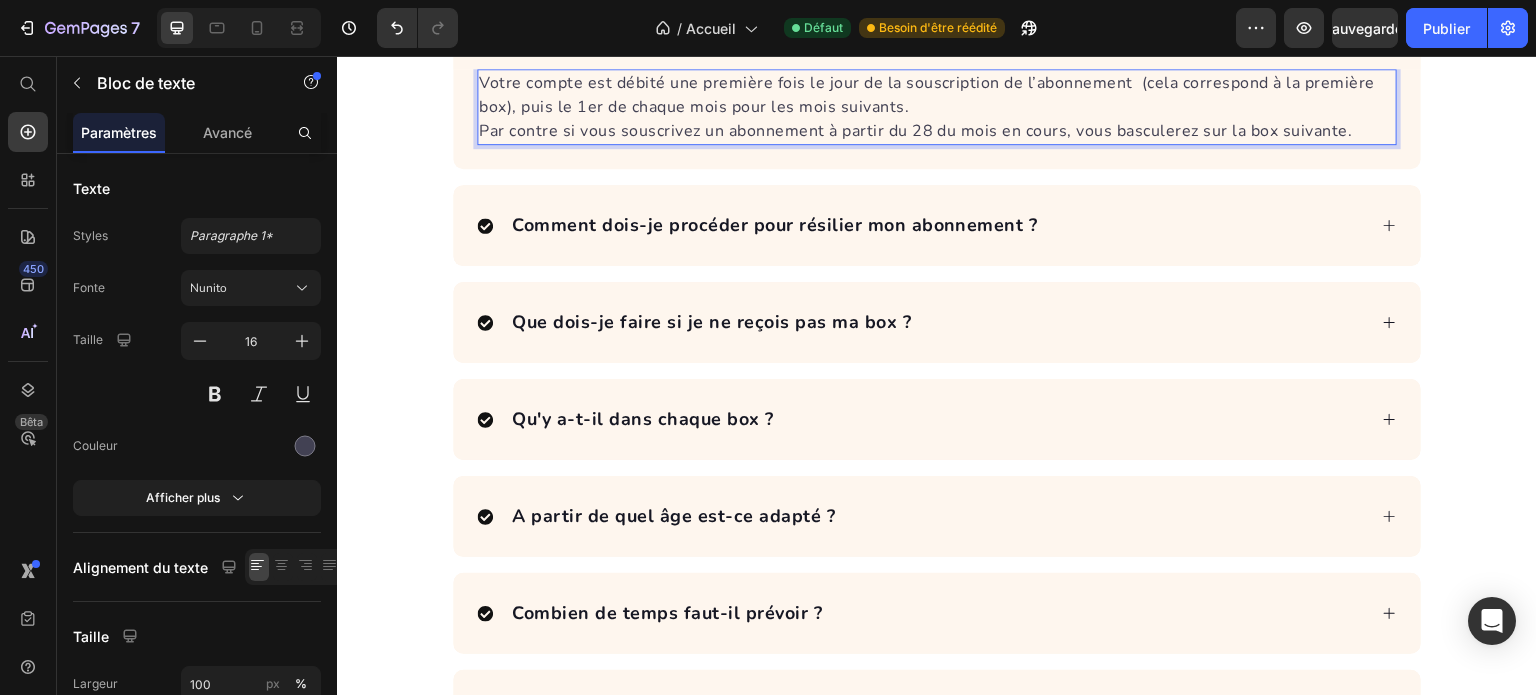 click on "Votre compte est débité une première fois le jour de la souscription de l’abonnement  (cela correspond à la première box), puis le 1er de chaque mois pour les mois suivants." at bounding box center (937, 95) 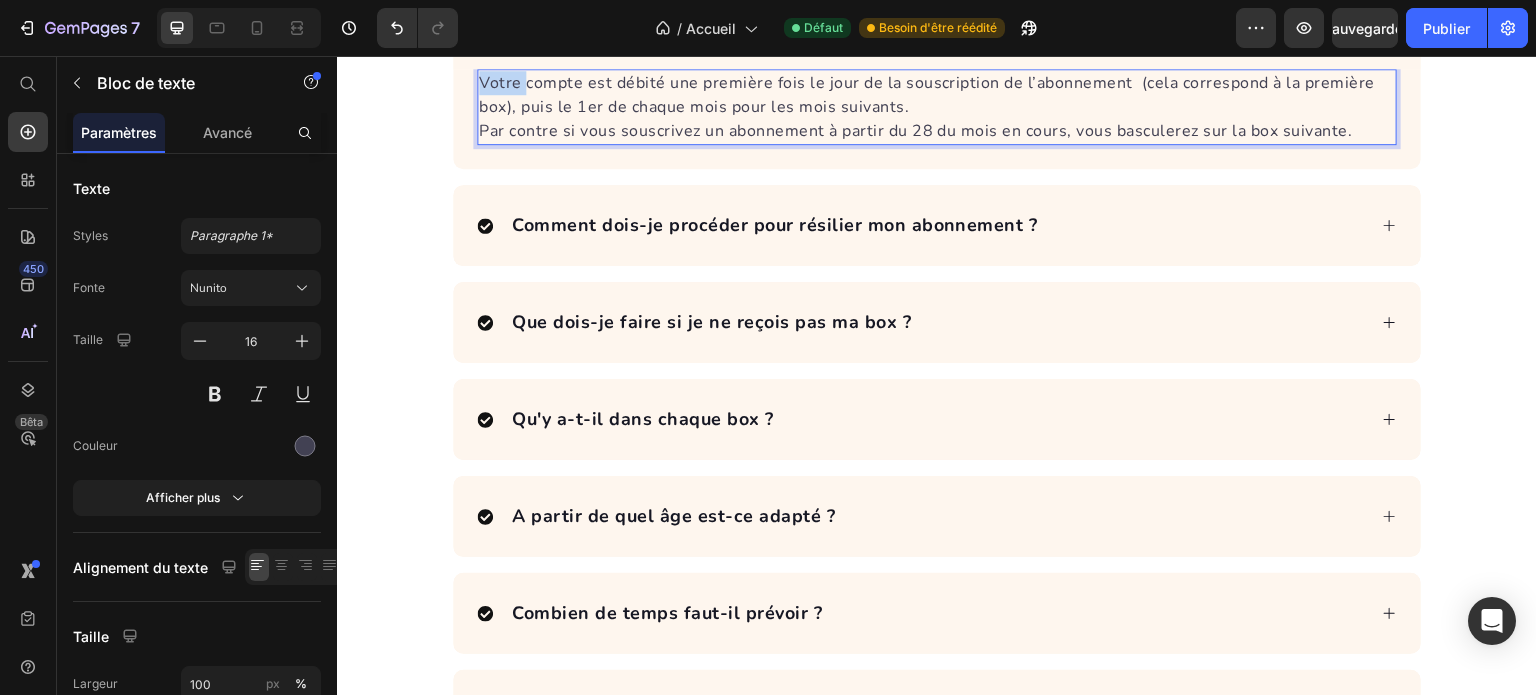 click on "Votre compte est débité une première fois le jour de la souscription de l’abonnement  (cela correspond à la première box), puis le 1er de chaque mois pour les mois suivants." at bounding box center [937, 95] 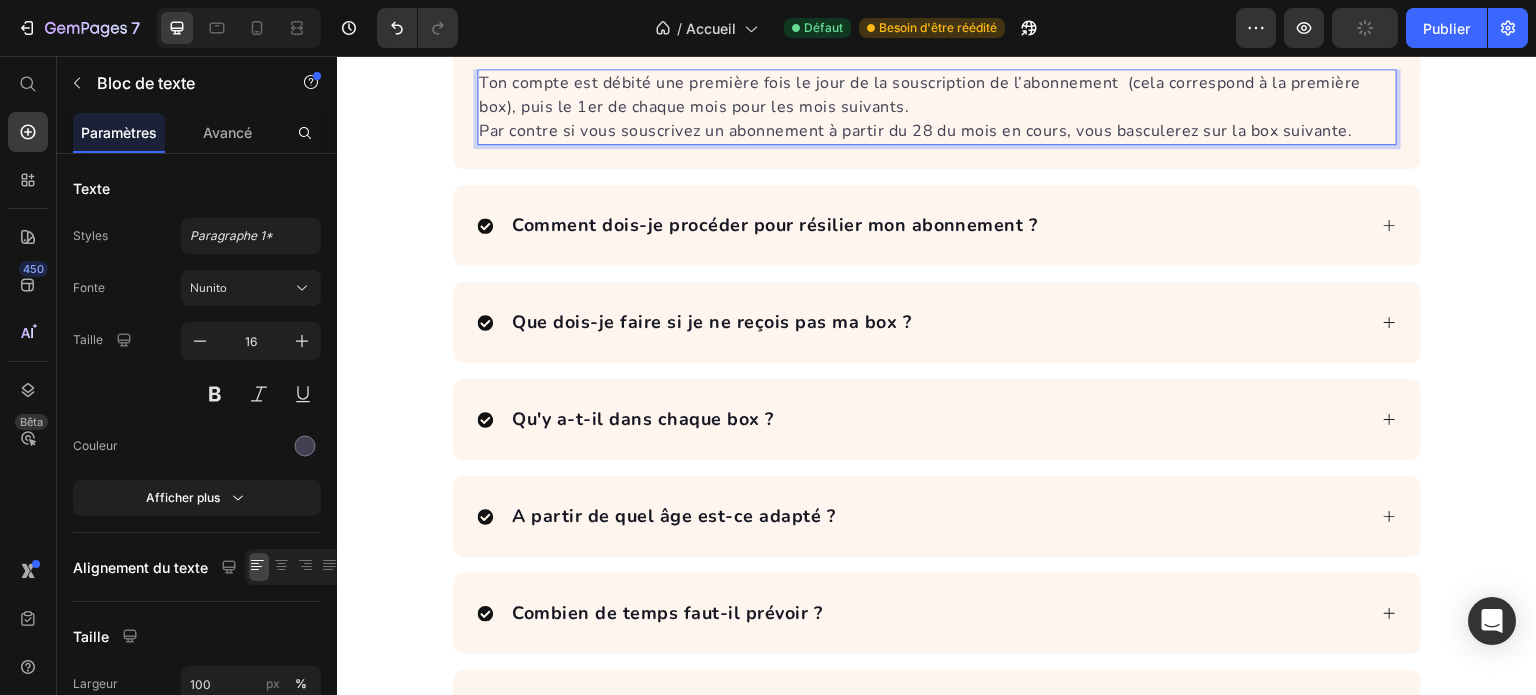 click on "Par contre si vous souscrivez un abonnement à partir du 28 du mois en cours, vous basculerez sur la box suivante." at bounding box center (937, 131) 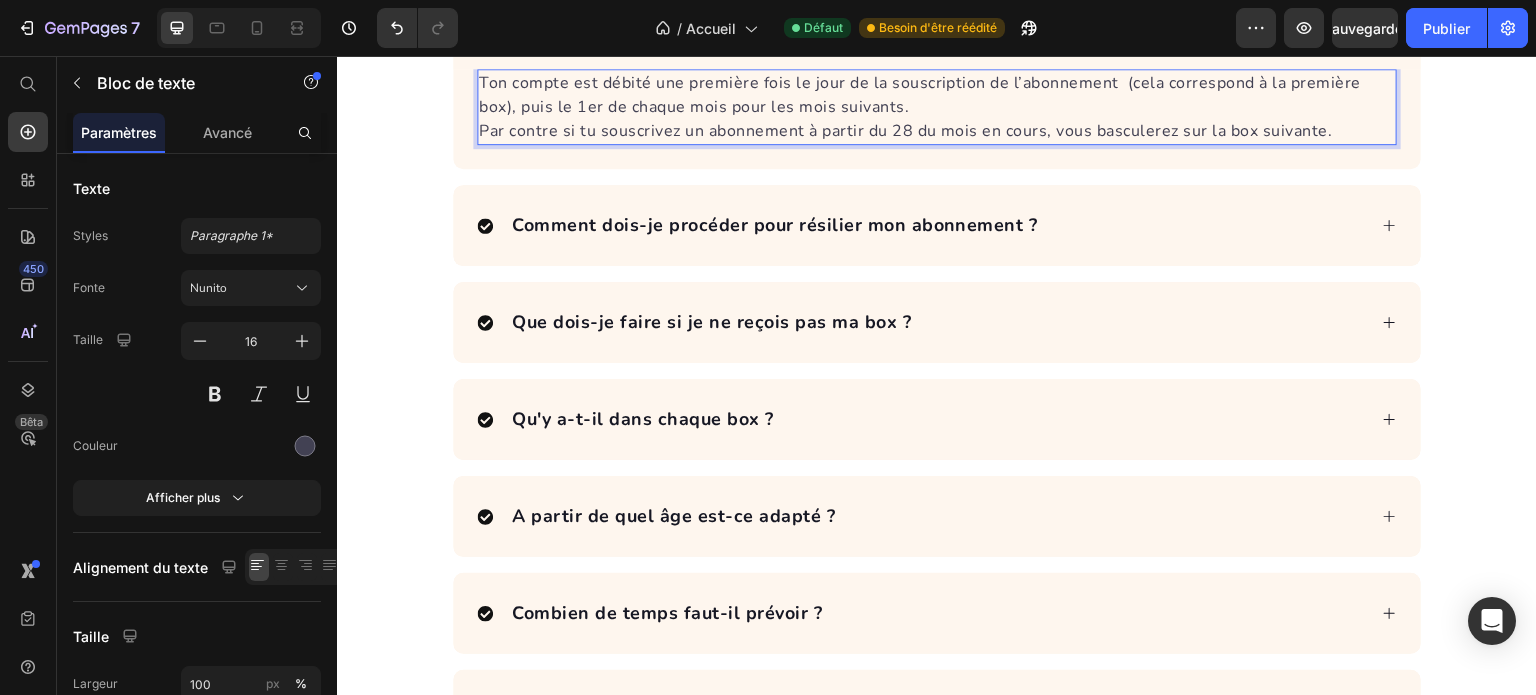 click on "Par contre si tu souscrivez un abonnement à partir du 28 du mois en cours, vous basculerez sur la box suivante." at bounding box center (937, 131) 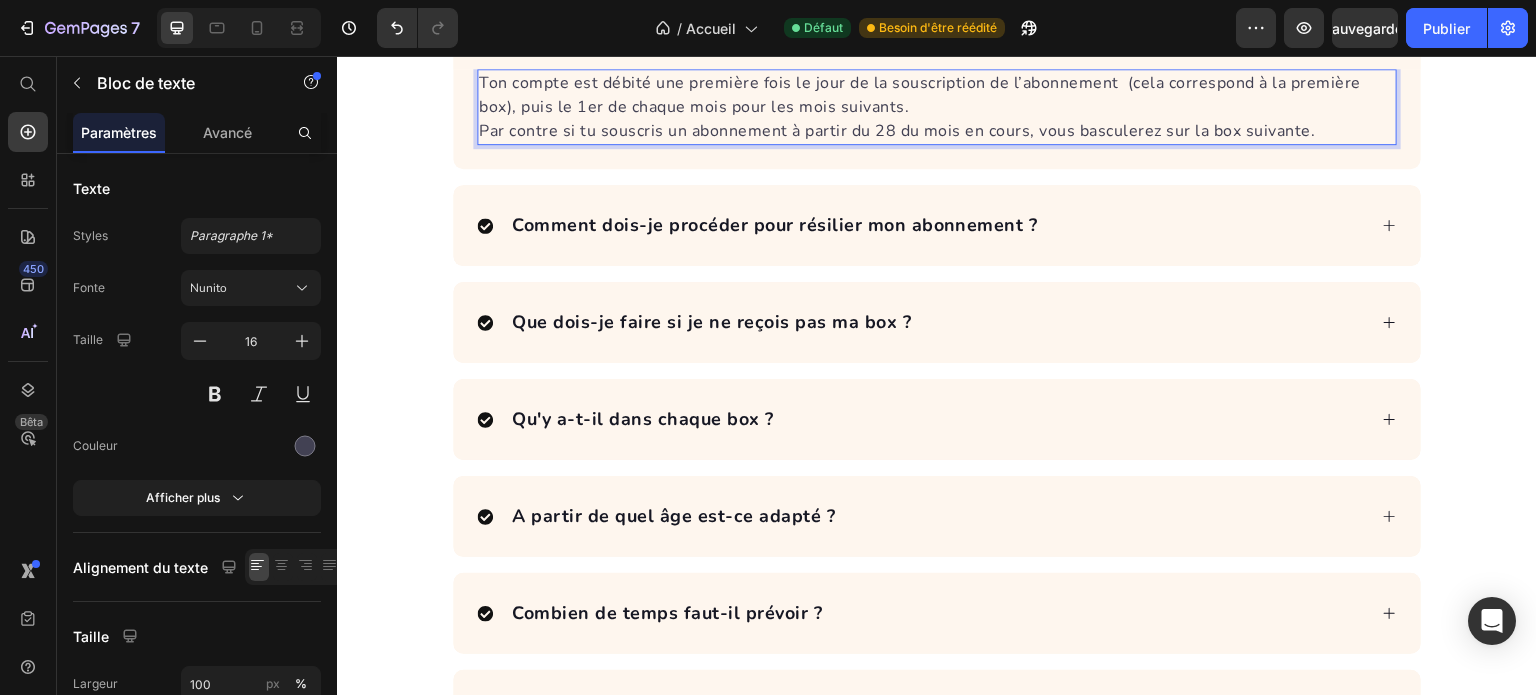 click on "Par contre si tu souscris un abonnement à partir du 28 du mois en cours, vous basculerez sur la box suivante." at bounding box center [937, 131] 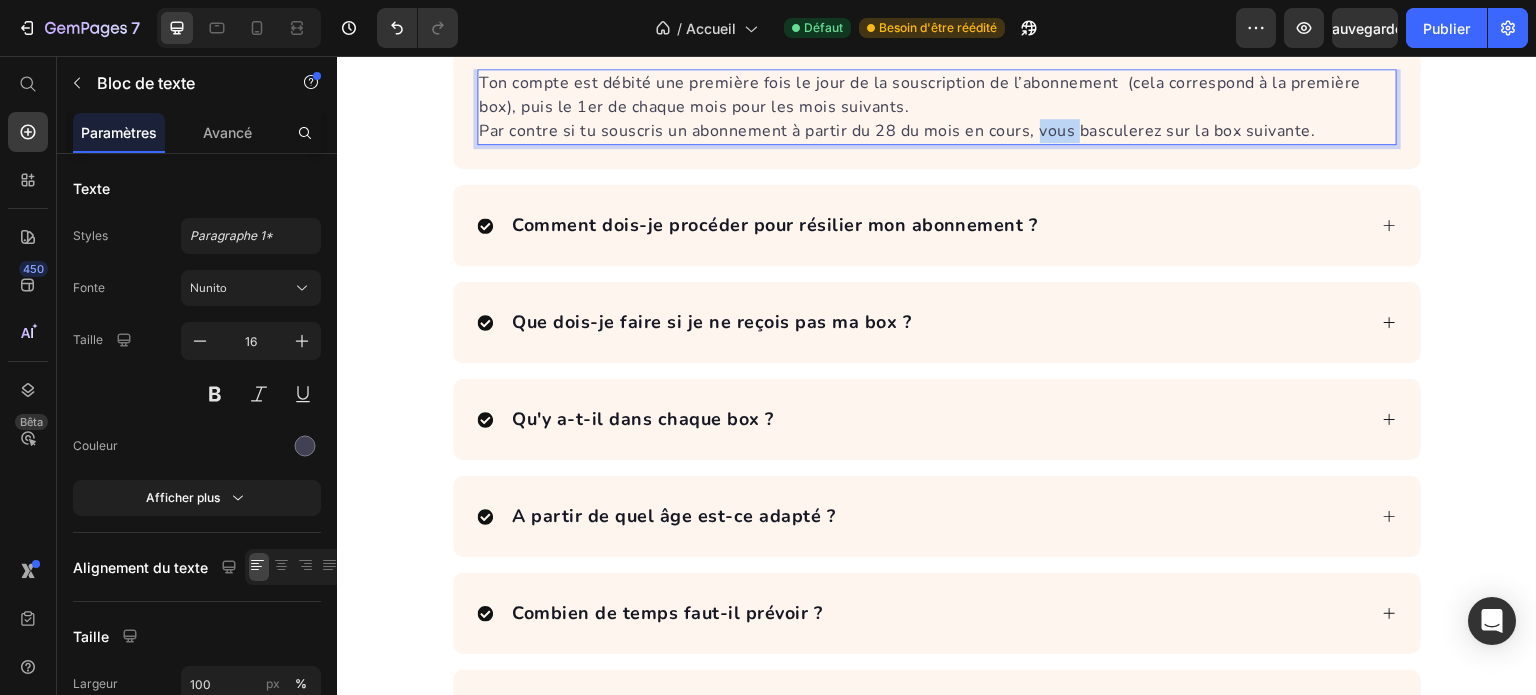 click on "Par contre si tu souscris un abonnement à partir du 28 du mois en cours, vous basculerez sur la box suivante." at bounding box center [937, 131] 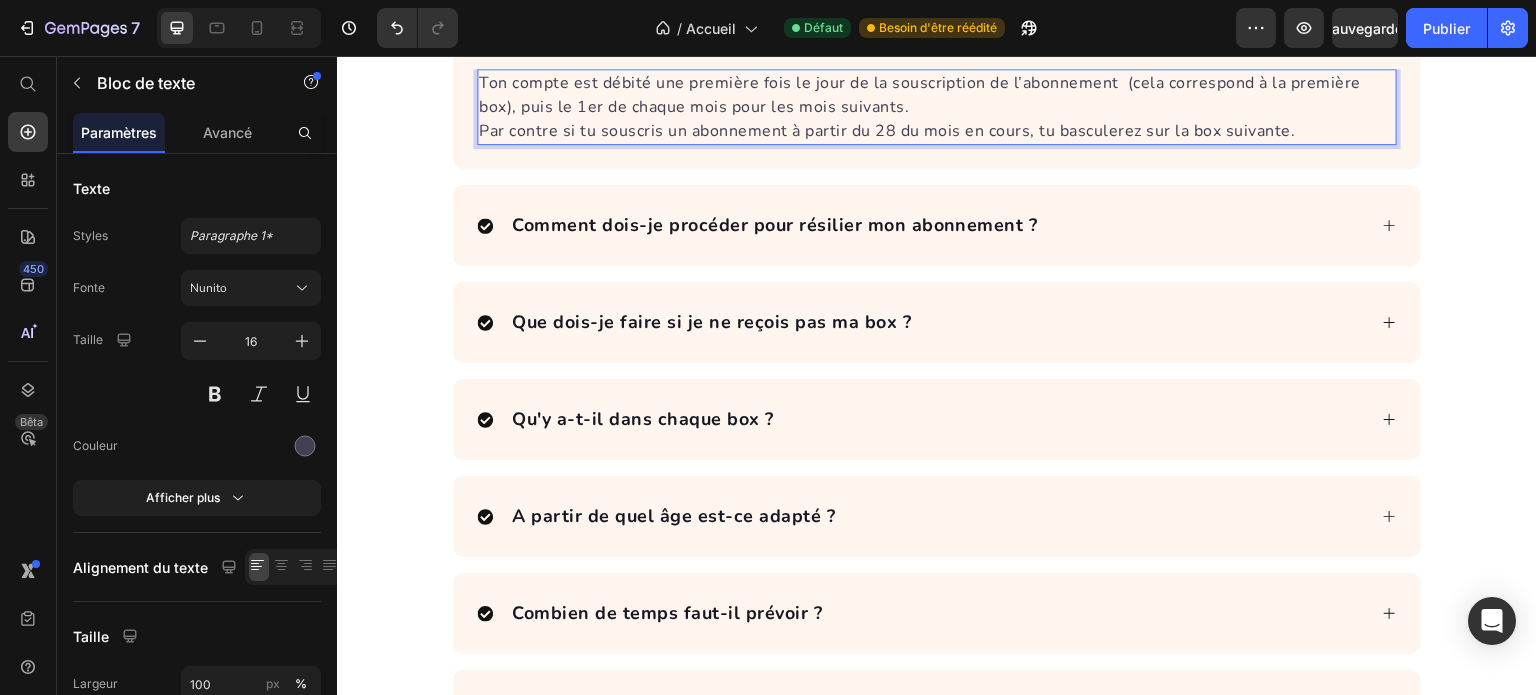 click on "Par contre si tu souscris un abonnement à partir du 28 du mois en cours, tu basculerez sur la box suivante." at bounding box center [937, 131] 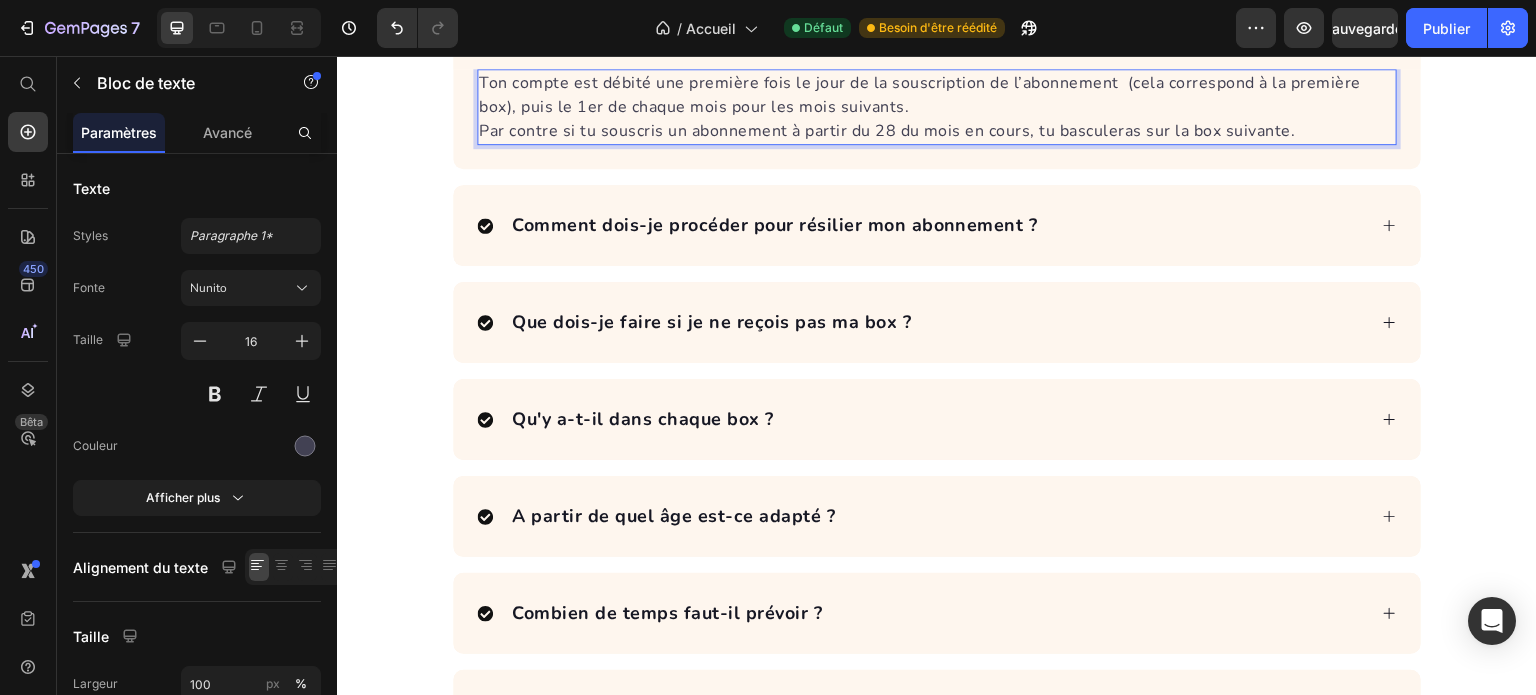 scroll, scrollTop: 6100, scrollLeft: 0, axis: vertical 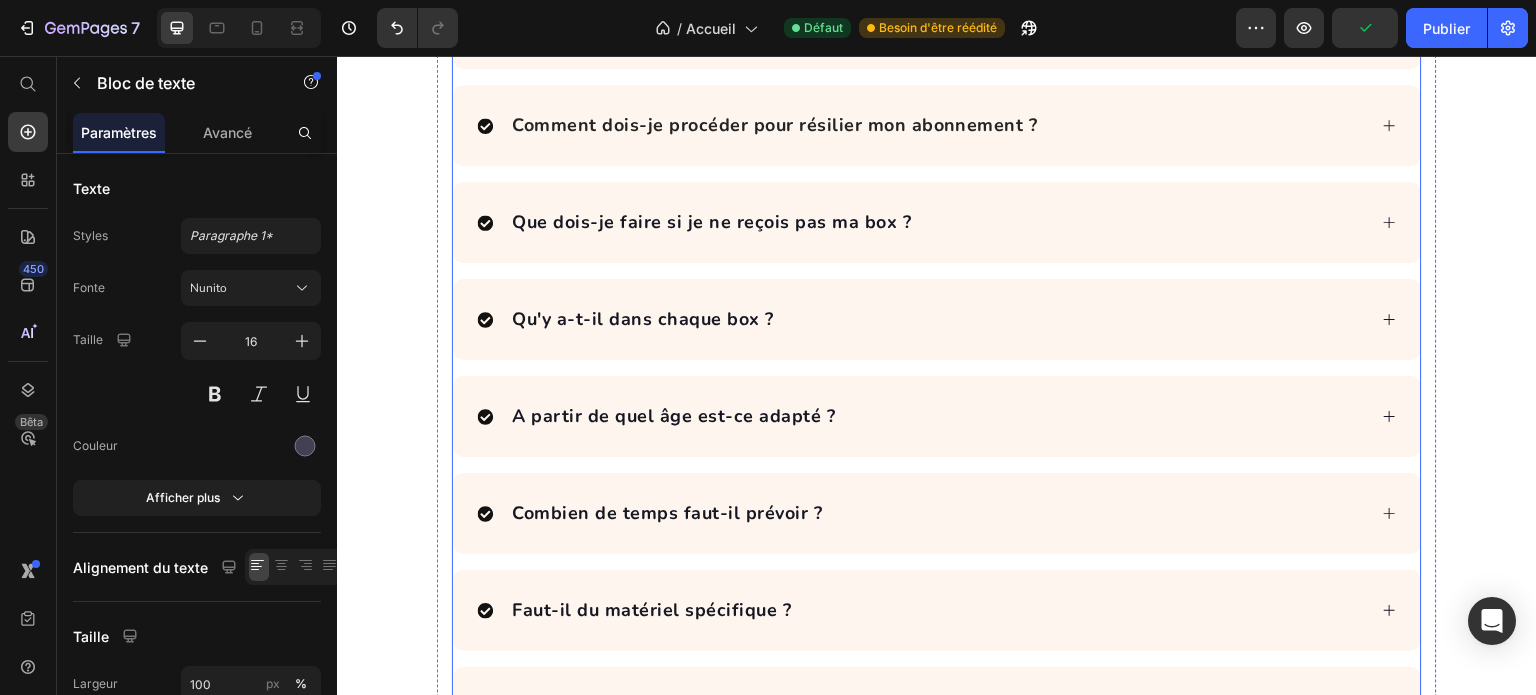 click on "Comment dois-je procéder pour résilier mon abonnement ?" at bounding box center (921, 125) 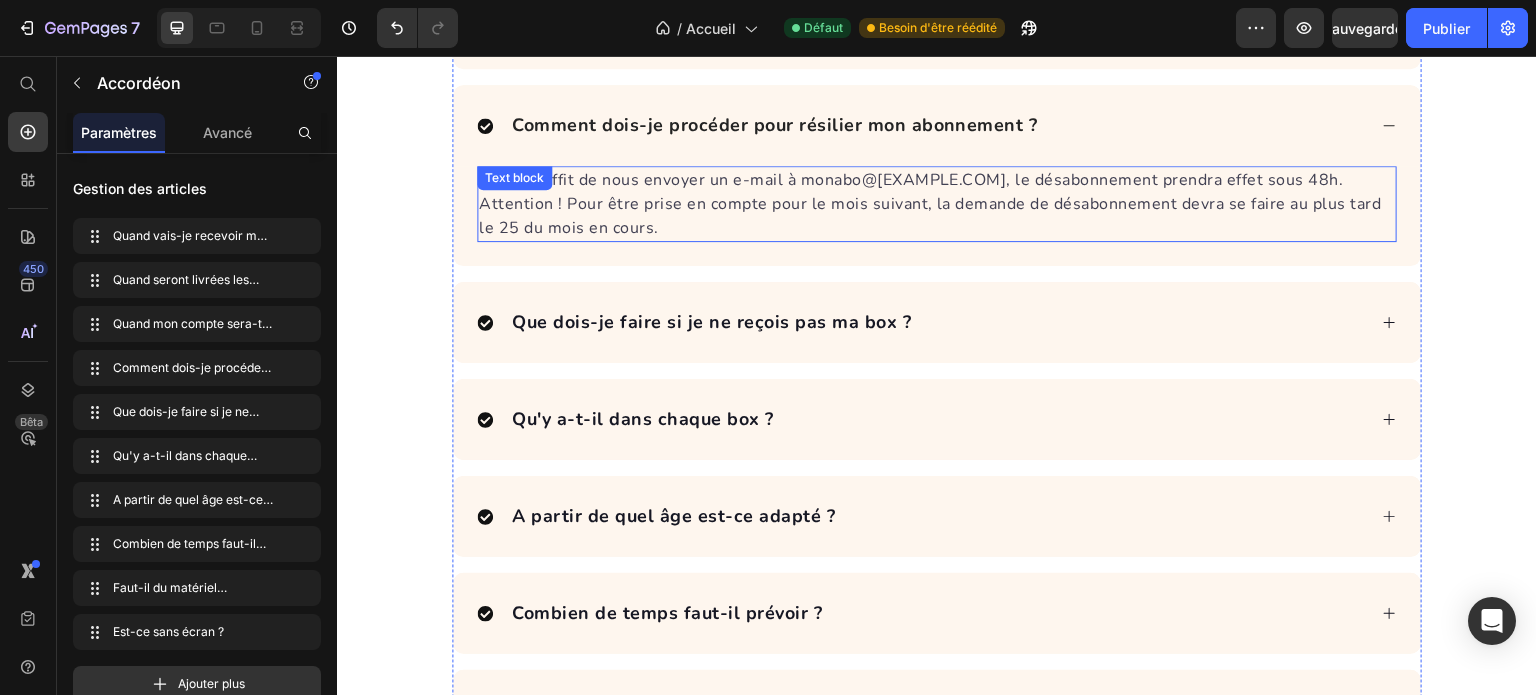 click on "Il vous suffit de nous envoyer un e-mail à [EMAIL], le désabonnement prendra effet sous 48h." at bounding box center (937, 180) 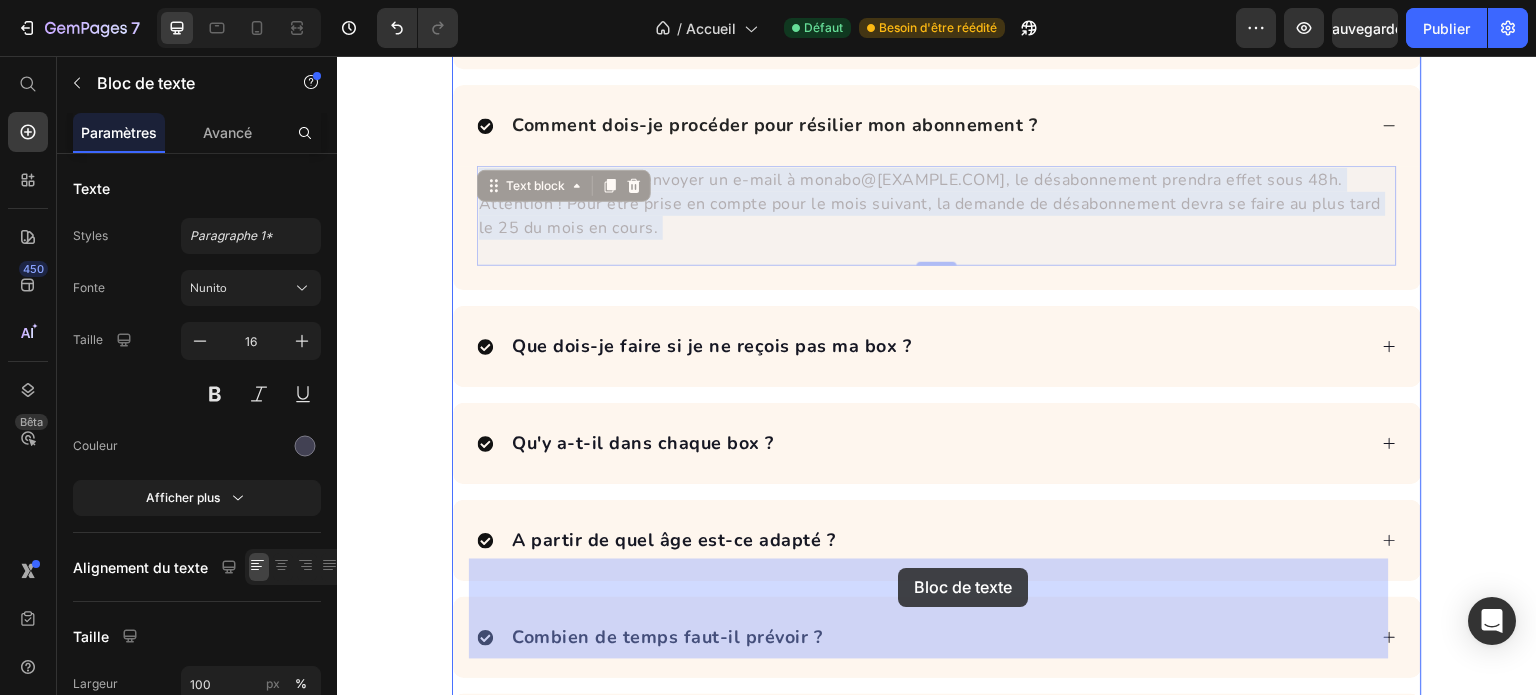 drag, startPoint x: 1075, startPoint y: 570, endPoint x: 898, endPoint y: 568, distance: 177.01129 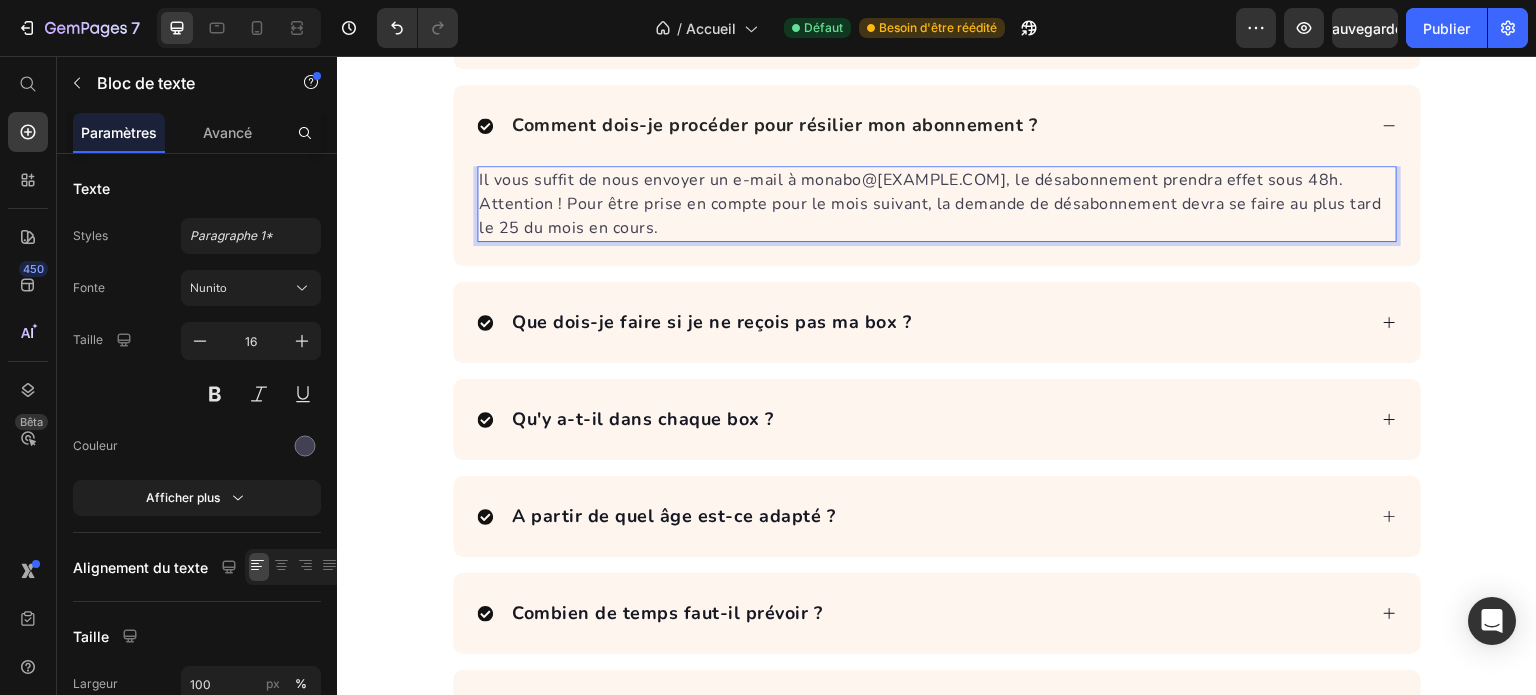 click on "Il vous suffit de nous envoyer un e-mail à [EMAIL], le désabonnement prendra effet sous 48h." at bounding box center [937, 180] 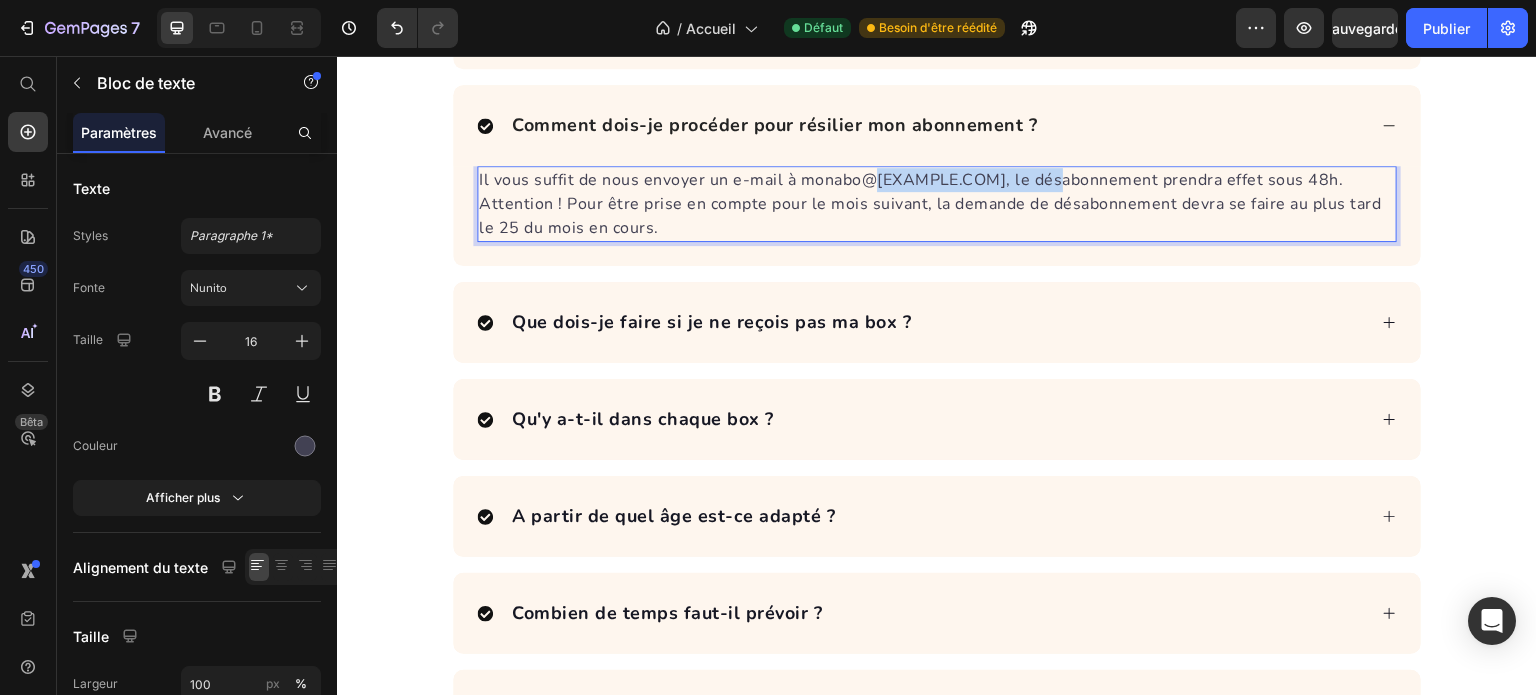 click on "Il vous suffit de nous envoyer un e-mail à [EMAIL], le désabonnement prendra effet sous 48h." at bounding box center (937, 180) 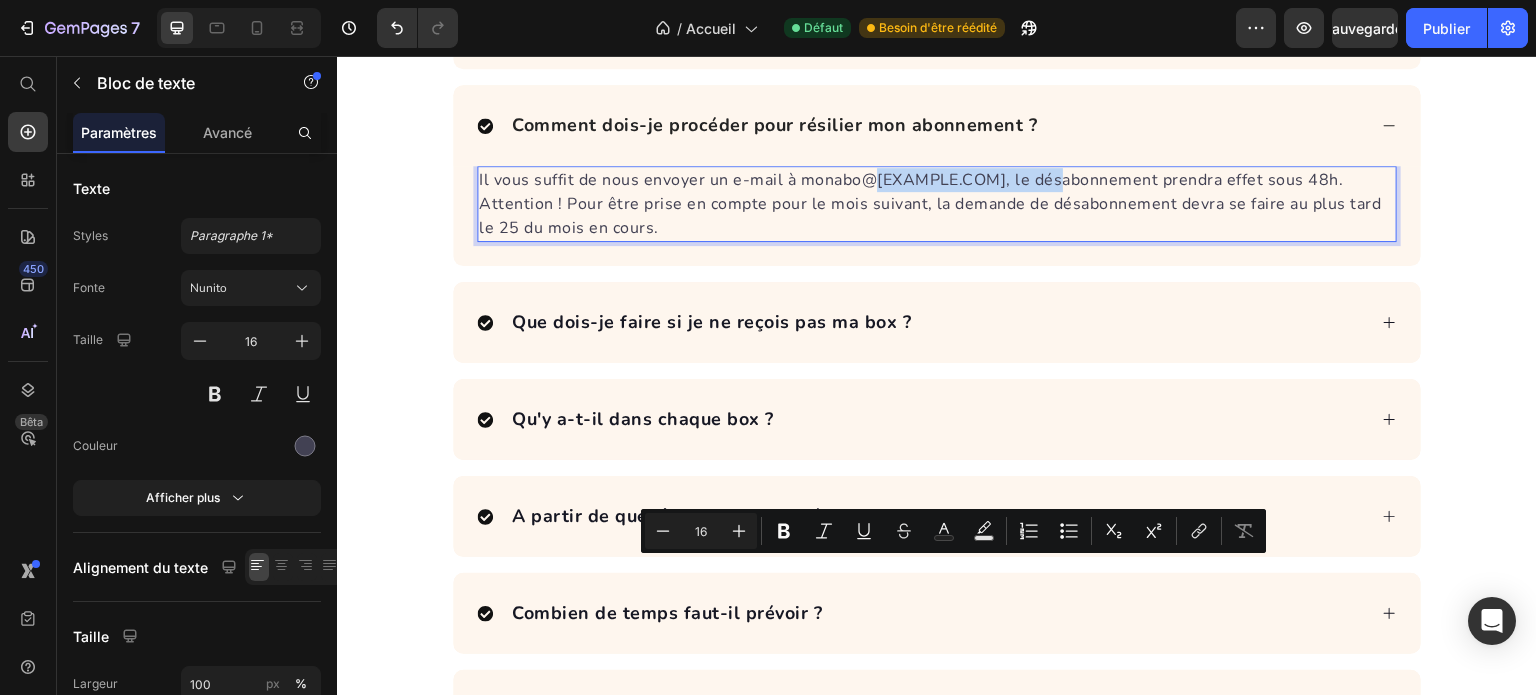 click on "Il vous suffit de nous envoyer un e-mail à [EMAIL], le désabonnement prendra effet sous 48h." at bounding box center [937, 180] 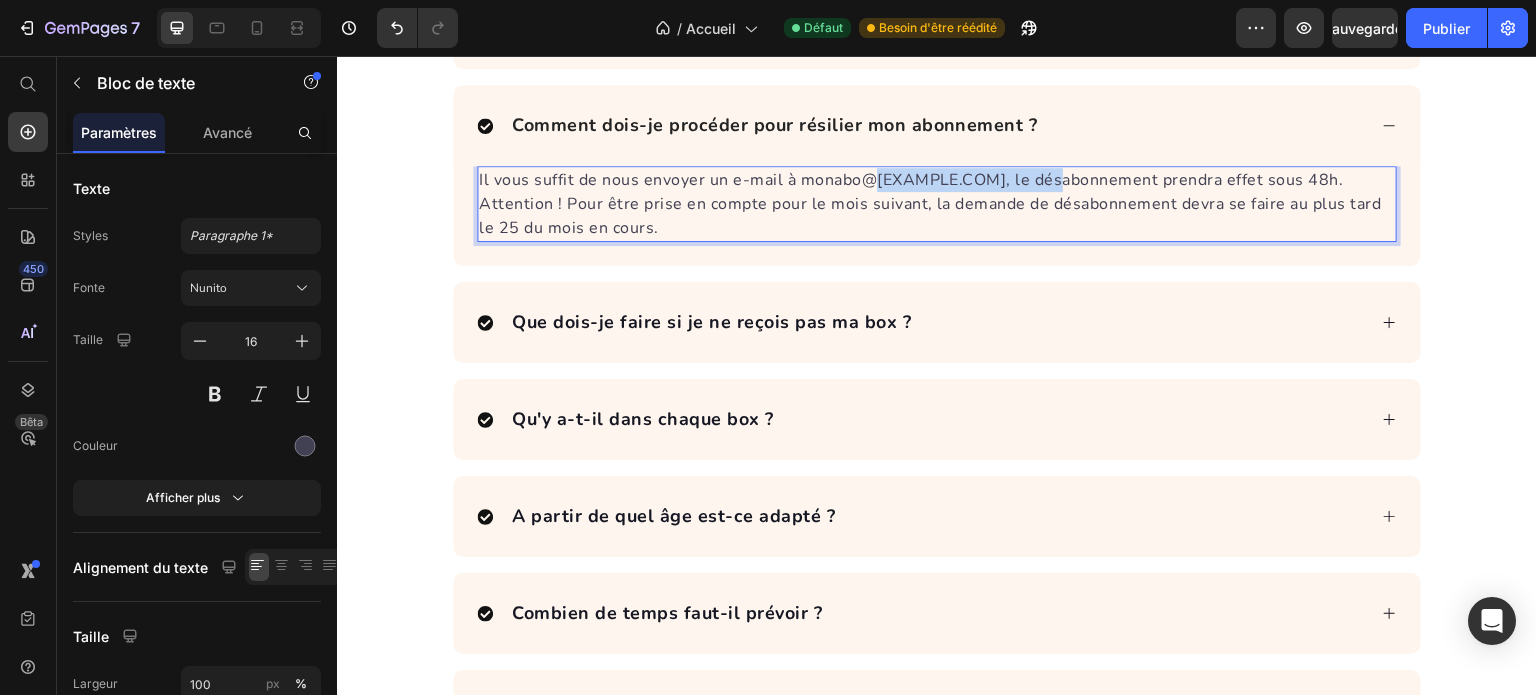click on "Il vous suffit de nous envoyer un e-mail à [EMAIL], le désabonnement prendra effet sous 48h." at bounding box center [937, 180] 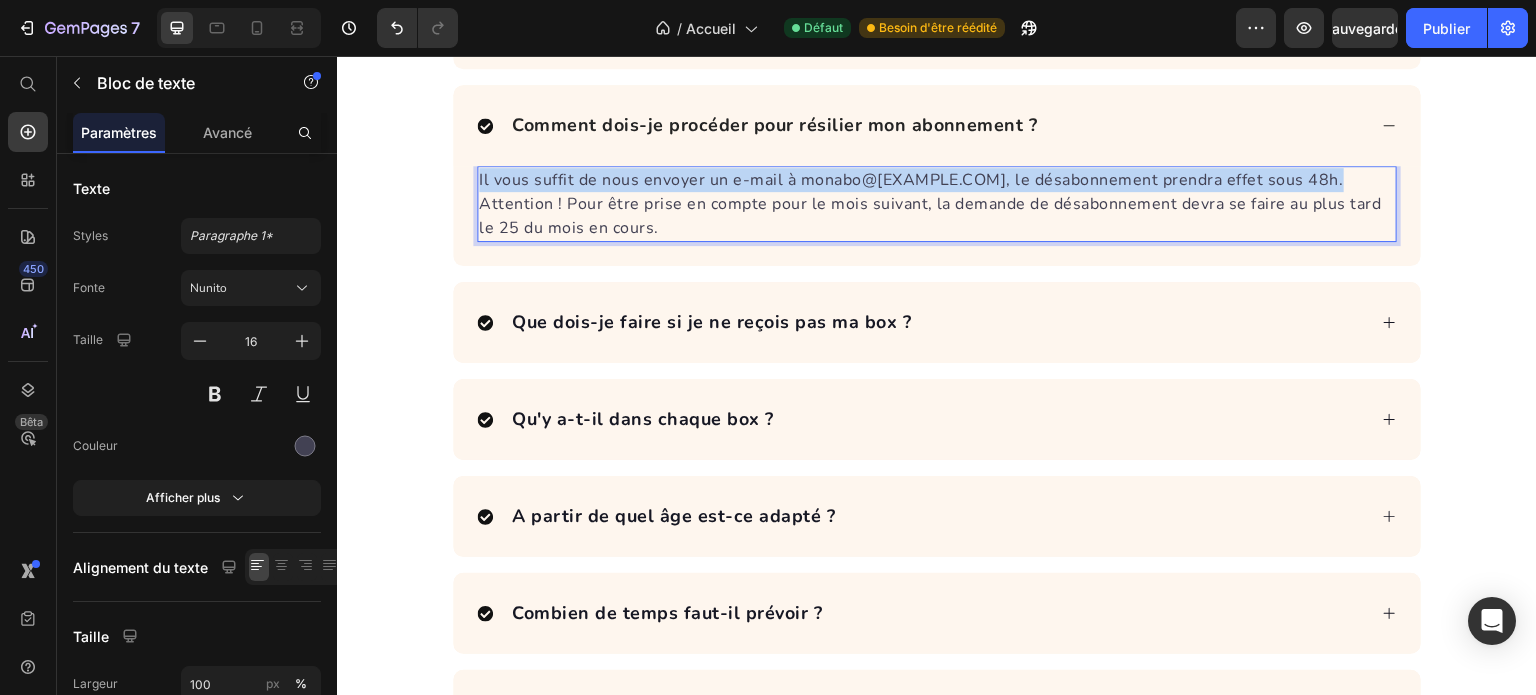 click on "Il vous suffit de nous envoyer un e-mail à [EMAIL], le désabonnement prendra effet sous 48h." at bounding box center [937, 180] 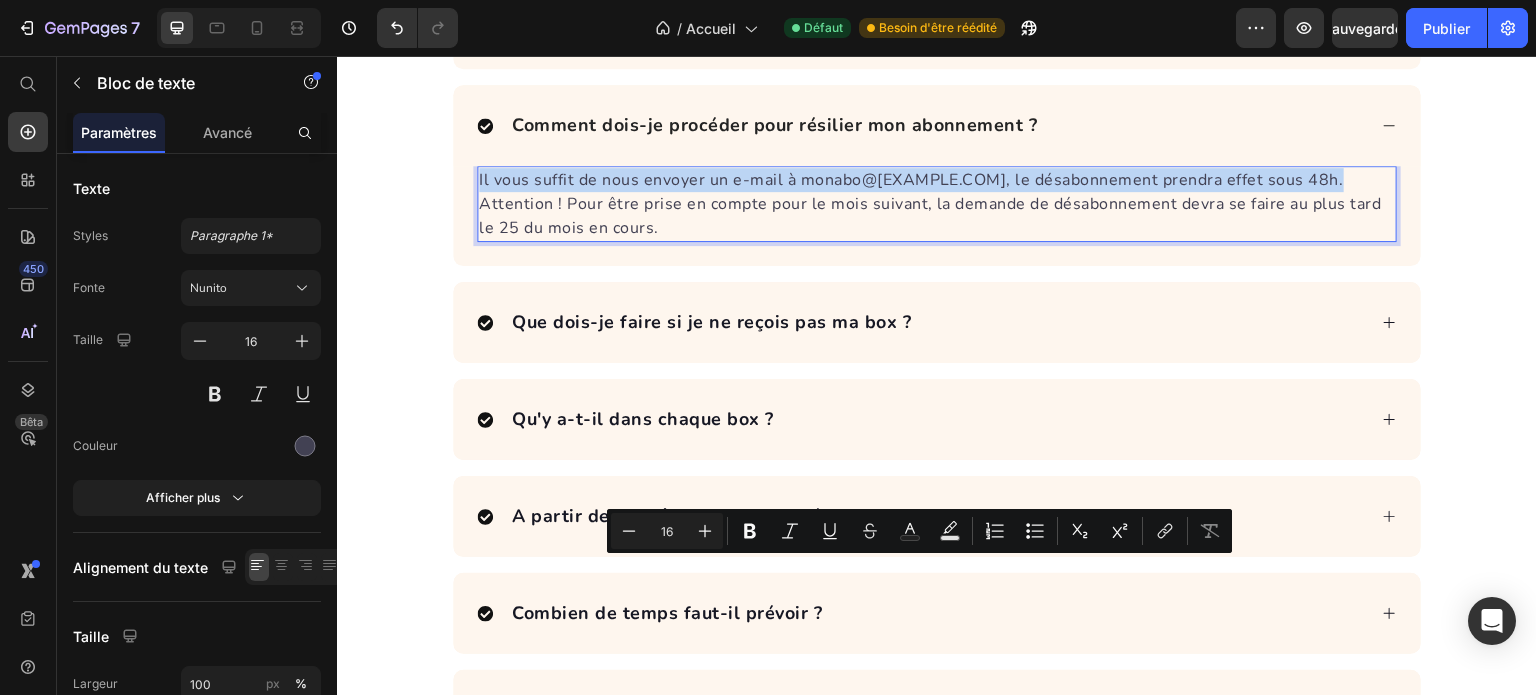 click on "Il vous suffit de nous envoyer un e-mail à [EMAIL], le désabonnement prendra effet sous 48h." at bounding box center [937, 180] 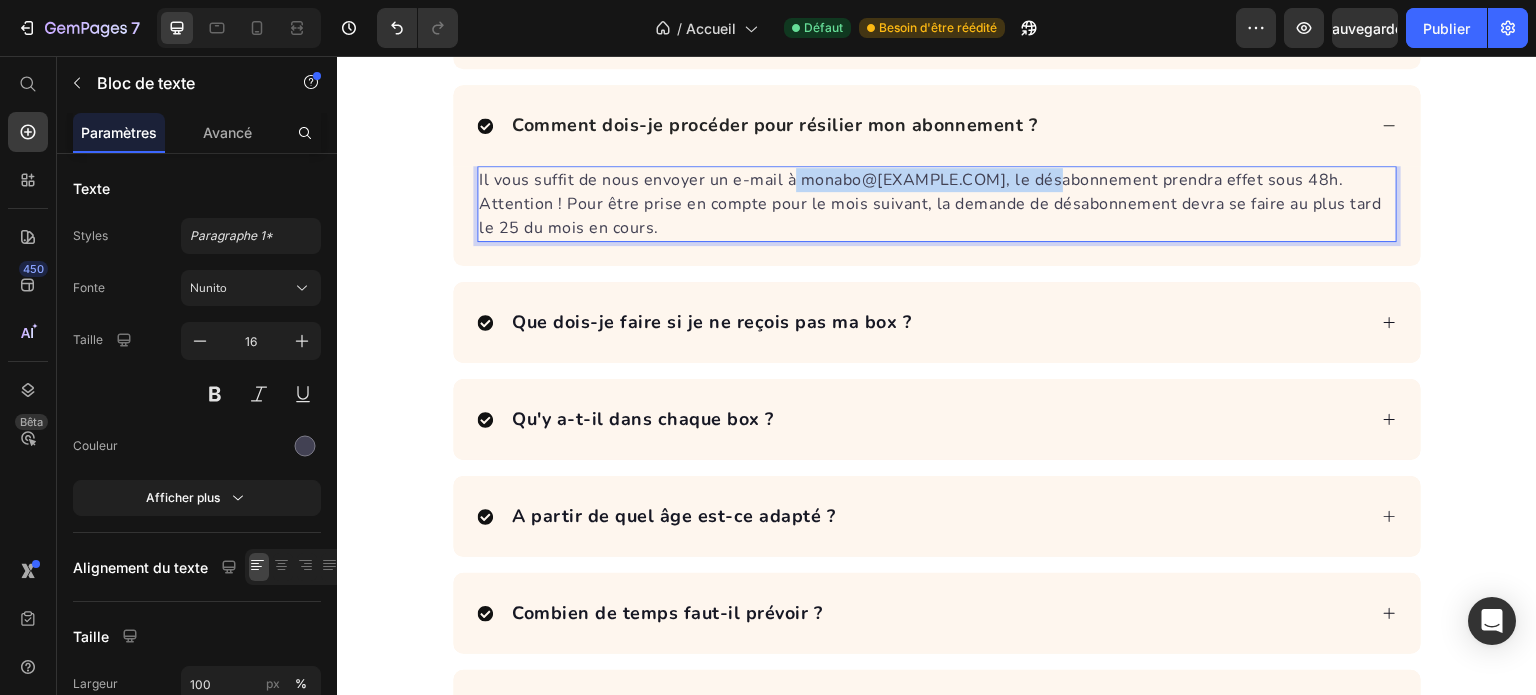 drag, startPoint x: 788, startPoint y: 567, endPoint x: 1036, endPoint y: 581, distance: 248.39485 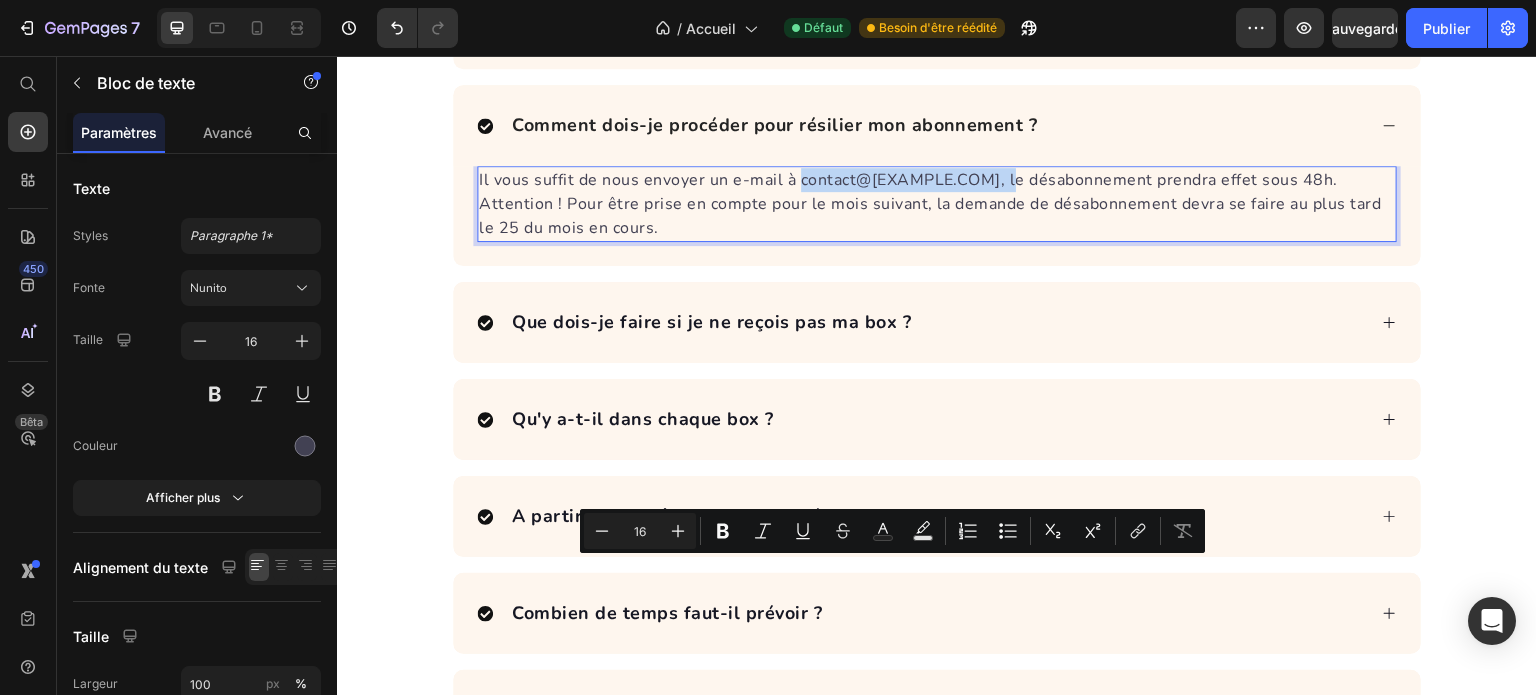 drag, startPoint x: 992, startPoint y: 577, endPoint x: 792, endPoint y: 578, distance: 200.0025 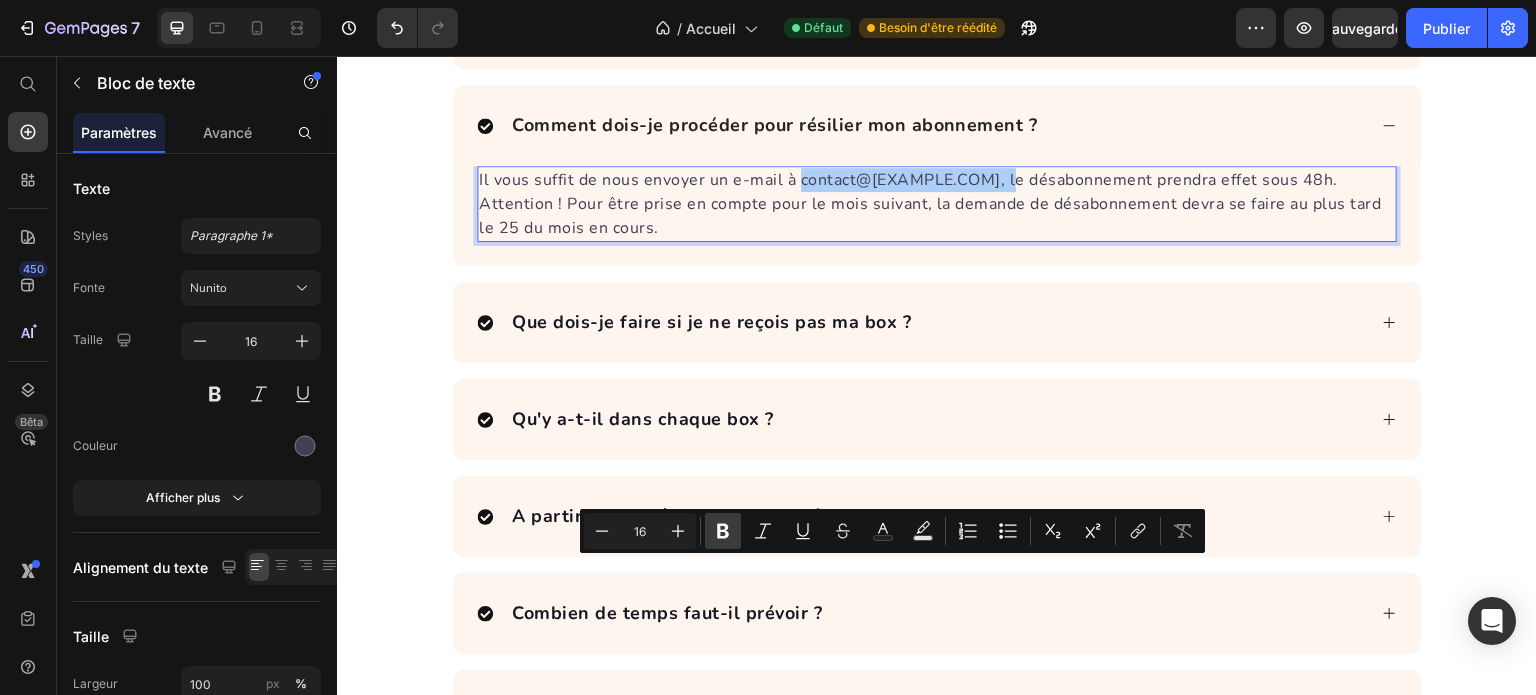 click 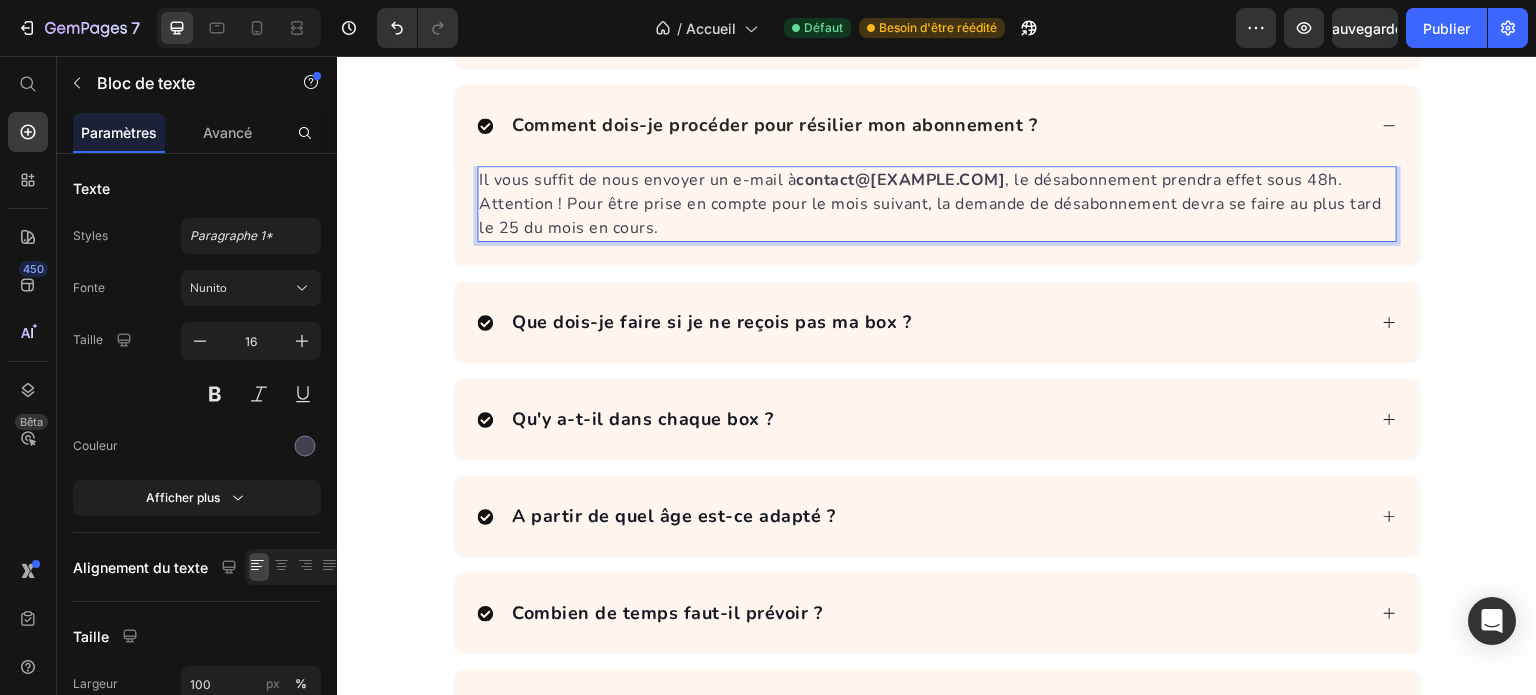 click on "Attention ! Pour être prise en compte pour le mois suivant, la demande de désabonnement devra se faire au plus tard le 25 du mois en cours." at bounding box center (930, 216) 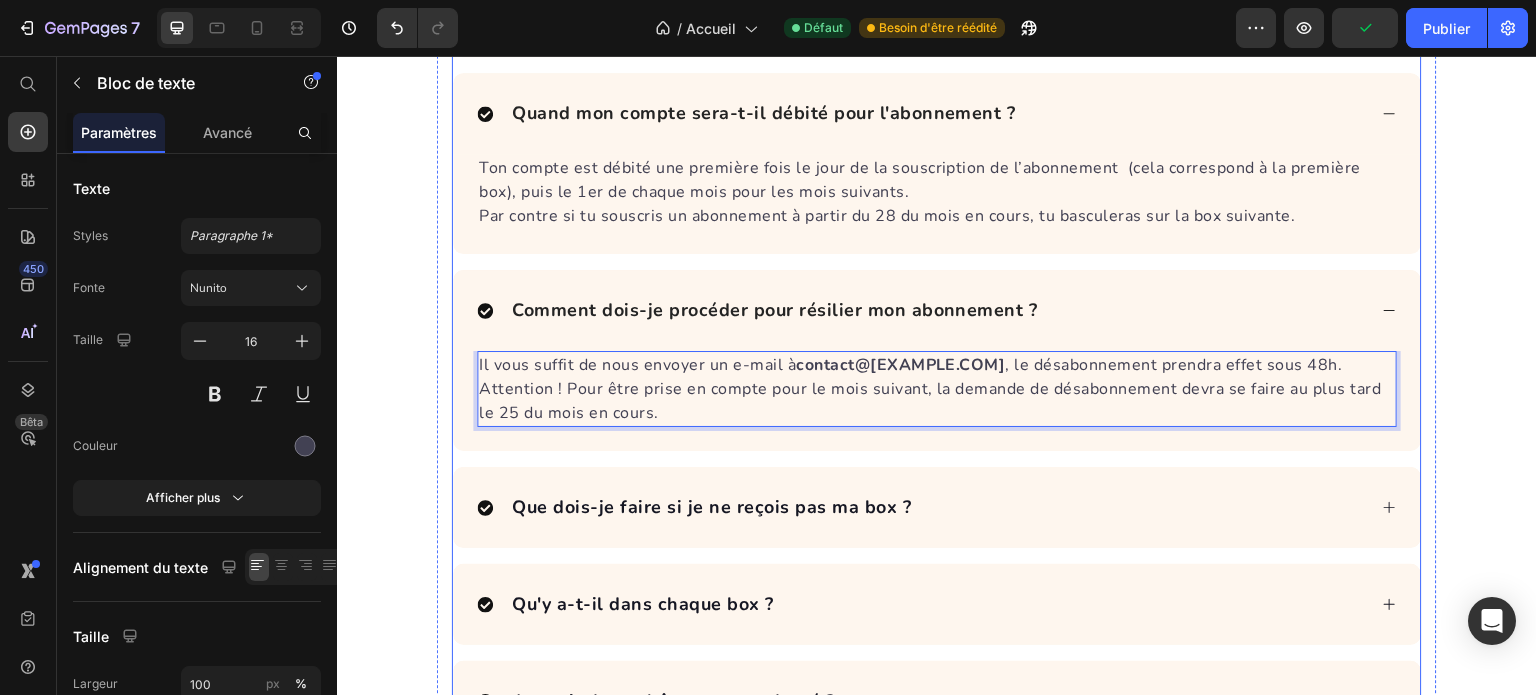 scroll, scrollTop: 6400, scrollLeft: 0, axis: vertical 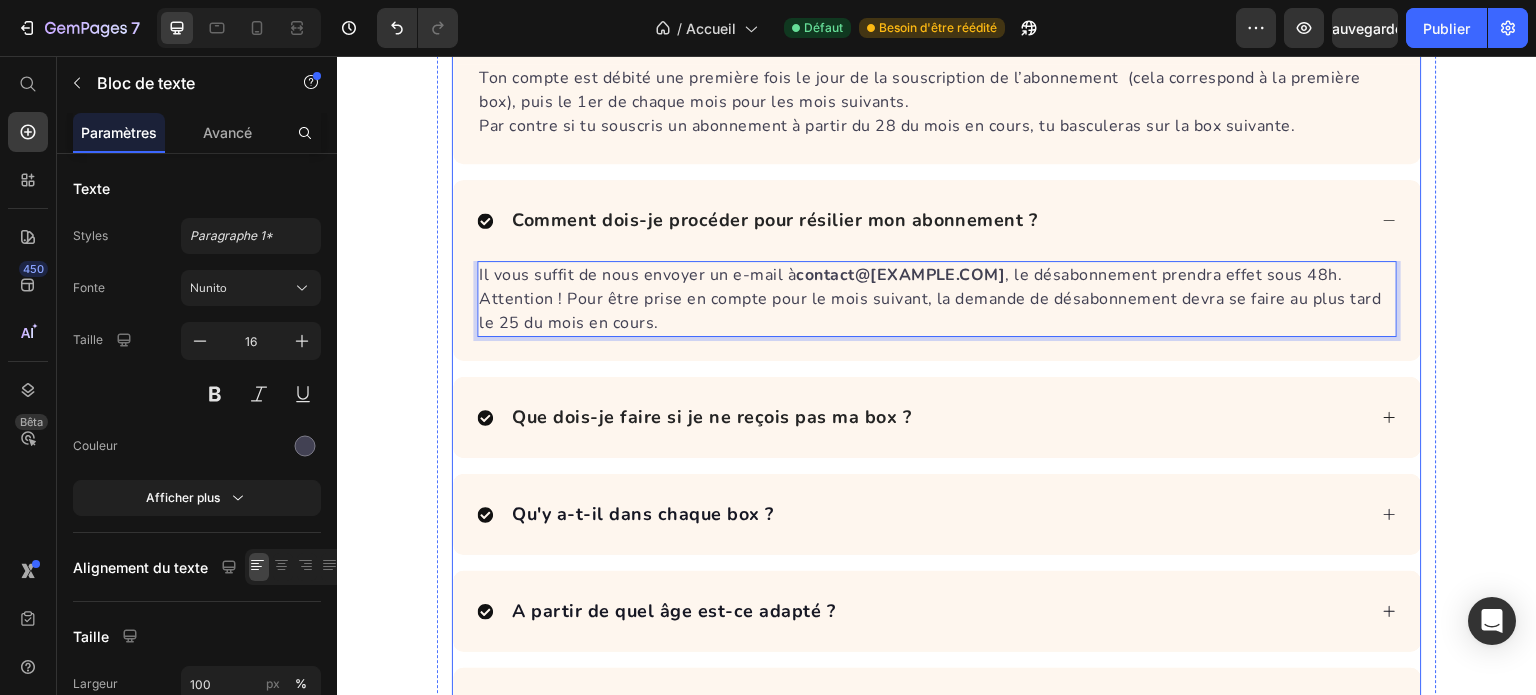 click 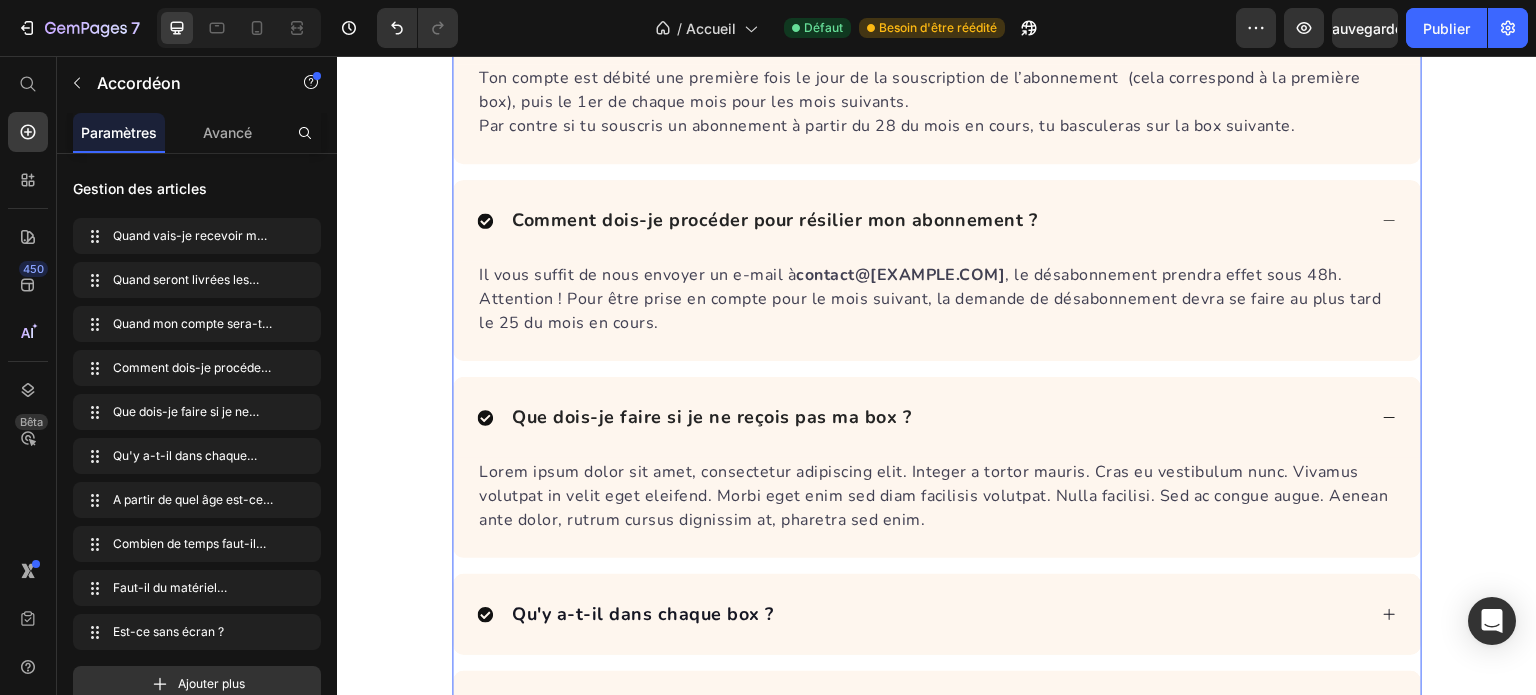 click on "Que dois-je faire si je ne reçois pas ma box ?" at bounding box center [711, 417] 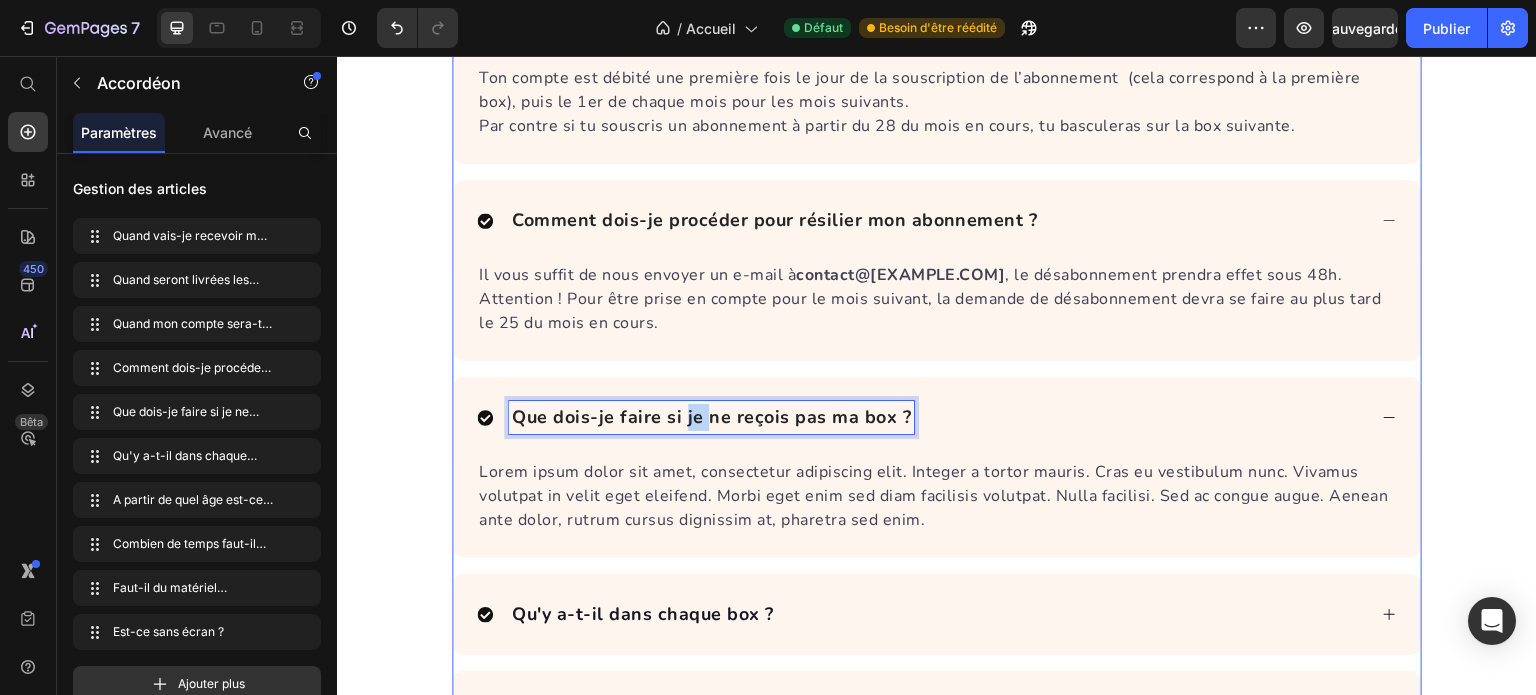 click on "Que dois-je faire si je ne reçois pas ma box ?" at bounding box center (711, 417) 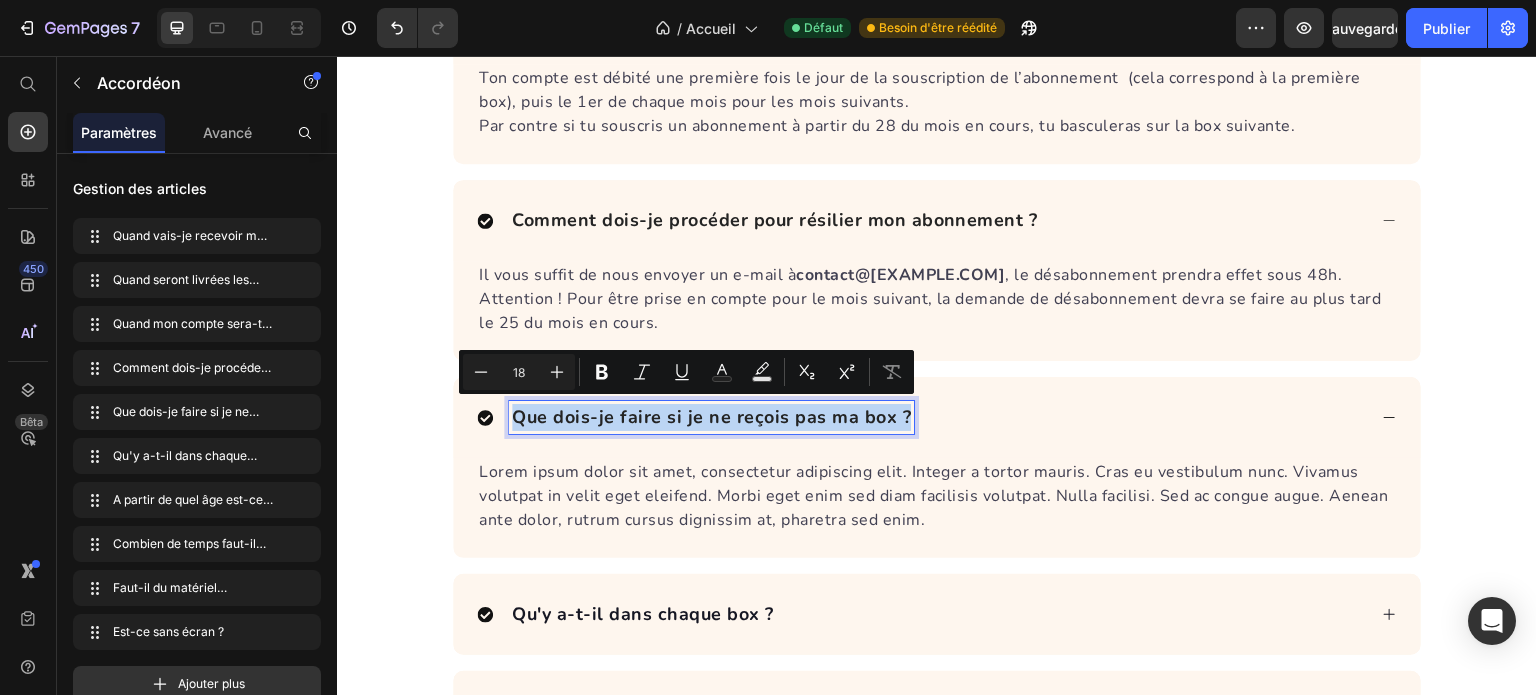 click on "Que dois-je faire si je ne reçois pas ma box ?" at bounding box center [711, 417] 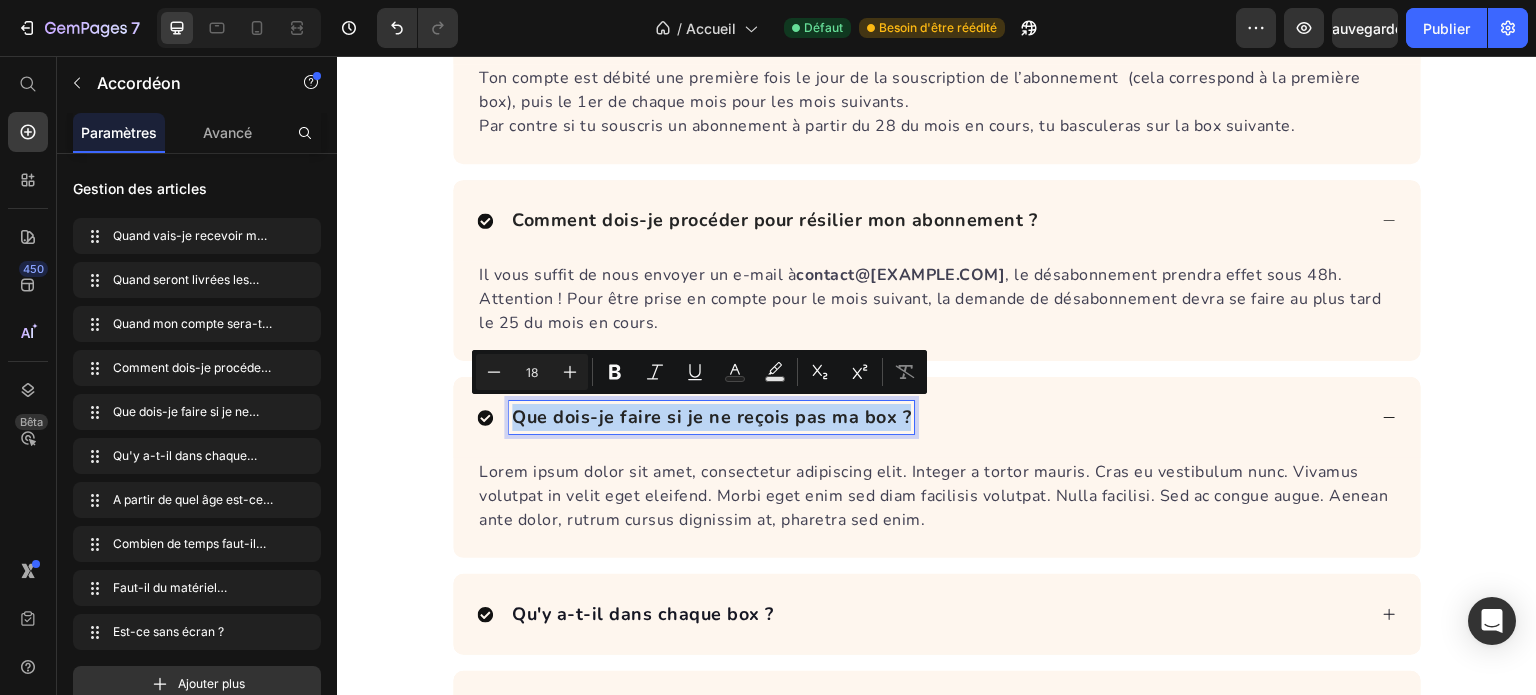 copy on "Que dois-je faire si je ne reçois pas ma box ?" 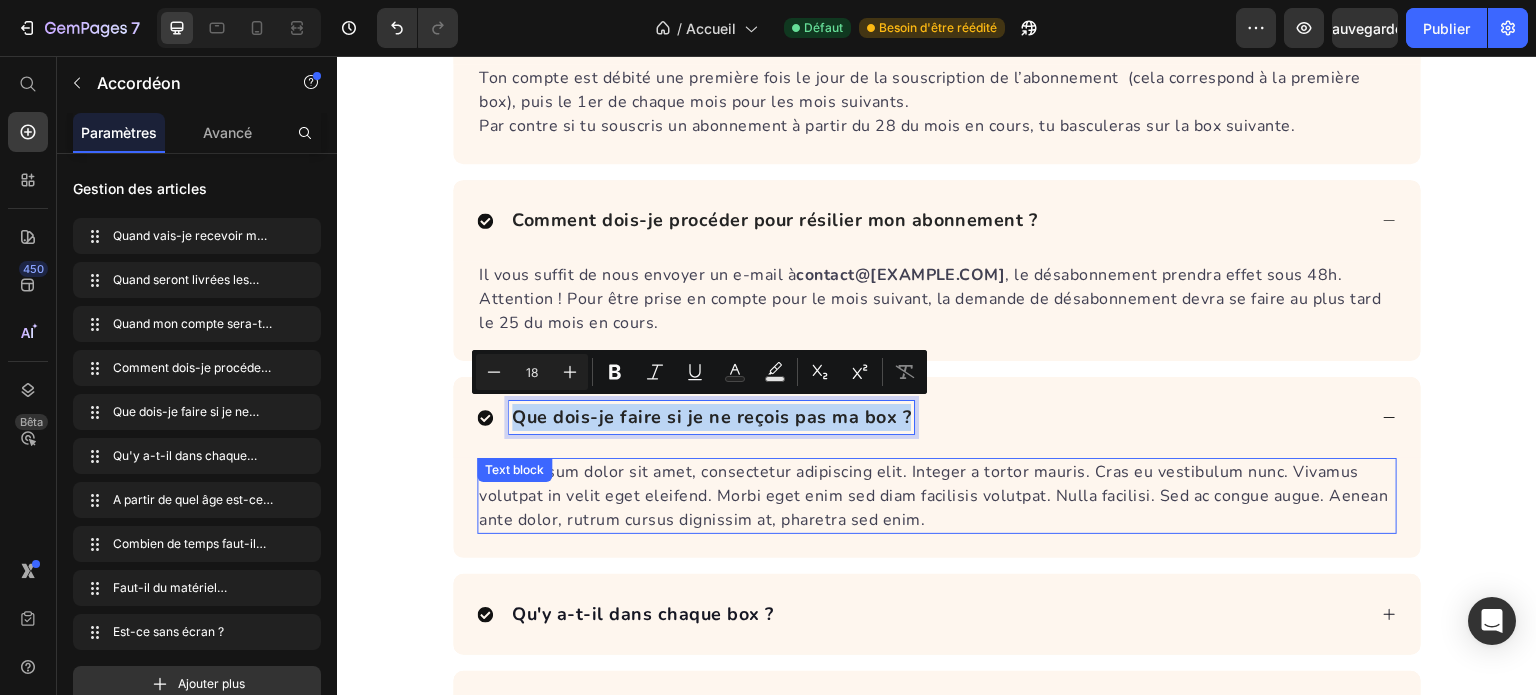 click on "Lorem ipsum dolor sit amet, consectetur adipiscing elit. Integer a tortor mauris. Cras eu vestibulum nunc. Vivamus volutpat in velit eget eleifend. Morbi eget enim sed diam facilisis volutpat. Nulla facilisi. Sed ac congue augue. Aenean ante dolor, rutrum cursus dignissim at, pharetra sed enim." at bounding box center [937, 496] 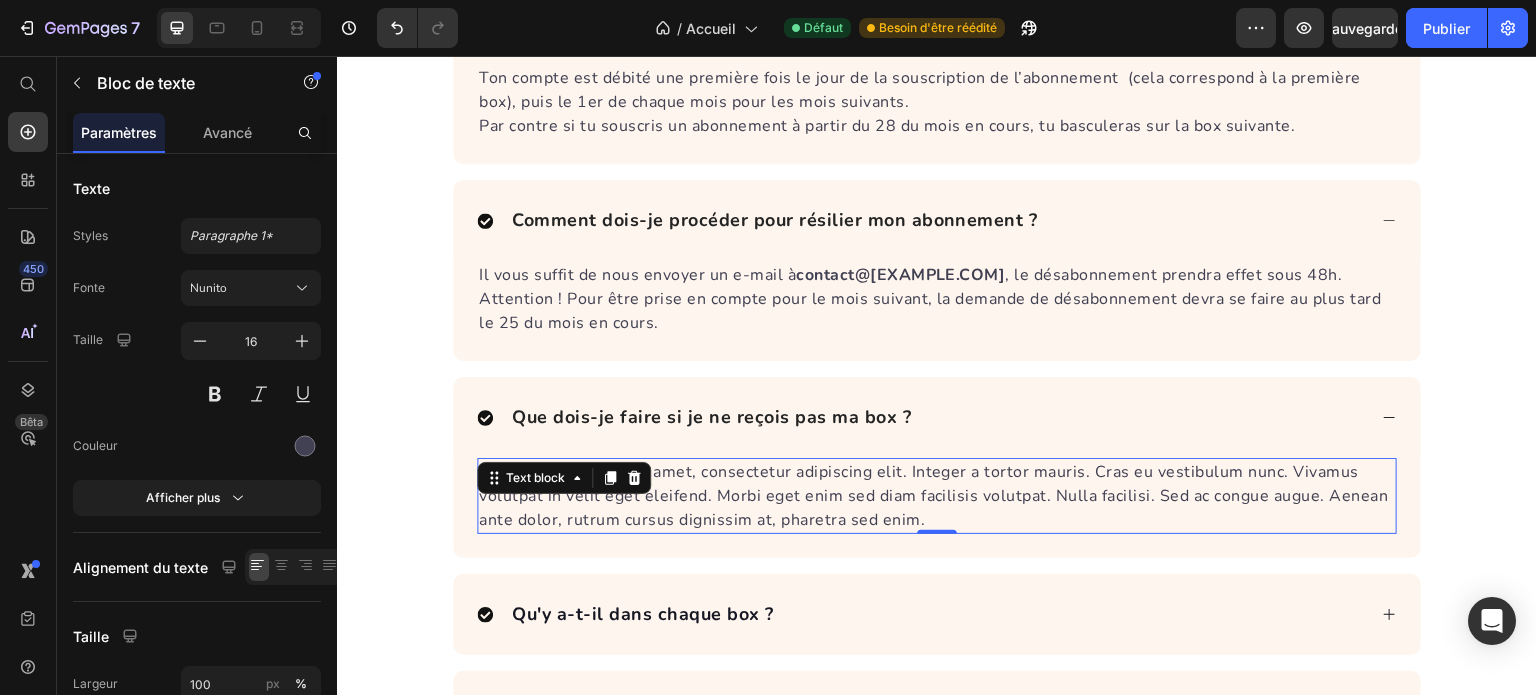 click on "Lorem ipsum dolor sit amet, consectetur adipiscing elit. Integer a tortor mauris. Cras eu vestibulum nunc. Vivamus volutpat in velit eget eleifend. Morbi eget enim sed diam facilisis volutpat. Nulla facilisi. Sed ac congue augue. Aenean ante dolor, rutrum cursus dignissim at, pharetra sed enim." at bounding box center [937, 496] 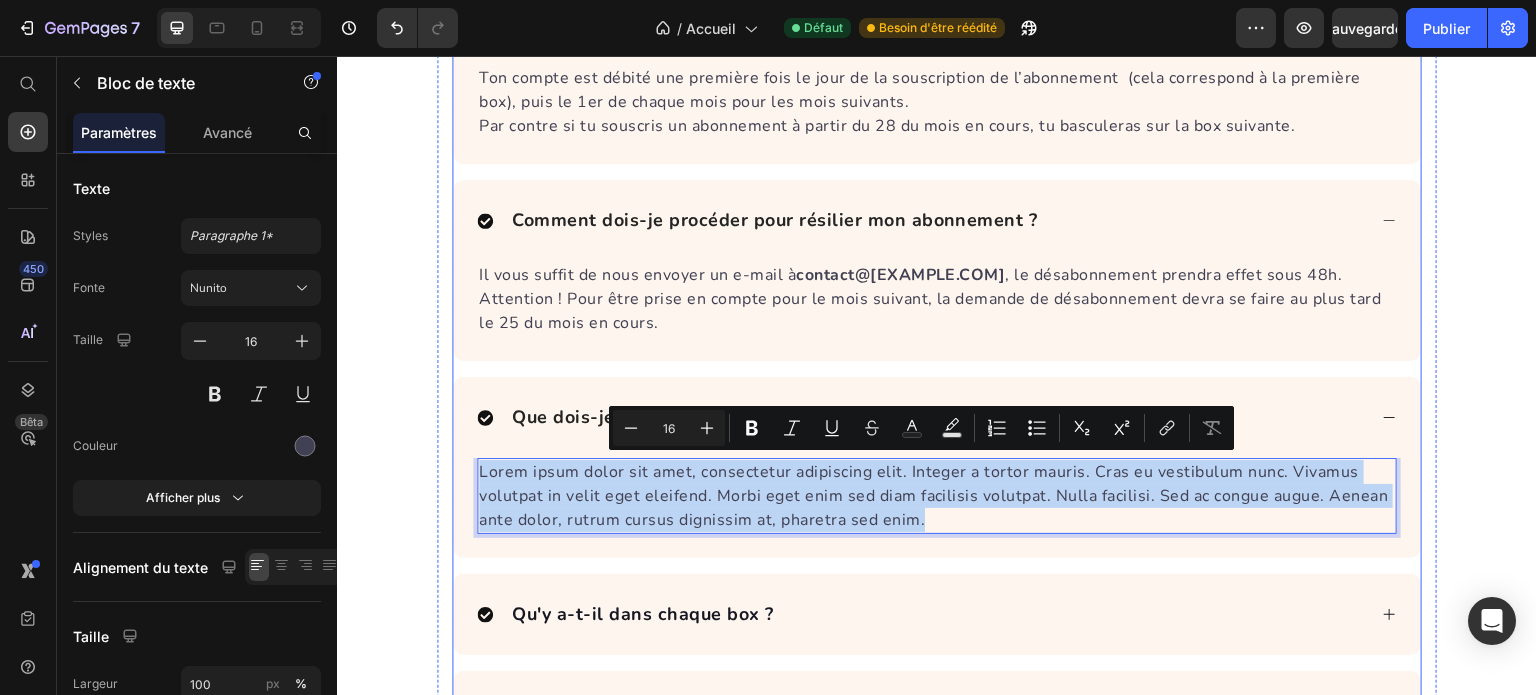 drag, startPoint x: 931, startPoint y: 511, endPoint x: 449, endPoint y: 426, distance: 489.43744 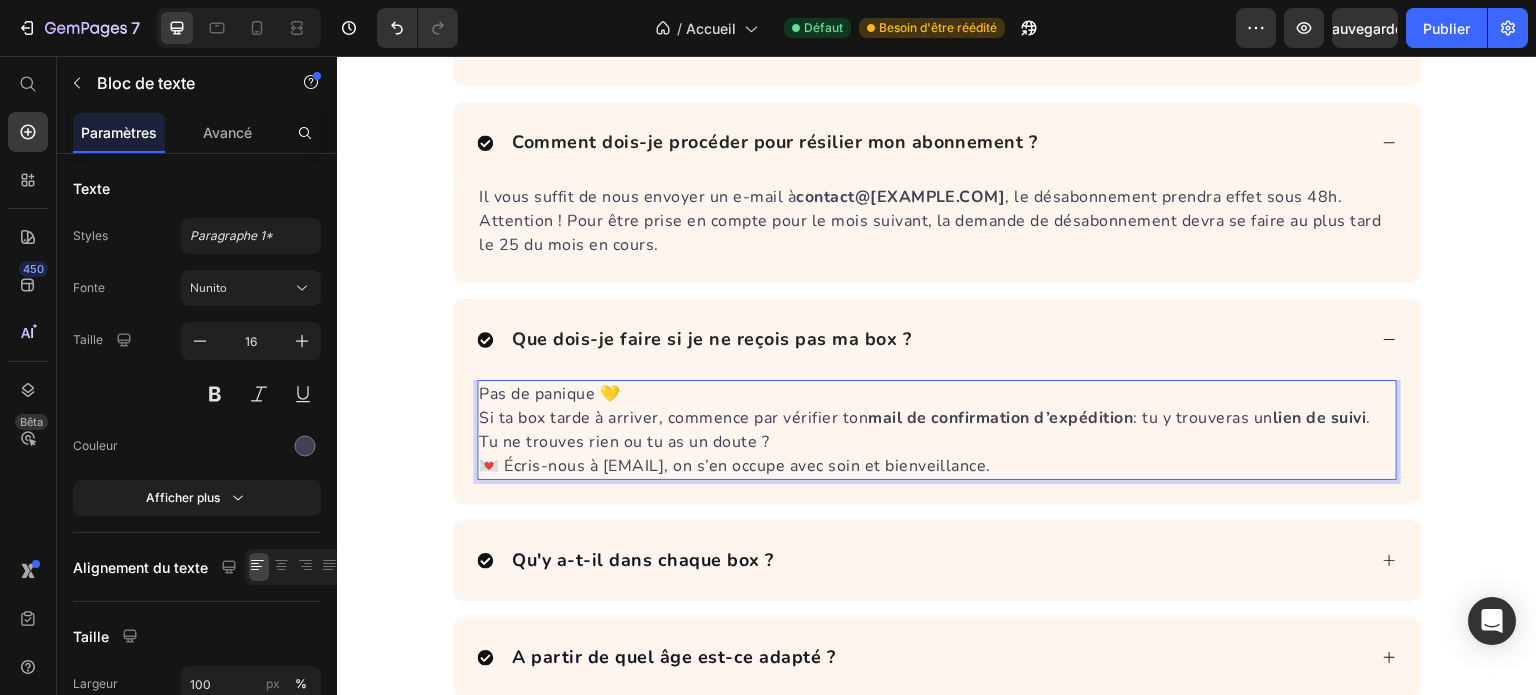 scroll, scrollTop: 6500, scrollLeft: 0, axis: vertical 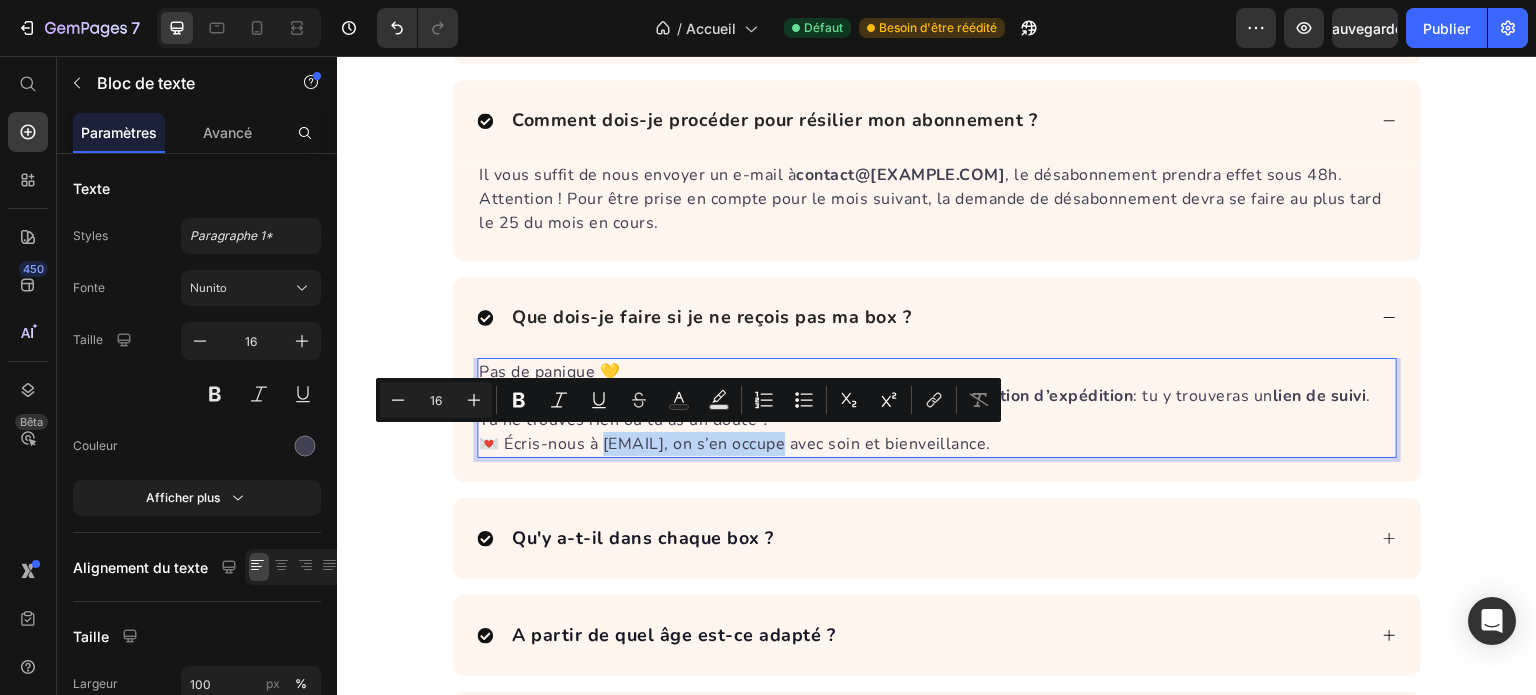 drag, startPoint x: 781, startPoint y: 438, endPoint x: 599, endPoint y: 436, distance: 182.01099 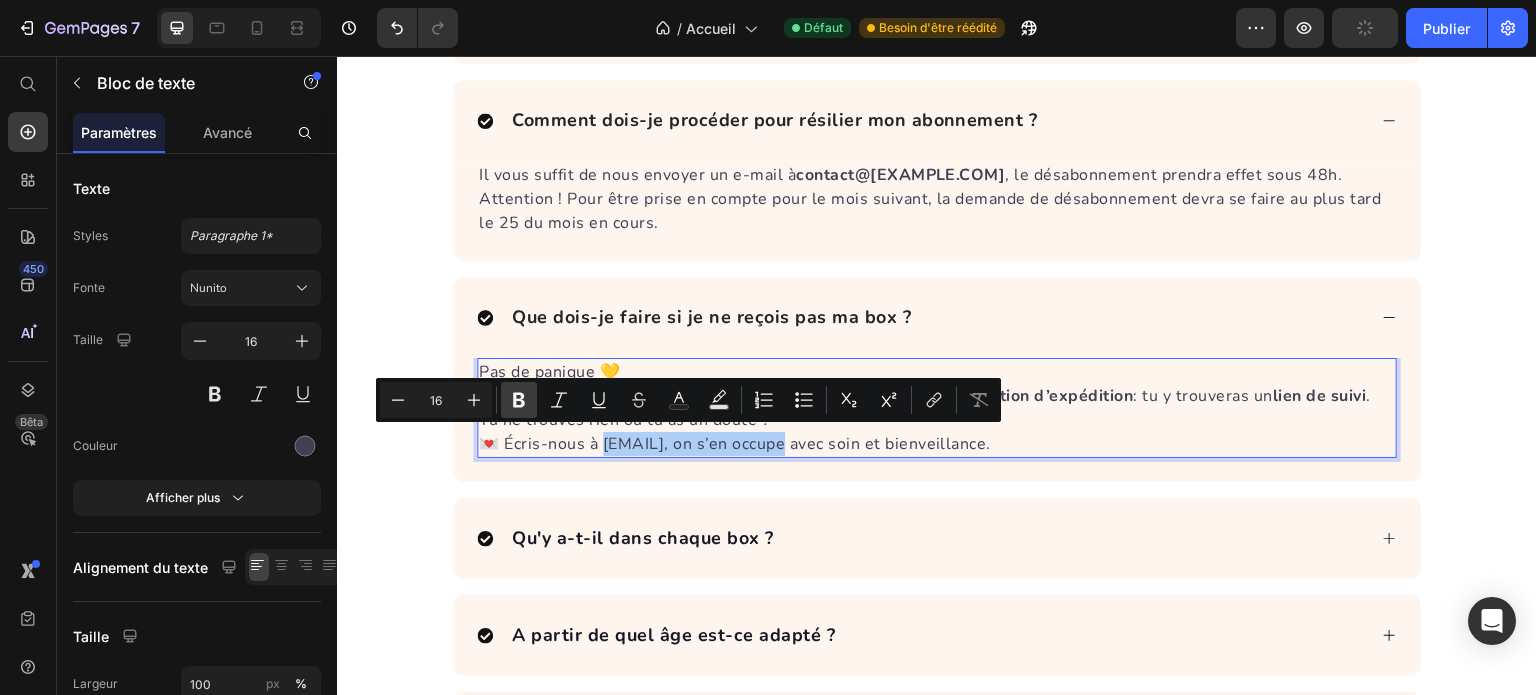 click 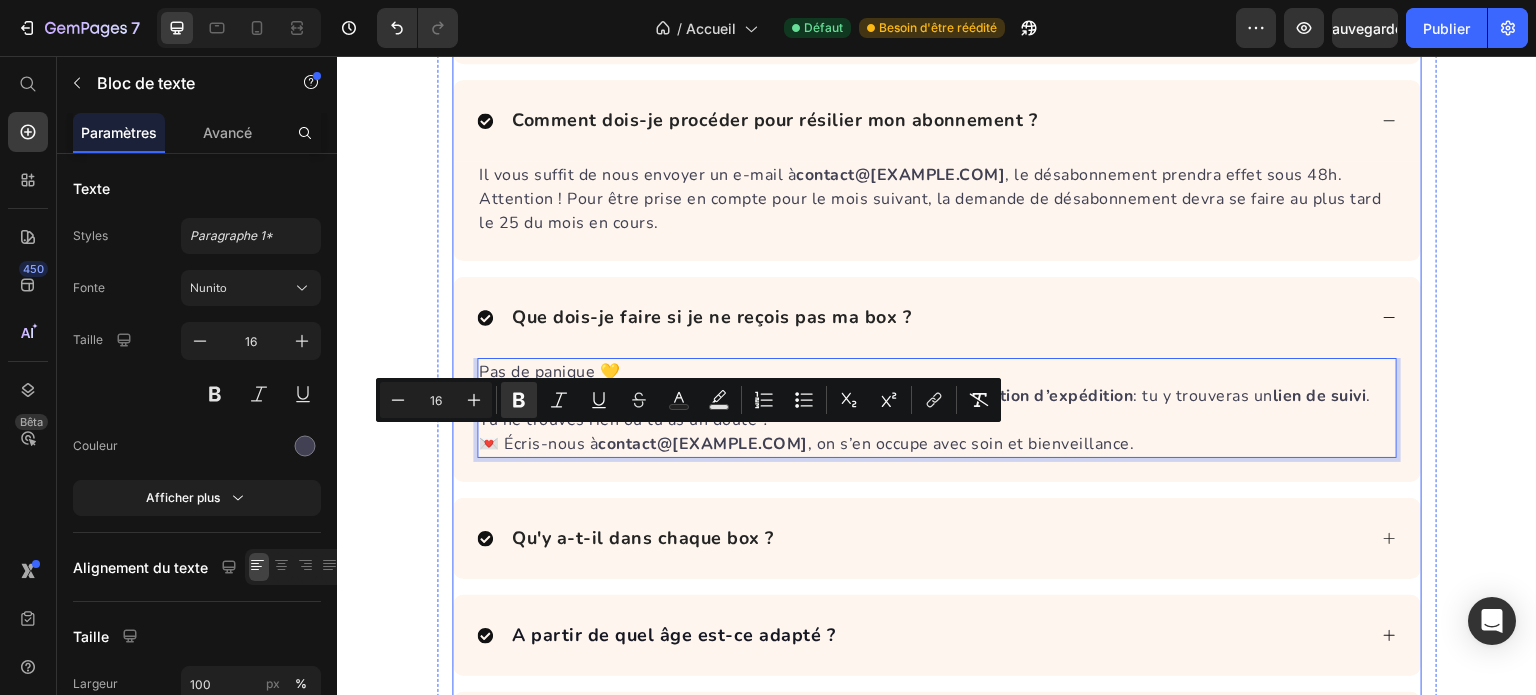 click on "Qu'y a-t-il dans chaque box ?" at bounding box center (921, 538) 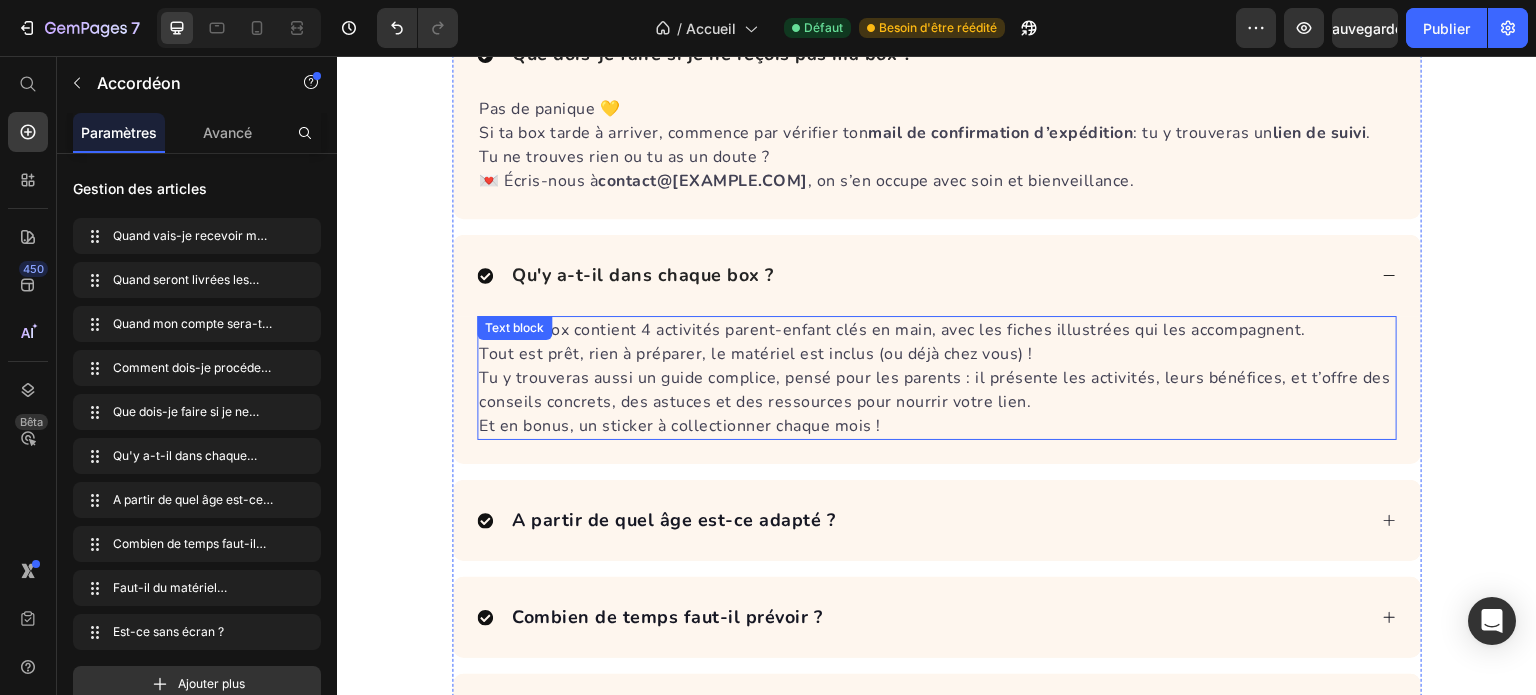 scroll, scrollTop: 6800, scrollLeft: 0, axis: vertical 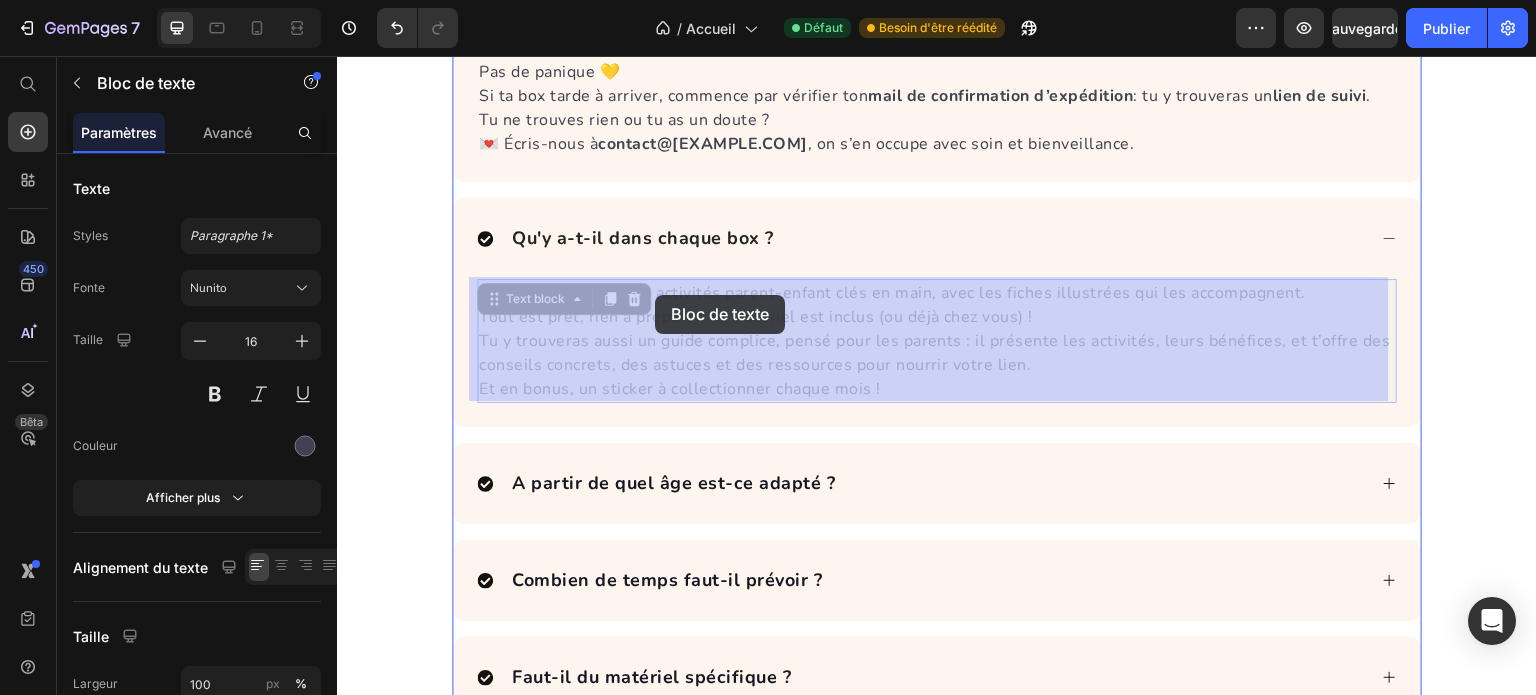 drag, startPoint x: 634, startPoint y: 288, endPoint x: 654, endPoint y: 294, distance: 20.880613 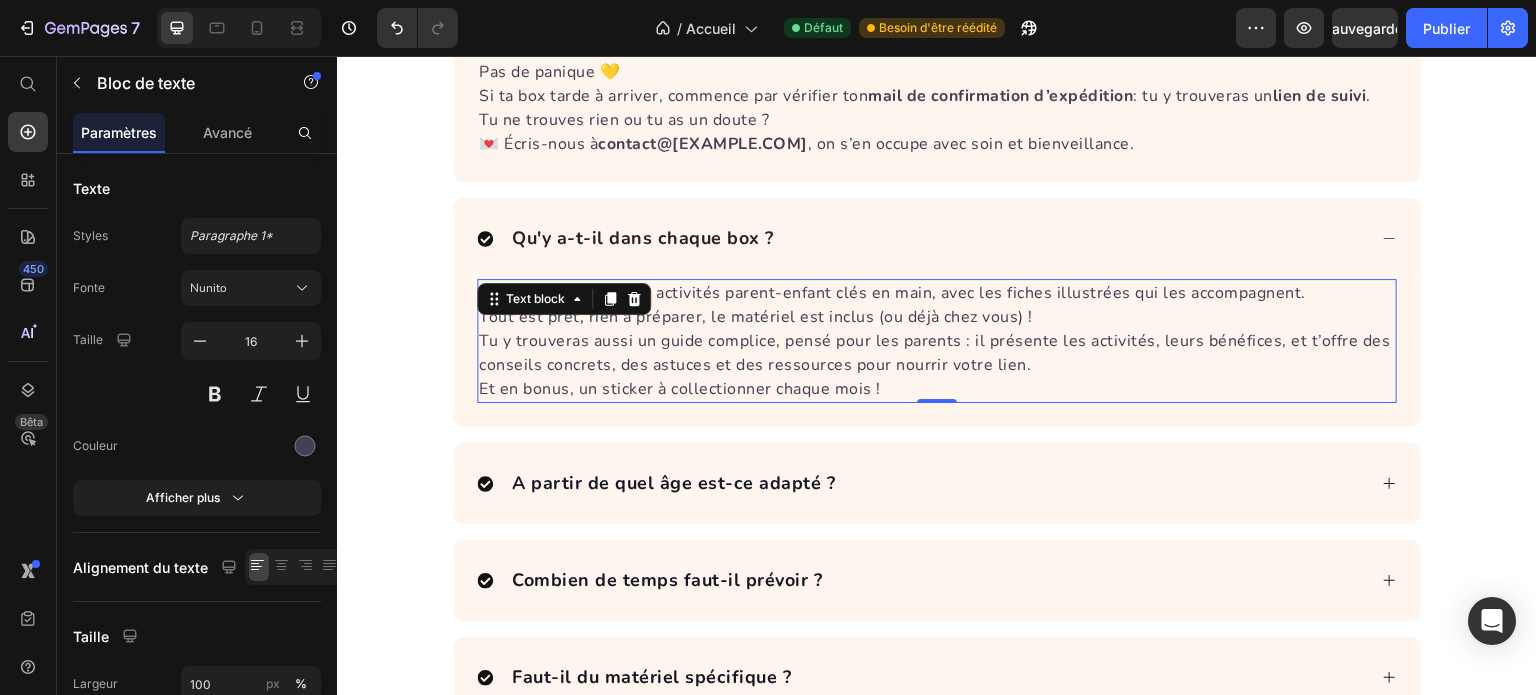 click on "Chaque box contient 4 activités parent-enfant clés en main, avec les fiches illustrées qui les accompagnent." at bounding box center (937, 293) 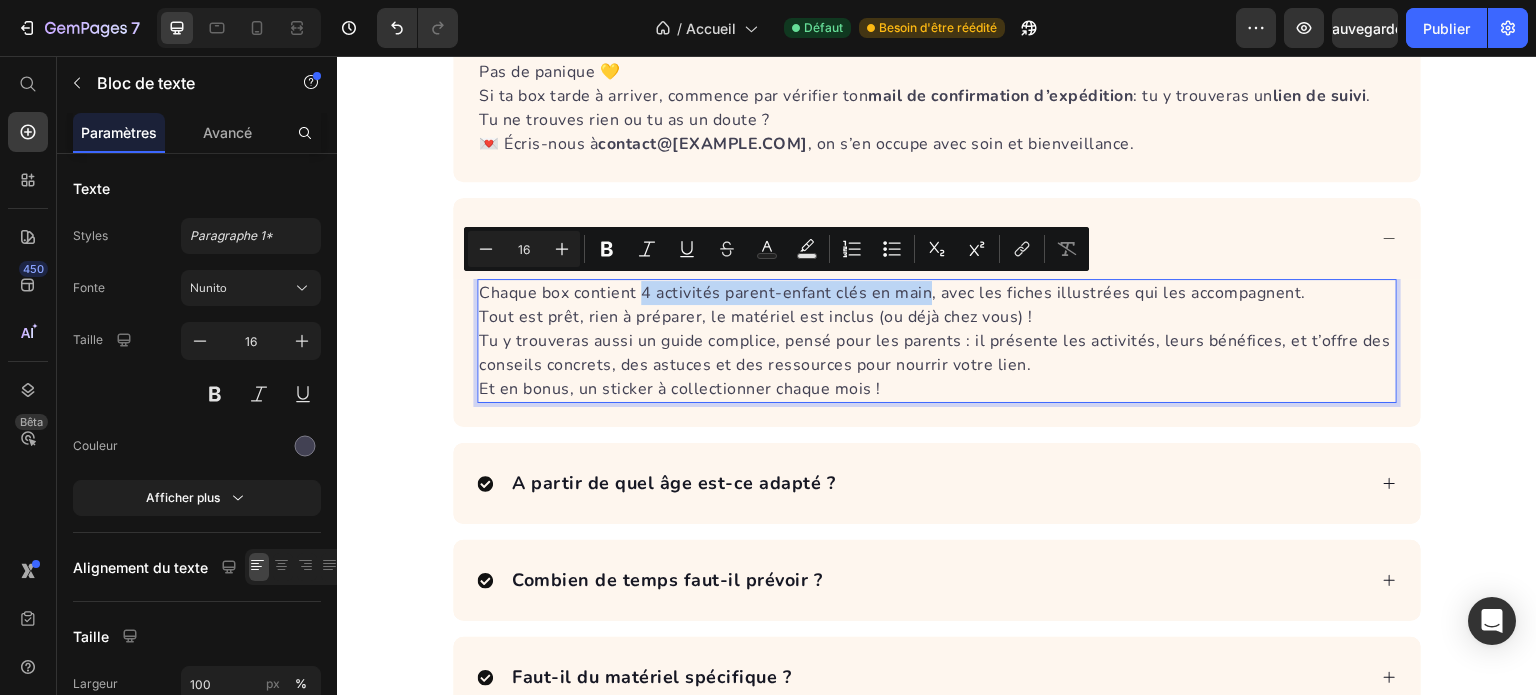 drag, startPoint x: 918, startPoint y: 297, endPoint x: 635, endPoint y: 284, distance: 283.29843 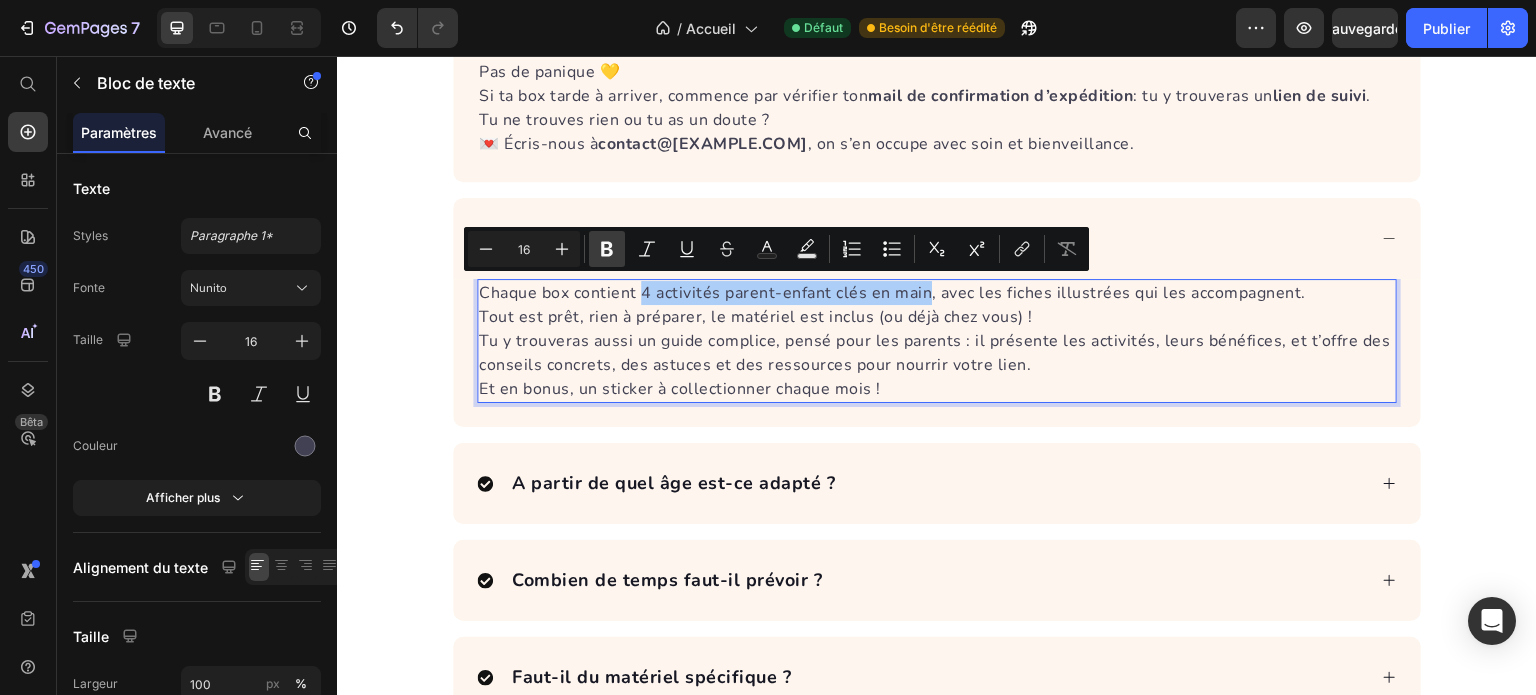 click 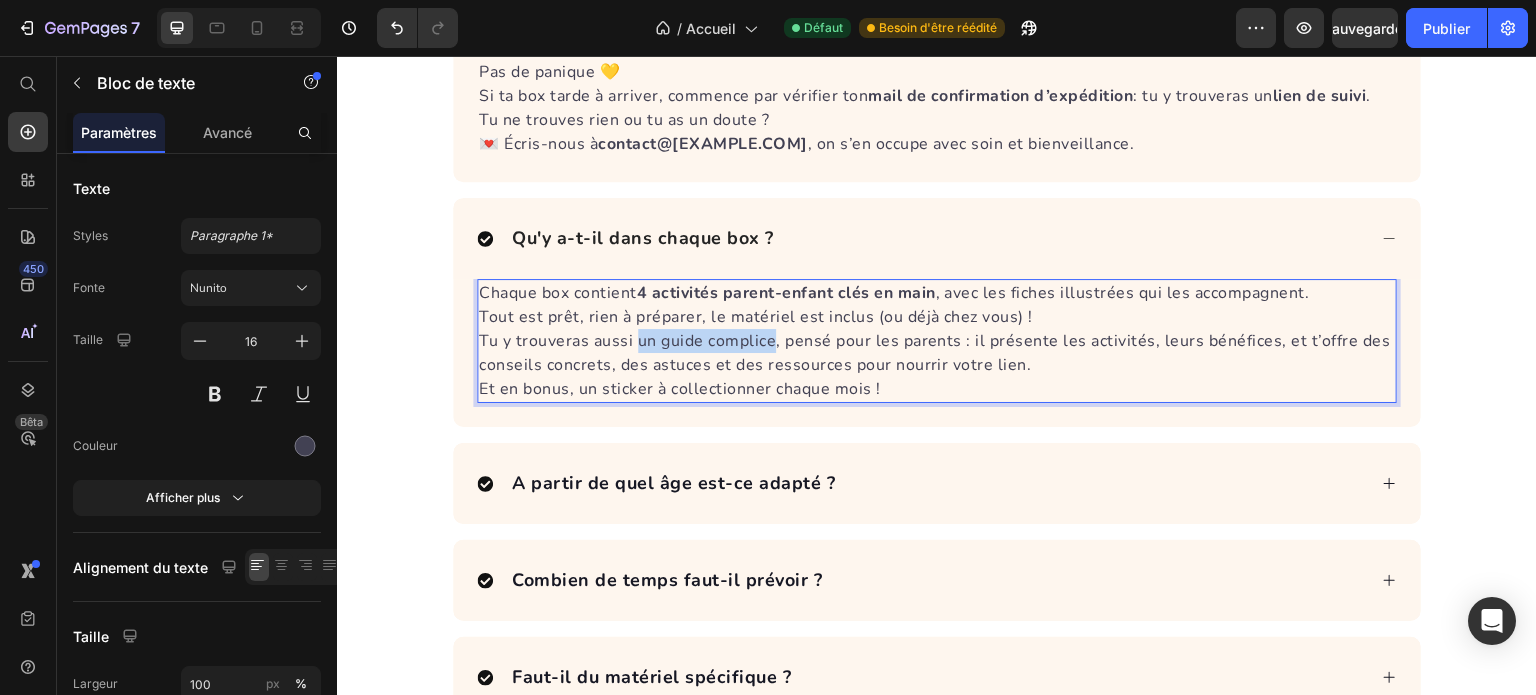 drag, startPoint x: 766, startPoint y: 346, endPoint x: 630, endPoint y: 344, distance: 136.01471 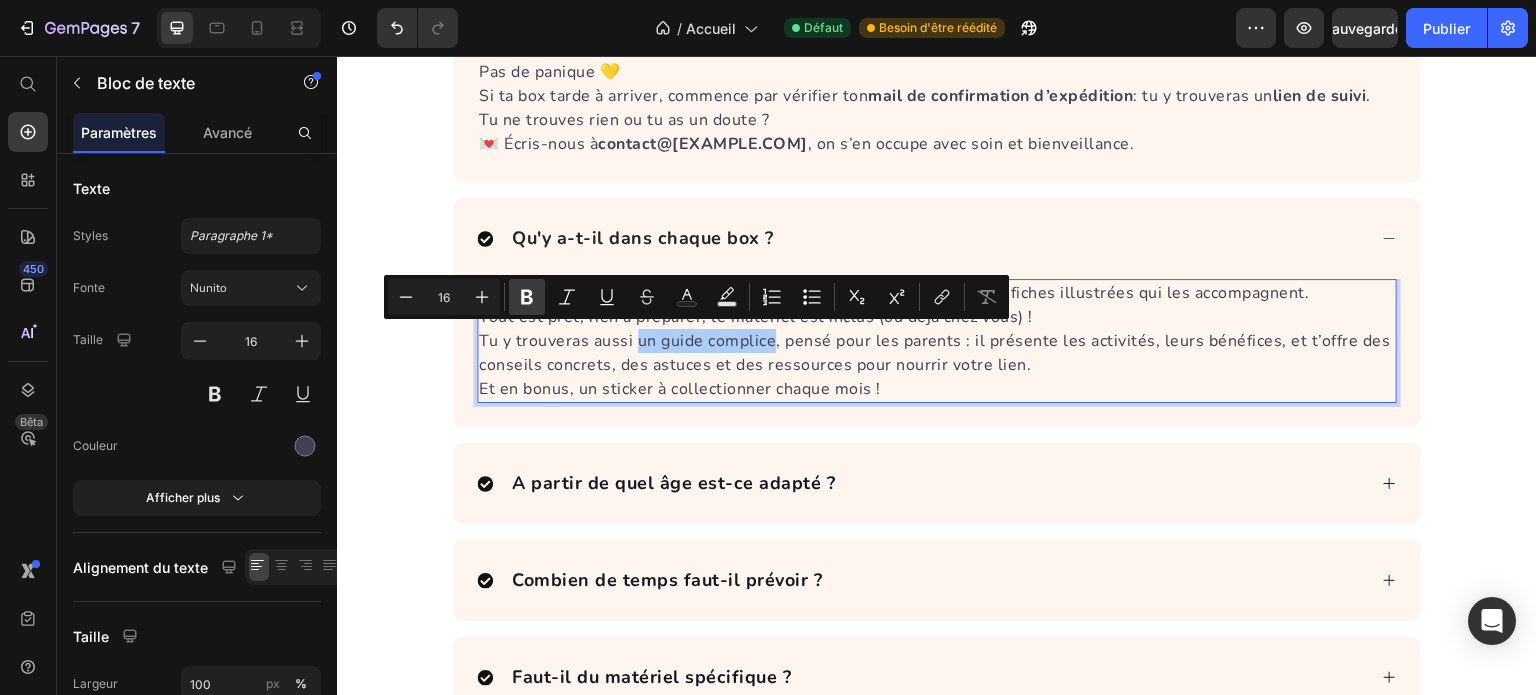 click 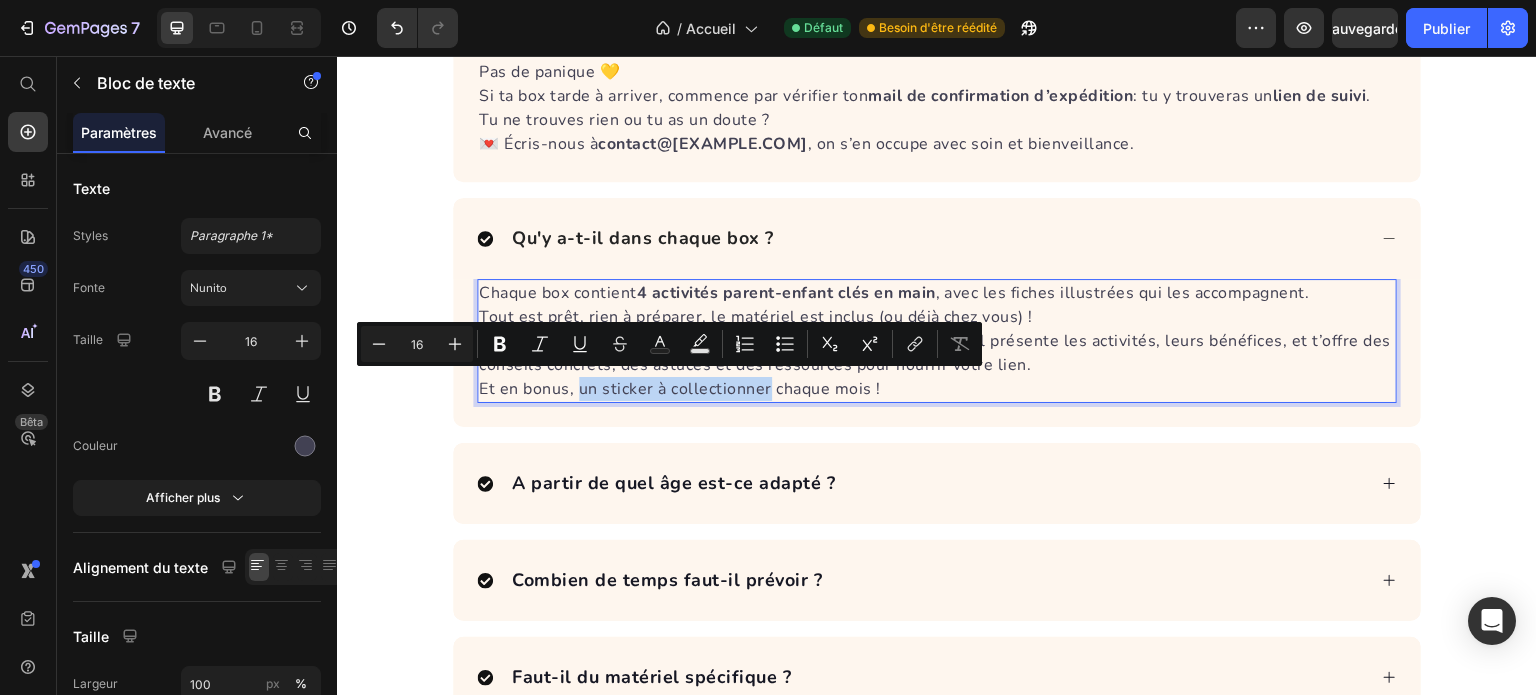 drag, startPoint x: 757, startPoint y: 388, endPoint x: 571, endPoint y: 388, distance: 186 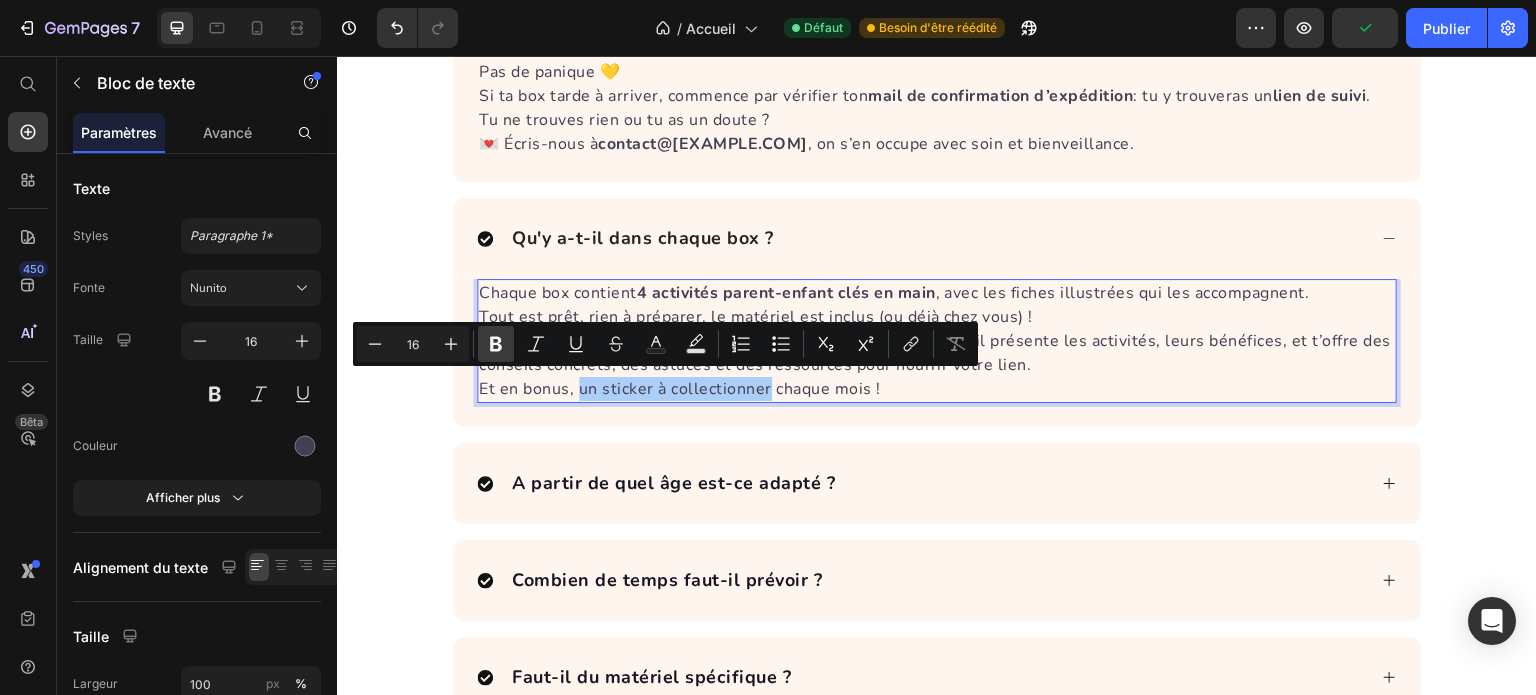 click 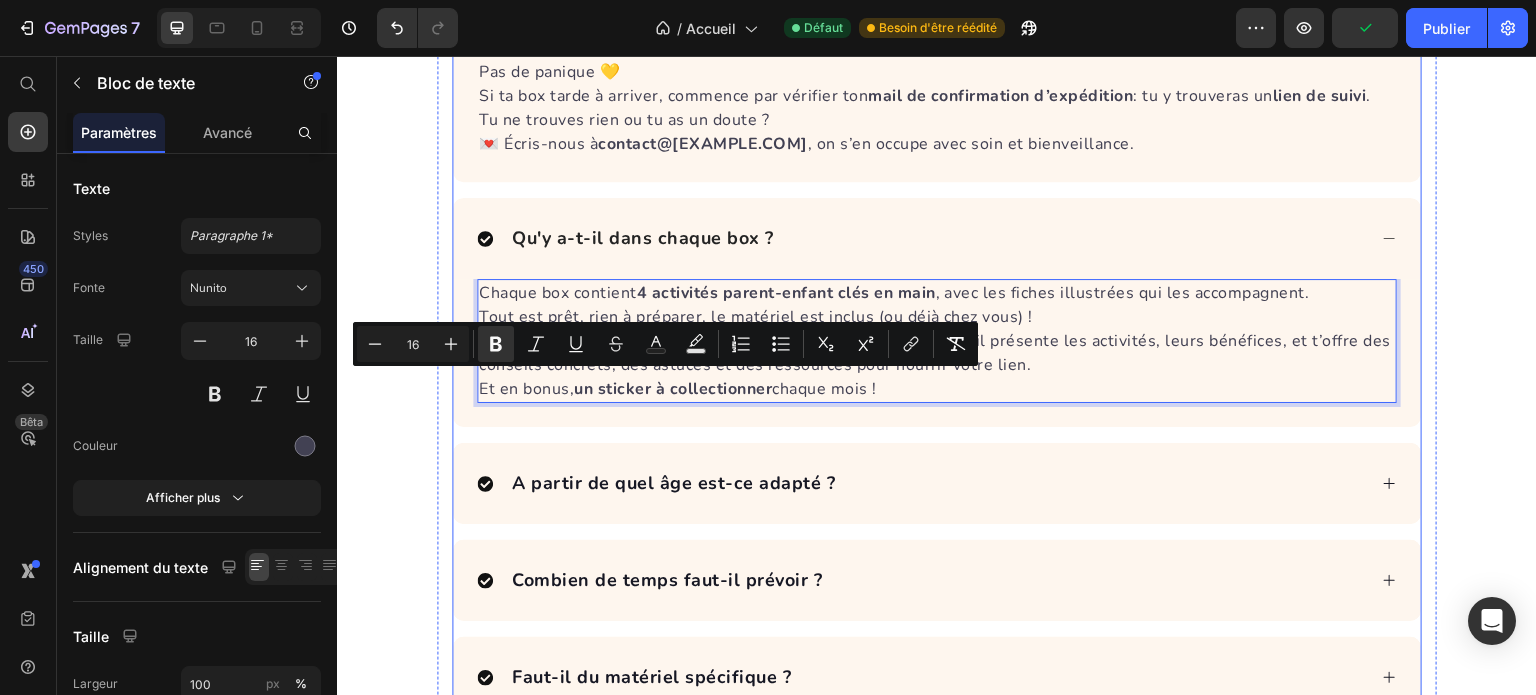 click on "Quand vais-je recevoir ma box ?  Ta  première box  est expédiée sous  7 jours ouvrés maximum  après ta commande. 👉  À partir du 28 du mois , toute commande donne droit à la  box du mois suivant . Tu reçois un  e-mail de suivi  dès que ta box est en route ✨ Text block
Quand seront livrées les box suivantes ? Les box suivantes sont envoyées chaque mois autour du  5 du mois . Tu reçois un  e-mail de suivi  dès que ta box est en route ✨ Text block
Quand mon compte sera-t-il débité pour l'abonnement ? Ton compte est débité une première fois le jour de la souscription de l’abonnement  (cela correspond à la première box), puis le 1er de chaque mois pour les mois suivants.  Par contre si tu souscris un abonnement à partir du 28 du mois en cours, tu basculeras sur la box suivante. Text block
Comment dois-je procéder pour résilier mon abonnement ? Il vous suffit de nous envoyer un e-mail à  contact@lesminibouts.com .   0" at bounding box center [937, 14] 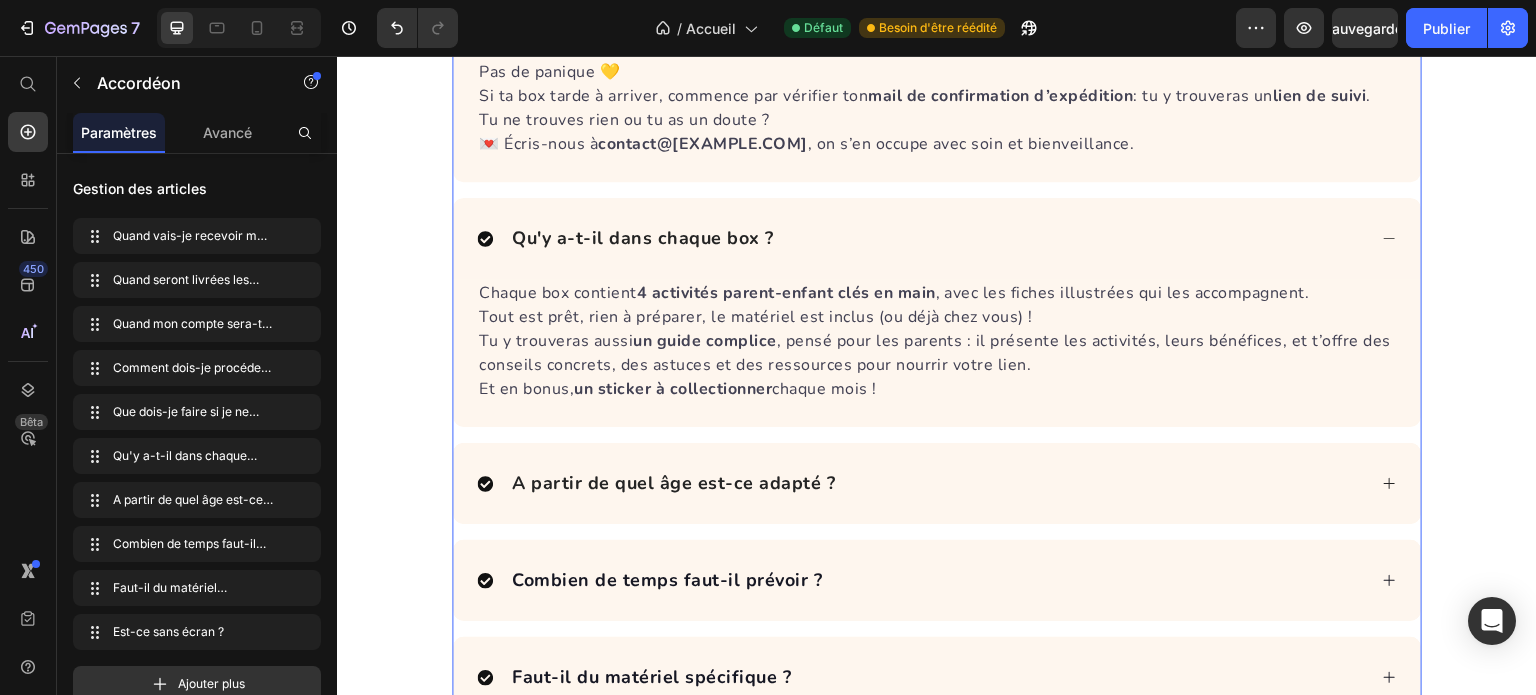 click on "A partir de quel âge est-ce adapté ?" at bounding box center (937, 483) 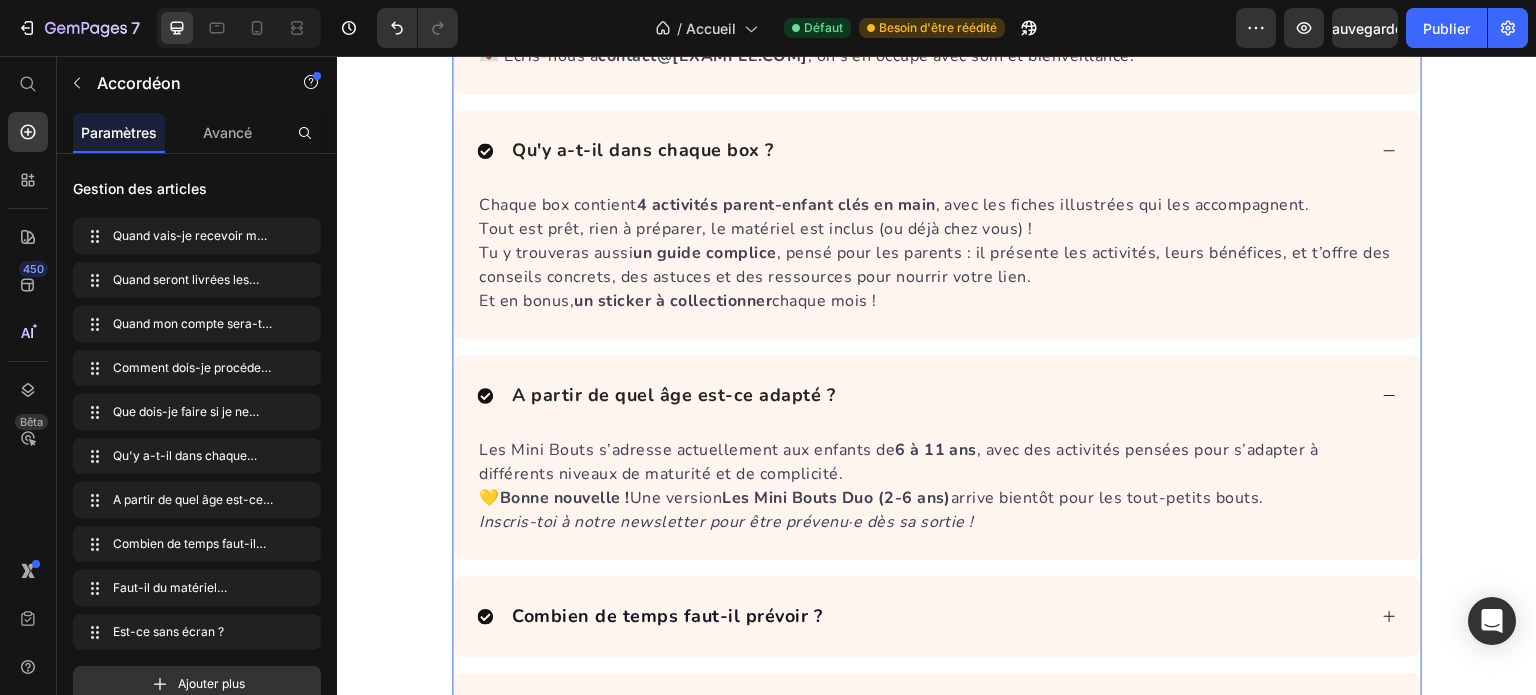 scroll, scrollTop: 7000, scrollLeft: 0, axis: vertical 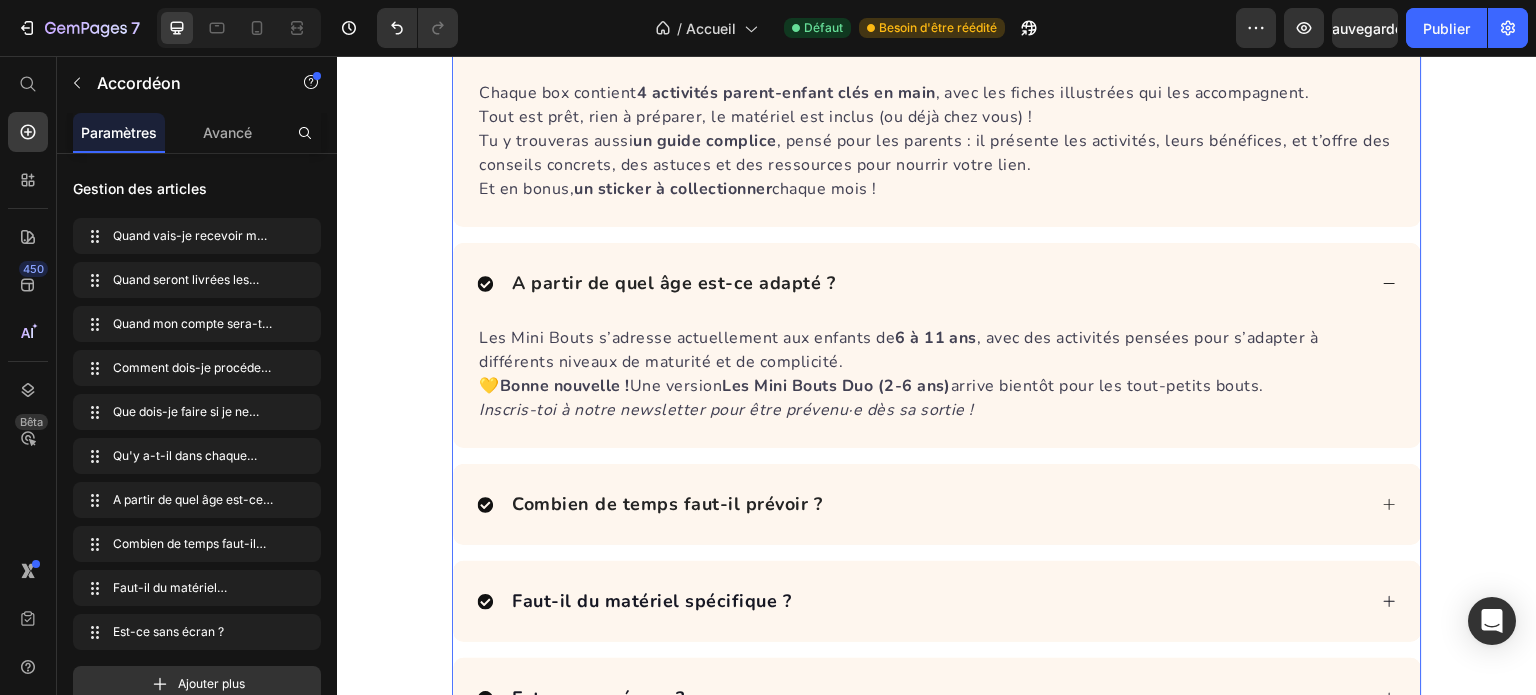 click on "Combien de temps faut-il prévoir ?" at bounding box center [921, 504] 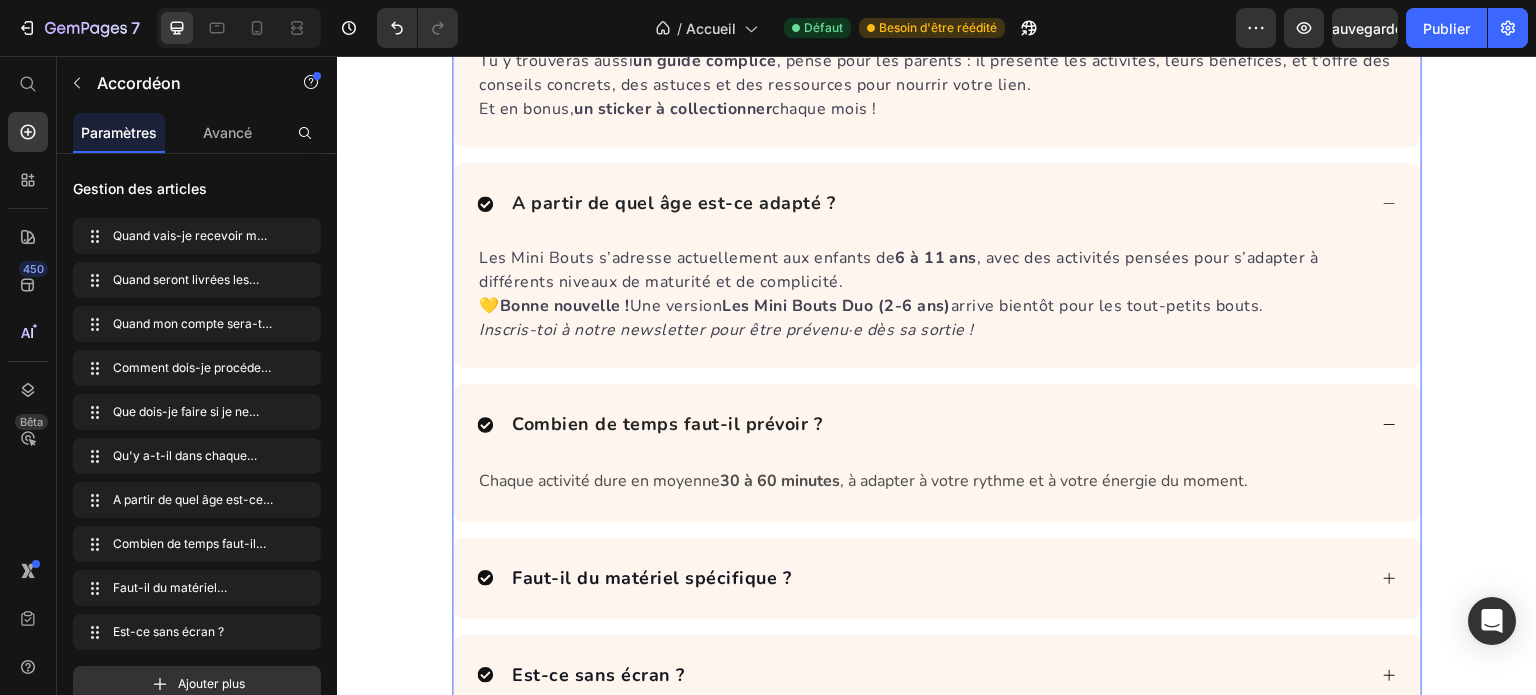 scroll, scrollTop: 7200, scrollLeft: 0, axis: vertical 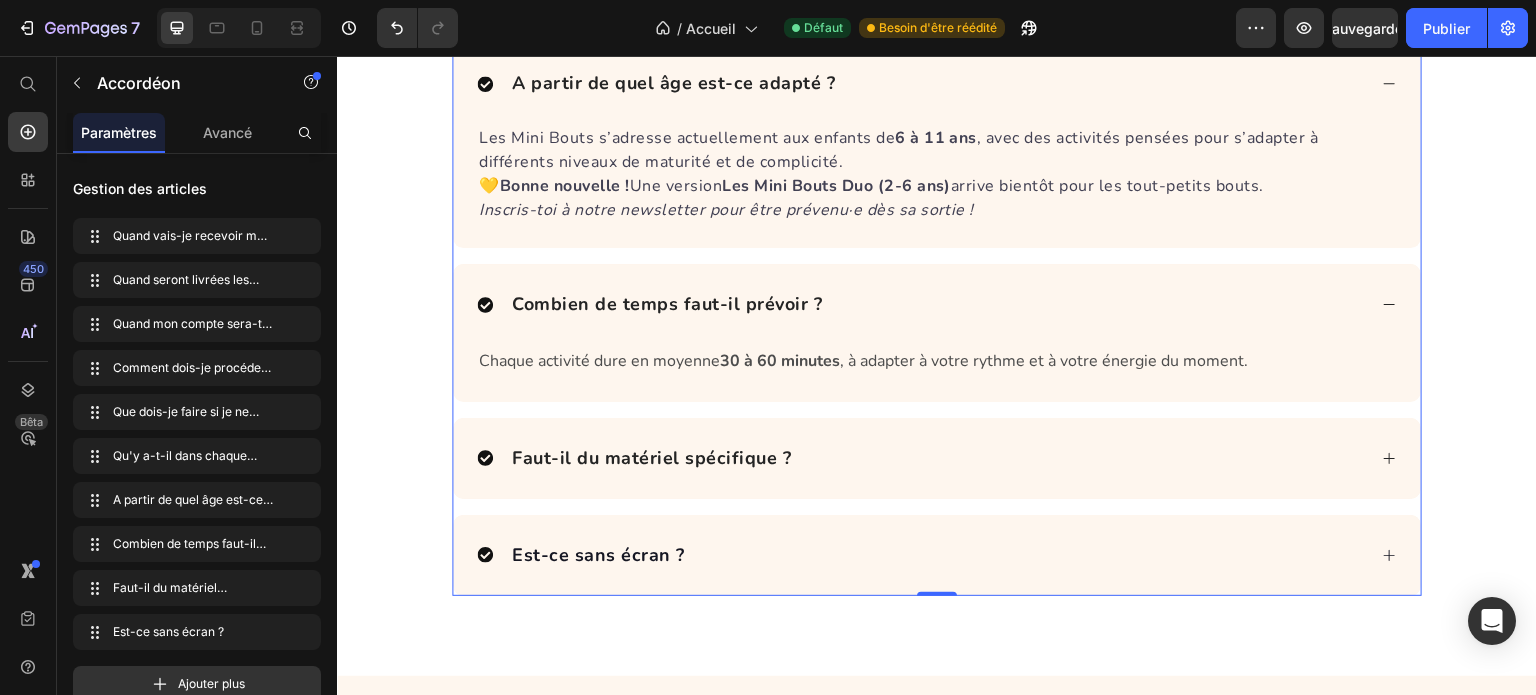 click on "Faut-il du matériel spécifique ?" at bounding box center (921, 458) 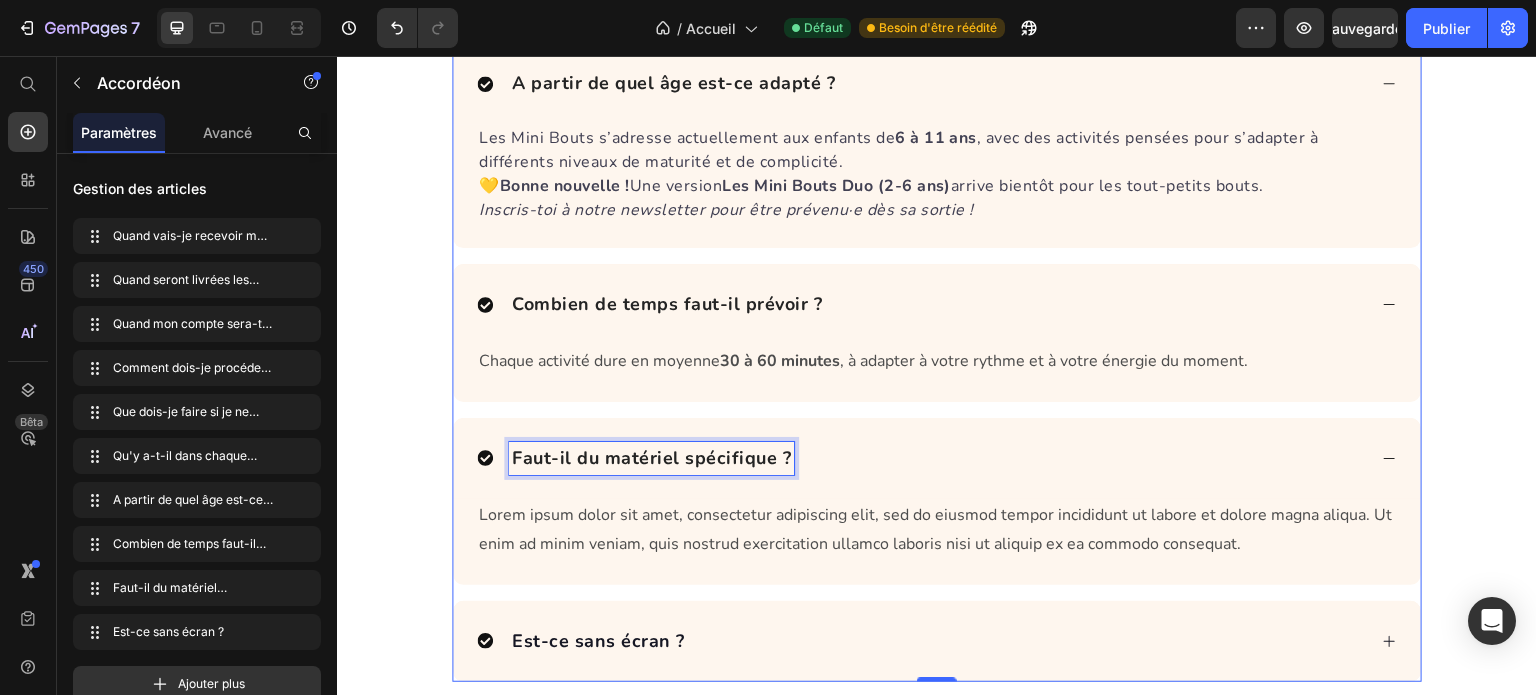 click on "Faut-il du matériel spécifique ?" at bounding box center [651, 458] 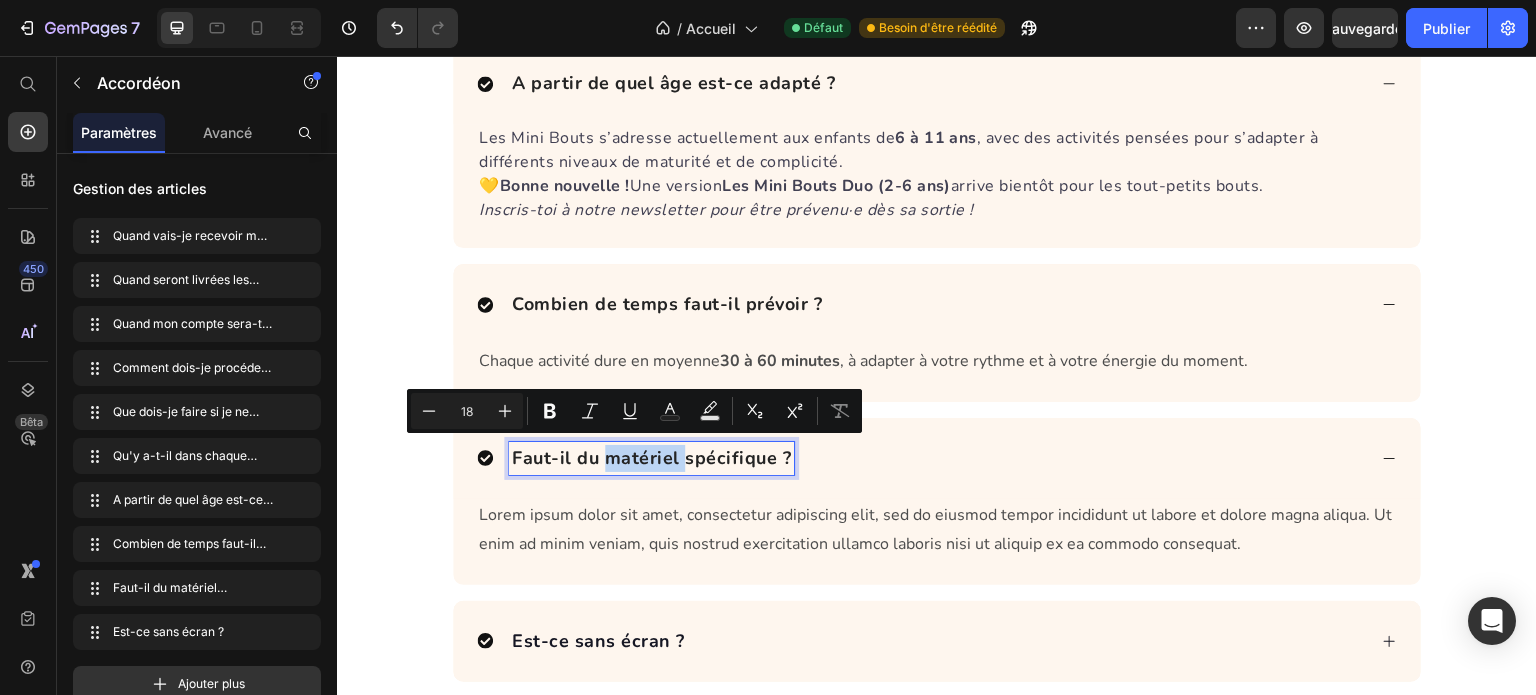 click on "Faut-il du matériel spécifique ?" at bounding box center [651, 458] 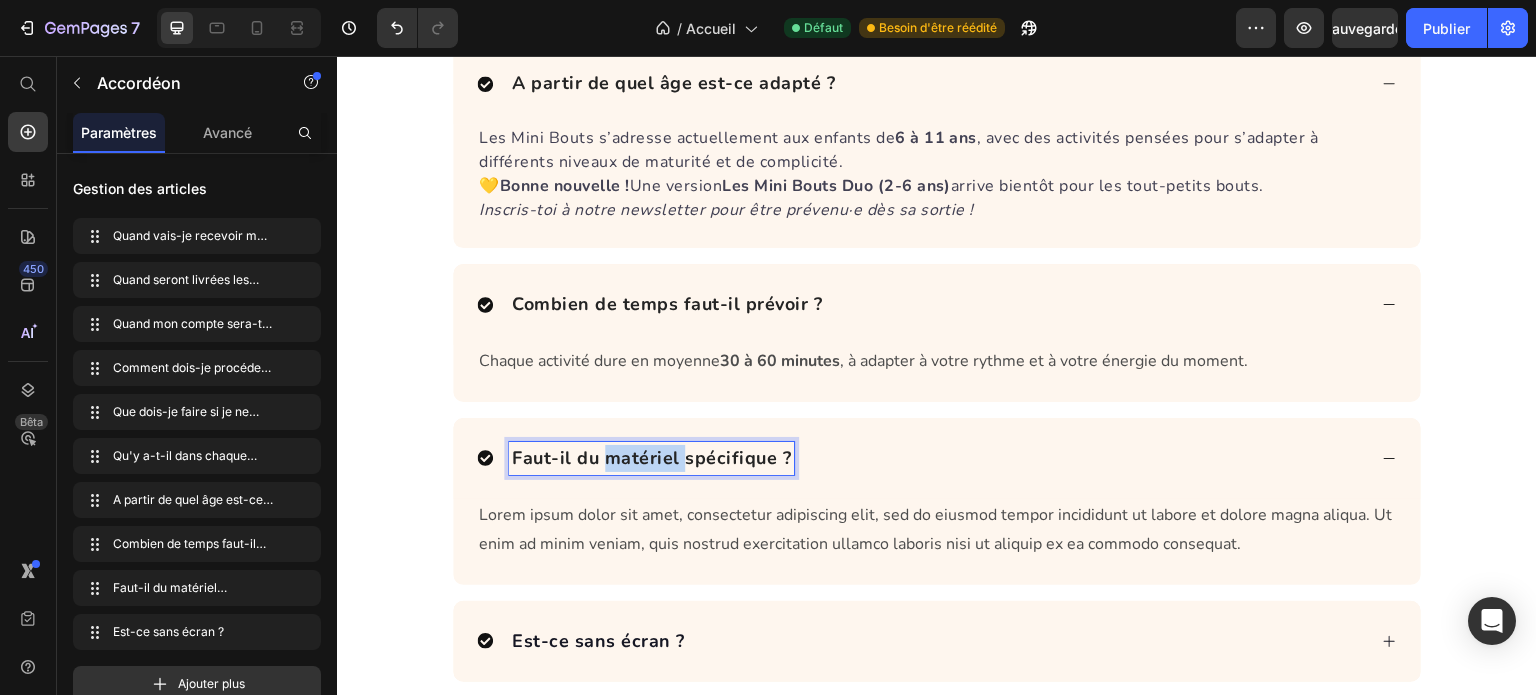 click on "Faut-il du matériel spécifique ?" at bounding box center [651, 458] 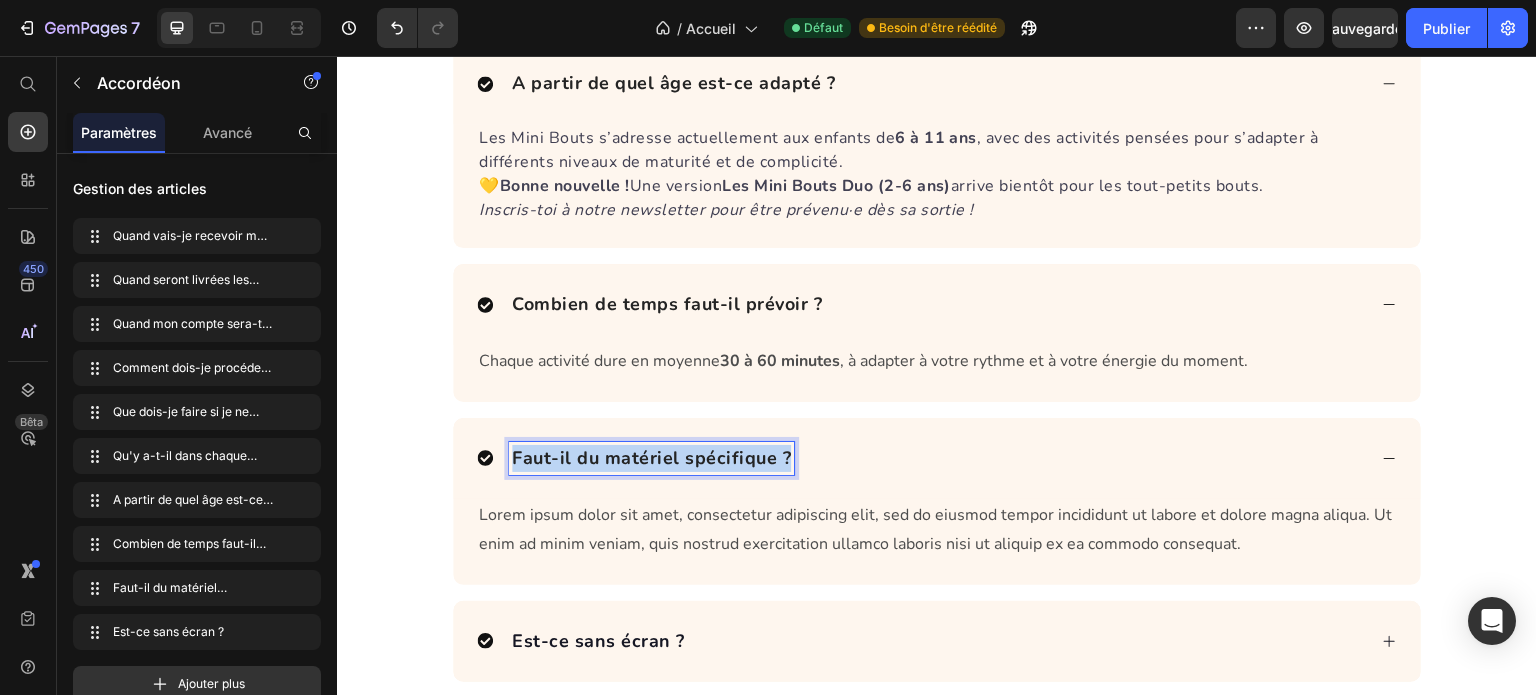 click on "Faut-il du matériel spécifique ?" at bounding box center (651, 458) 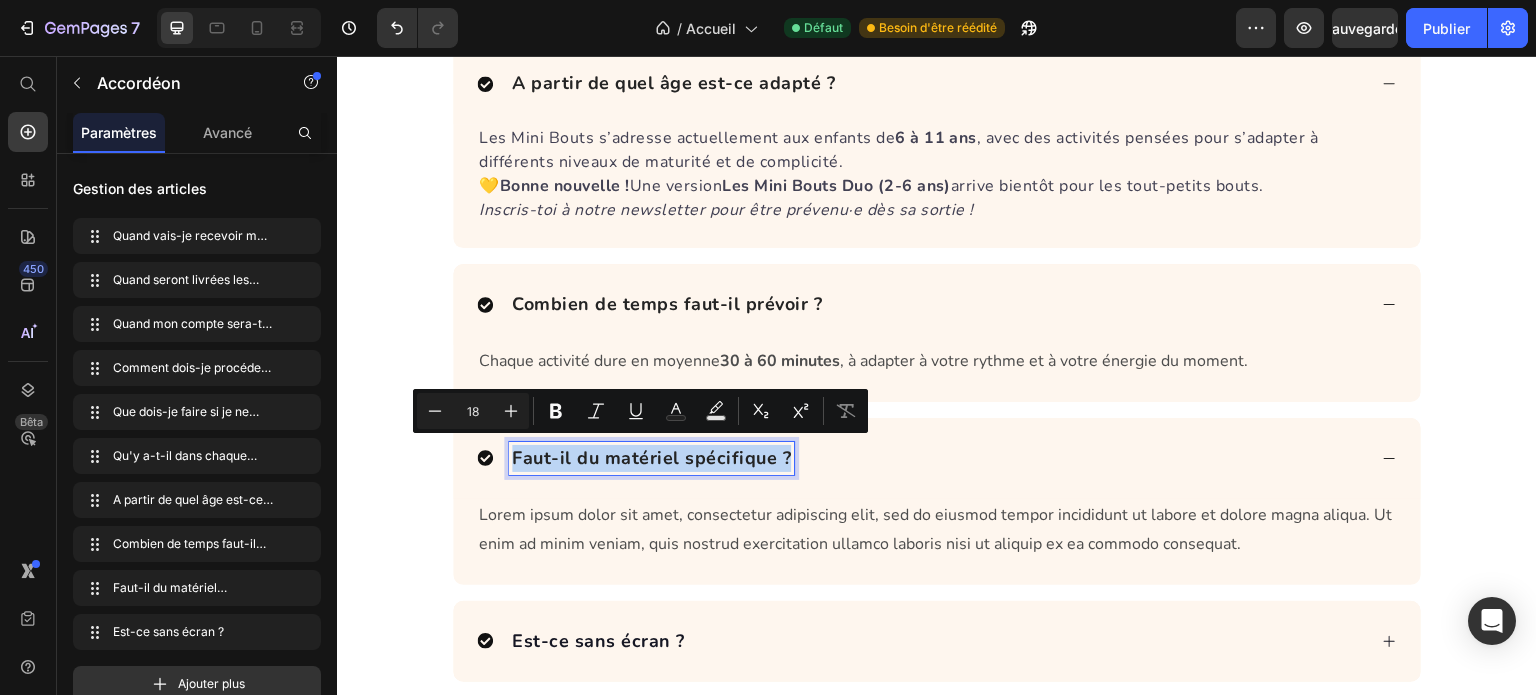 copy on "Faut-il du matériel spécifique ?" 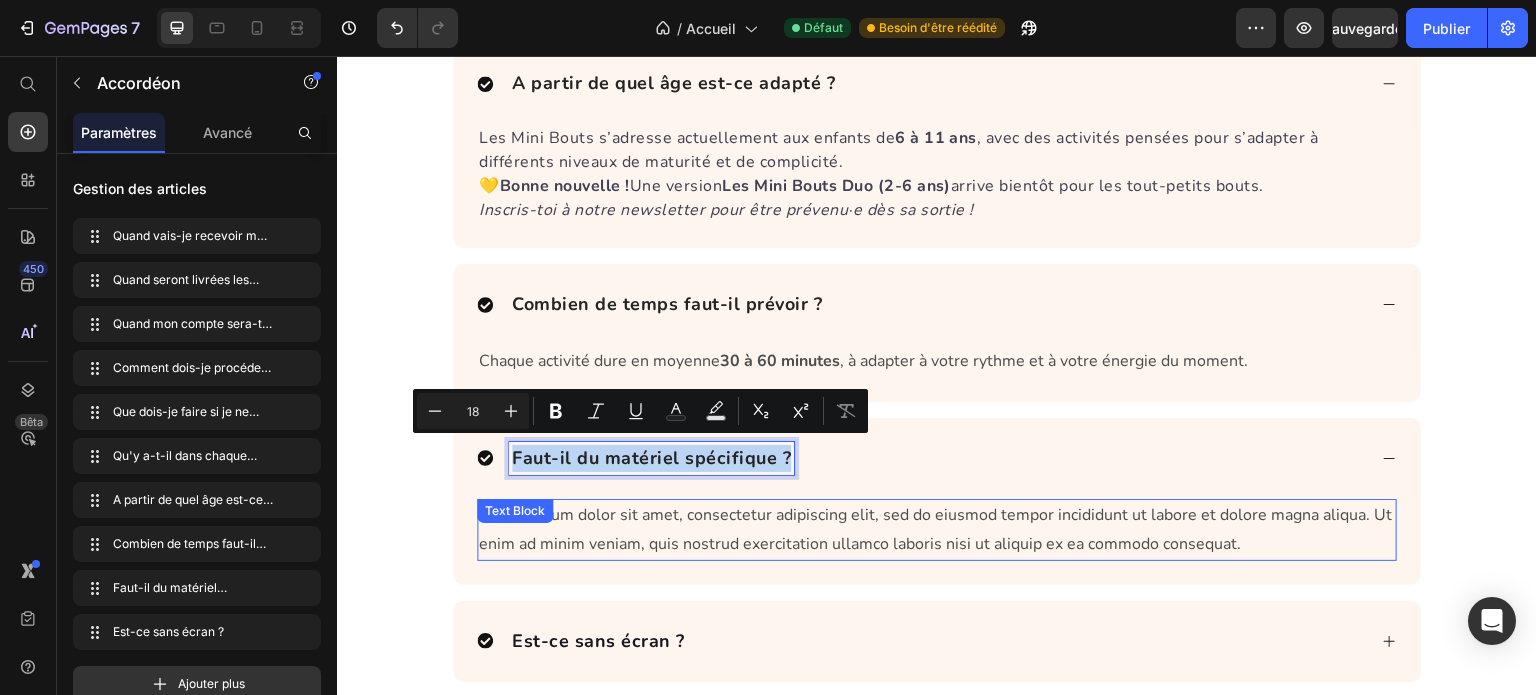 click on "Lorem ipsum dolor sit amet, consectetur adipiscing elit, sed do eiusmod tempor incididunt ut labore et dolore magna aliqua. Ut enim ad minim veniam, quis nostrud exercitation ullamco laboris nisi ut aliquip ex ea commodo consequat." at bounding box center (937, 530) 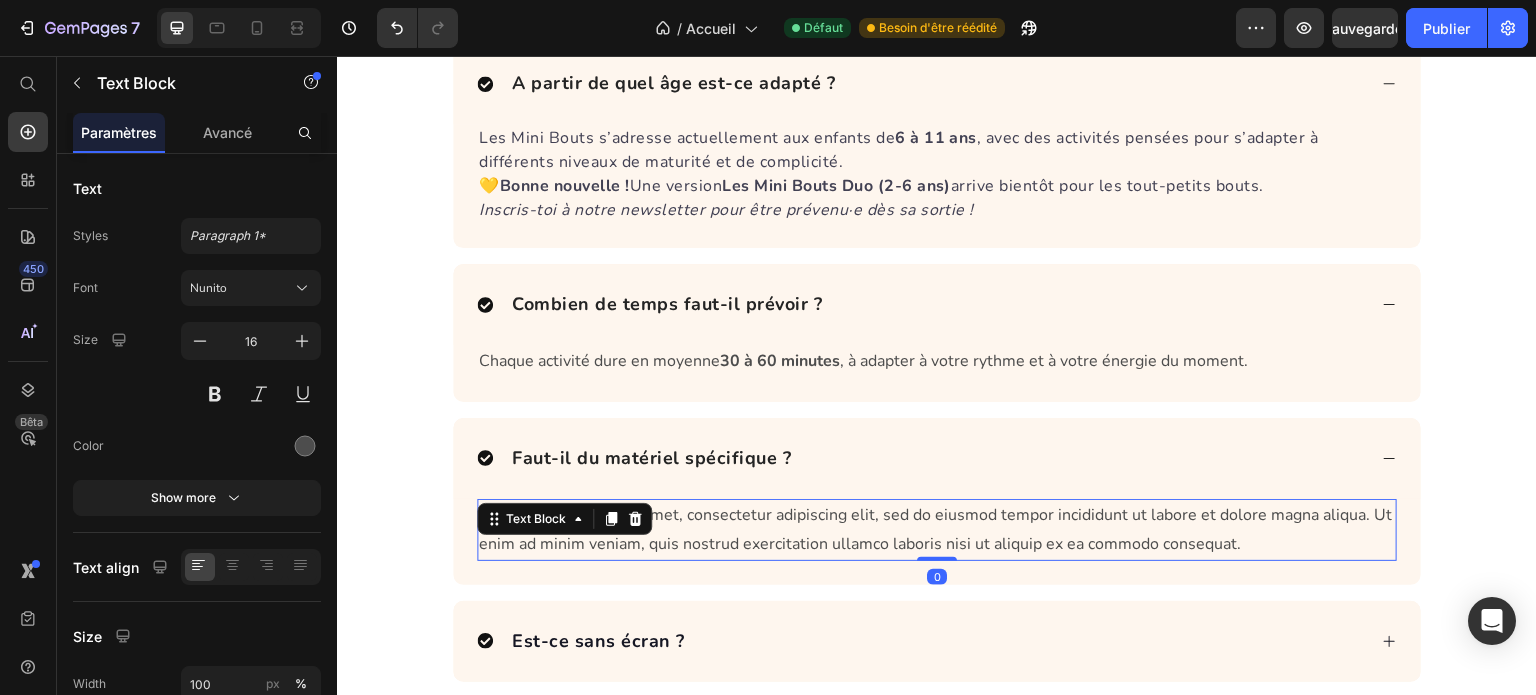 click on "Lorem ipsum dolor sit amet, consectetur adipiscing elit, sed do eiusmod tempor incididunt ut labore et dolore magna aliqua. Ut enim ad minim veniam, quis nostrud exercitation ullamco laboris nisi ut aliquip ex ea commodo consequat." at bounding box center [937, 530] 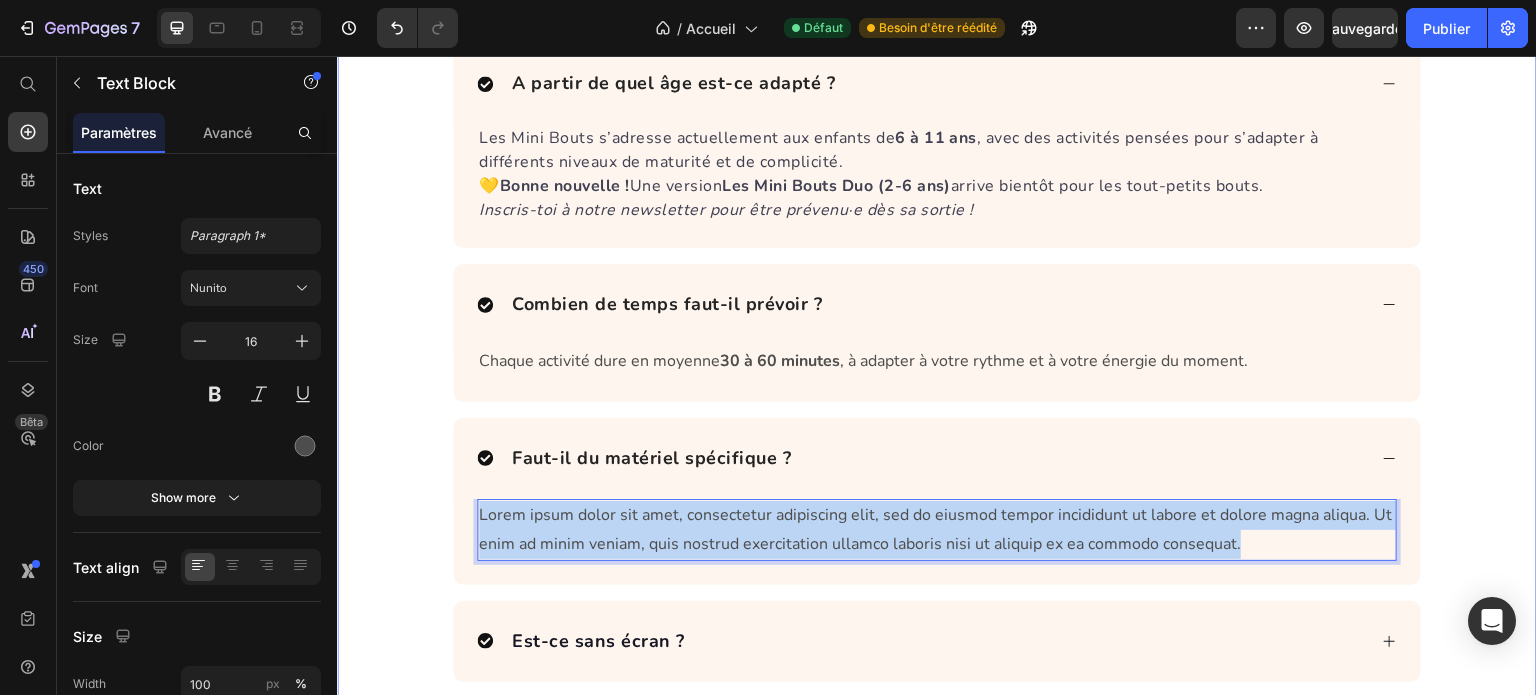 drag, startPoint x: 1235, startPoint y: 541, endPoint x: 418, endPoint y: 515, distance: 817.4136 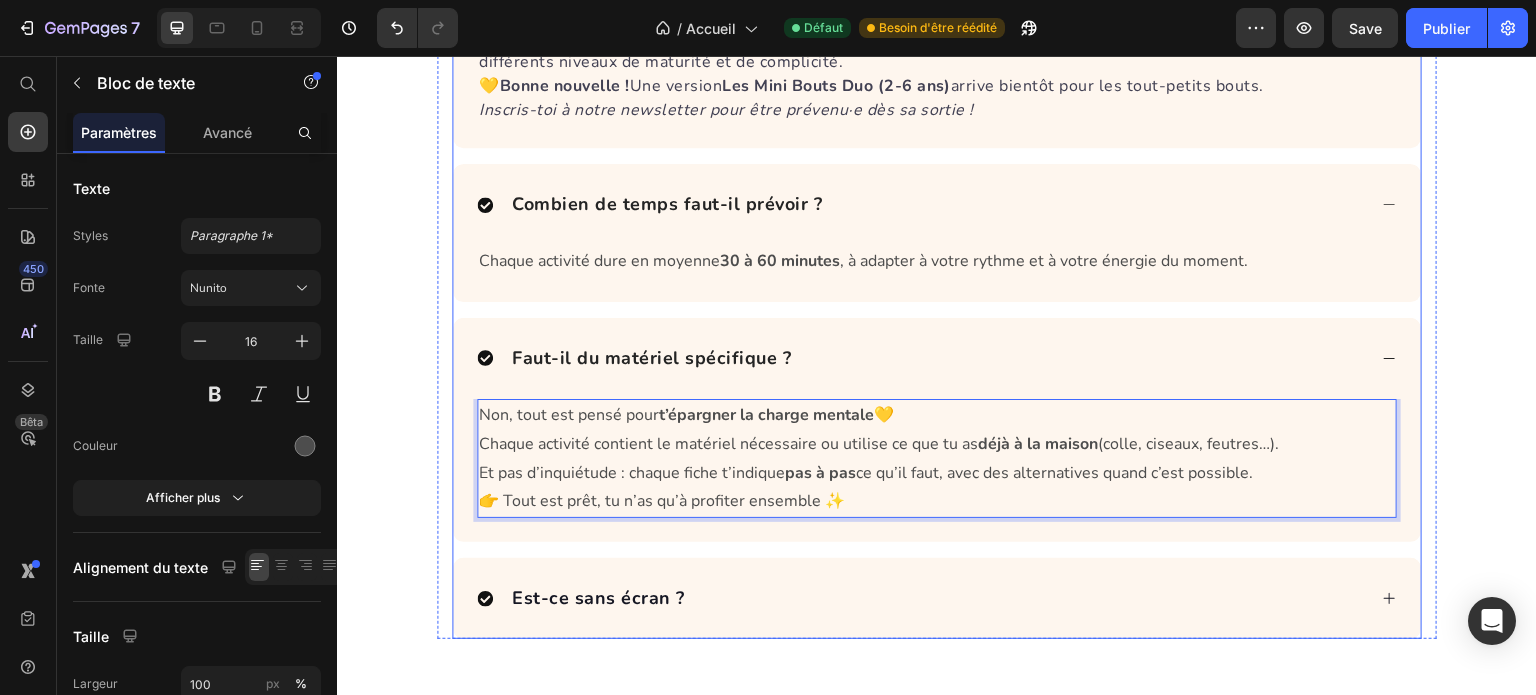 scroll, scrollTop: 7400, scrollLeft: 0, axis: vertical 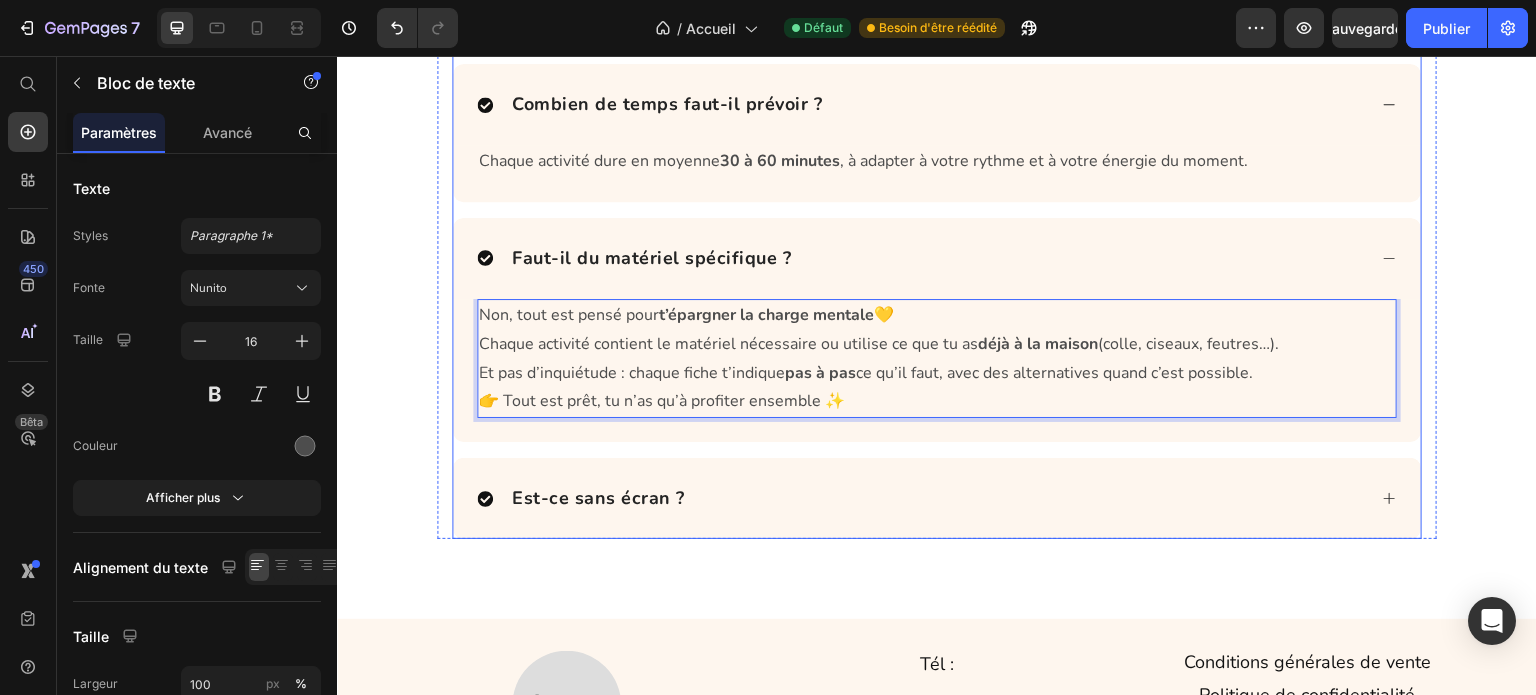 click on "Est-ce sans écran ?" at bounding box center (598, 498) 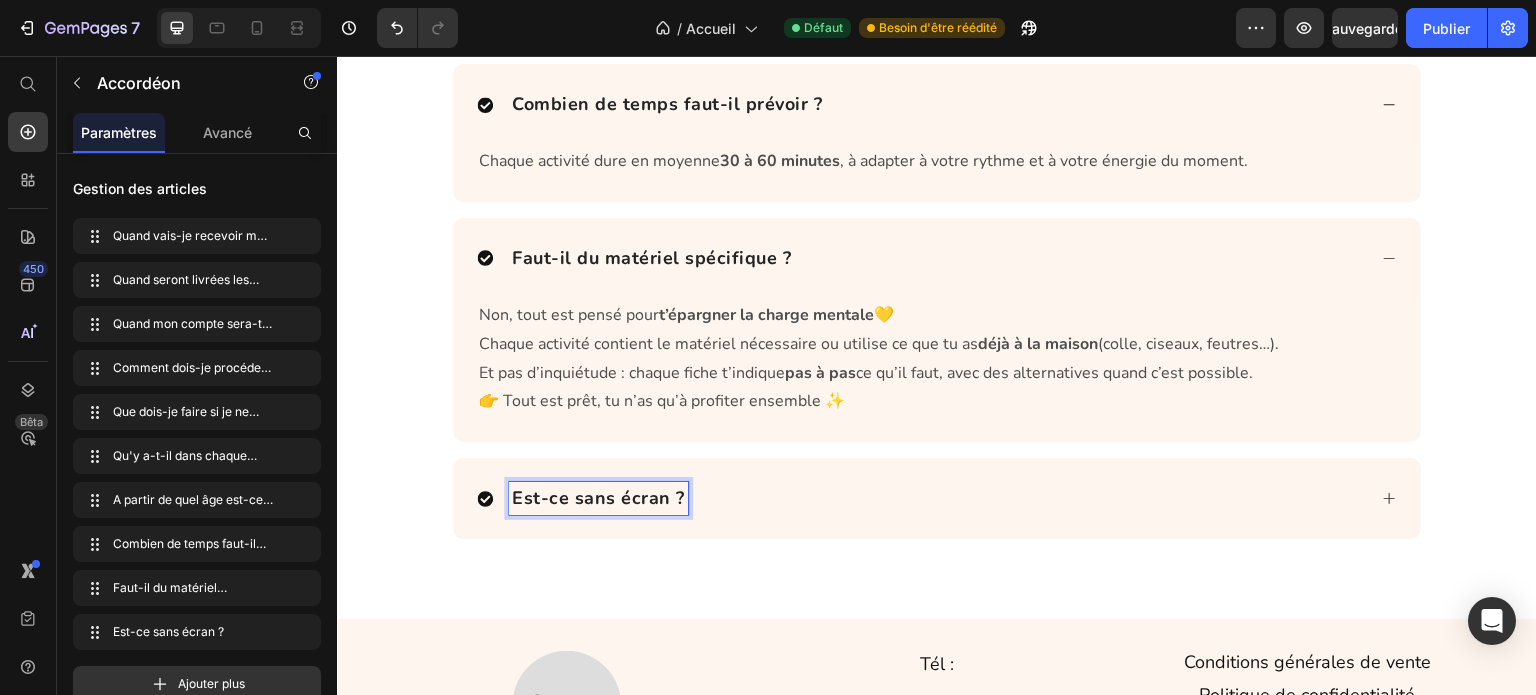 click on "Est-ce sans écran ?" at bounding box center (598, 498) 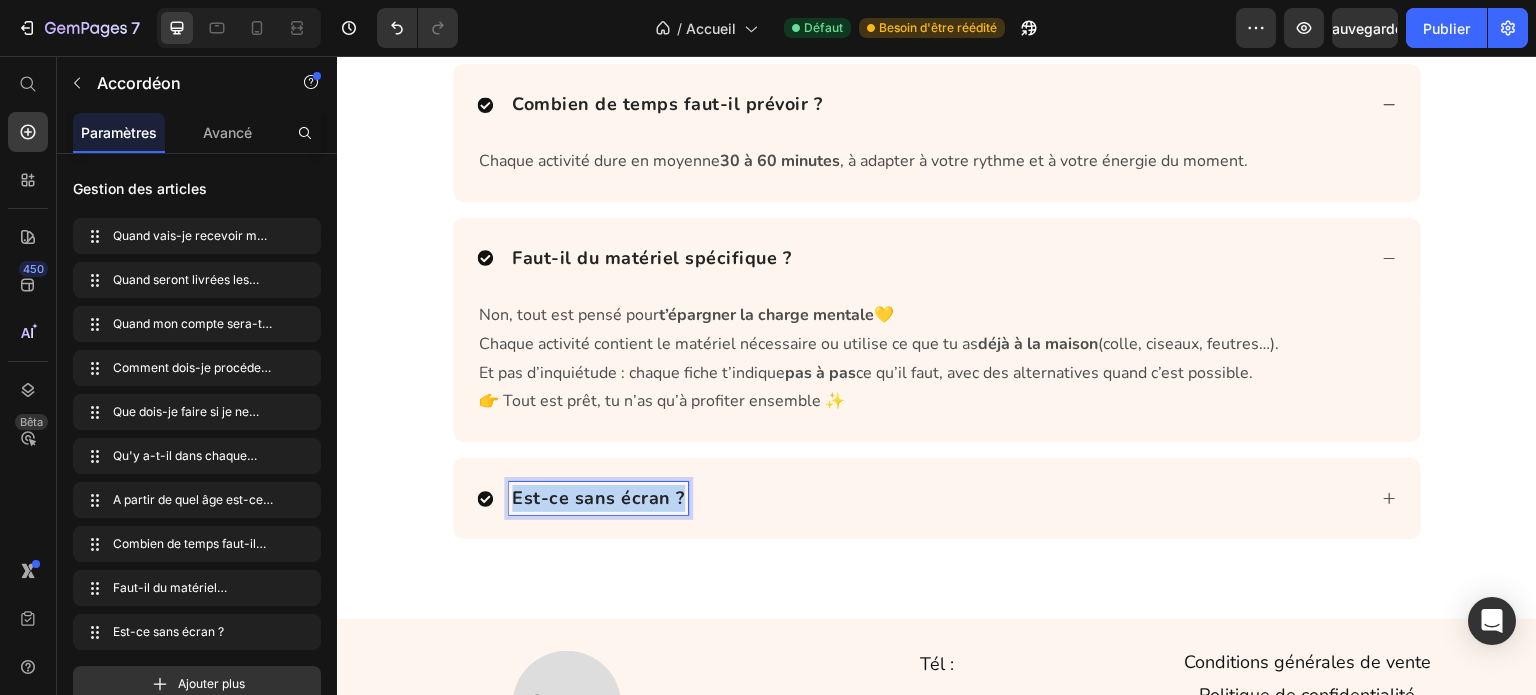 drag, startPoint x: 669, startPoint y: 500, endPoint x: 496, endPoint y: 504, distance: 173.04623 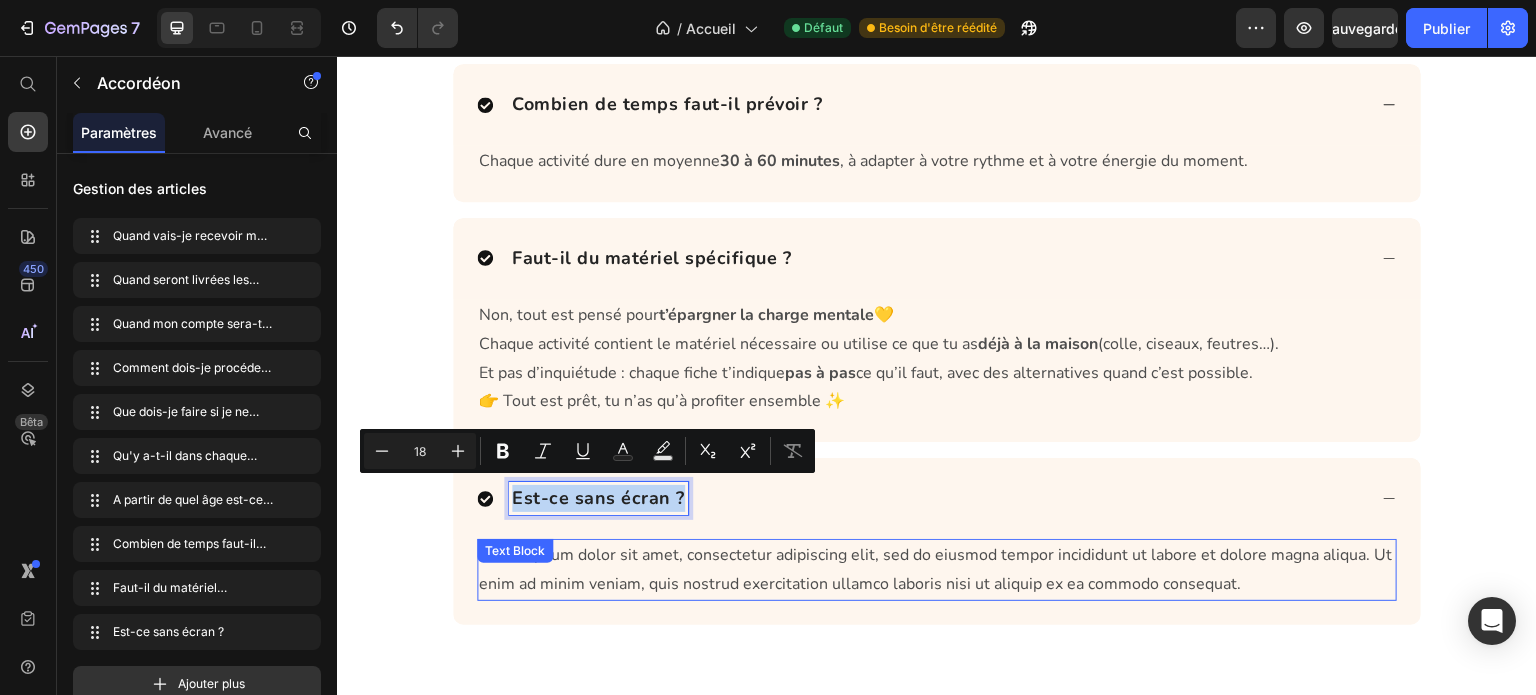 copy on "Est-ce sans écran ?" 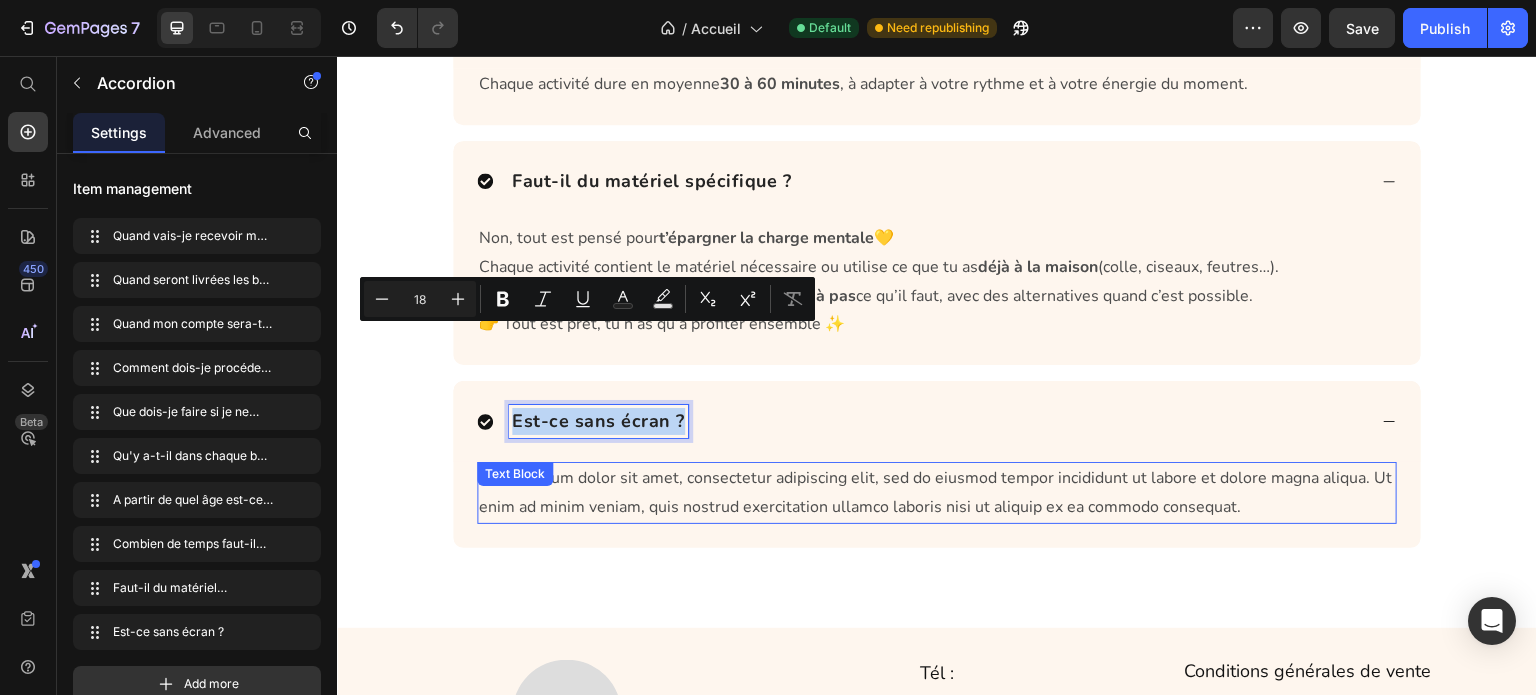 scroll, scrollTop: 7600, scrollLeft: 0, axis: vertical 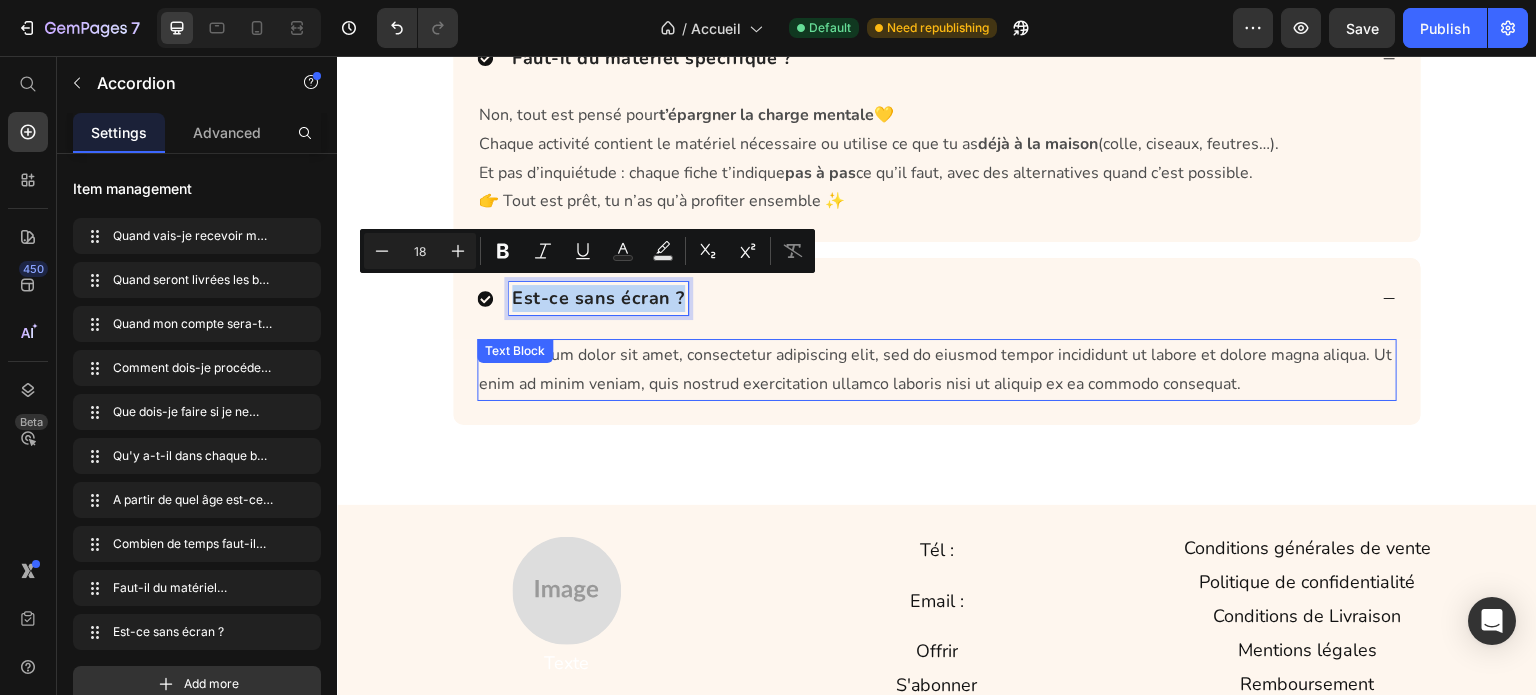 click on "Lorem ipsum dolor sit amet, consectetur adipiscing elit, sed do eiusmod tempor incididunt ut labore et dolore magna aliqua. Ut enim ad minim veniam, quis nostrud exercitation ullamco laboris nisi ut aliquip ex ea commodo consequat." at bounding box center [937, 370] 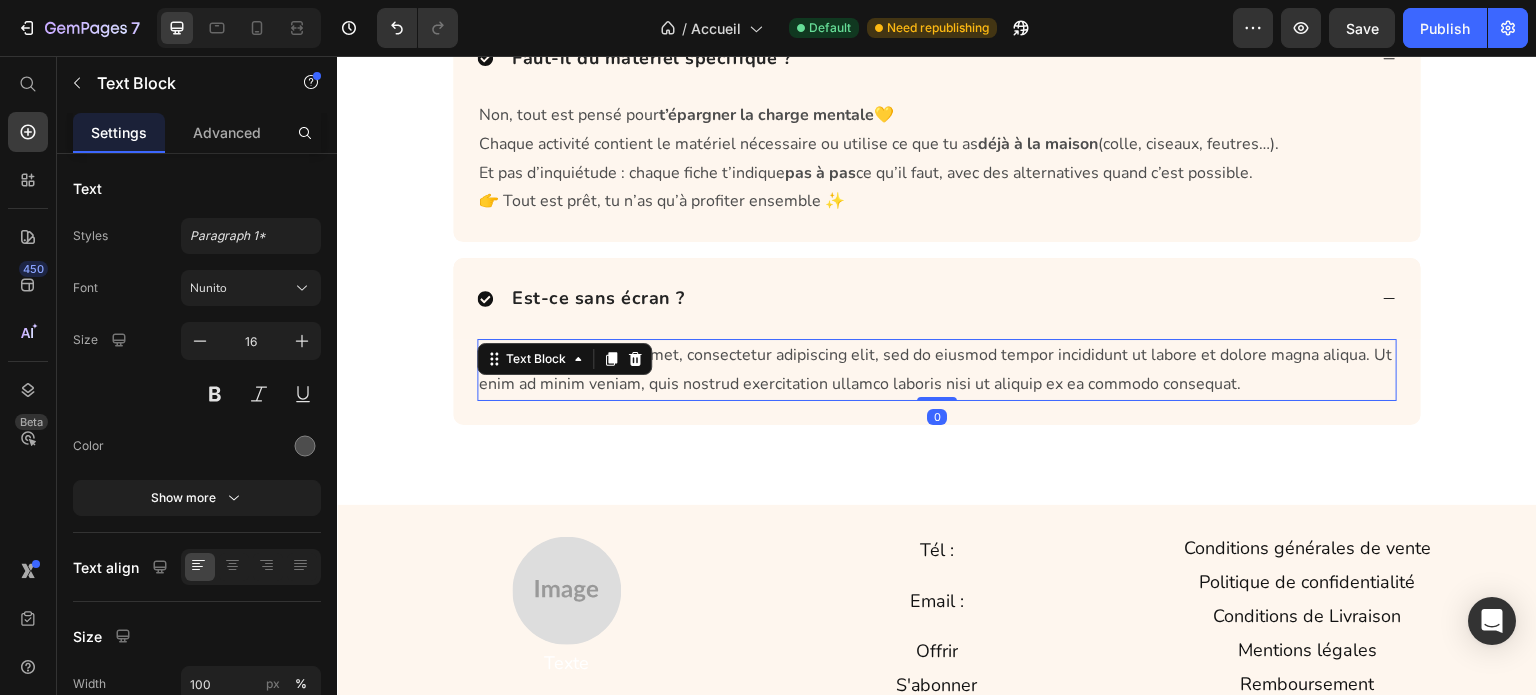 click on "Lorem ipsum dolor sit amet, consectetur adipiscing elit, sed do eiusmod tempor incididunt ut labore et dolore magna aliqua. Ut enim ad minim veniam, quis nostrud exercitation ullamco laboris nisi ut aliquip ex ea commodo consequat." at bounding box center (937, 370) 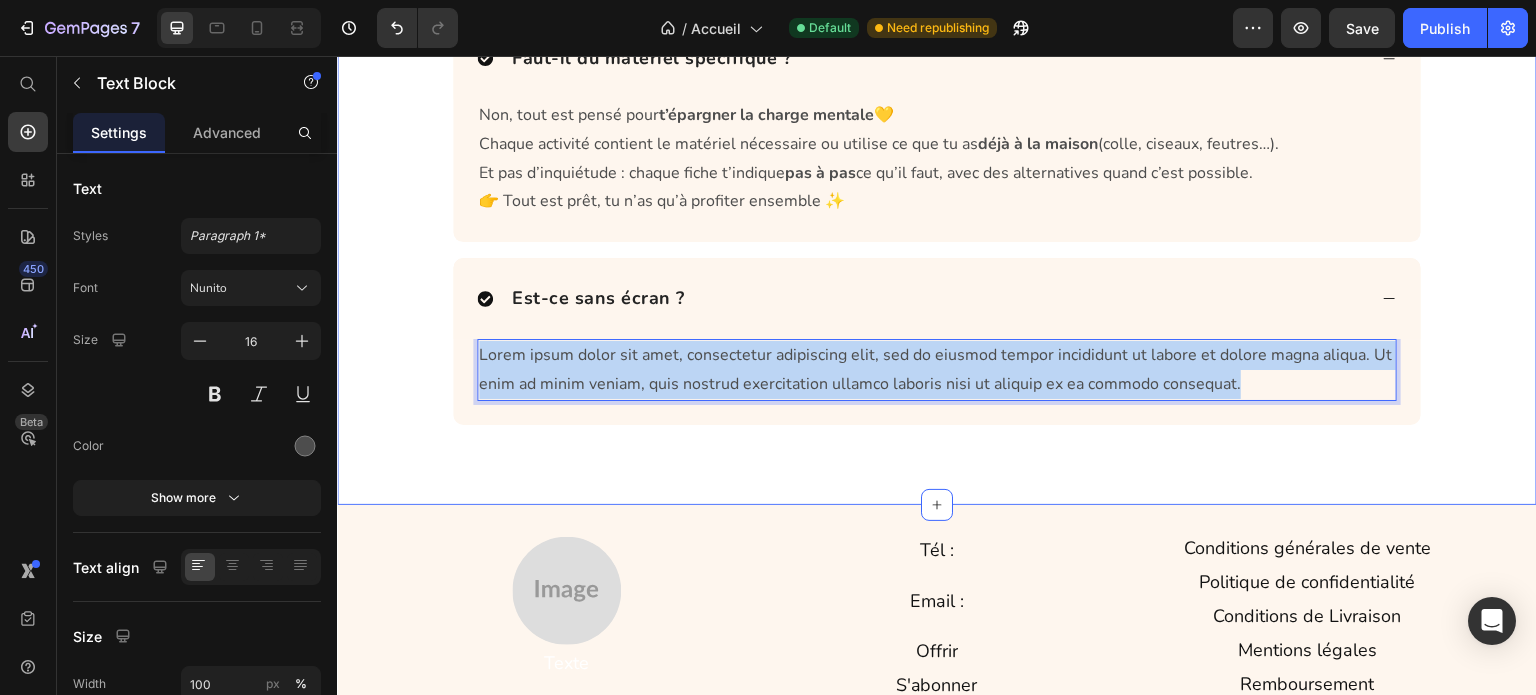 drag, startPoint x: 1239, startPoint y: 380, endPoint x: 386, endPoint y: 316, distance: 855.3976 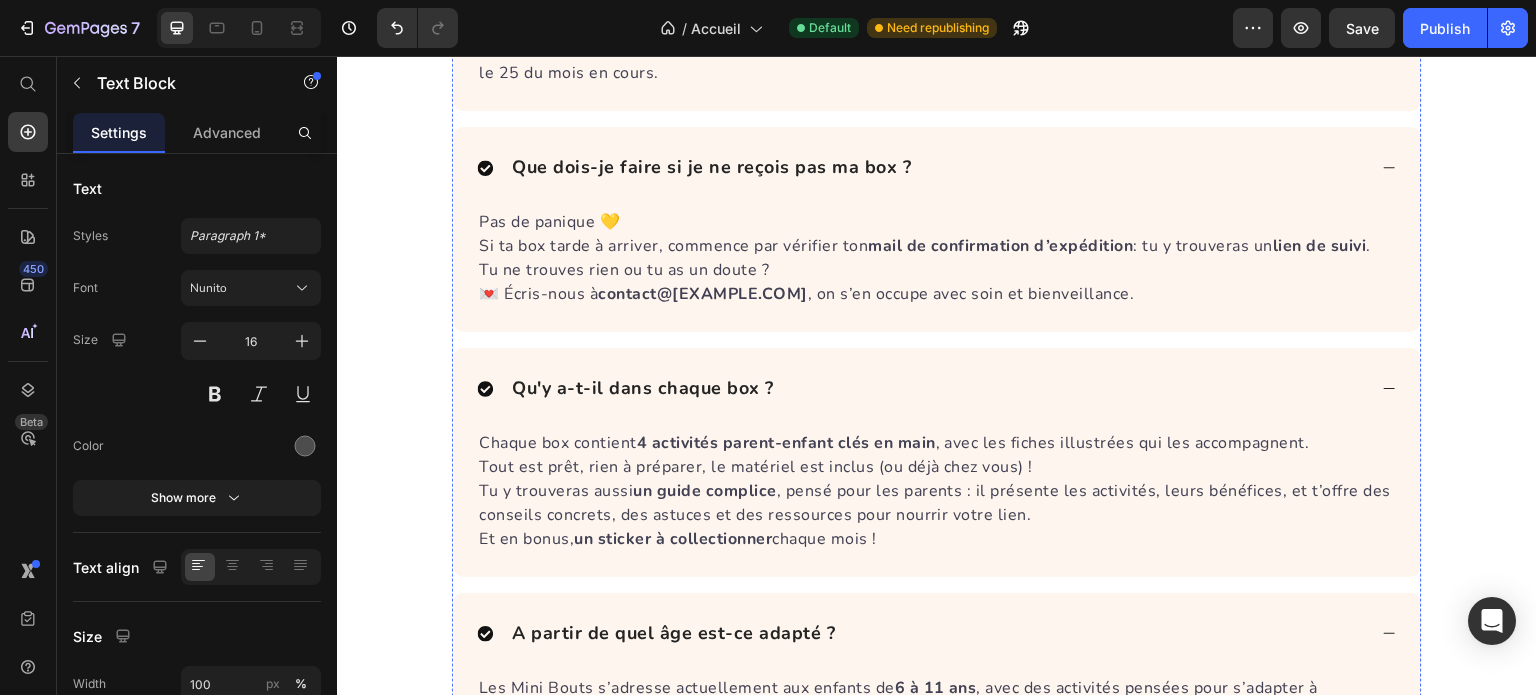 scroll, scrollTop: 6700, scrollLeft: 0, axis: vertical 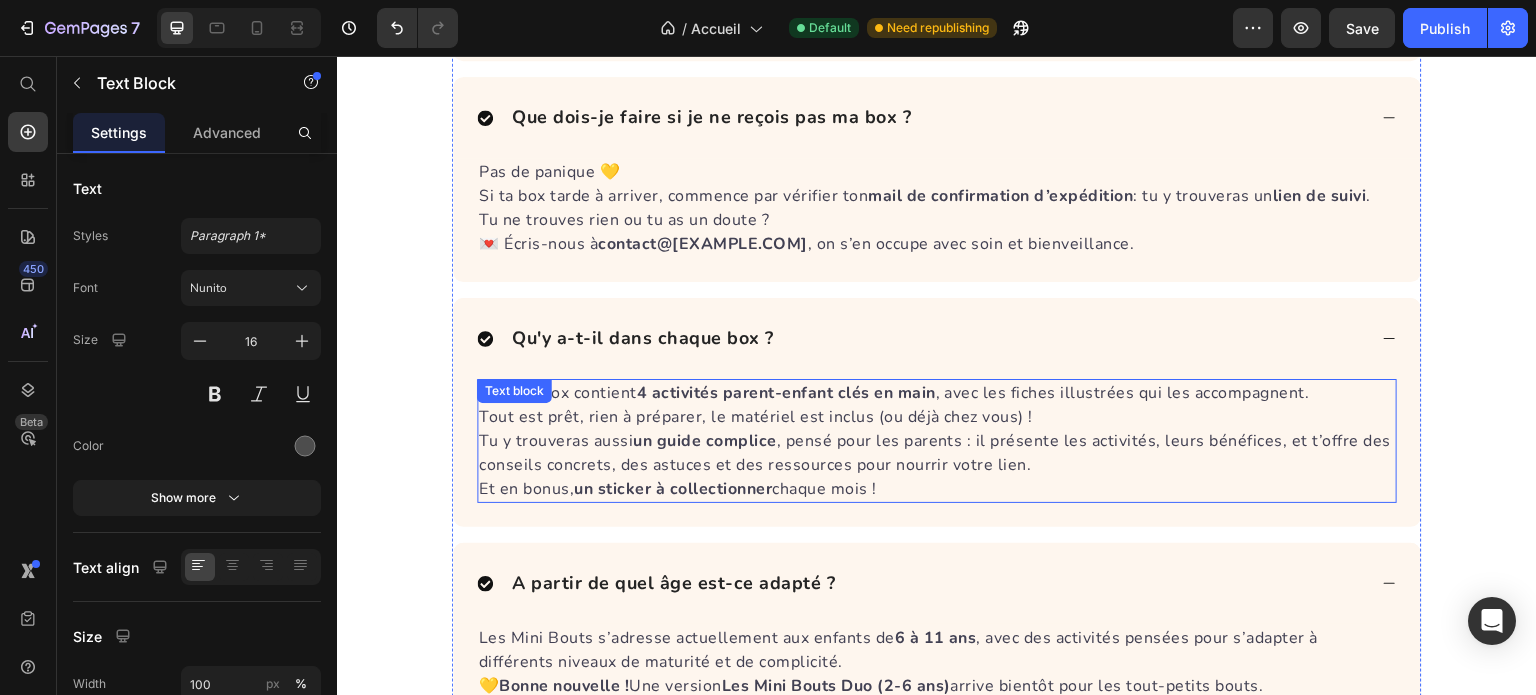 click on "Tout est prêt, rien à préparer, le matériel est inclus (ou déjà chez vous) !" at bounding box center [937, 417] 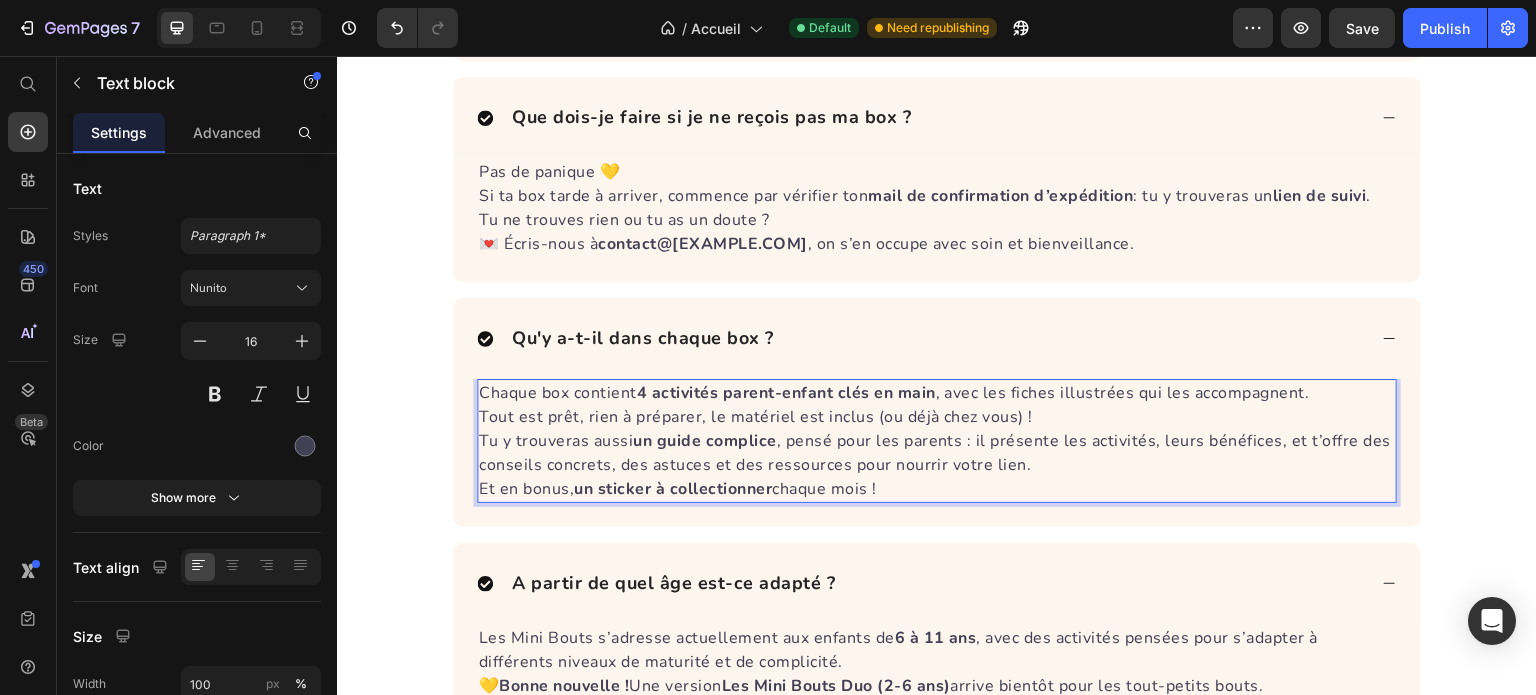 click on "Tout est prêt, rien à préparer, le matériel est inclus (ou déjà chez vous) !" at bounding box center [937, 417] 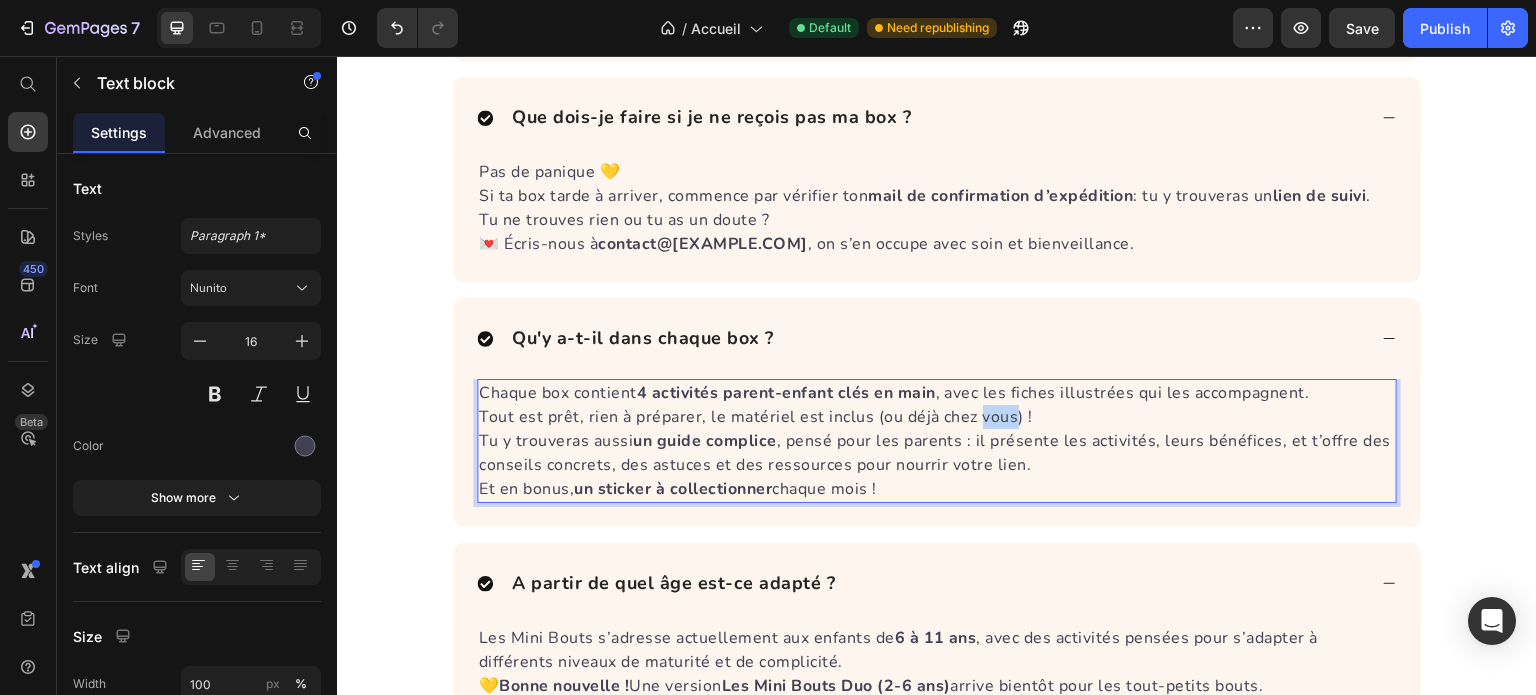 click on "Tout est prêt, rien à préparer, le matériel est inclus (ou déjà chez vous) !" at bounding box center (937, 417) 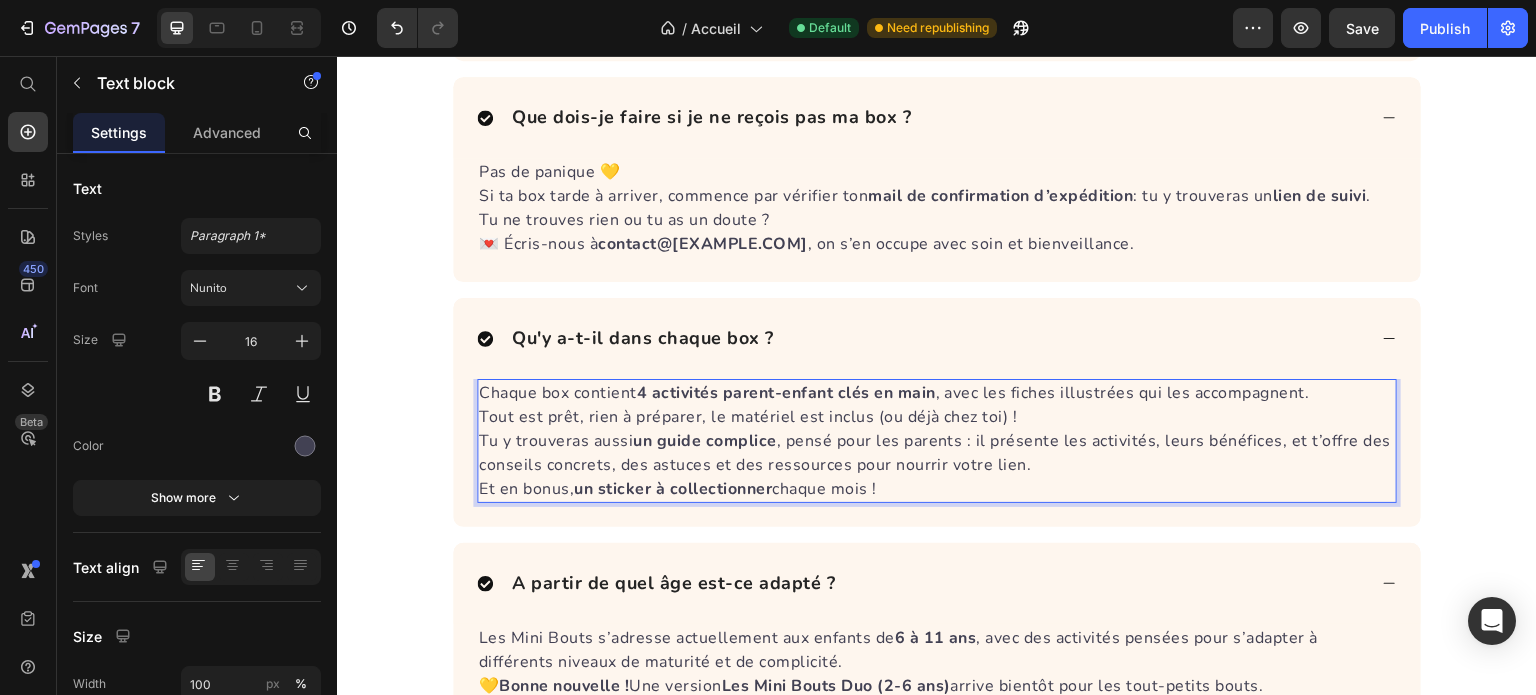 click on "Tu y trouveras aussi  un guide complice , pensé pour les parents : il présente les activités, leurs bénéfices, et t’offre des conseils concrets, des astuces et des ressources pour nourrir votre lien." at bounding box center [937, 453] 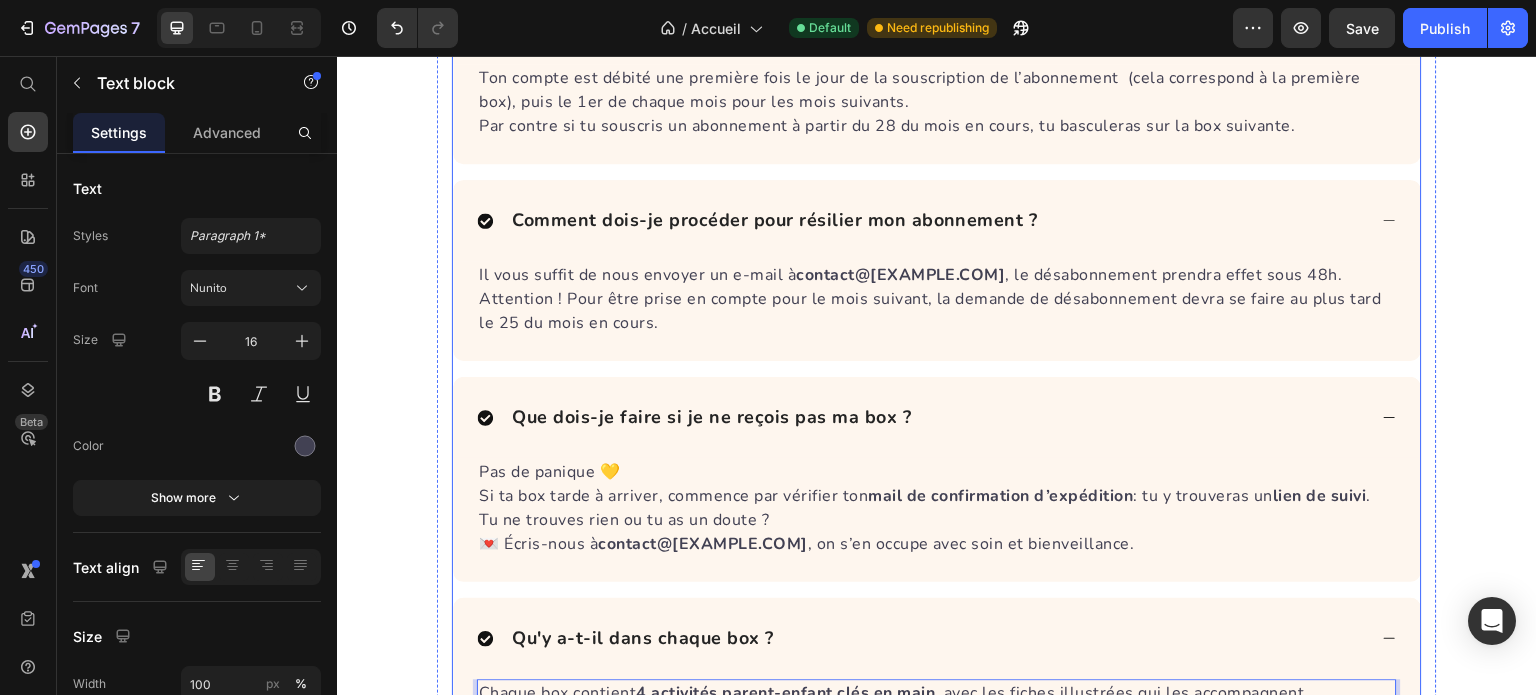 scroll, scrollTop: 6300, scrollLeft: 0, axis: vertical 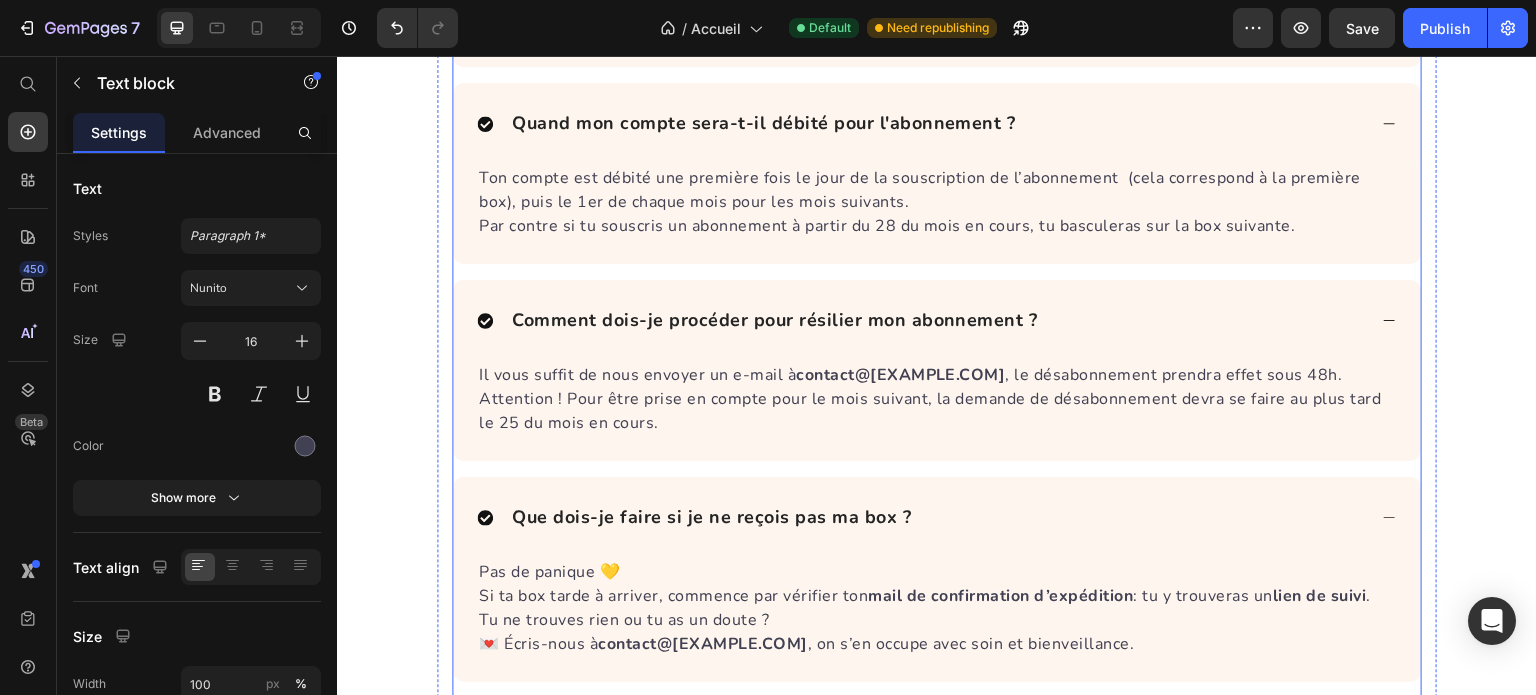 click on "Comment dois-je procéder pour résilier mon abonnement ?" at bounding box center [775, 320] 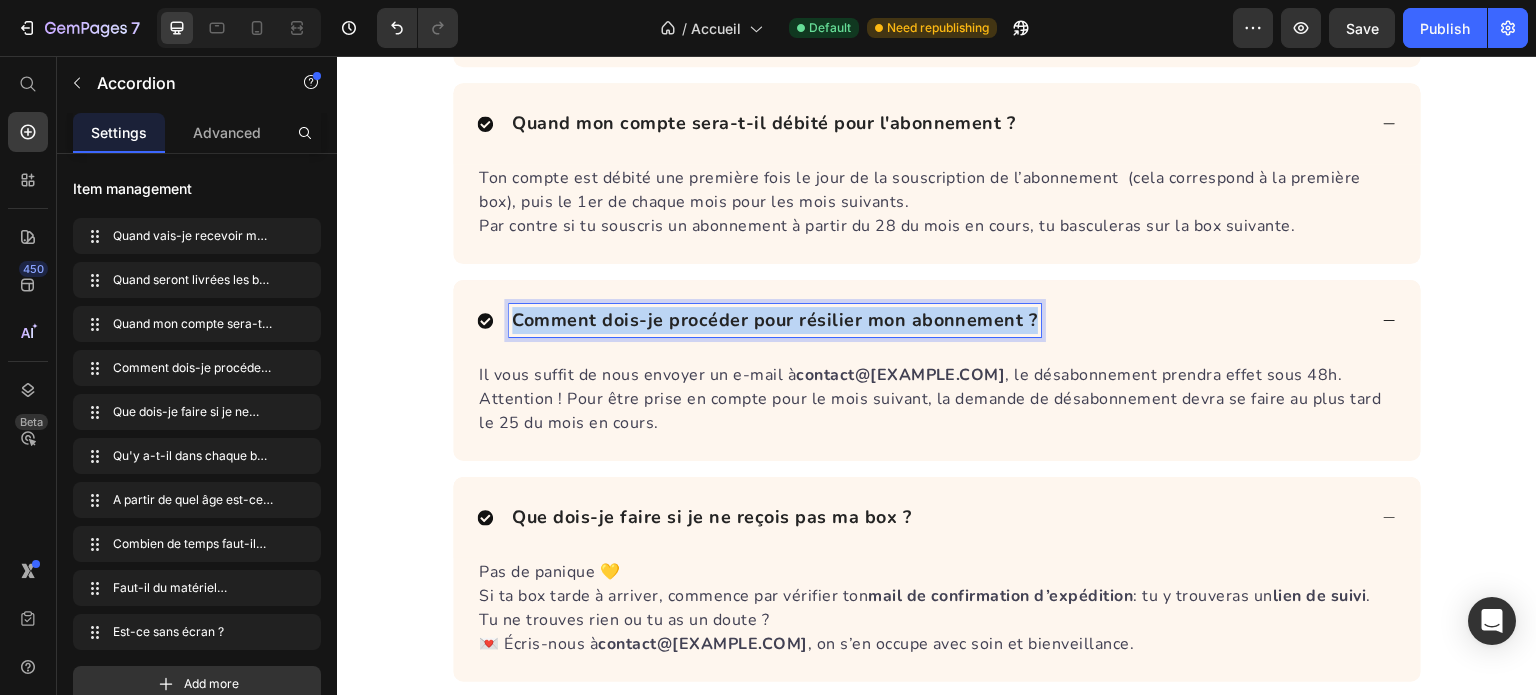 click on "Comment dois-je procéder pour résilier mon abonnement ?" at bounding box center [775, 320] 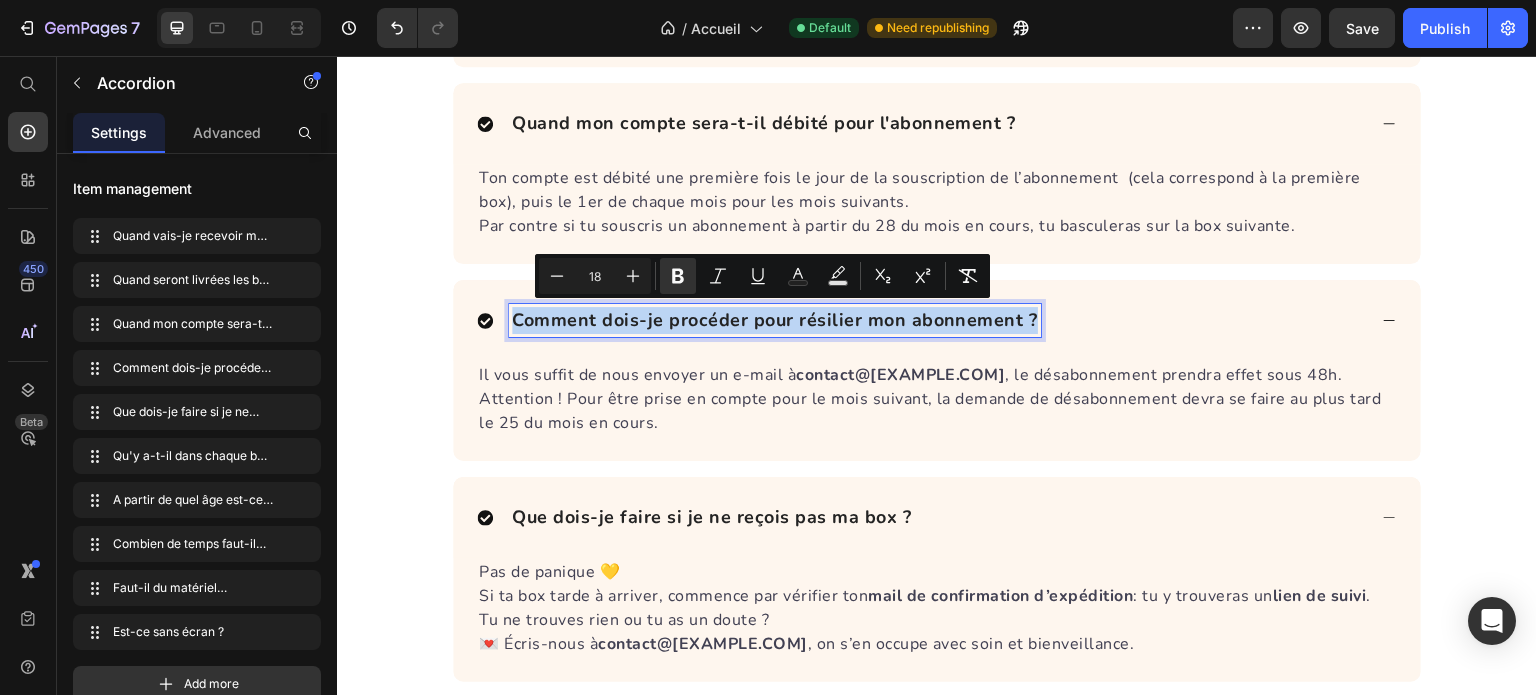 copy on "Comment dois-je procéder pour résilier mon abonnement ?" 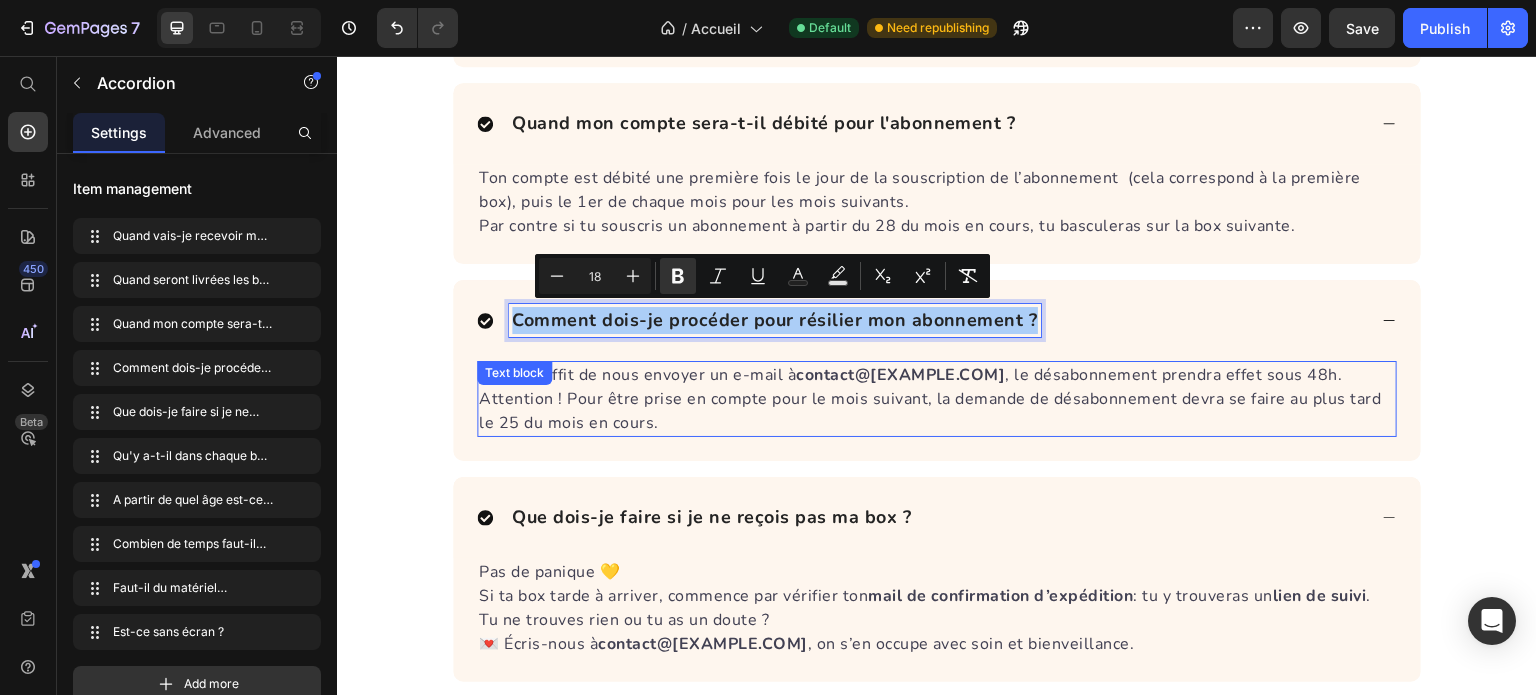 click on "Attention ! Pour être prise en compte pour le mois suivant, la demande de désabonnement devra se faire au plus tard le 25 du mois en cours." at bounding box center (937, 411) 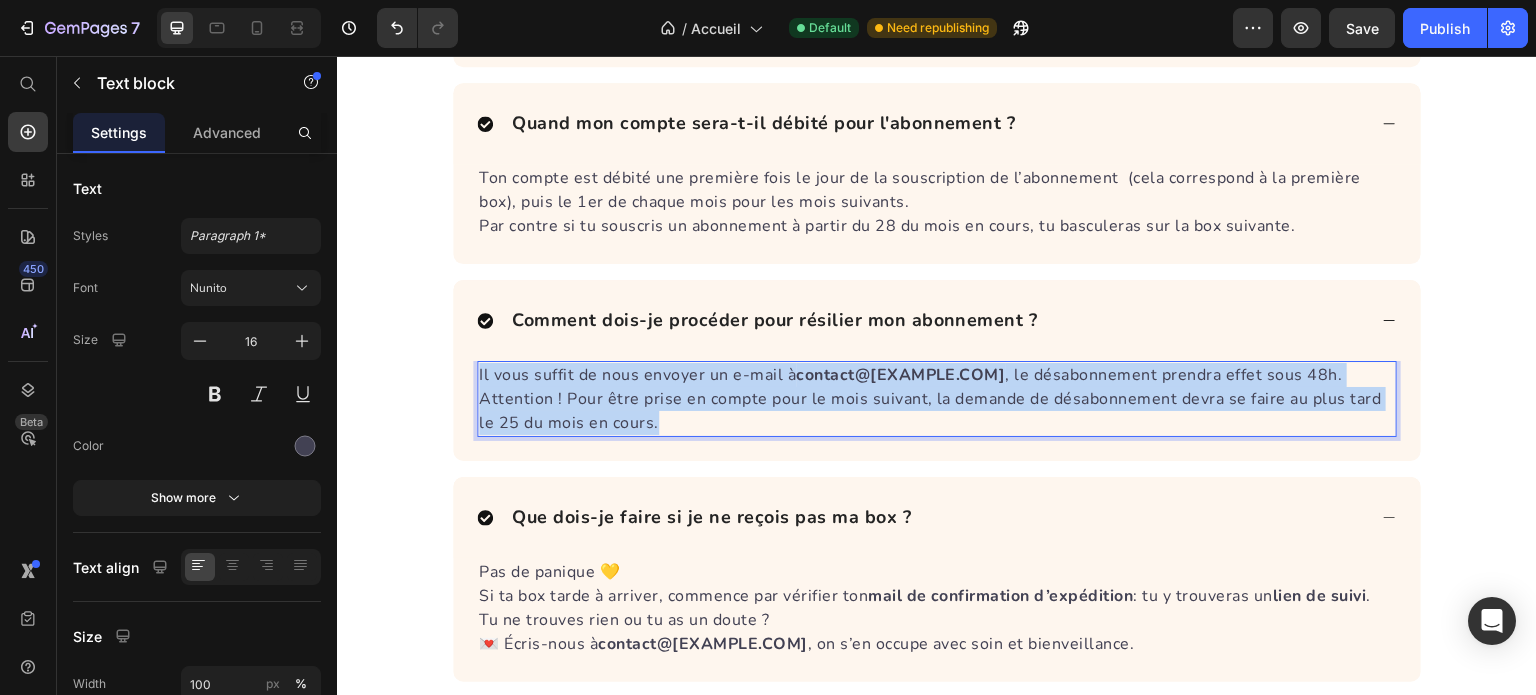 drag, startPoint x: 649, startPoint y: 420, endPoint x: 468, endPoint y: 378, distance: 185.80904 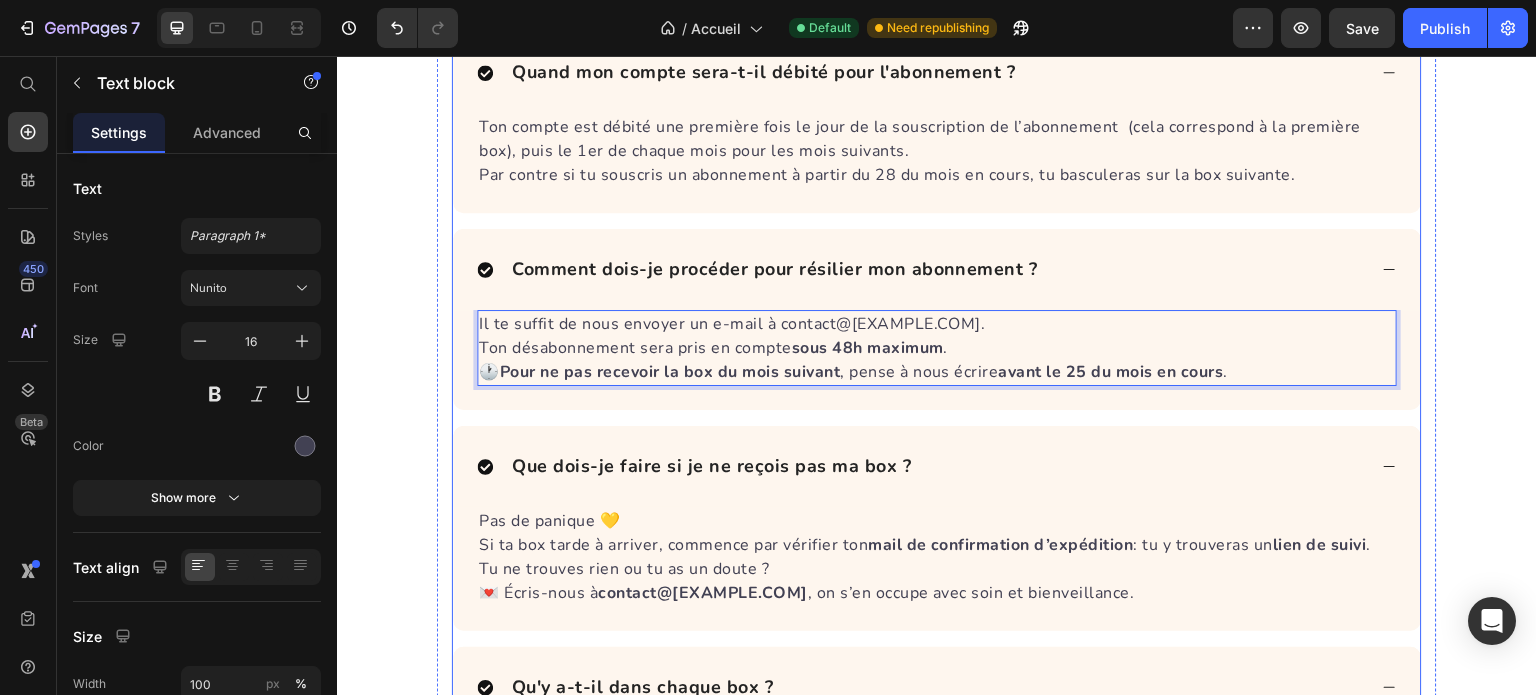 scroll, scrollTop: 6000, scrollLeft: 0, axis: vertical 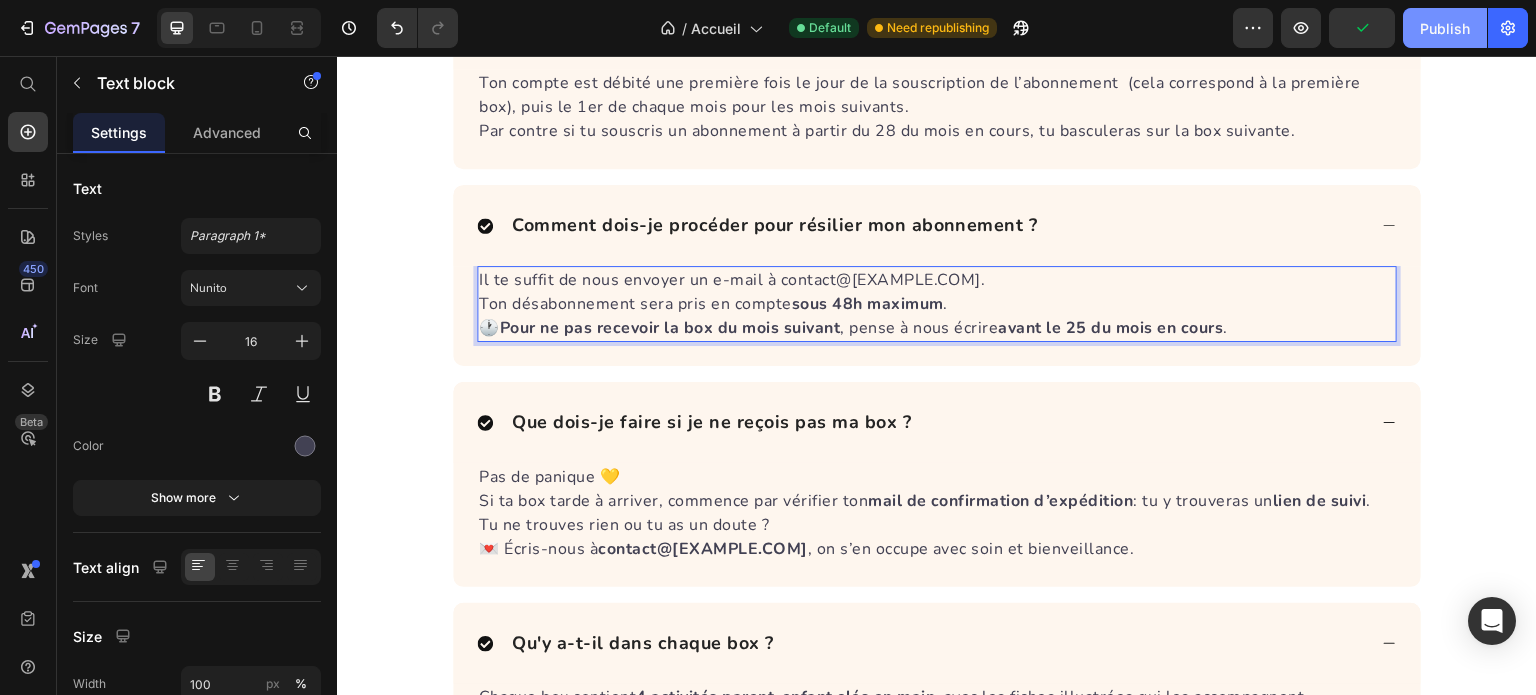 click on "Publish" at bounding box center (1445, 28) 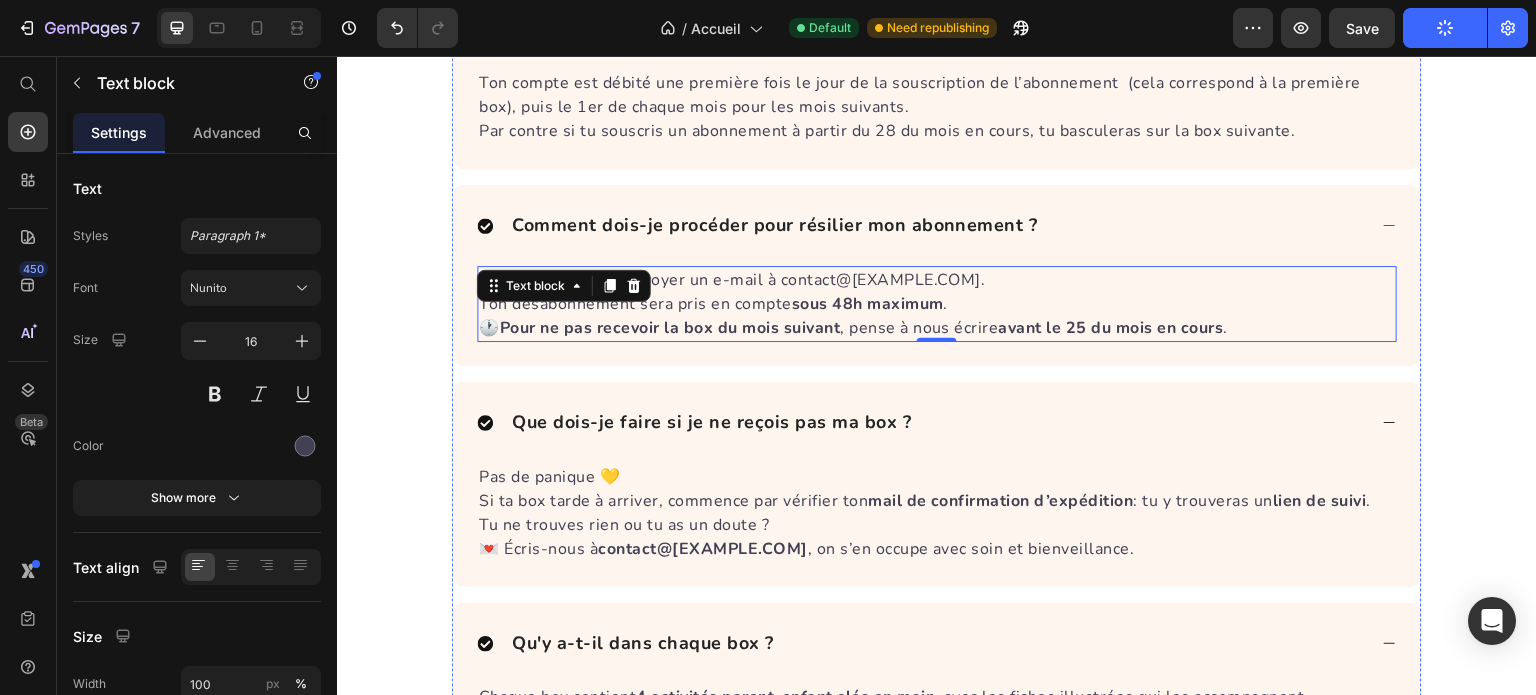 scroll, scrollTop: 5900, scrollLeft: 0, axis: vertical 